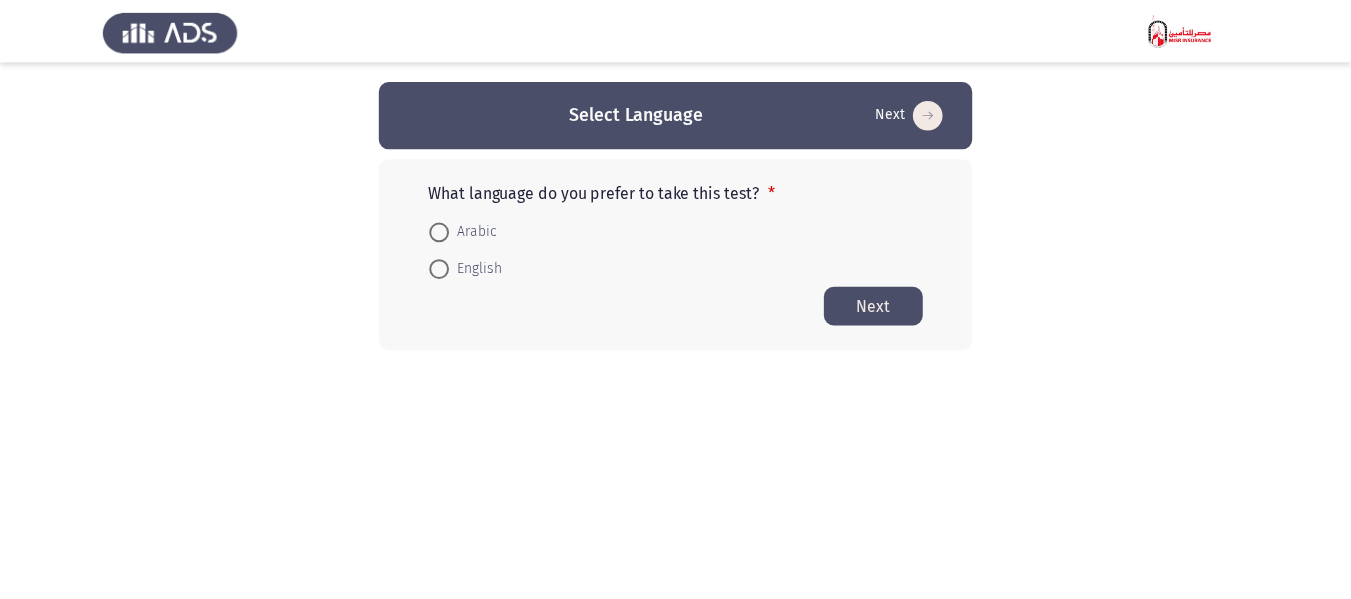 scroll, scrollTop: 0, scrollLeft: 0, axis: both 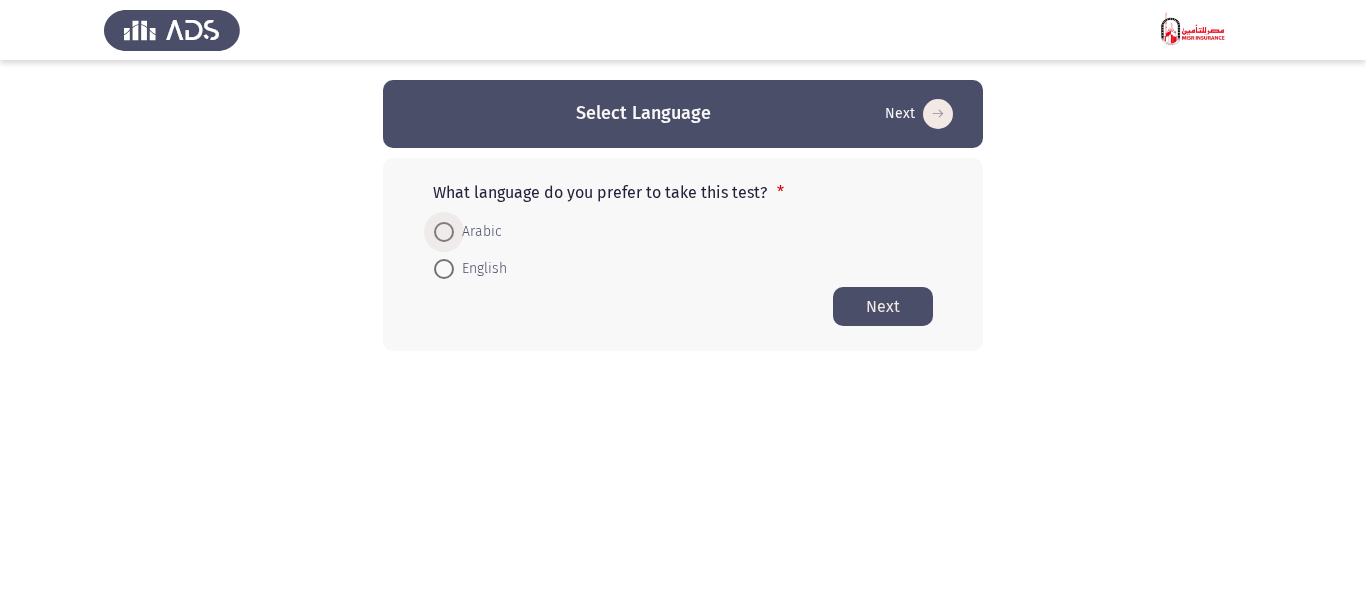 click on "Arabic" at bounding box center (478, 232) 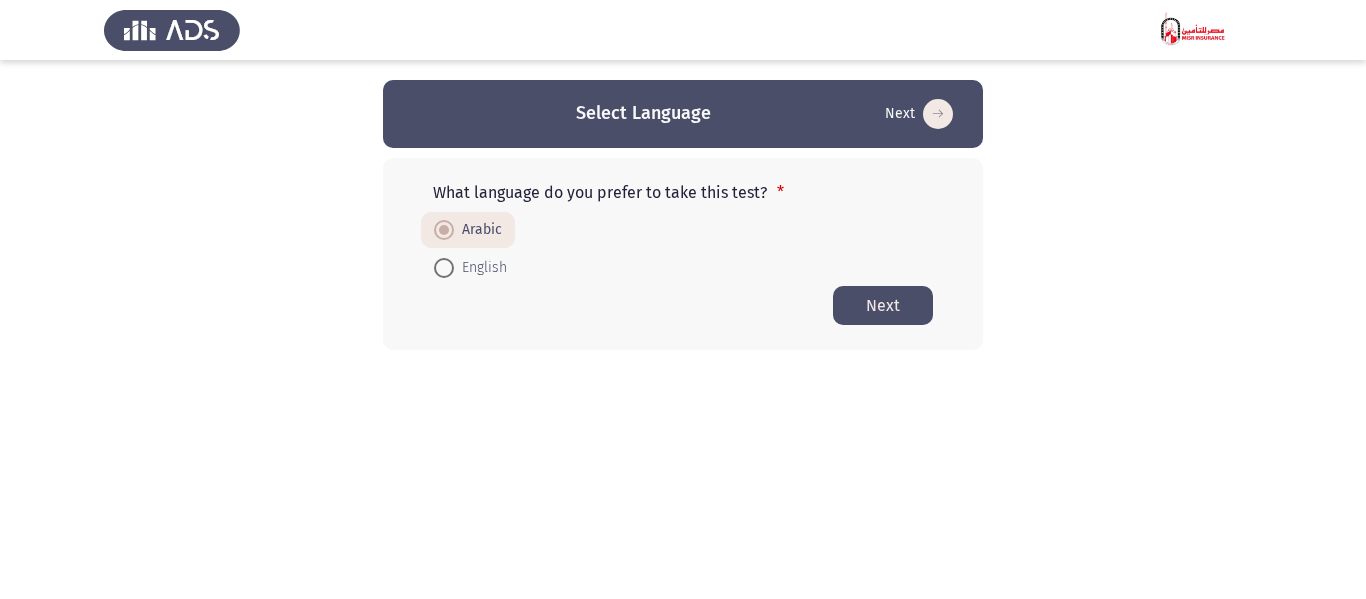 click on "Next" 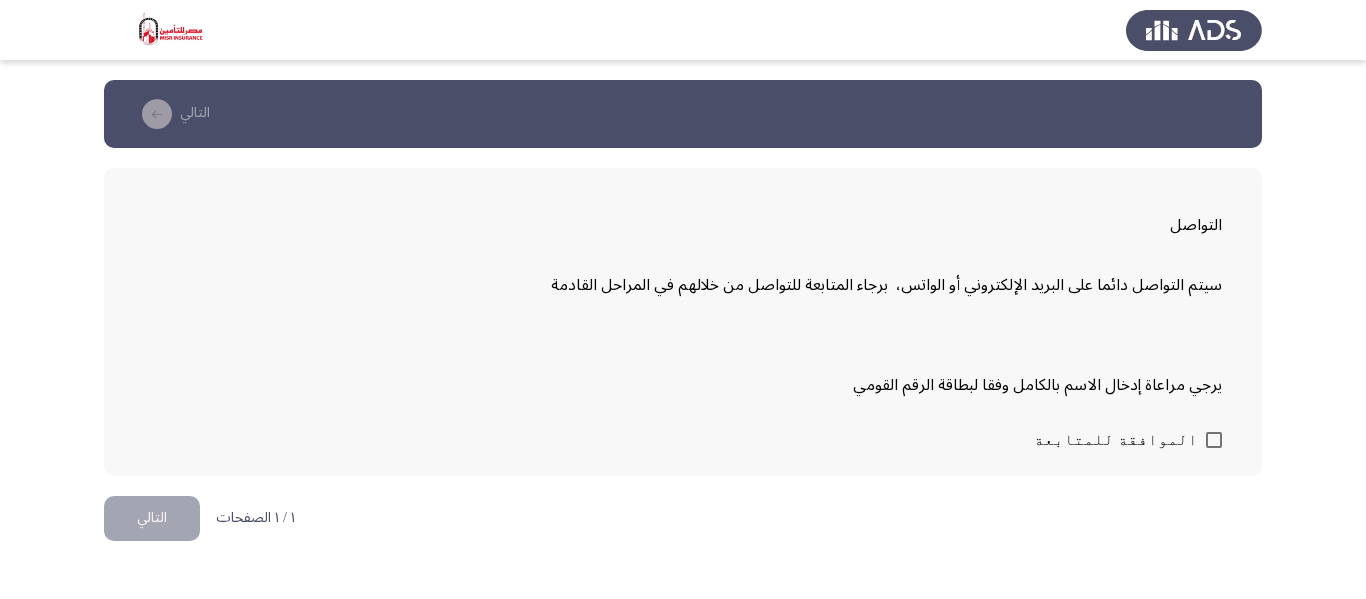 click at bounding box center (1214, 440) 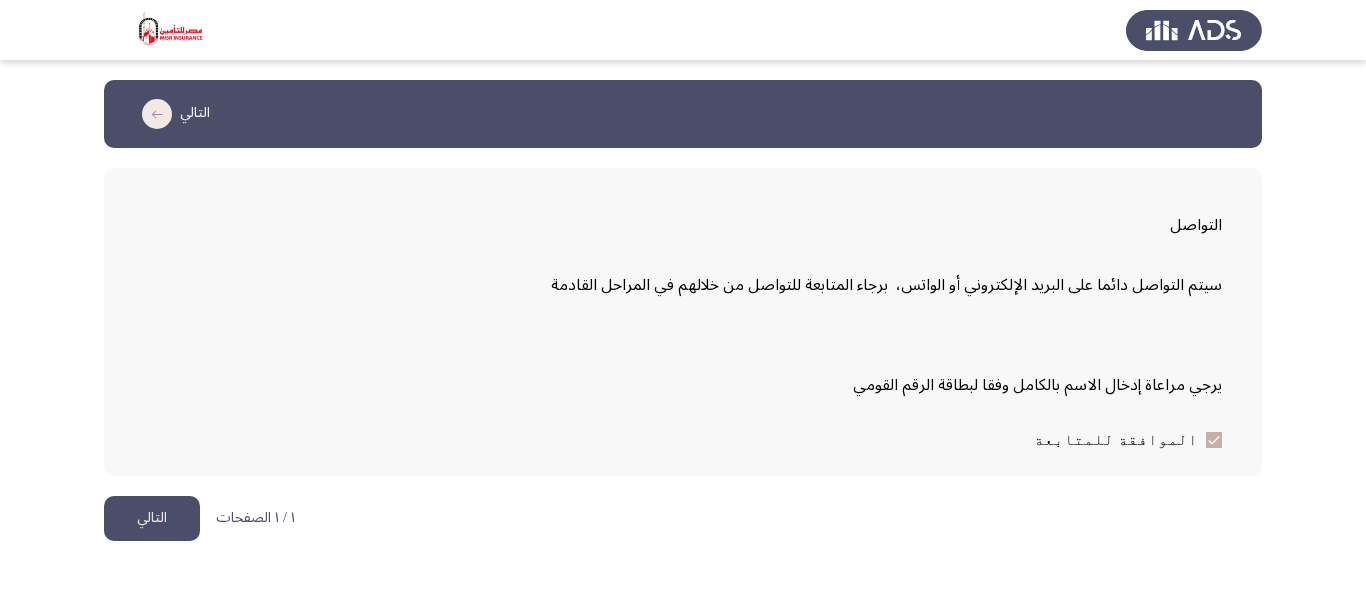 click on "التالي" 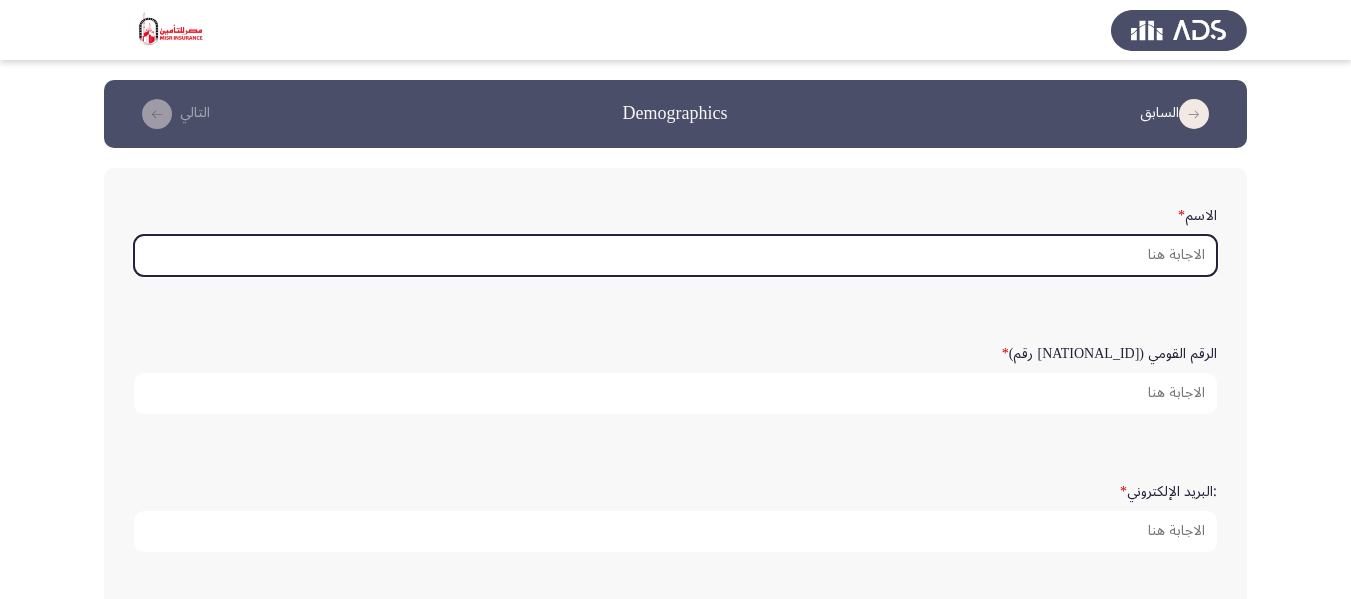 click on "الاسم   *" at bounding box center (675, 255) 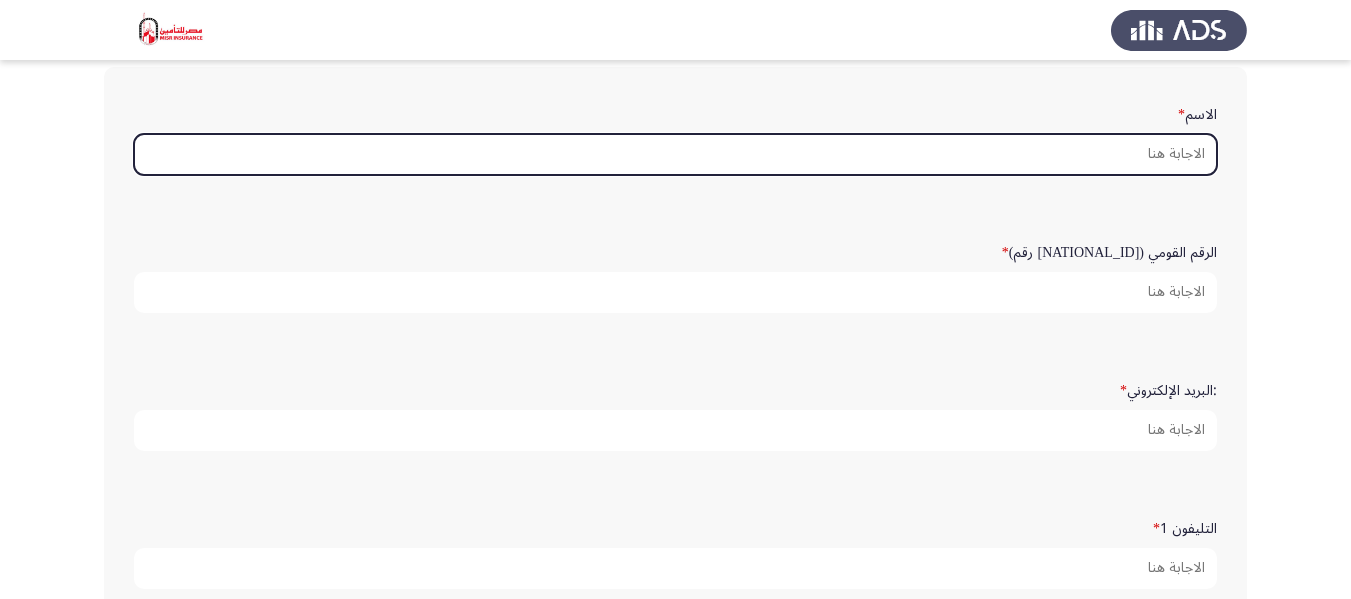 scroll, scrollTop: 0, scrollLeft: 0, axis: both 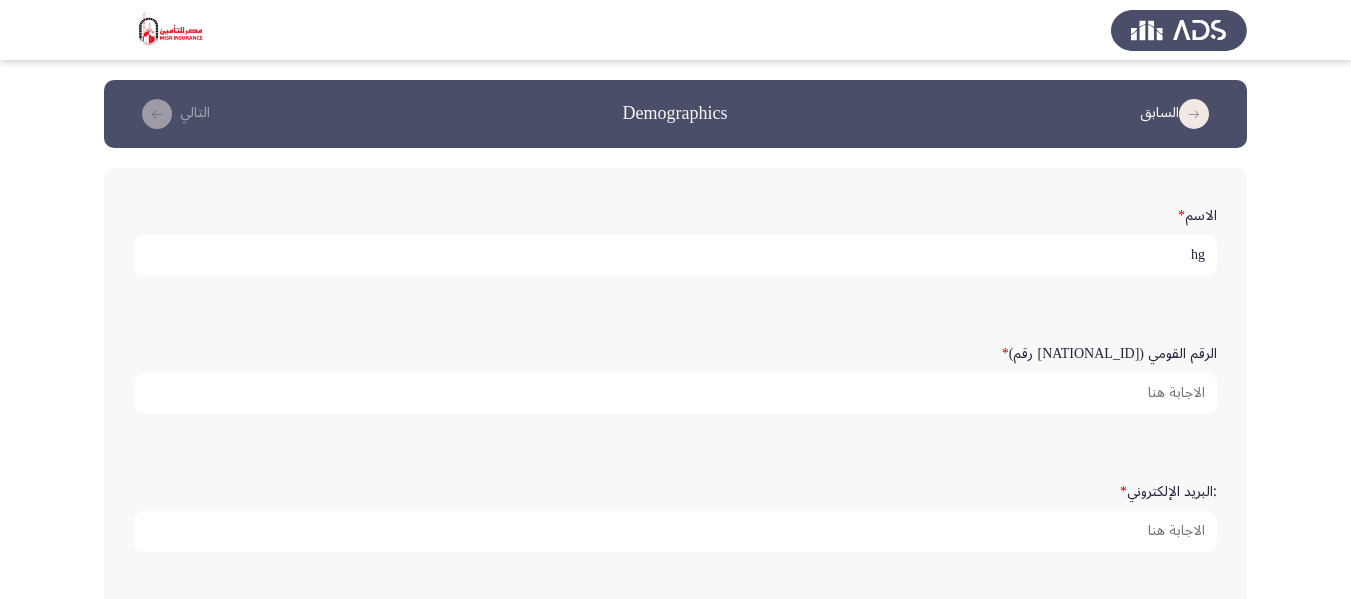 type on "h" 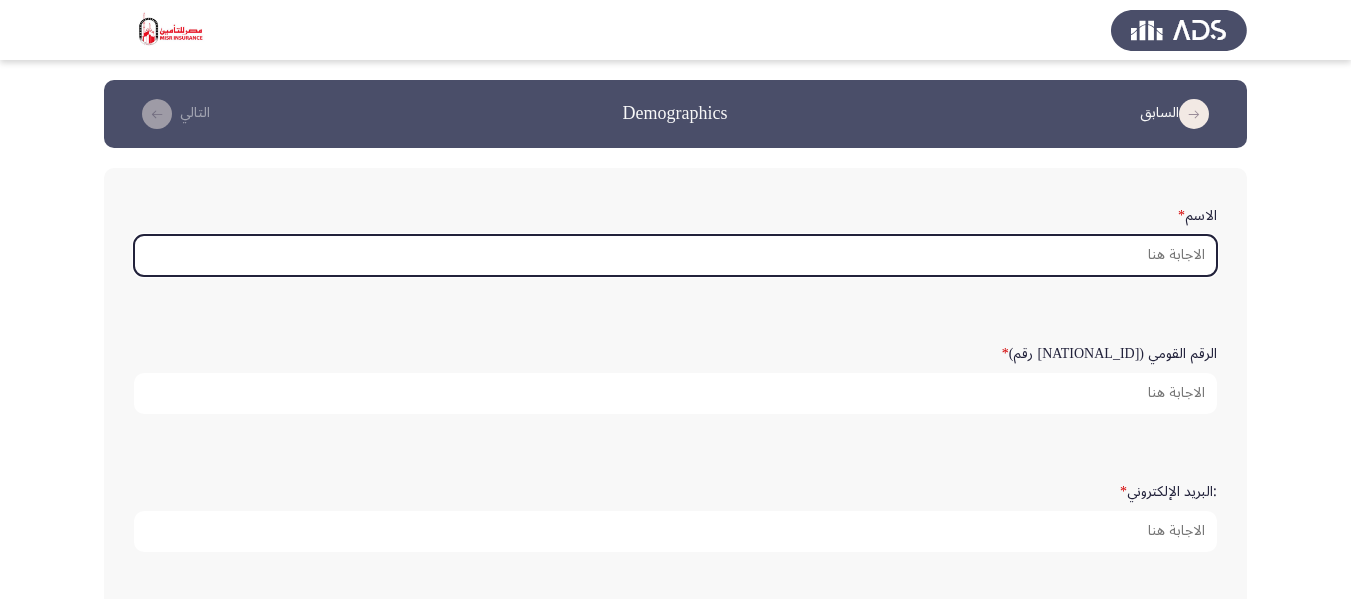 type on "ش" 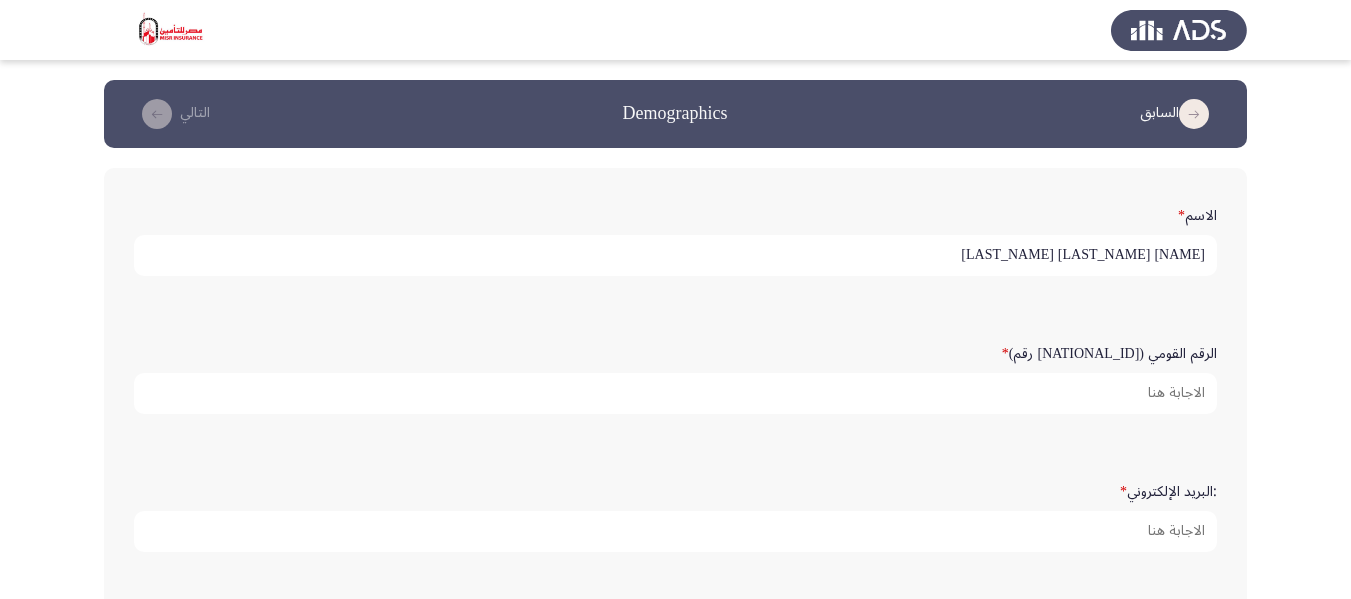 scroll, scrollTop: 100, scrollLeft: 0, axis: vertical 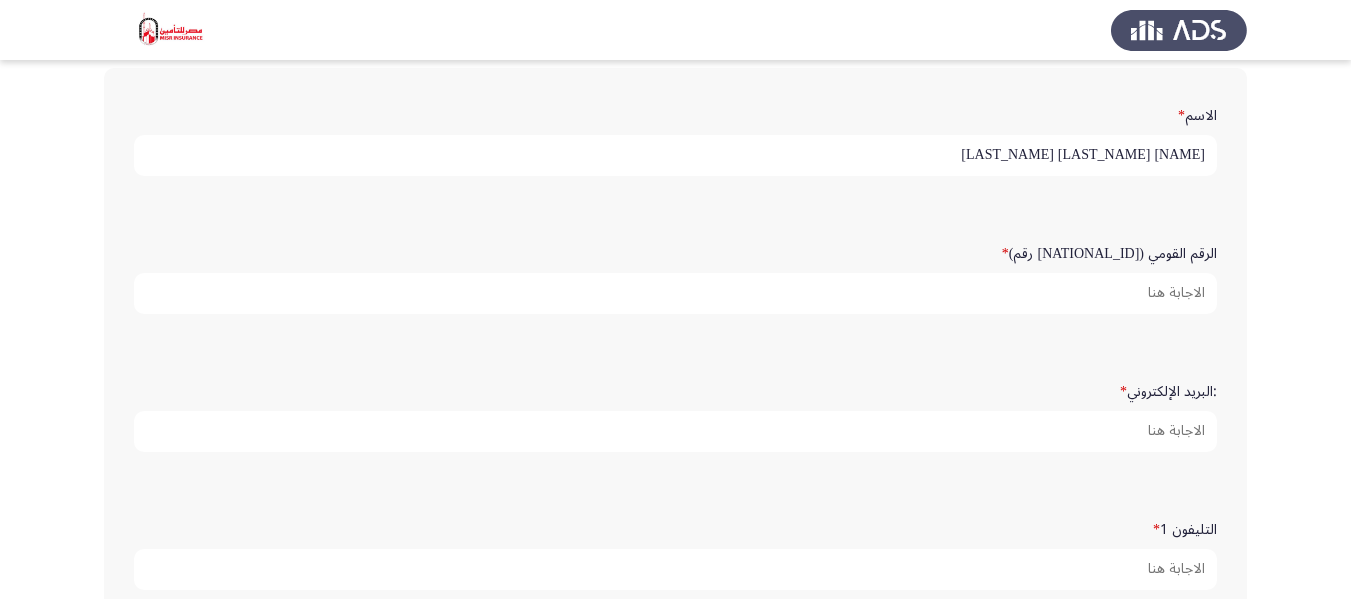 type on "[NAME] [LAST_NAME] [LAST_NAME]" 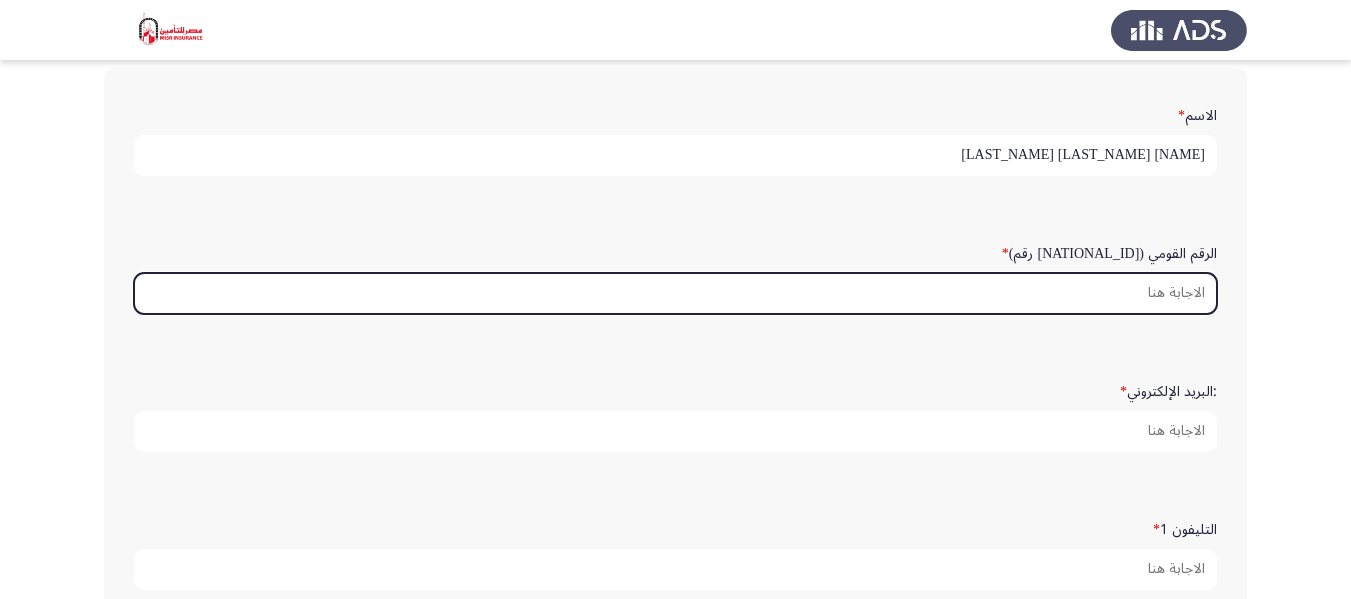 click on "الرقم القومي ( [NUMBER] رقم)    *" at bounding box center (675, 293) 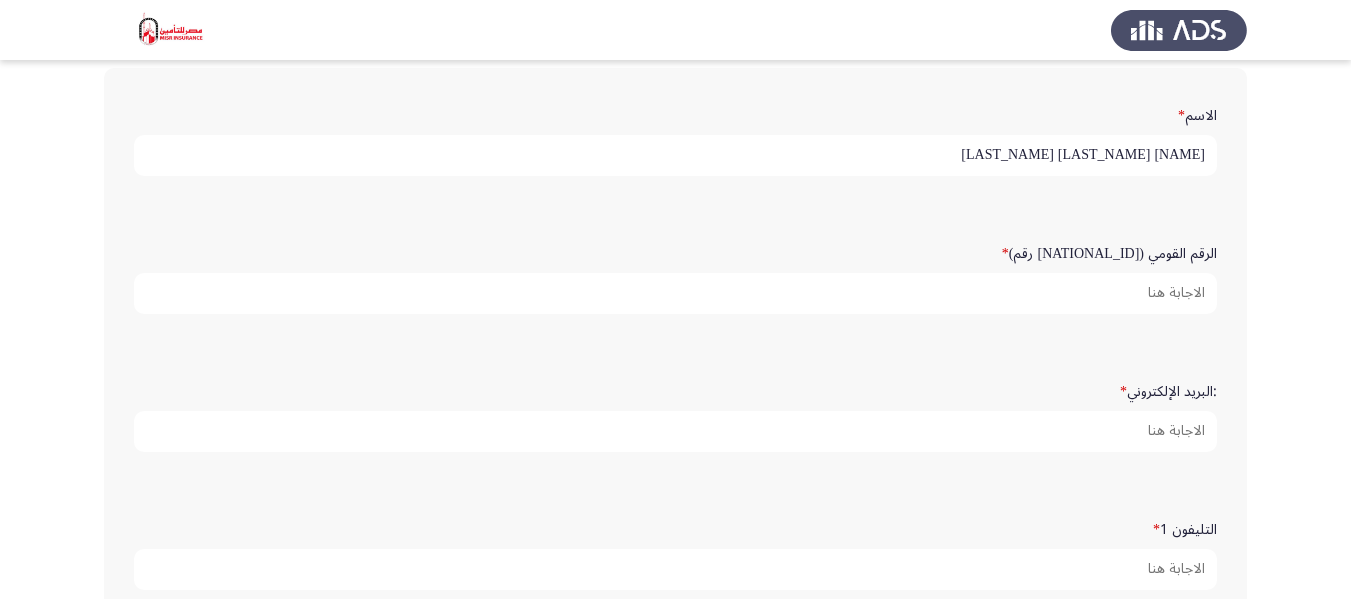 scroll, scrollTop: 5, scrollLeft: 0, axis: vertical 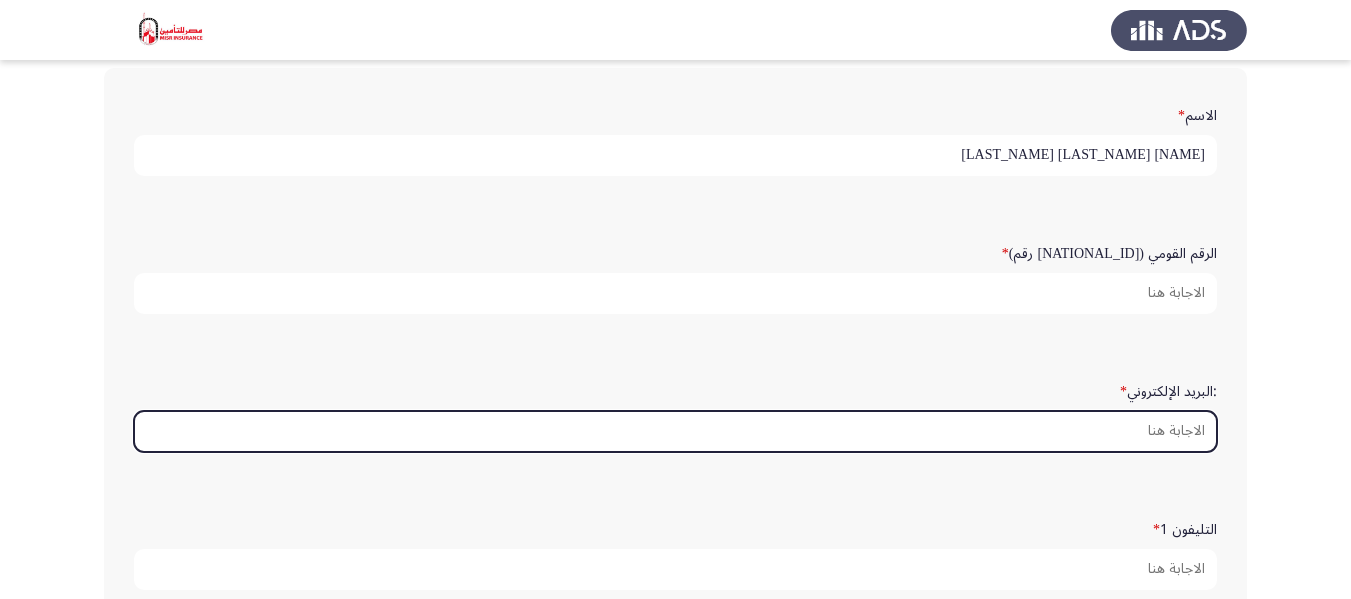 click on "[EMAIL]" at bounding box center (675, 431) 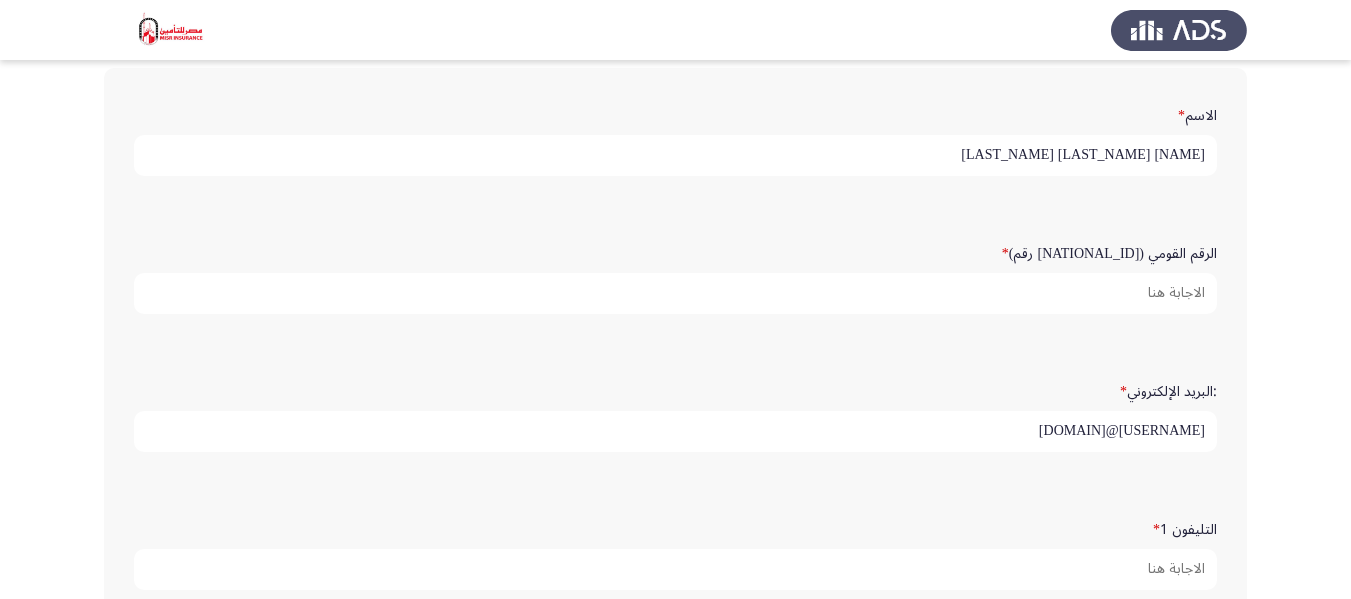scroll, scrollTop: 5, scrollLeft: 0, axis: vertical 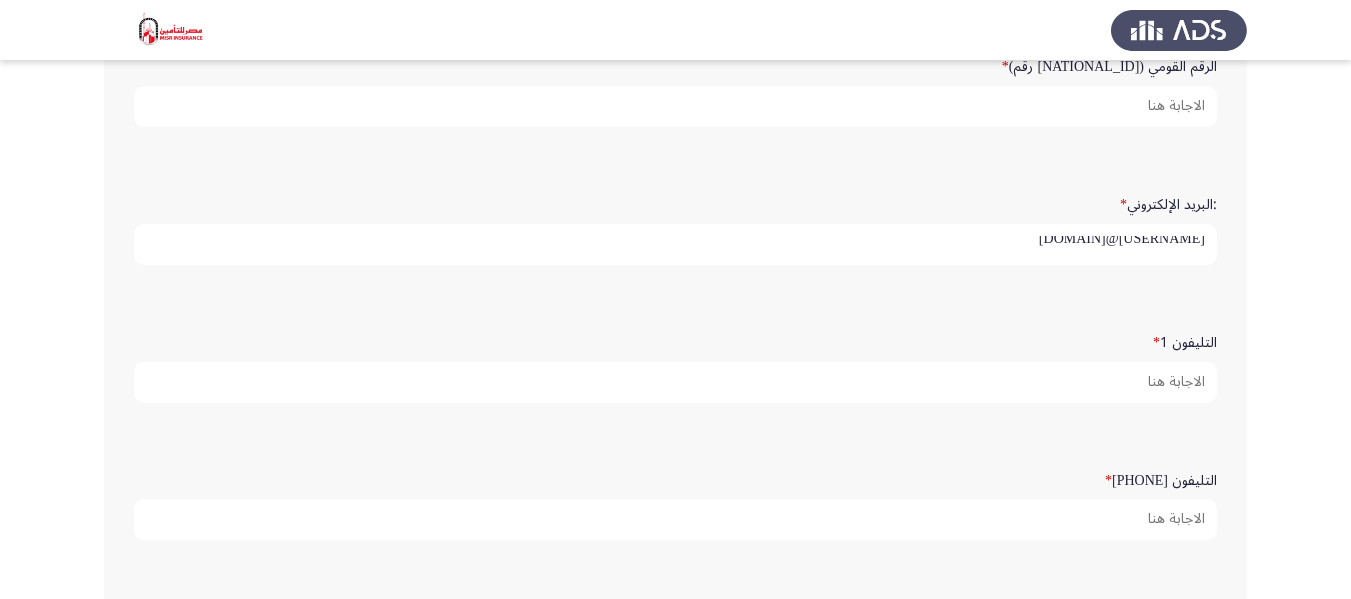 type on "[USERNAME]@[DOMAIN]" 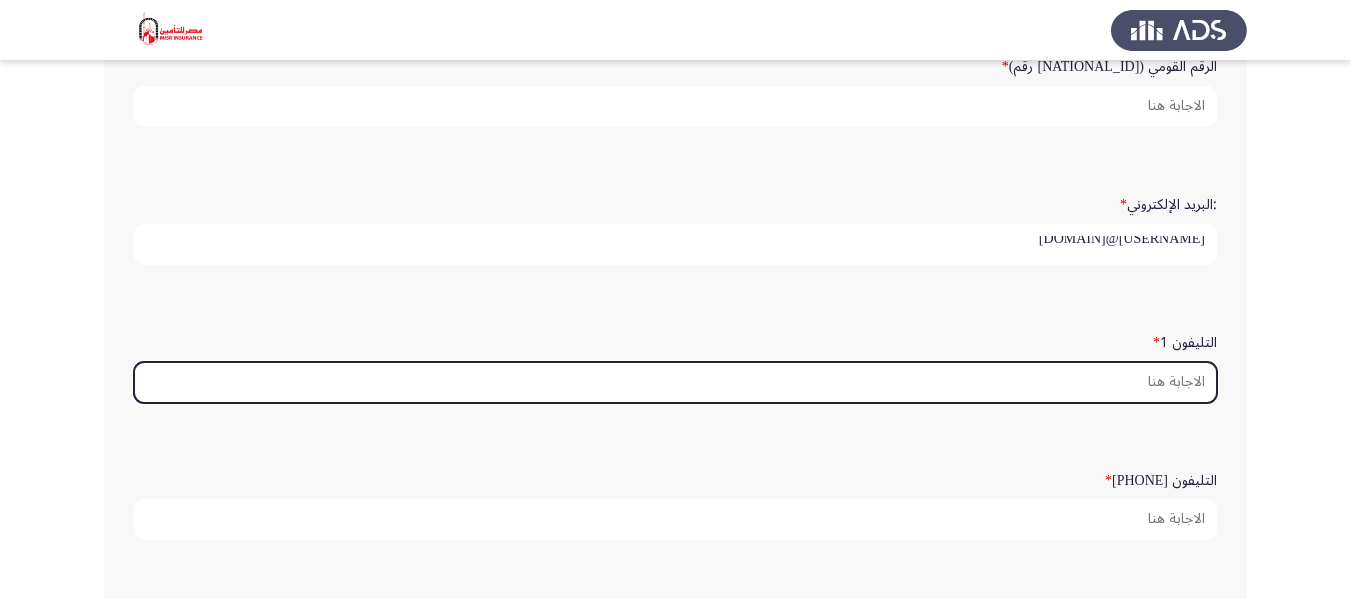 scroll, scrollTop: 0, scrollLeft: 0, axis: both 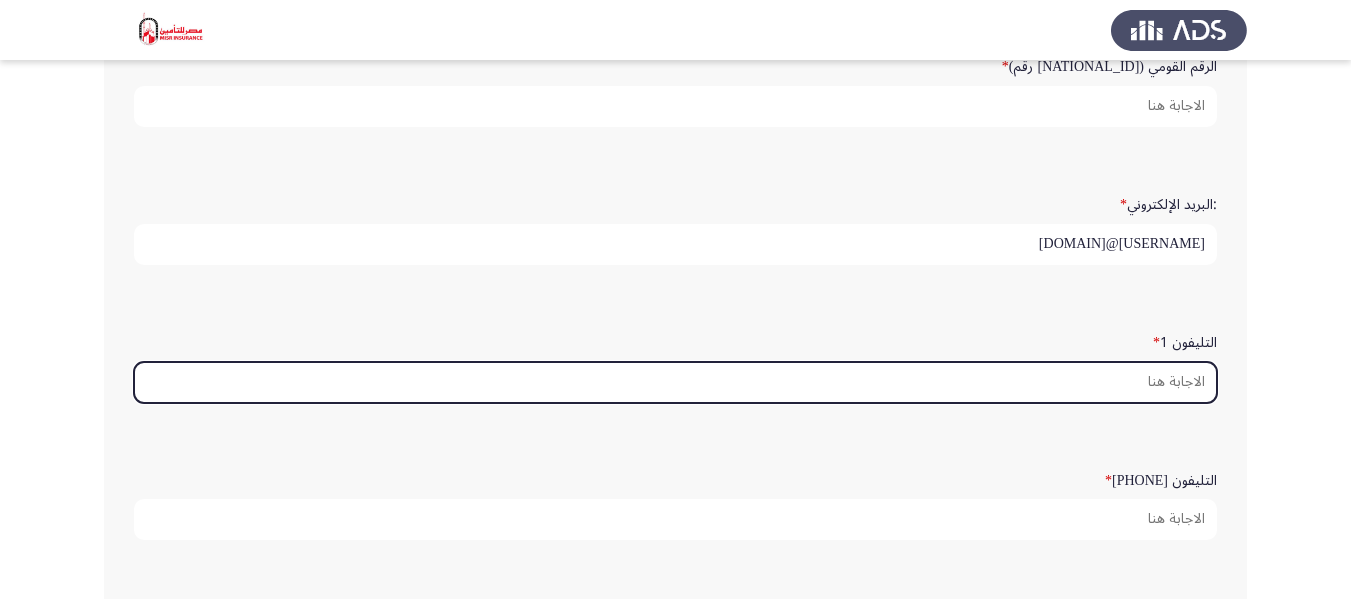 click on "[PHONE]" at bounding box center [675, 382] 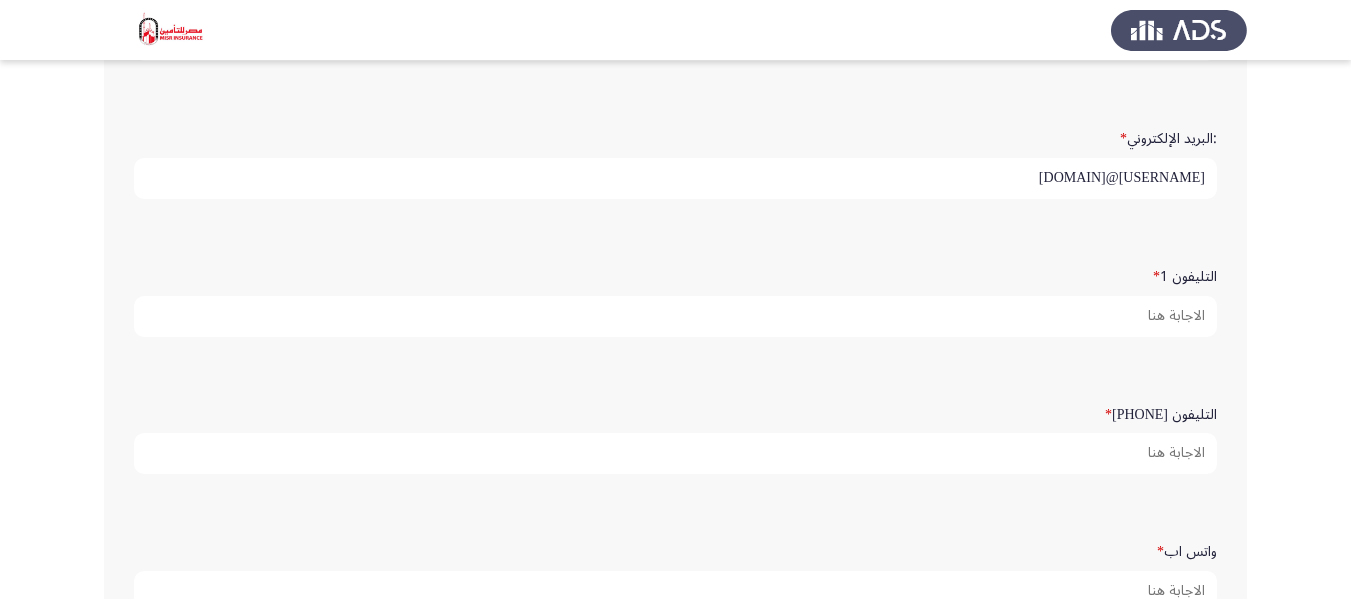scroll, scrollTop: 387, scrollLeft: 0, axis: vertical 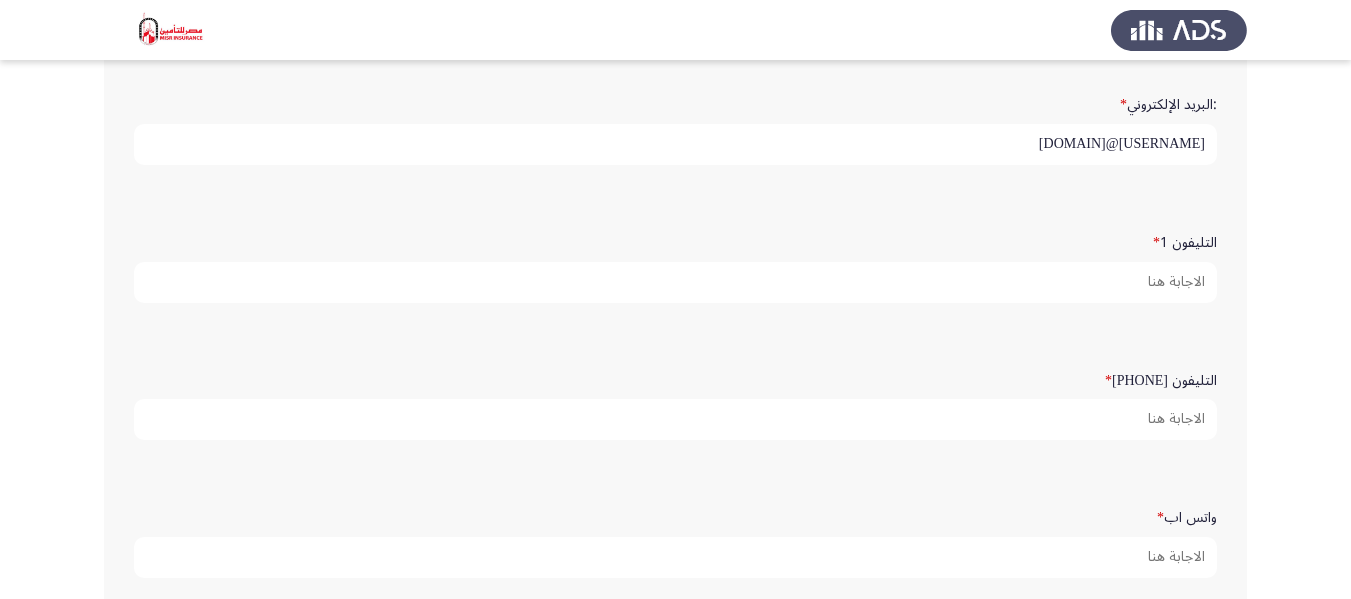 type on "[PHONE]" 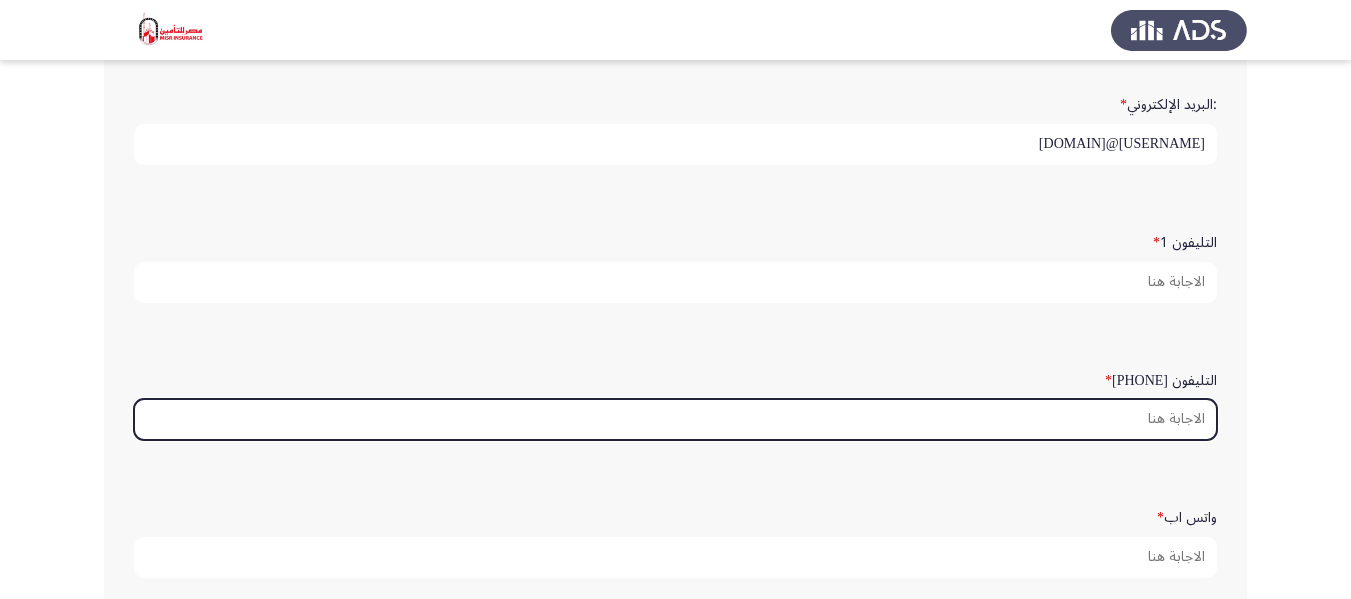 click on "[PHONE]" at bounding box center [675, 419] 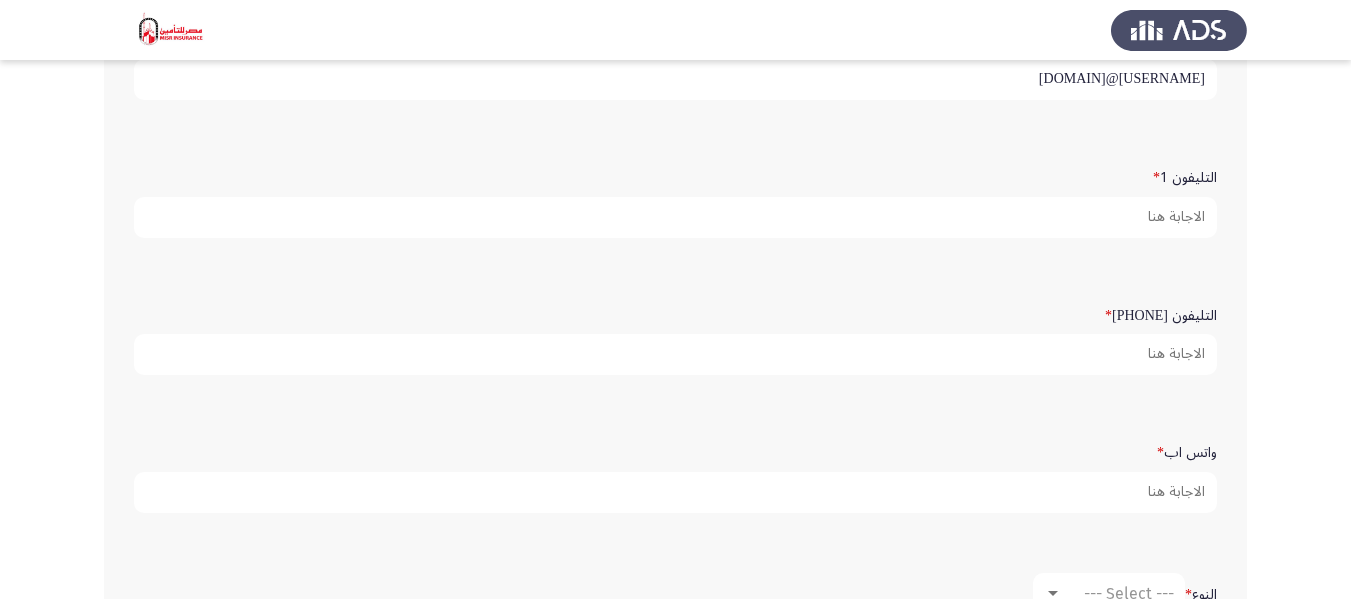 scroll, scrollTop: 487, scrollLeft: 0, axis: vertical 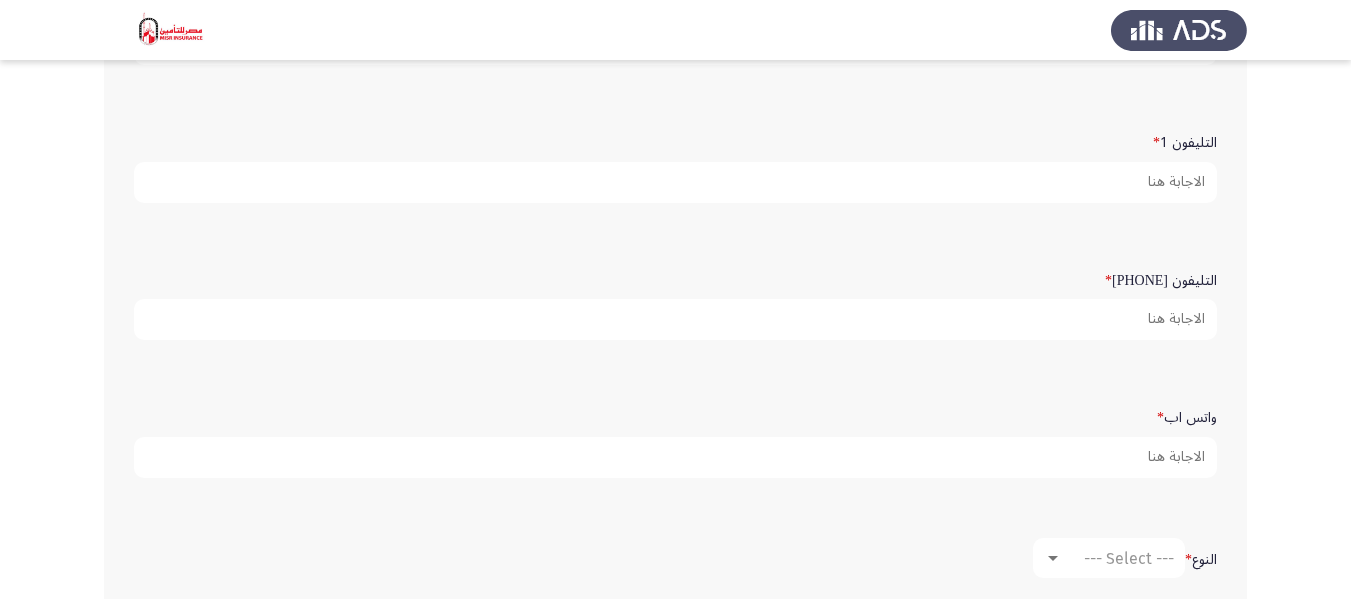 type on "[PHONE_NUMBER]" 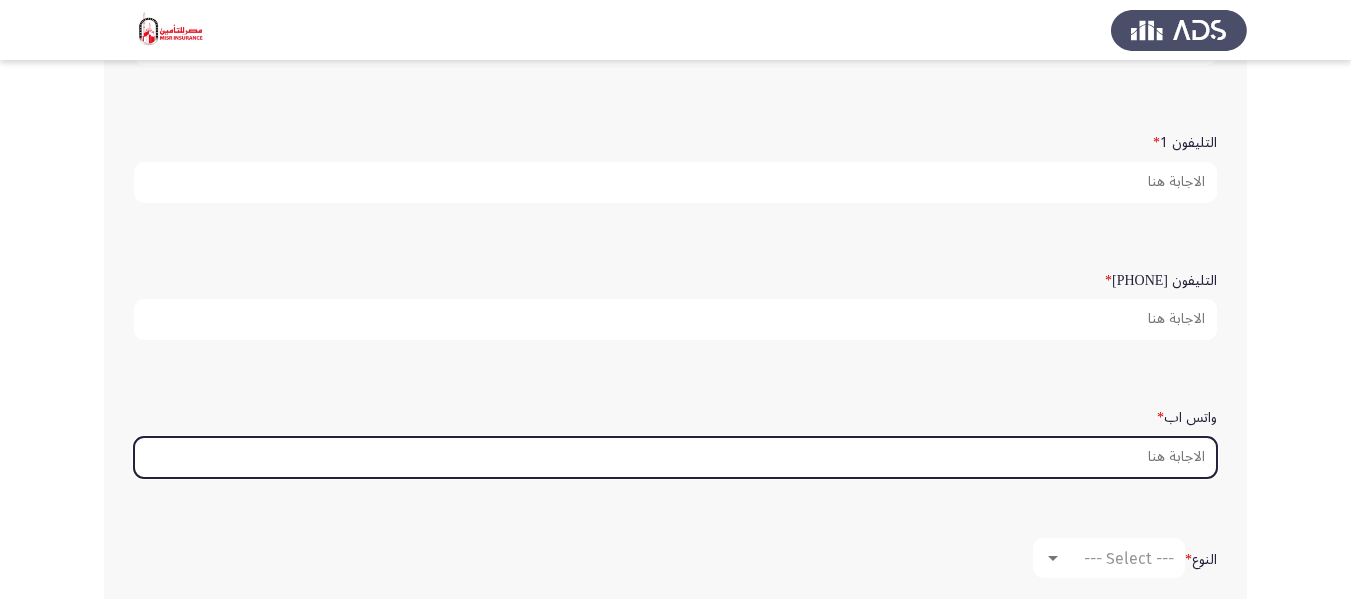 click on "واتس اب   *" at bounding box center [675, 457] 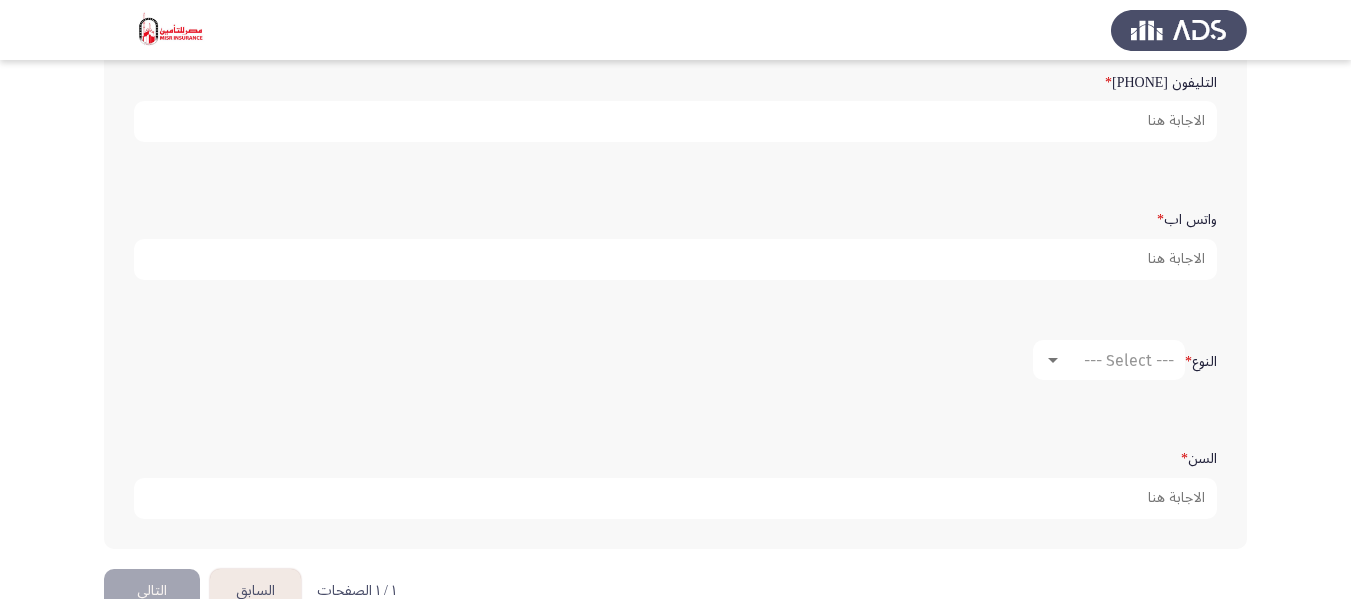 scroll, scrollTop: 687, scrollLeft: 0, axis: vertical 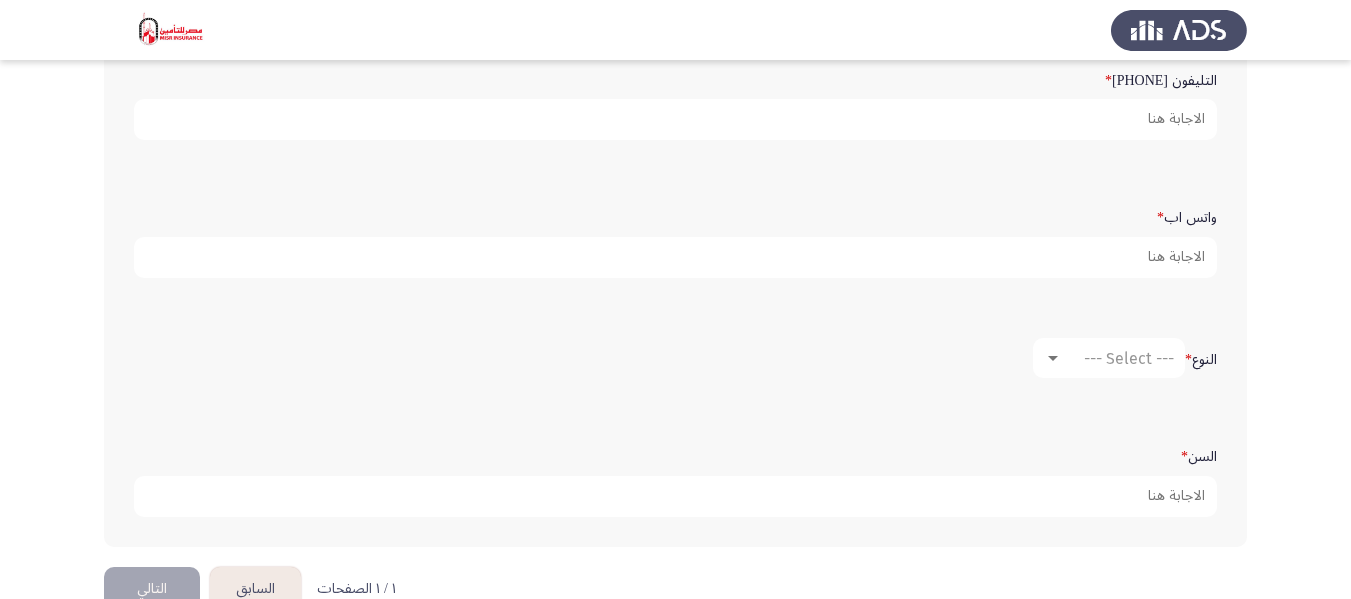 type on "[PHONE]" 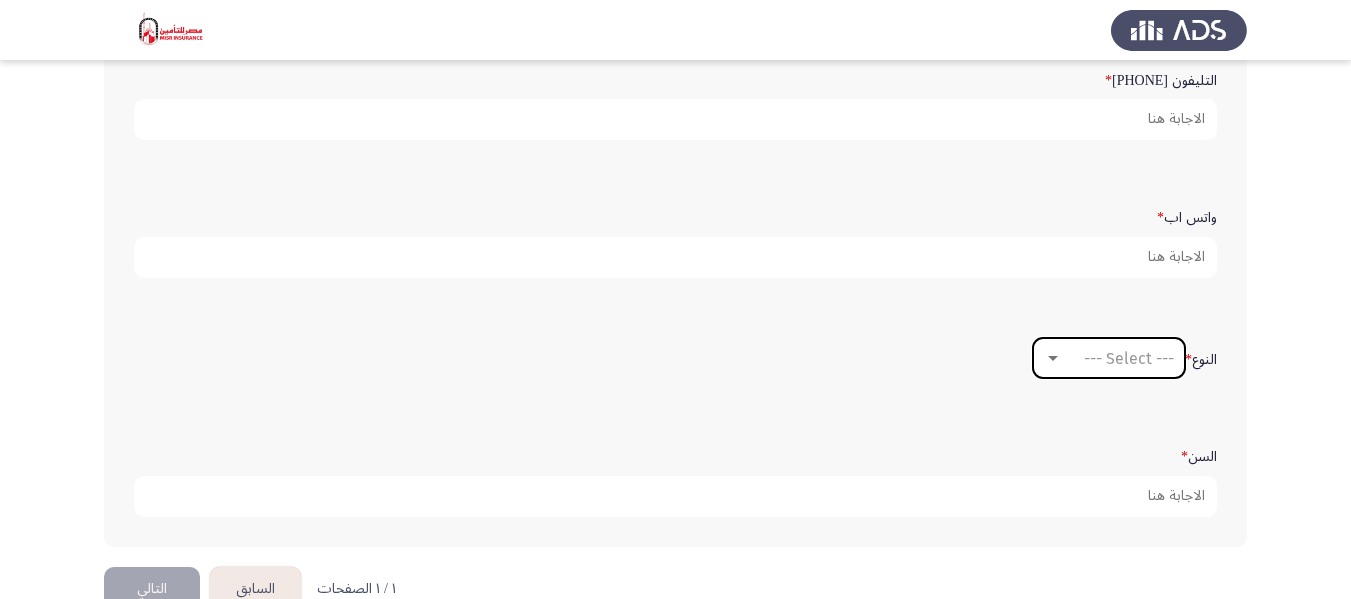 click on "--- Select ---" at bounding box center [1129, 358] 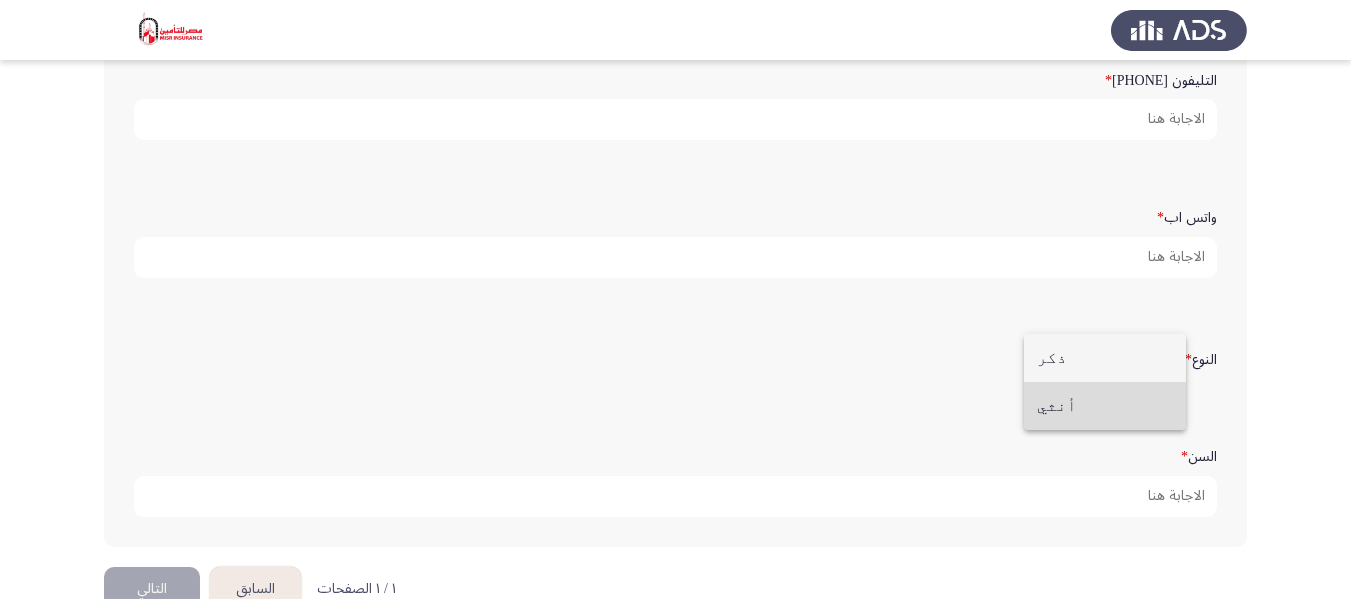 click on "أنثي" at bounding box center (1105, 406) 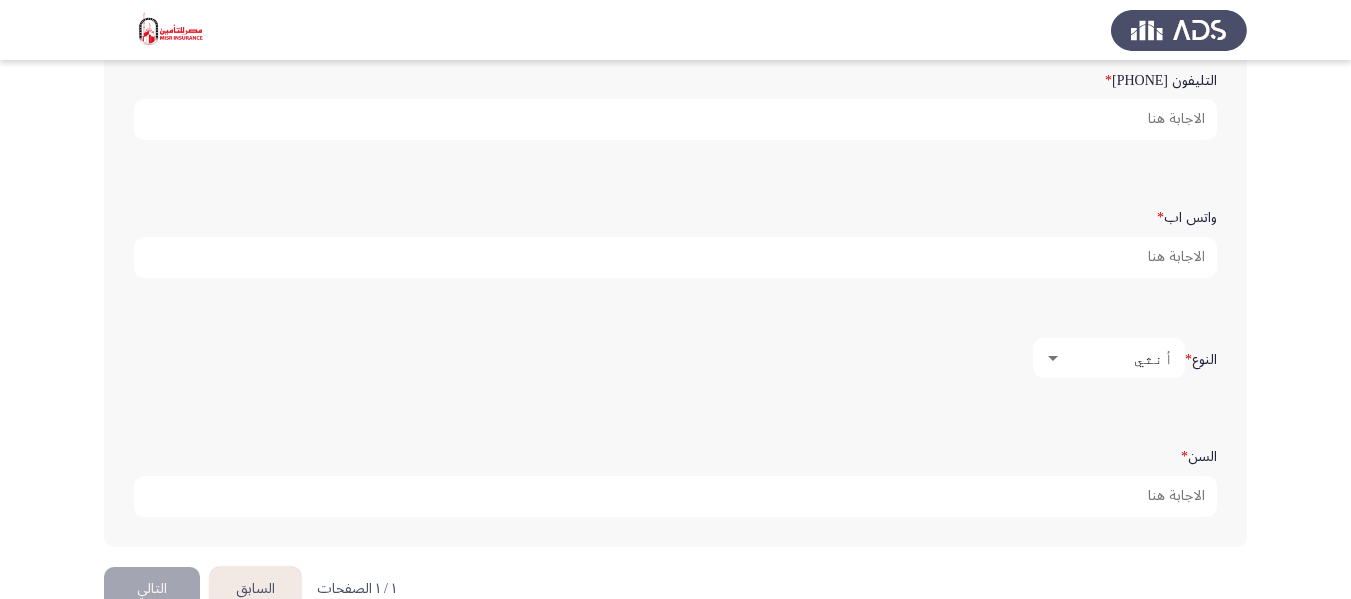scroll, scrollTop: 735, scrollLeft: 0, axis: vertical 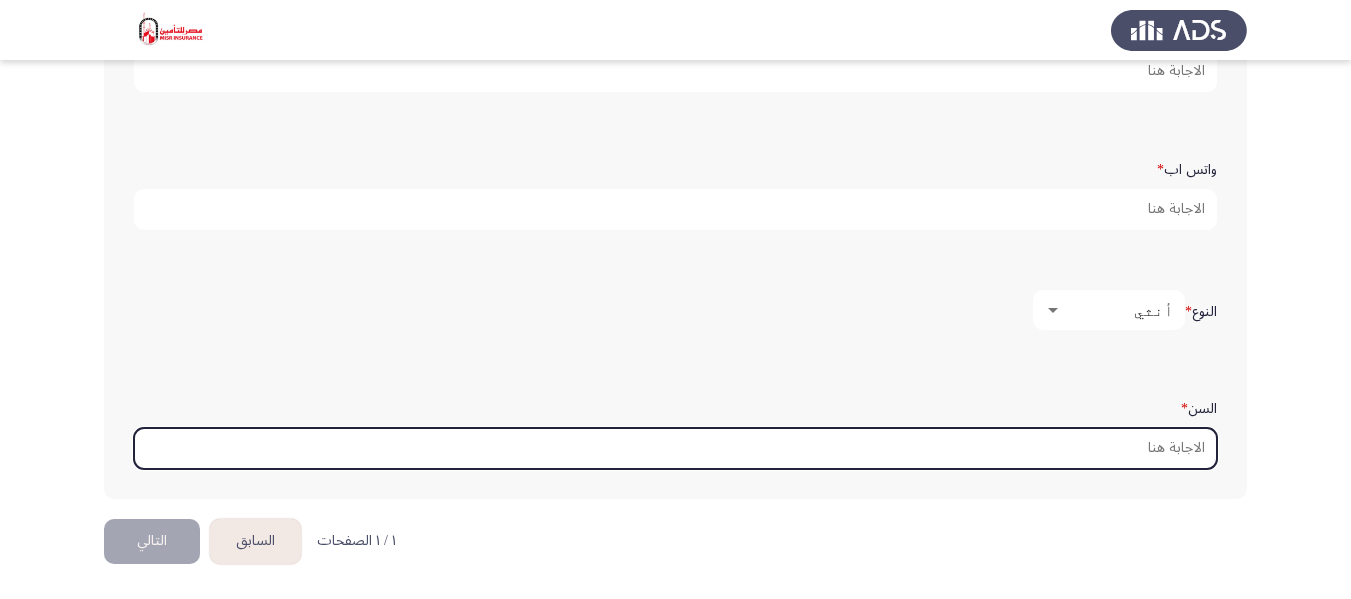 click on "السن   *" at bounding box center (675, 448) 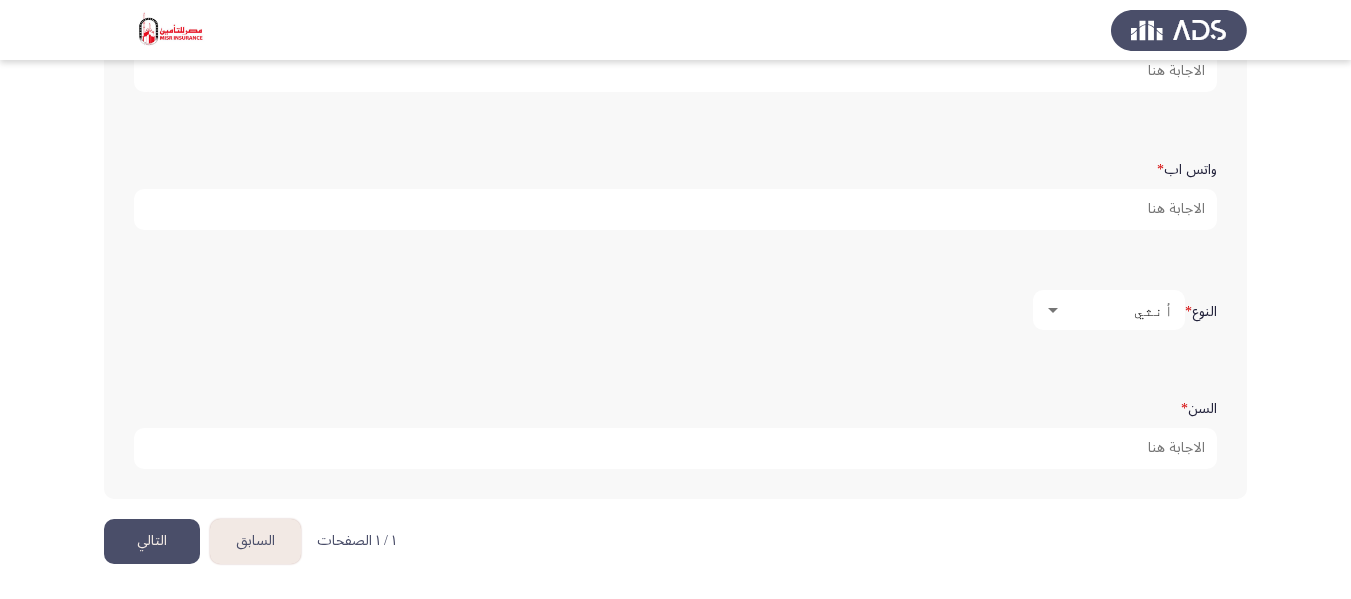 type on "[NUMBER]" 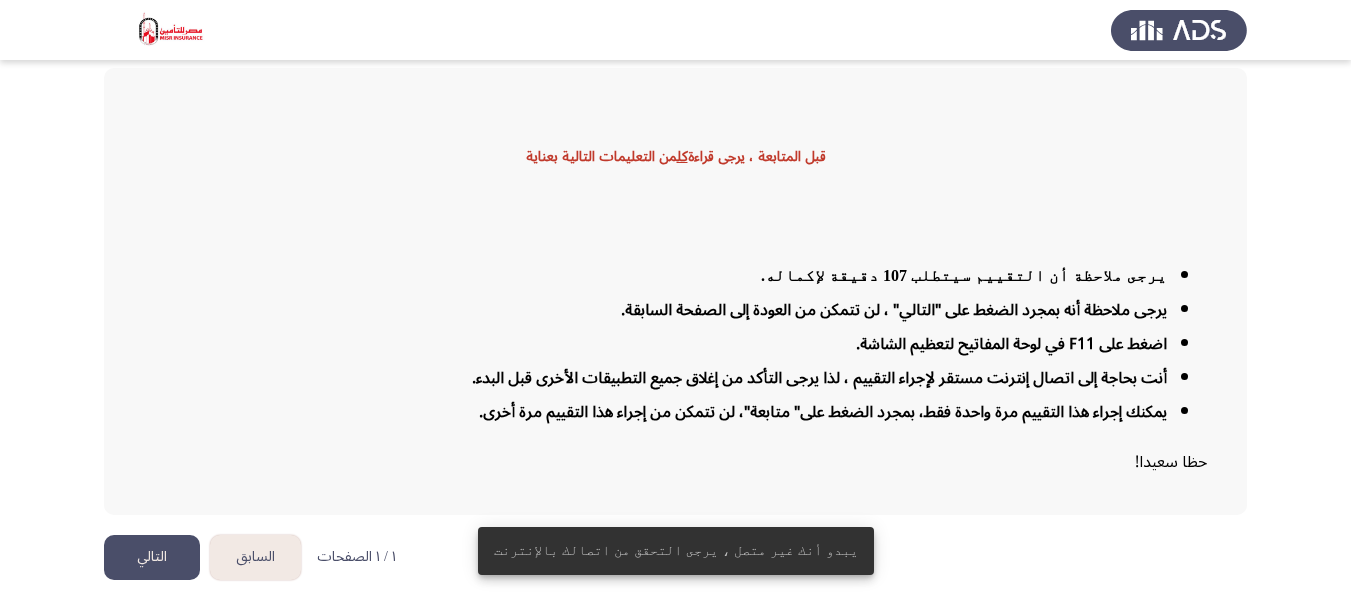 scroll, scrollTop: 101, scrollLeft: 0, axis: vertical 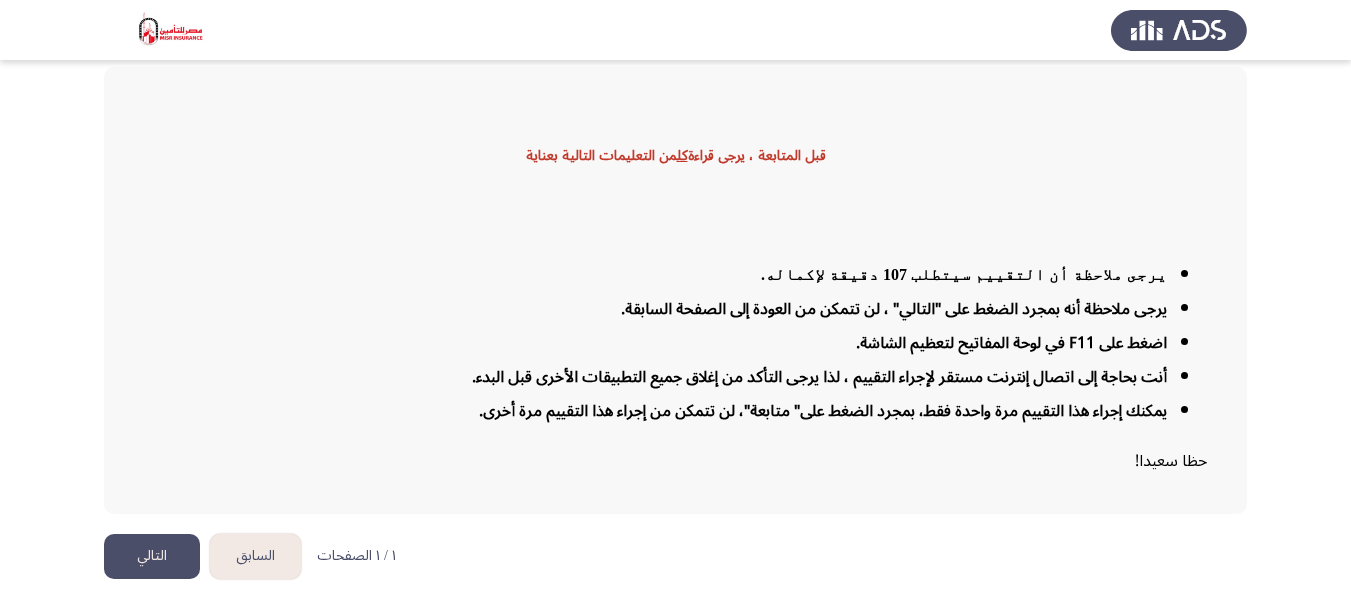 click on "التالي" 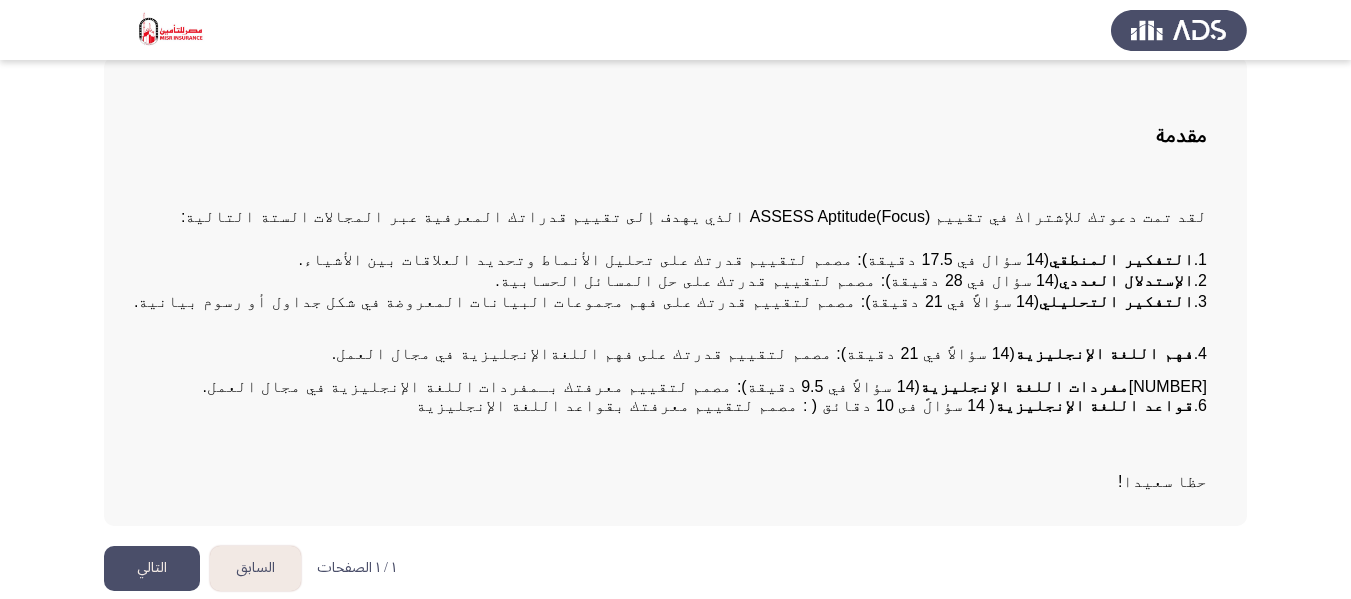 scroll, scrollTop: 113, scrollLeft: 0, axis: vertical 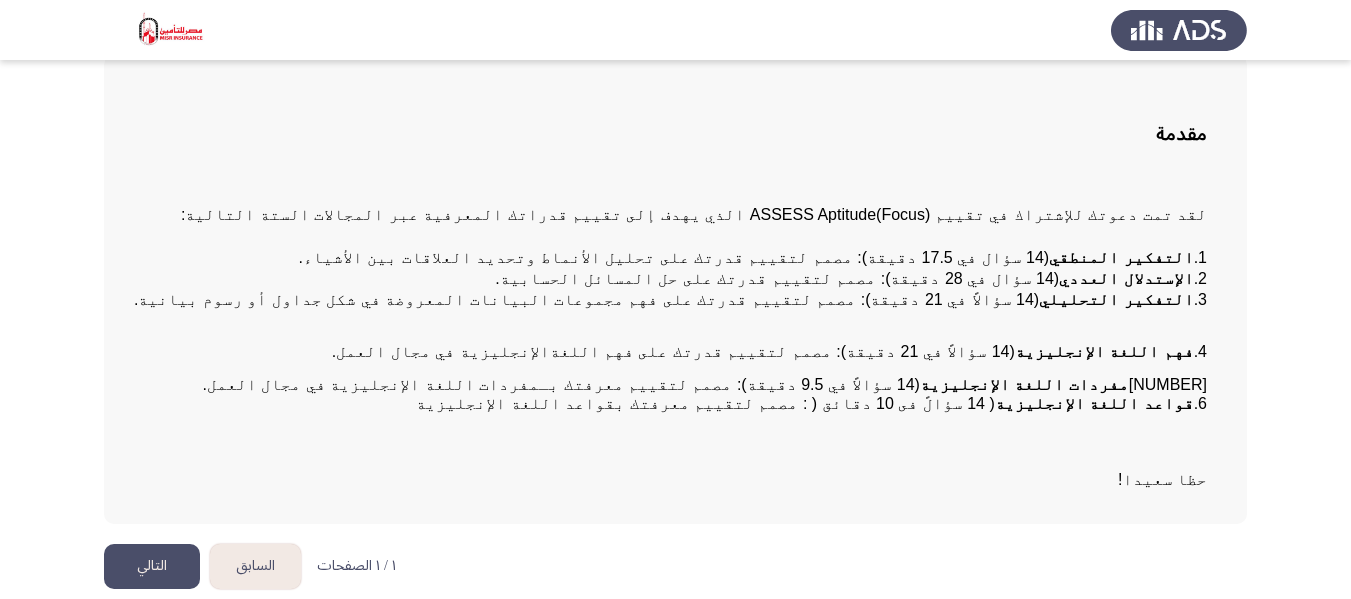 click on "التالي" 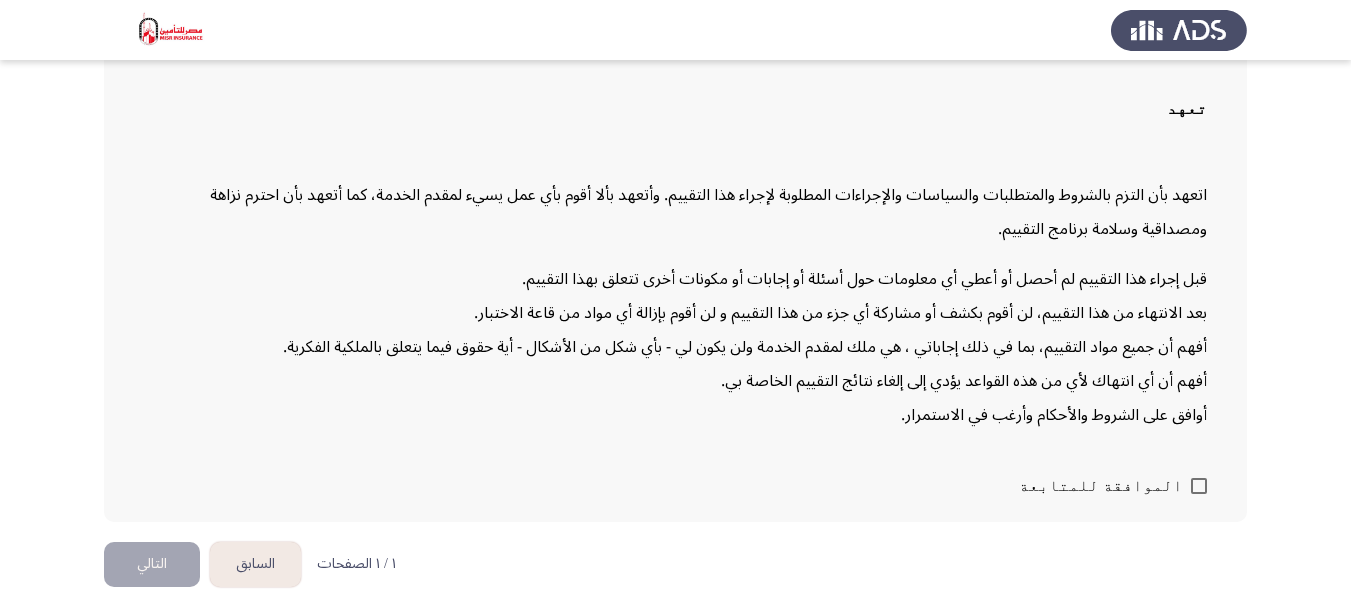 scroll, scrollTop: 155, scrollLeft: 0, axis: vertical 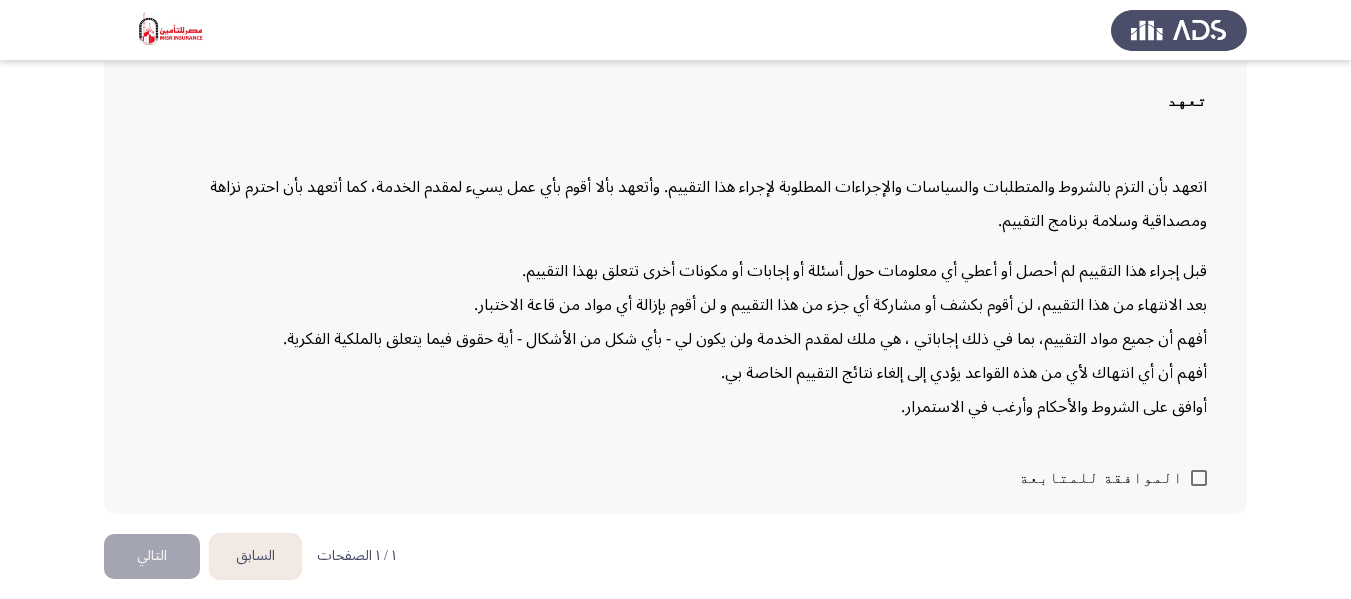 click on "الموافقة للمتابعة" at bounding box center [1113, 478] 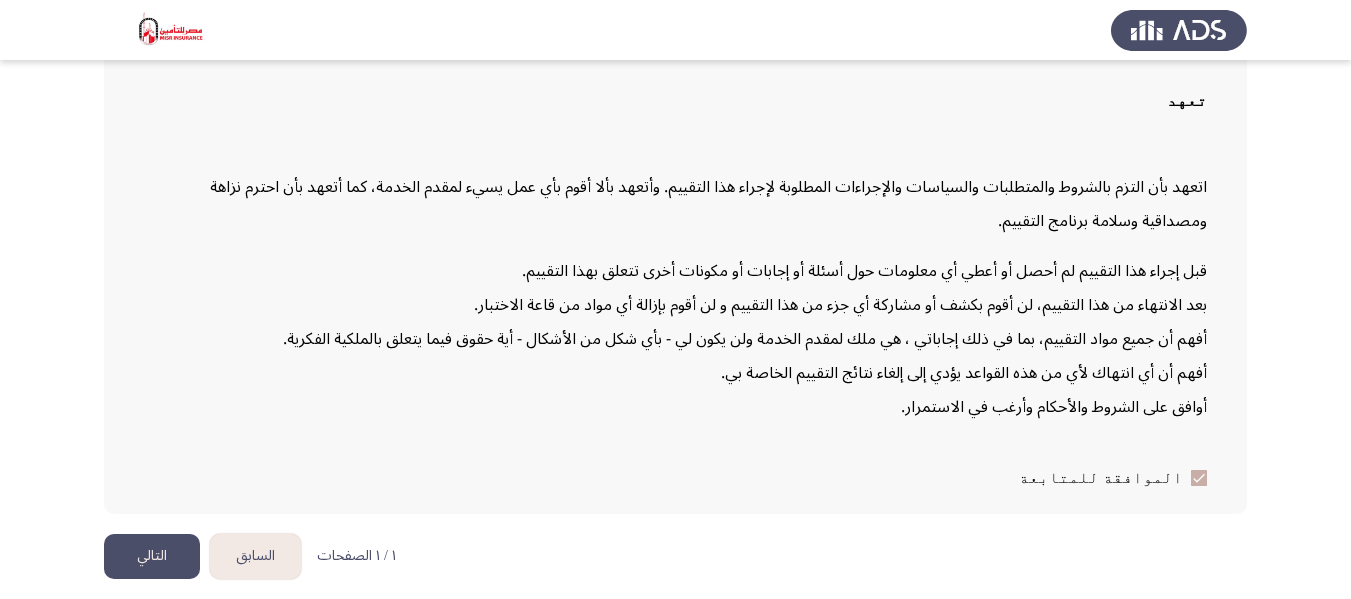 click on "التالي" 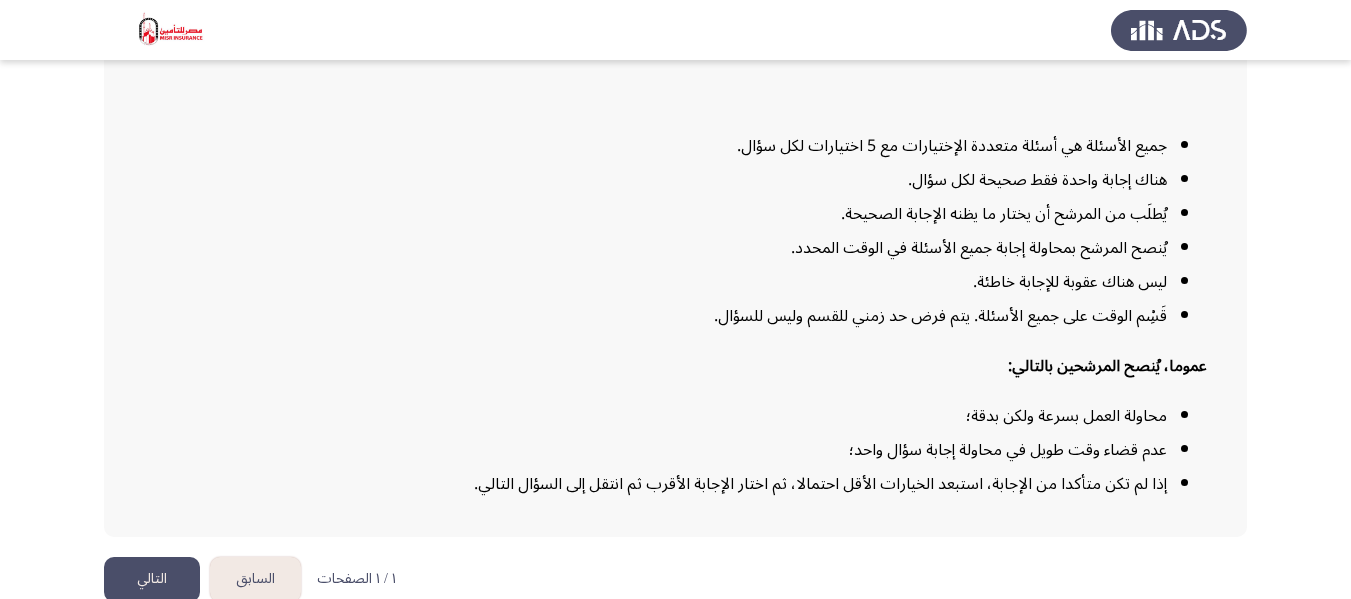 scroll, scrollTop: 267, scrollLeft: 0, axis: vertical 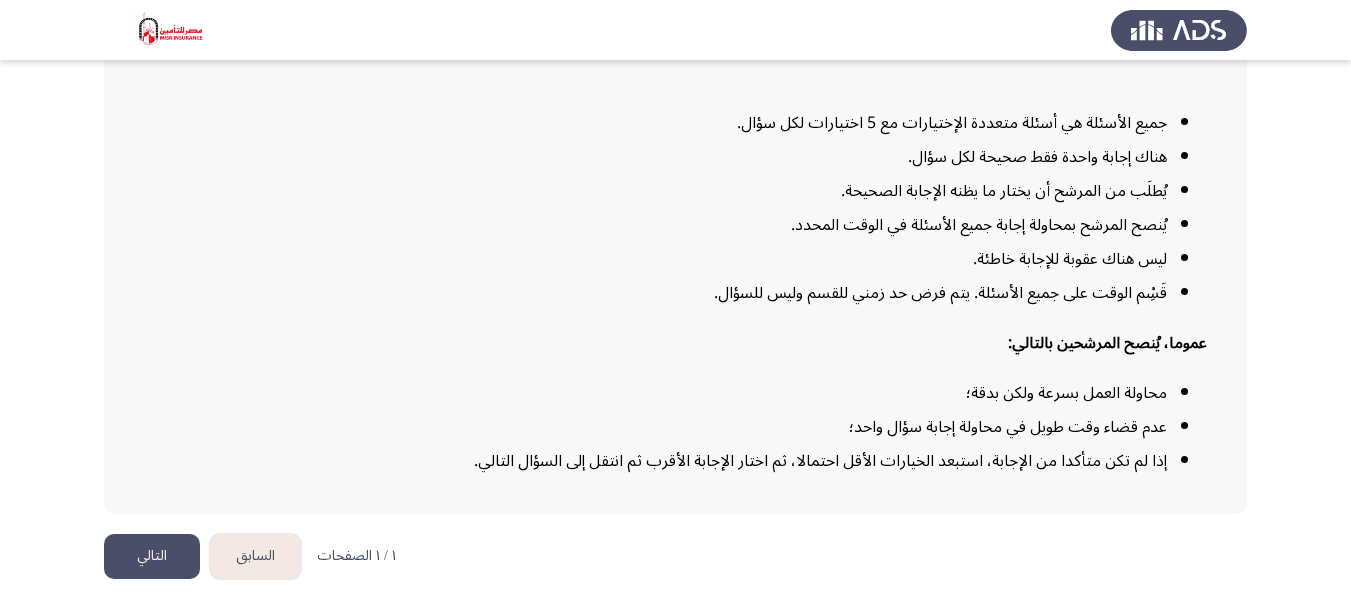 click on "التالي" 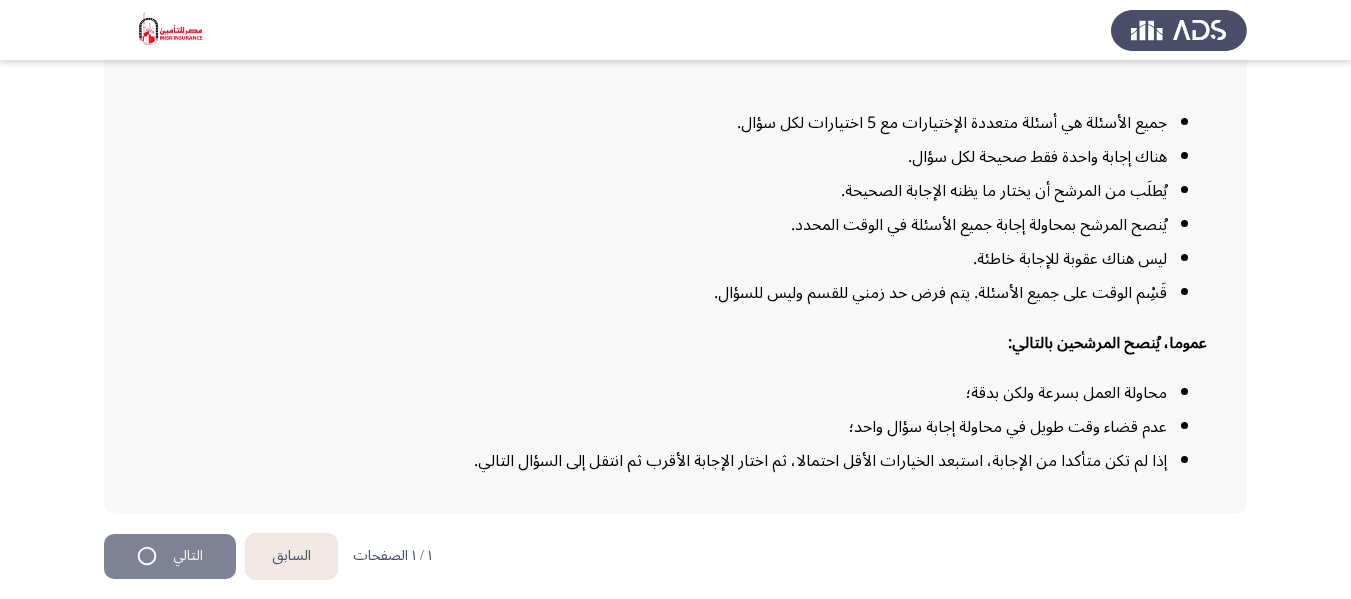 scroll, scrollTop: 0, scrollLeft: 0, axis: both 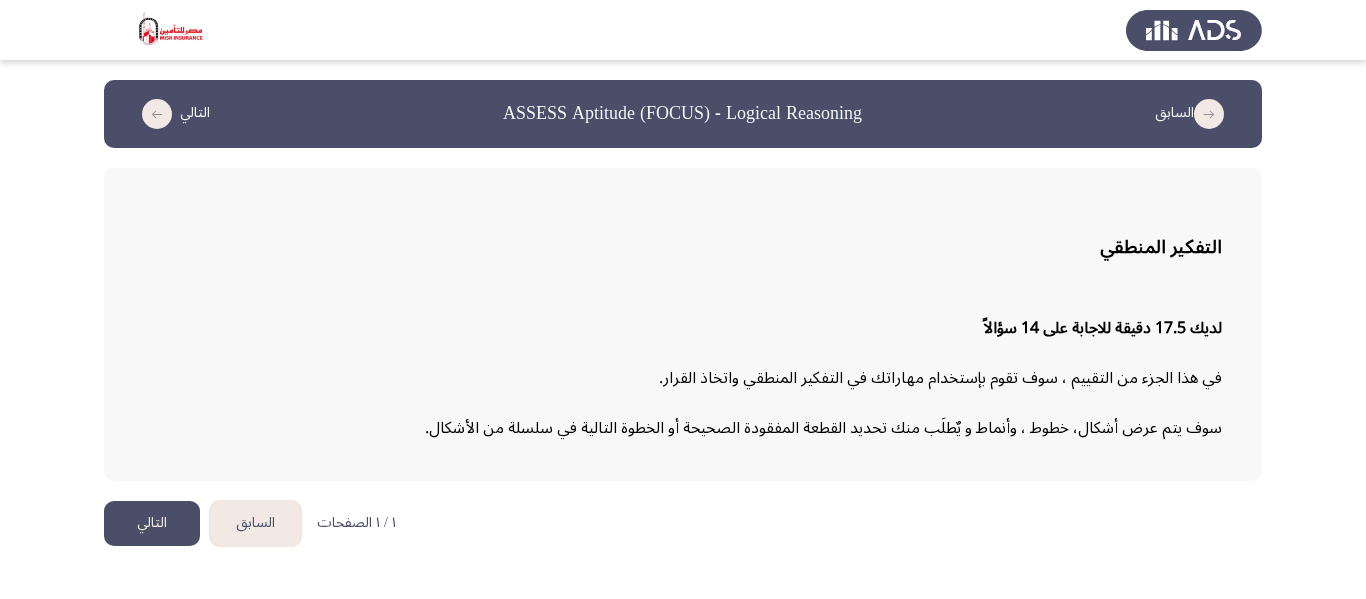 click on "التالي" 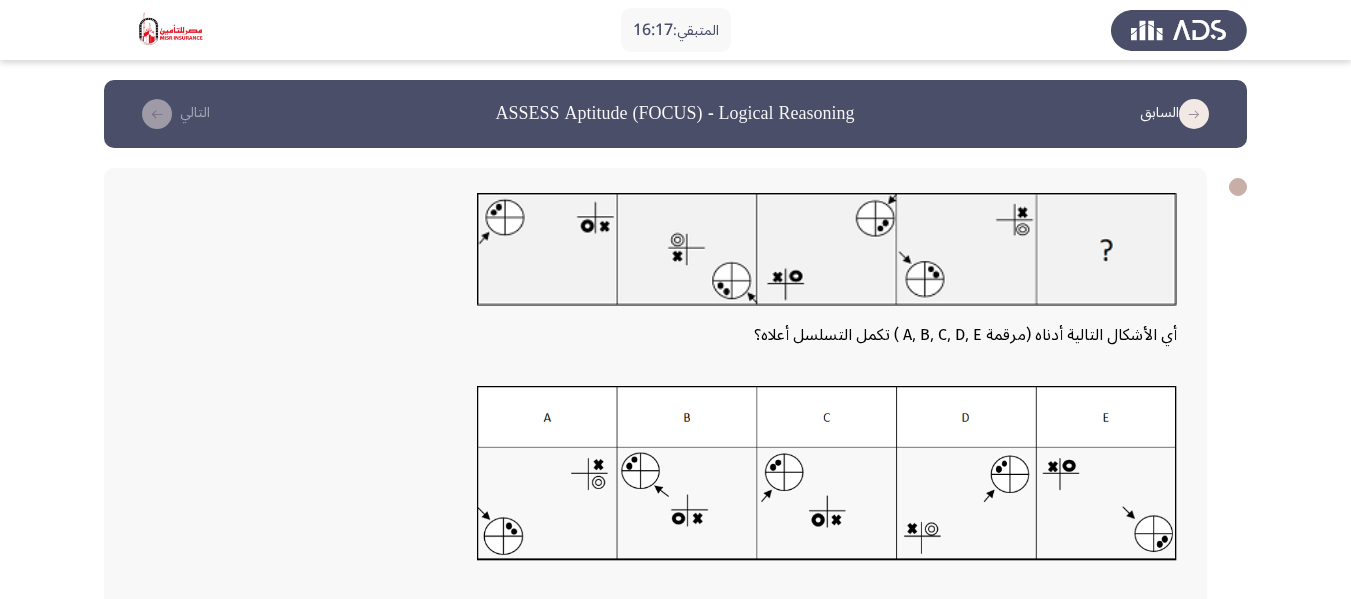 scroll, scrollTop: 100, scrollLeft: 0, axis: vertical 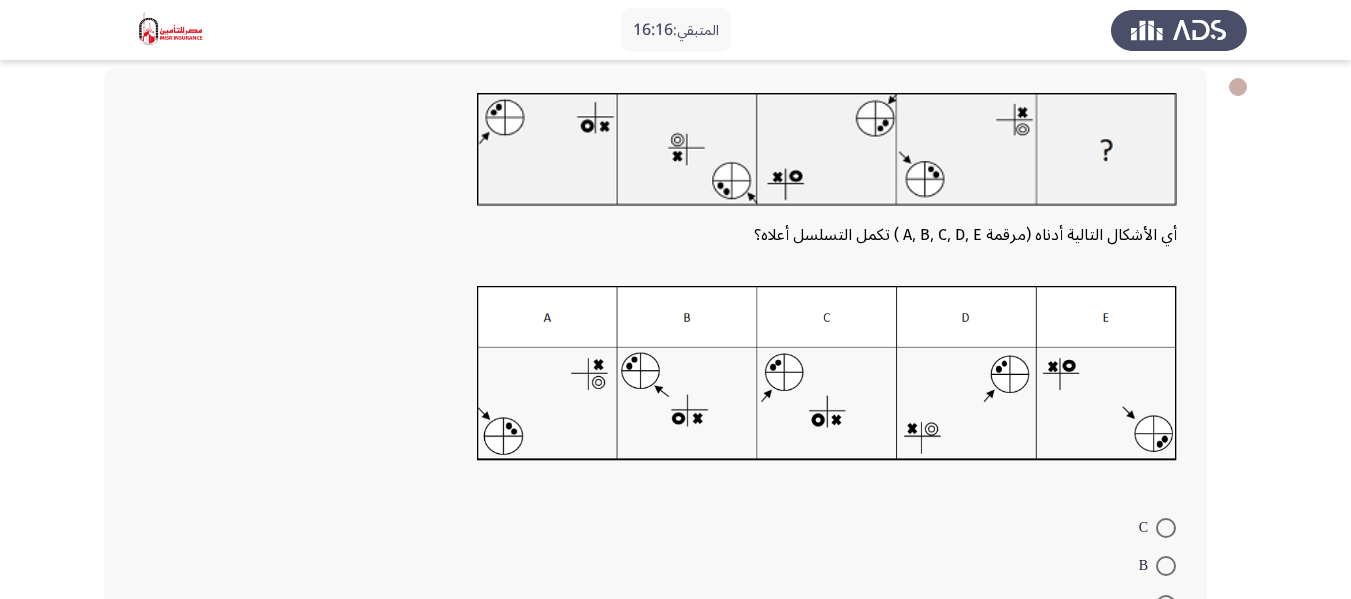 click at bounding box center [1166, 566] 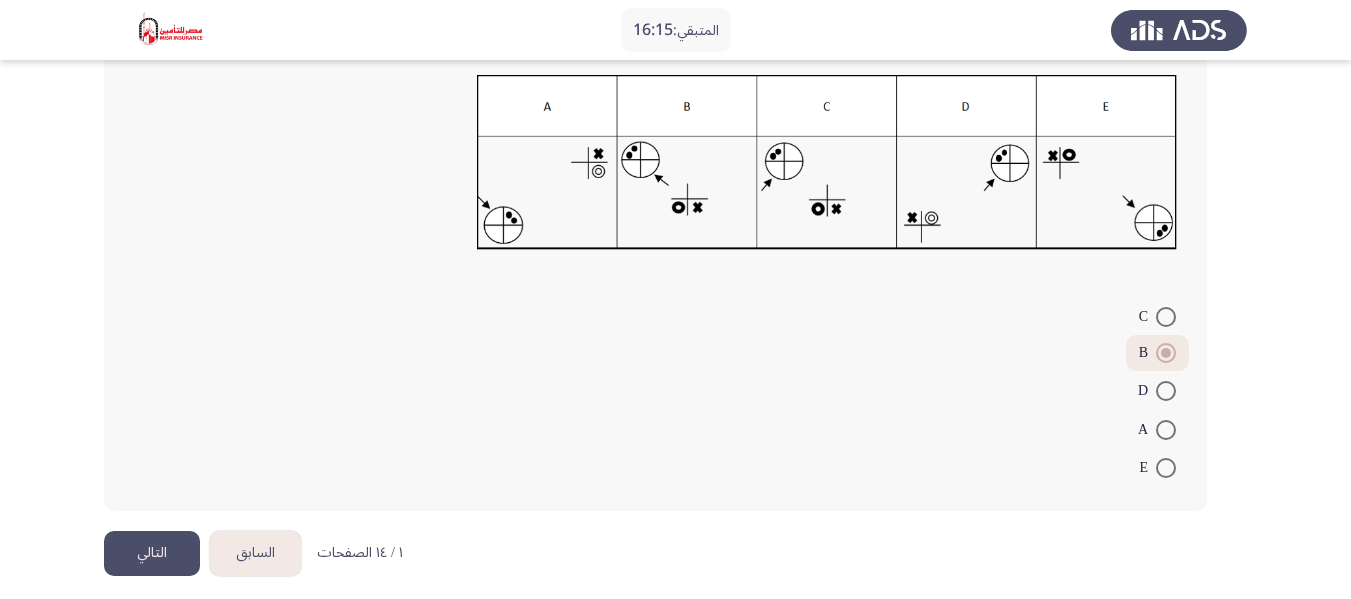 scroll, scrollTop: 323, scrollLeft: 0, axis: vertical 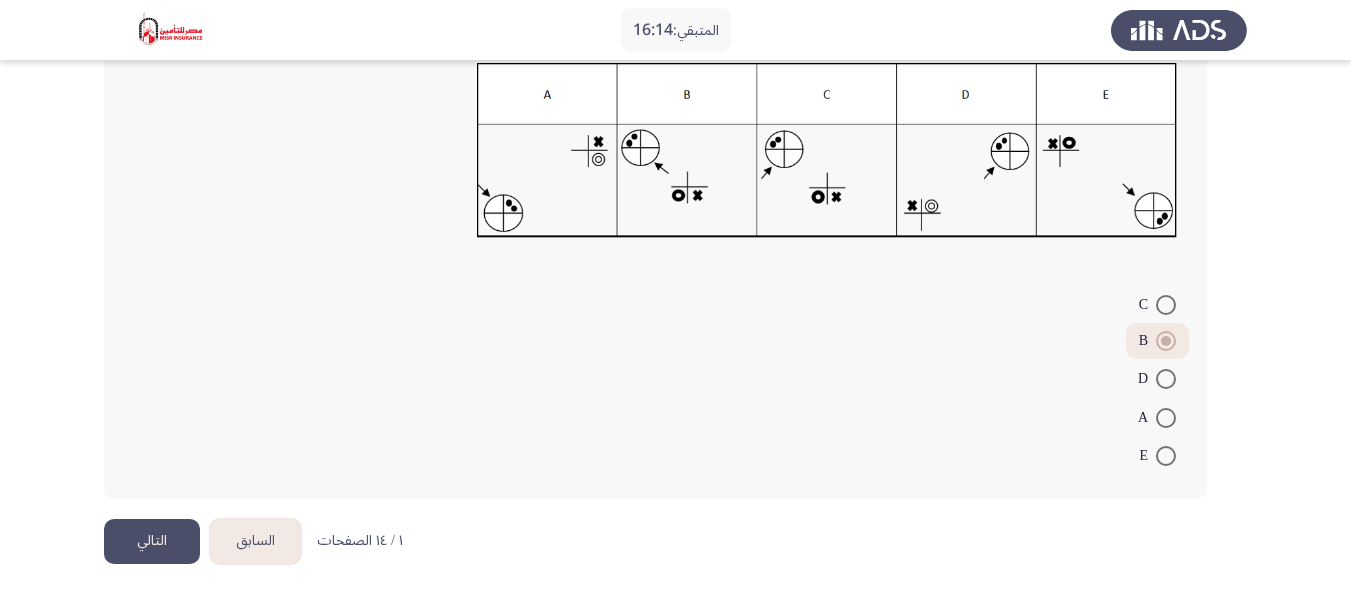 click on "التالي" 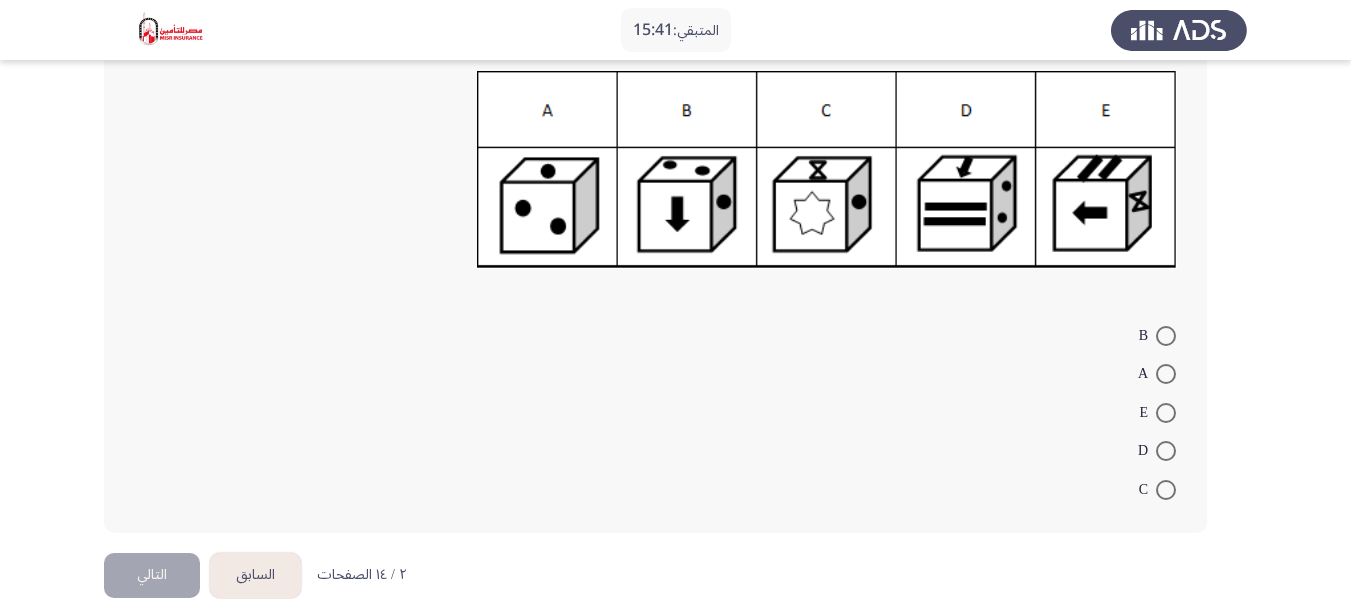 scroll, scrollTop: 300, scrollLeft: 0, axis: vertical 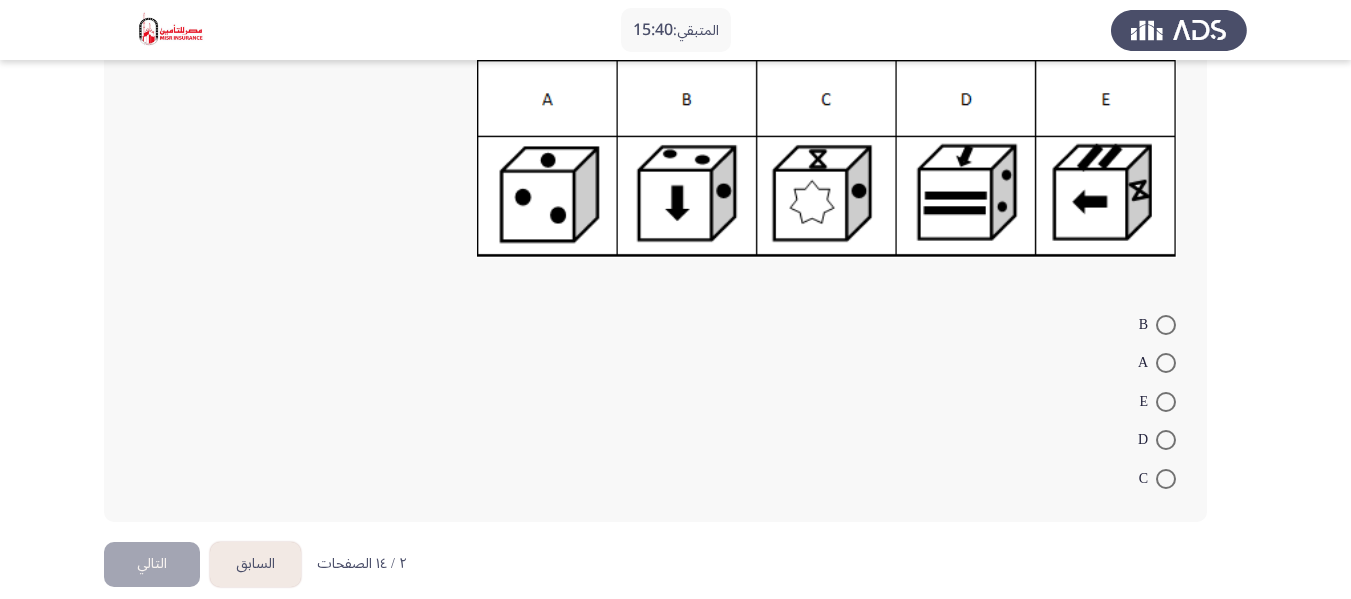 click at bounding box center [1166, 440] 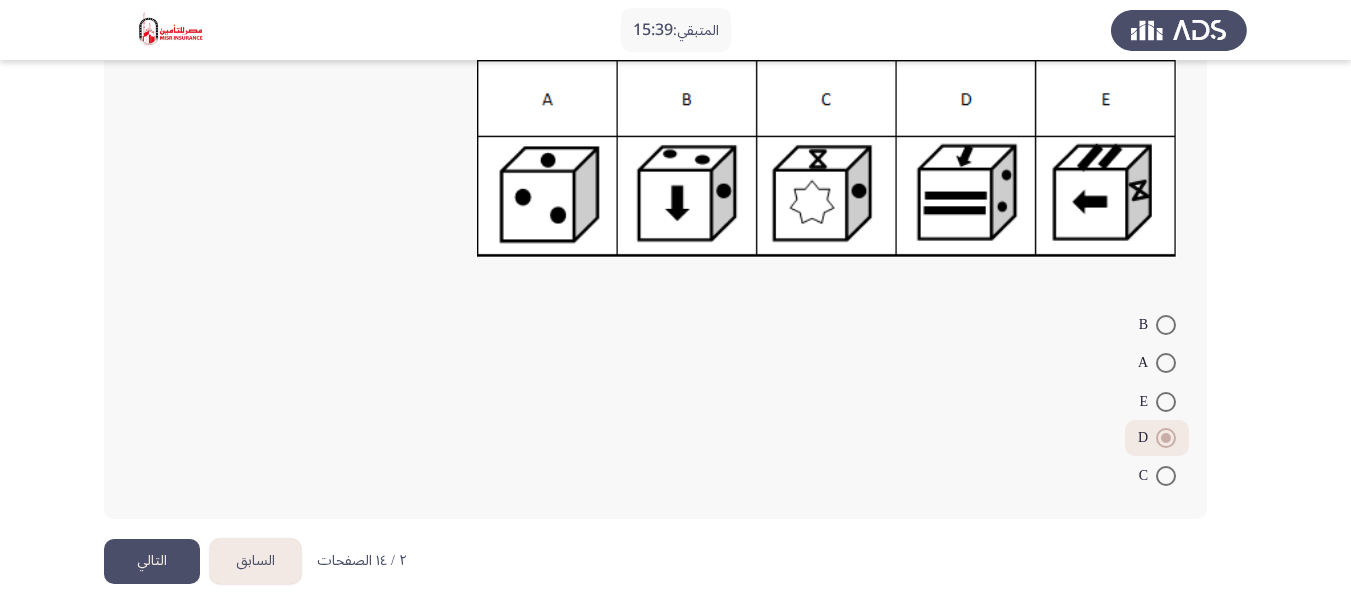 click on "التالي" 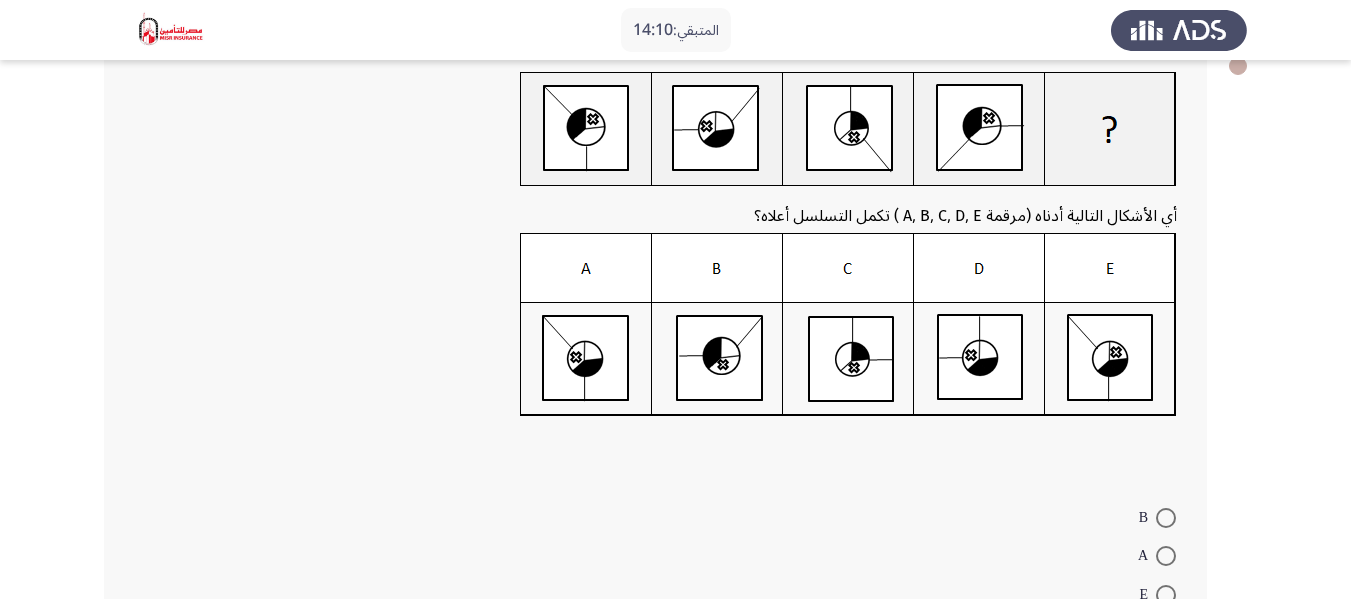 scroll, scrollTop: 0, scrollLeft: 0, axis: both 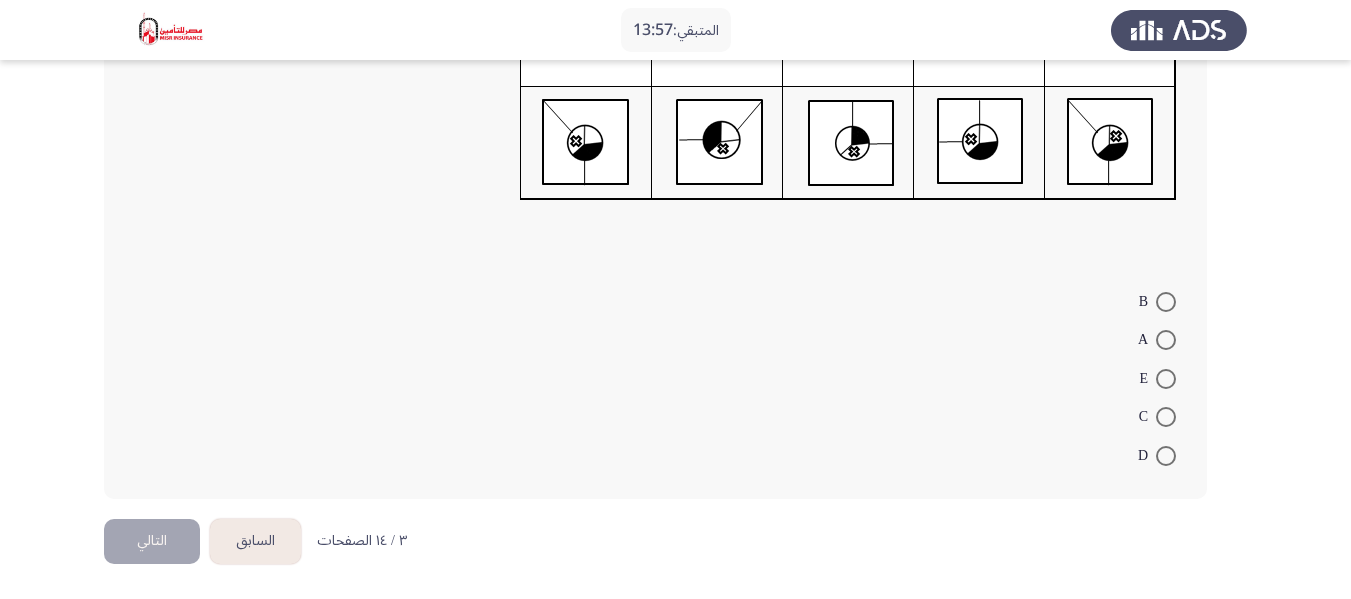 drag, startPoint x: 1164, startPoint y: 451, endPoint x: 1103, endPoint y: 468, distance: 63.324562 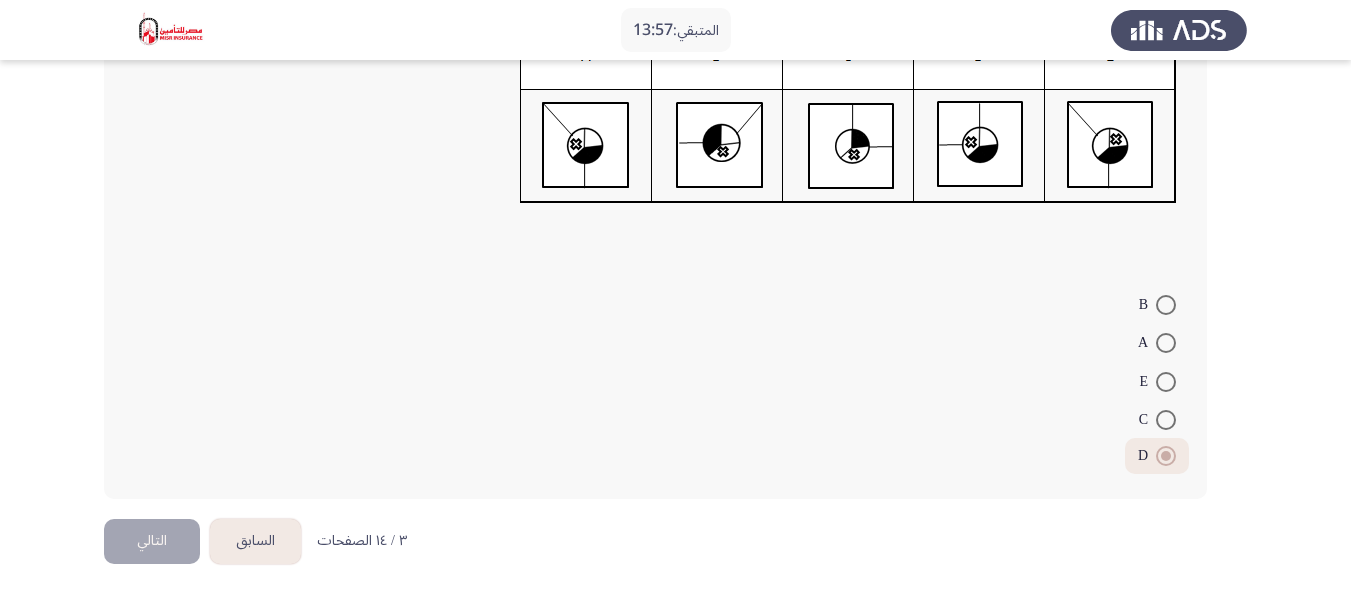 scroll, scrollTop: 334, scrollLeft: 0, axis: vertical 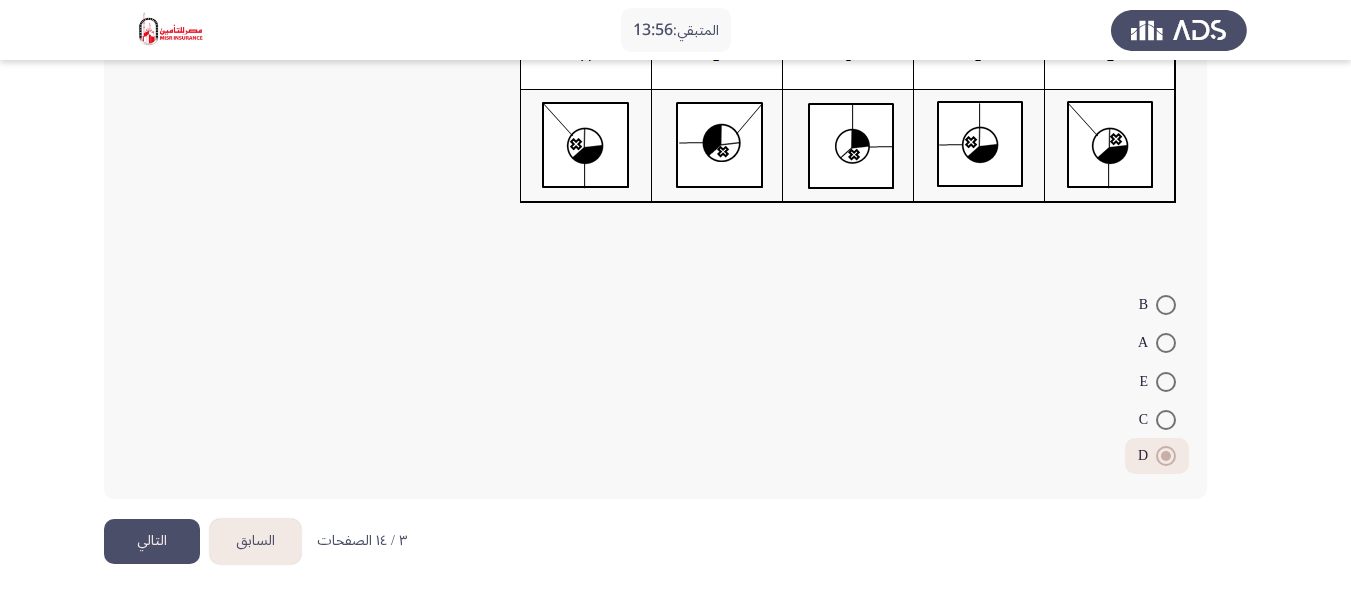 click on "التالي" 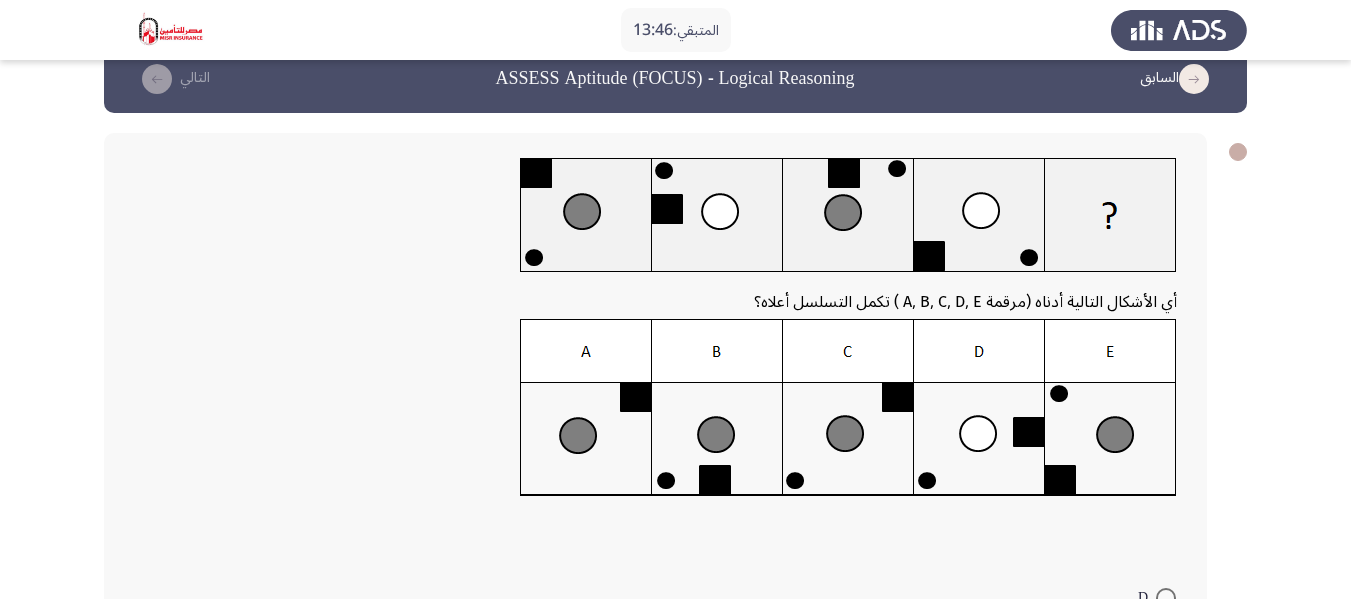 scroll, scrollTop: 0, scrollLeft: 0, axis: both 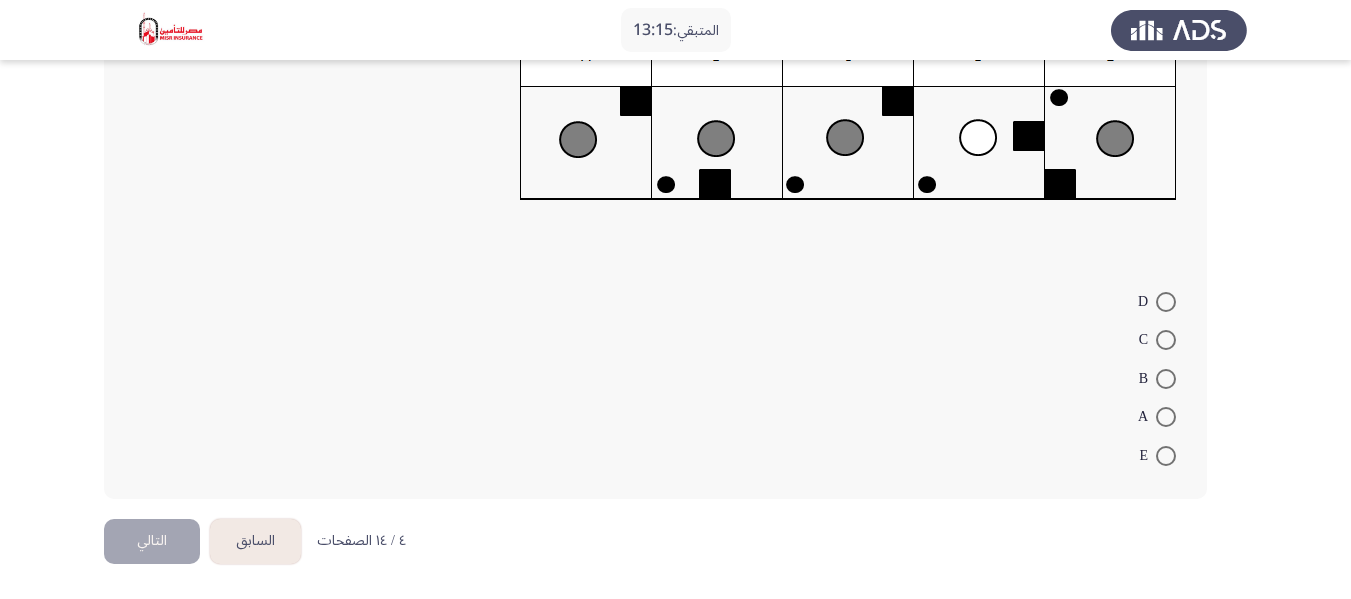 click at bounding box center [1166, 456] 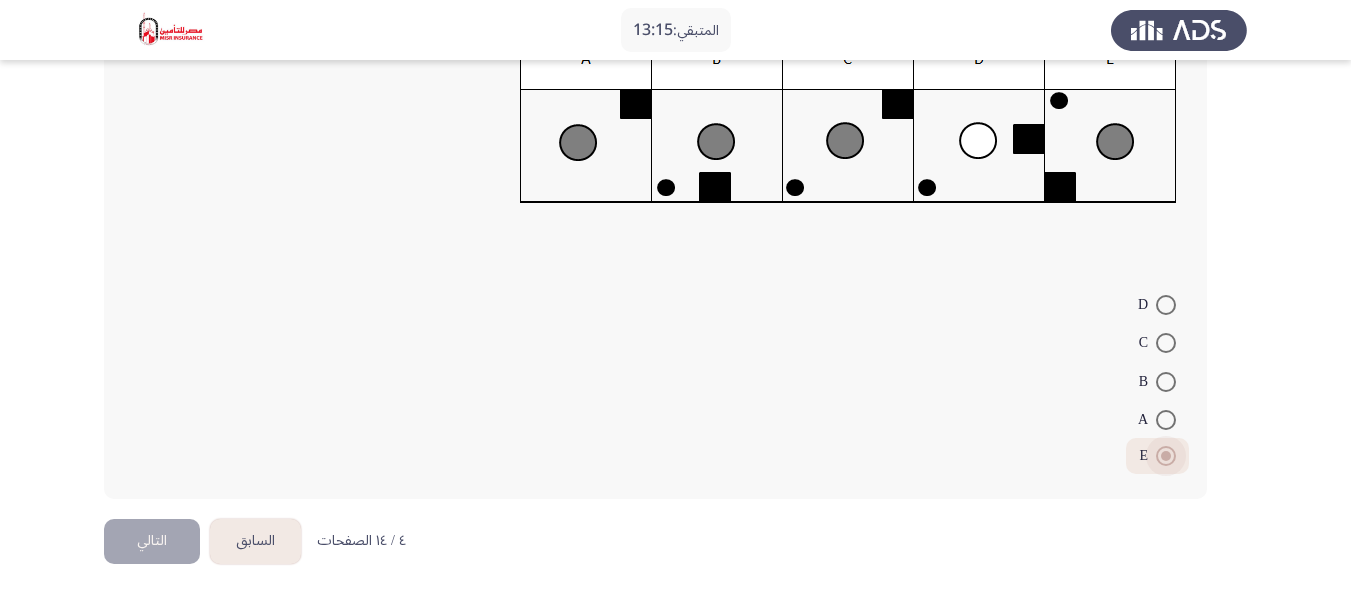 scroll, scrollTop: 328, scrollLeft: 0, axis: vertical 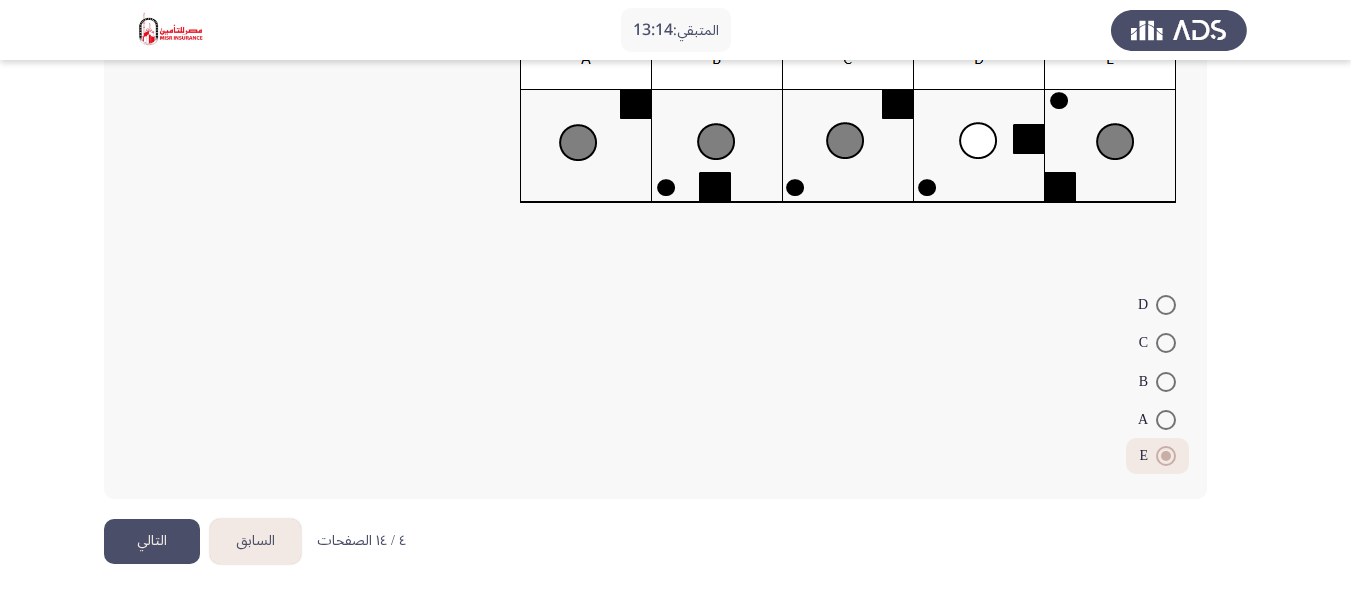 click on "التالي" 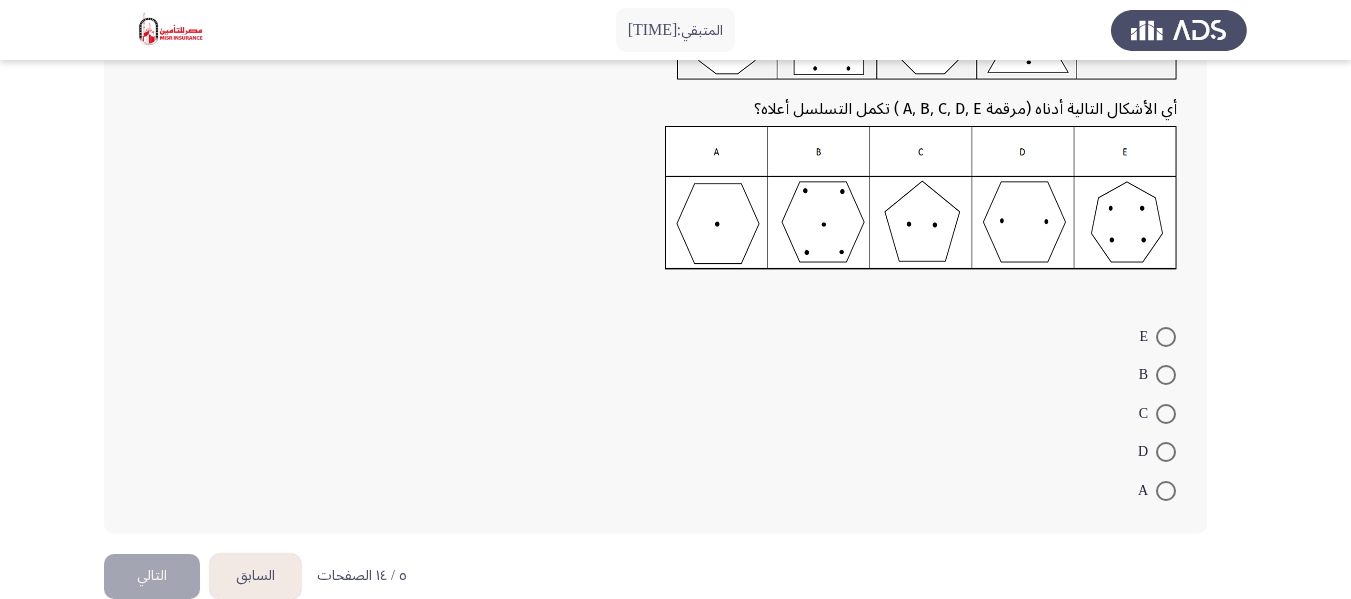 scroll, scrollTop: 229, scrollLeft: 0, axis: vertical 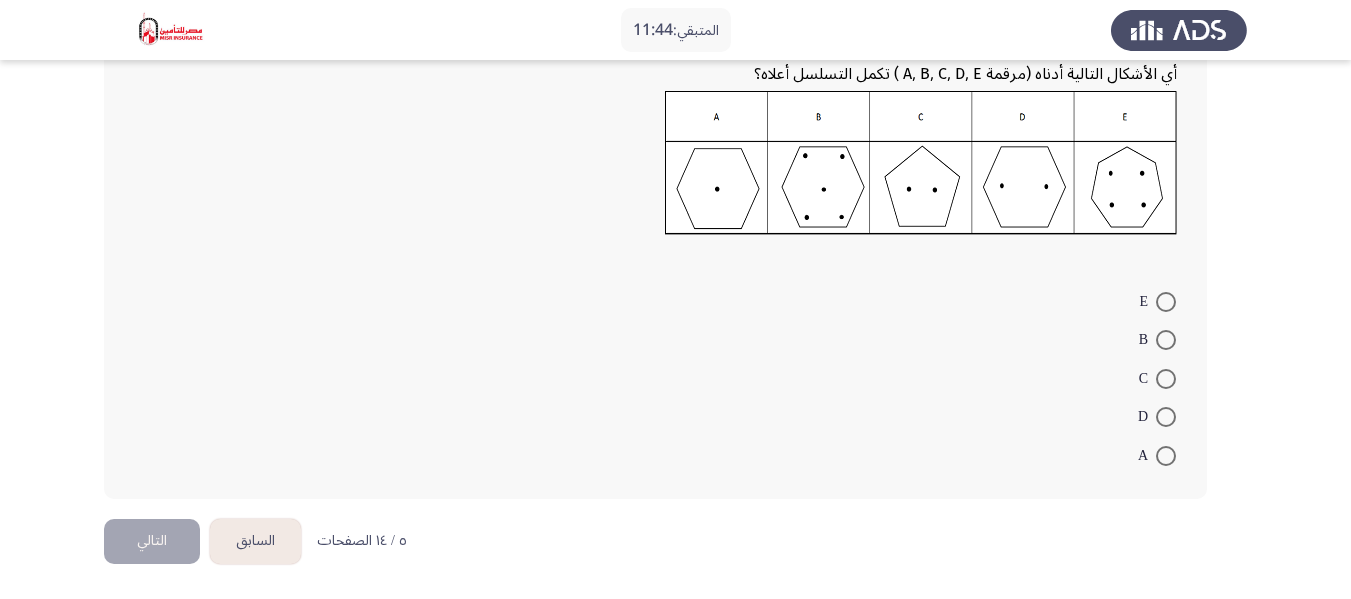 click at bounding box center (1166, 379) 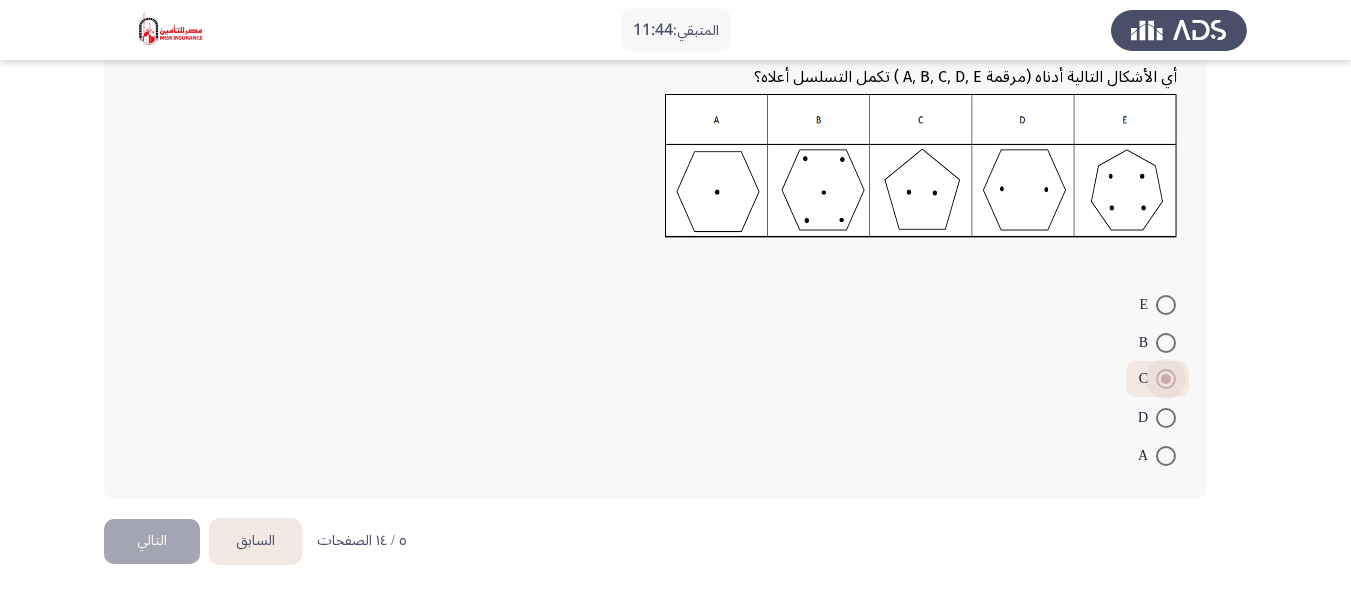 scroll, scrollTop: 226, scrollLeft: 0, axis: vertical 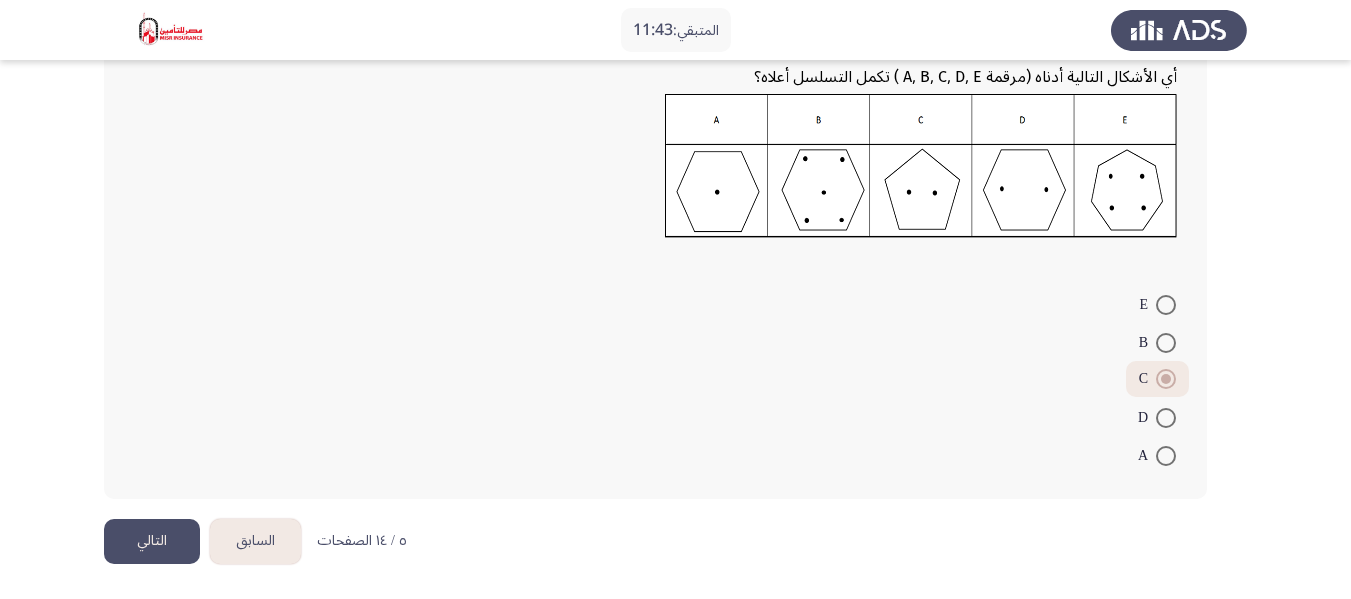 click on "التالي" 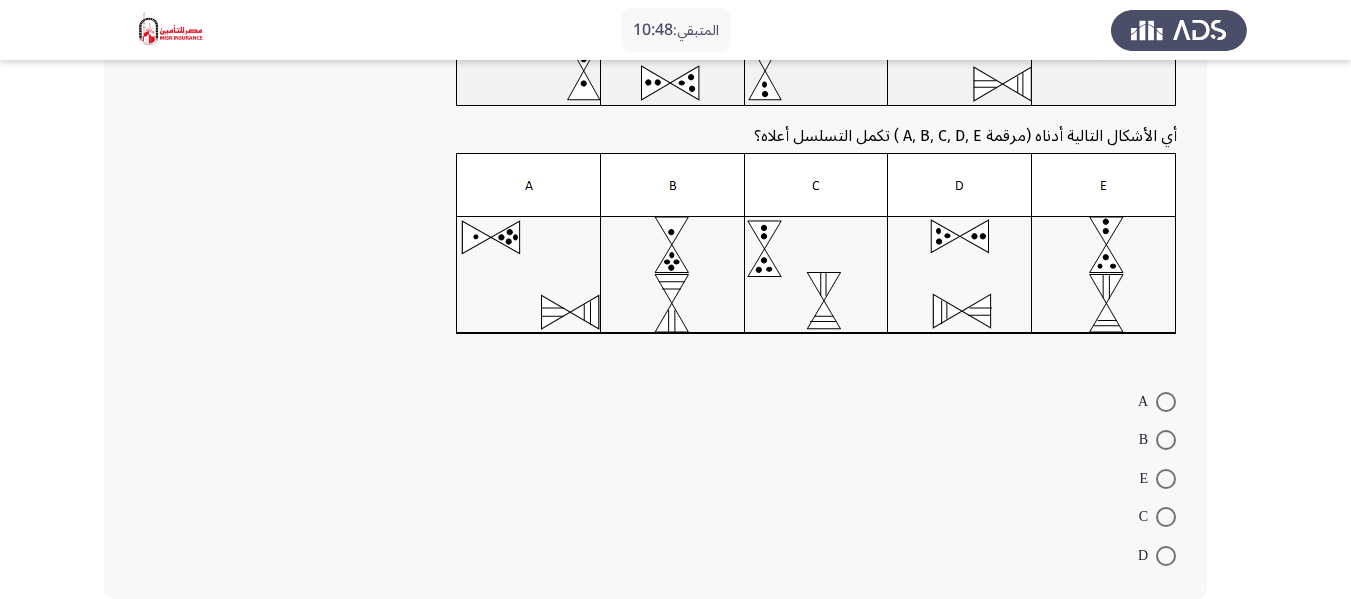 scroll, scrollTop: 104, scrollLeft: 0, axis: vertical 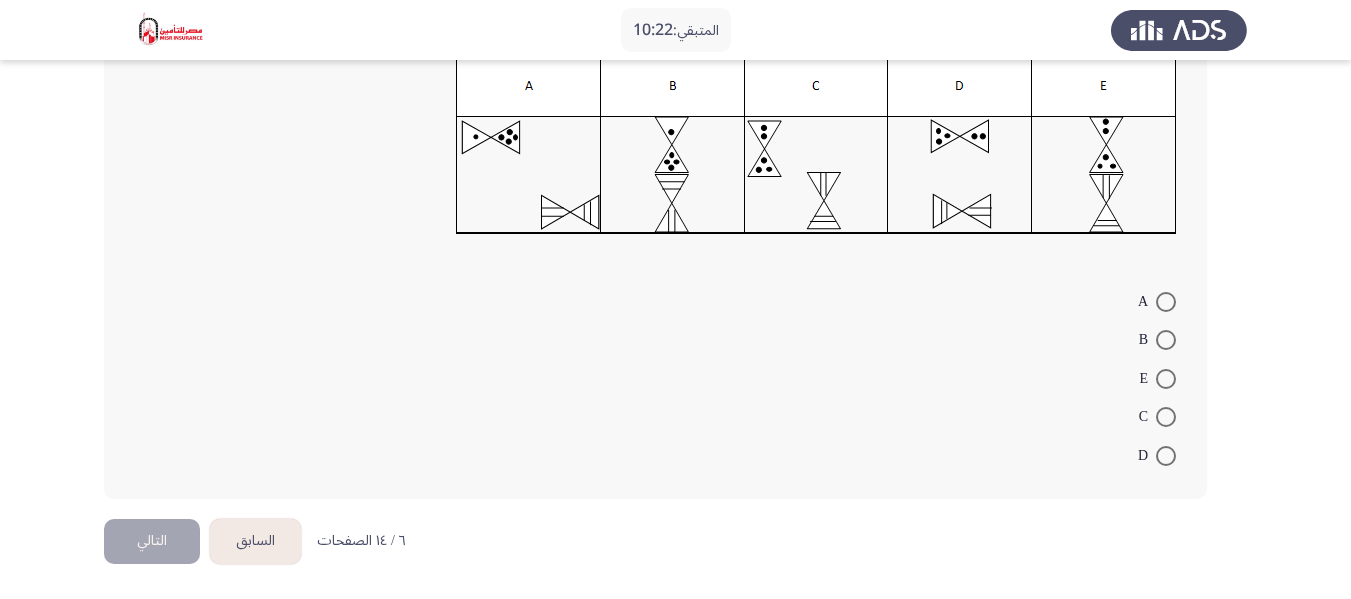 click at bounding box center [1166, 379] 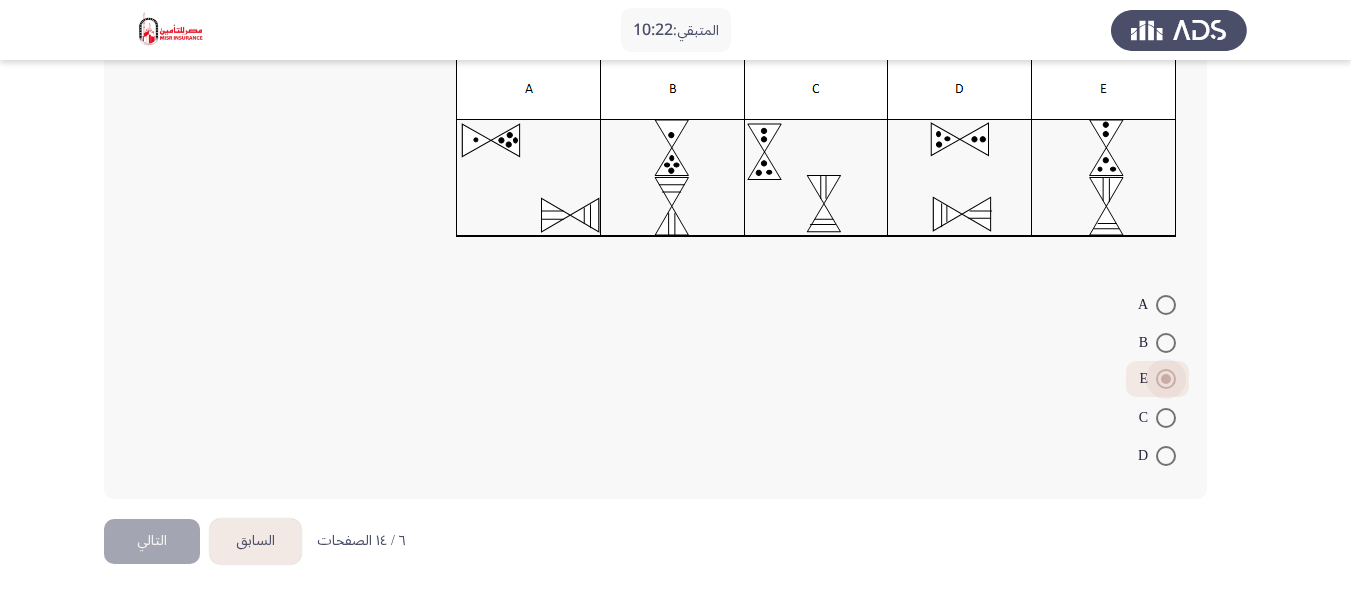 scroll, scrollTop: 301, scrollLeft: 0, axis: vertical 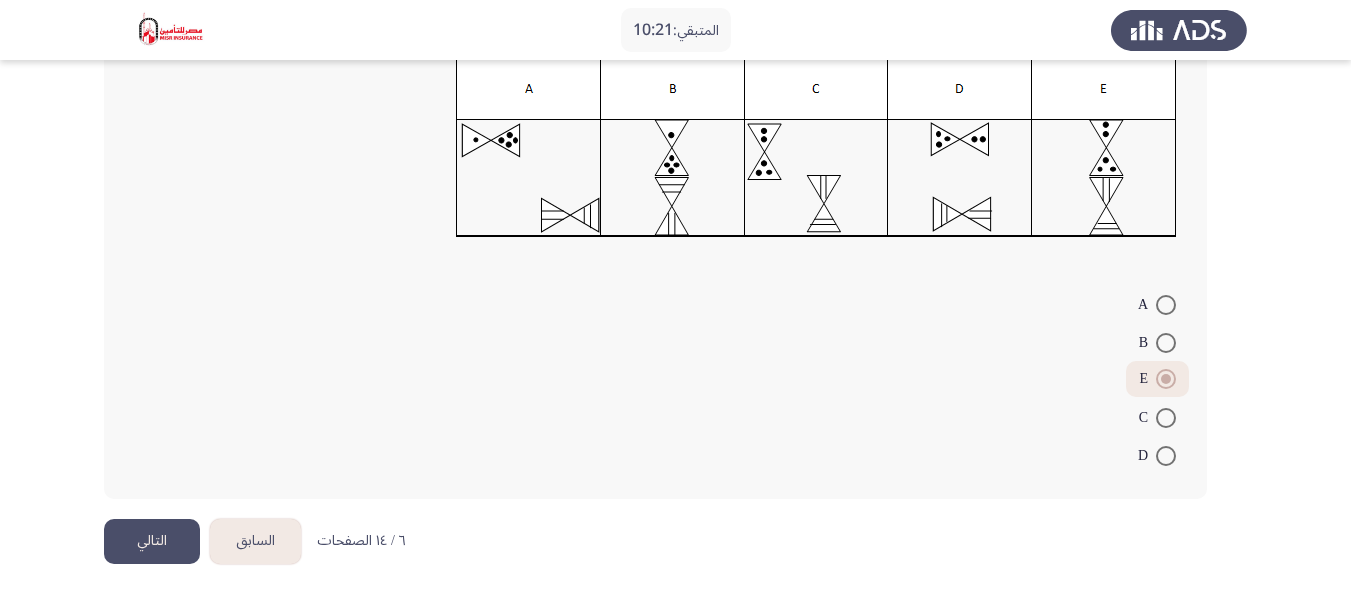 click on "التالي" 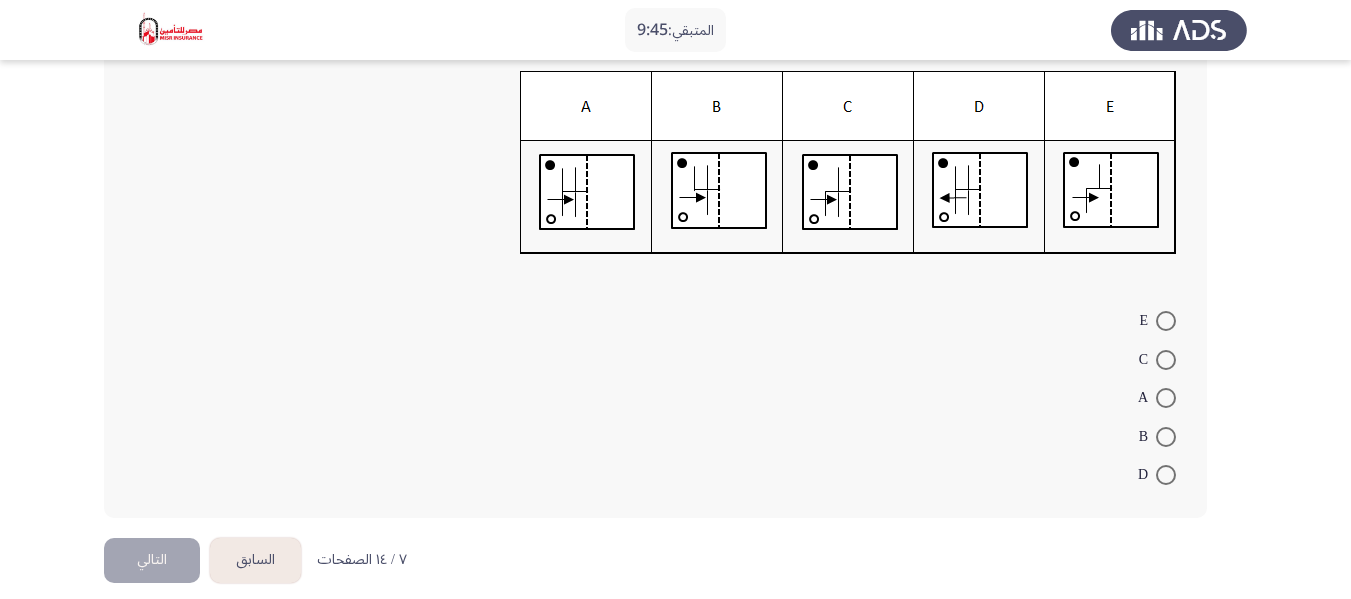 scroll, scrollTop: 305, scrollLeft: 0, axis: vertical 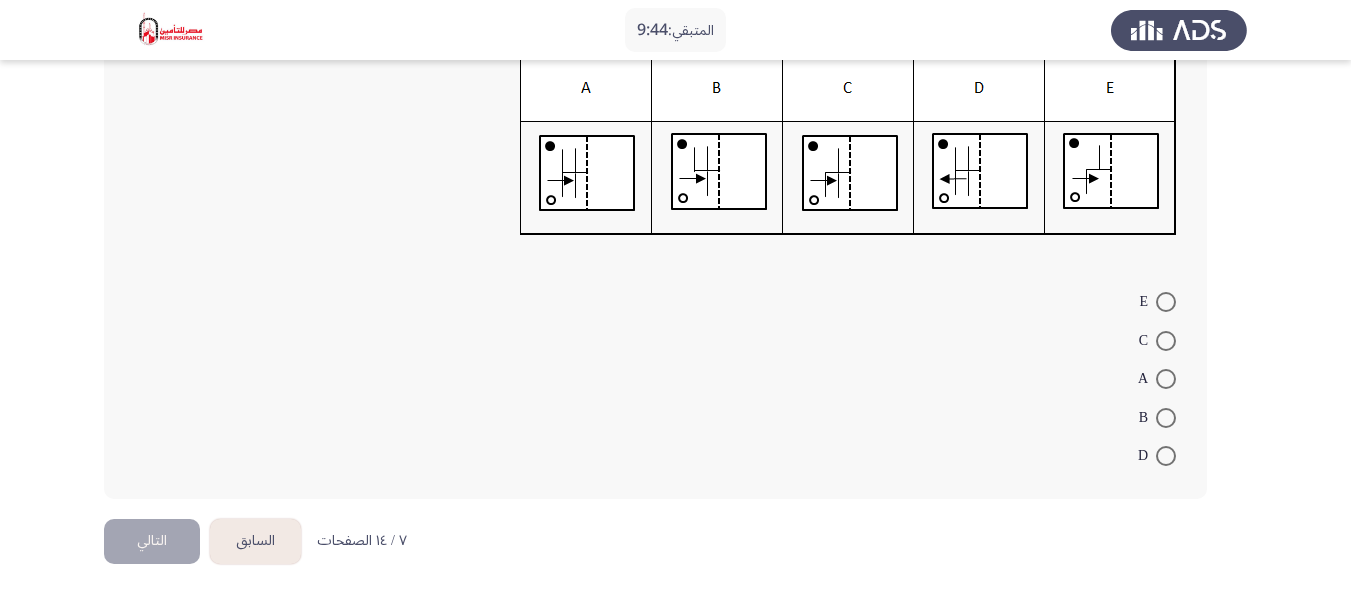 click at bounding box center (1166, 341) 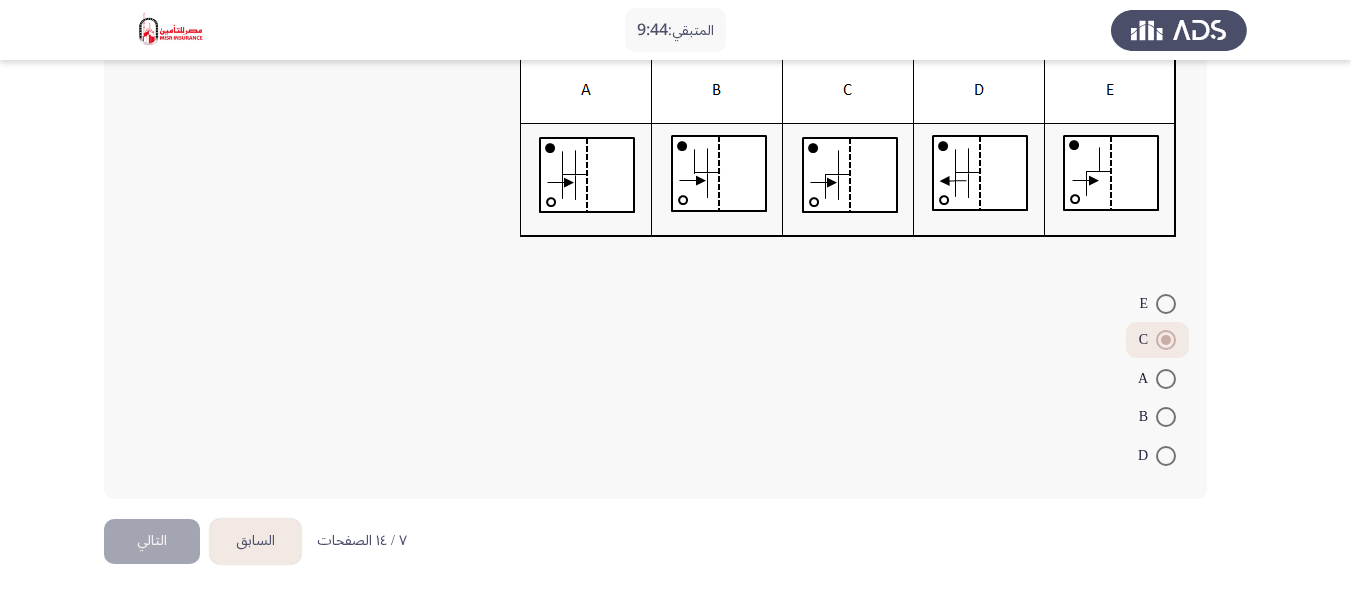 scroll, scrollTop: 303, scrollLeft: 0, axis: vertical 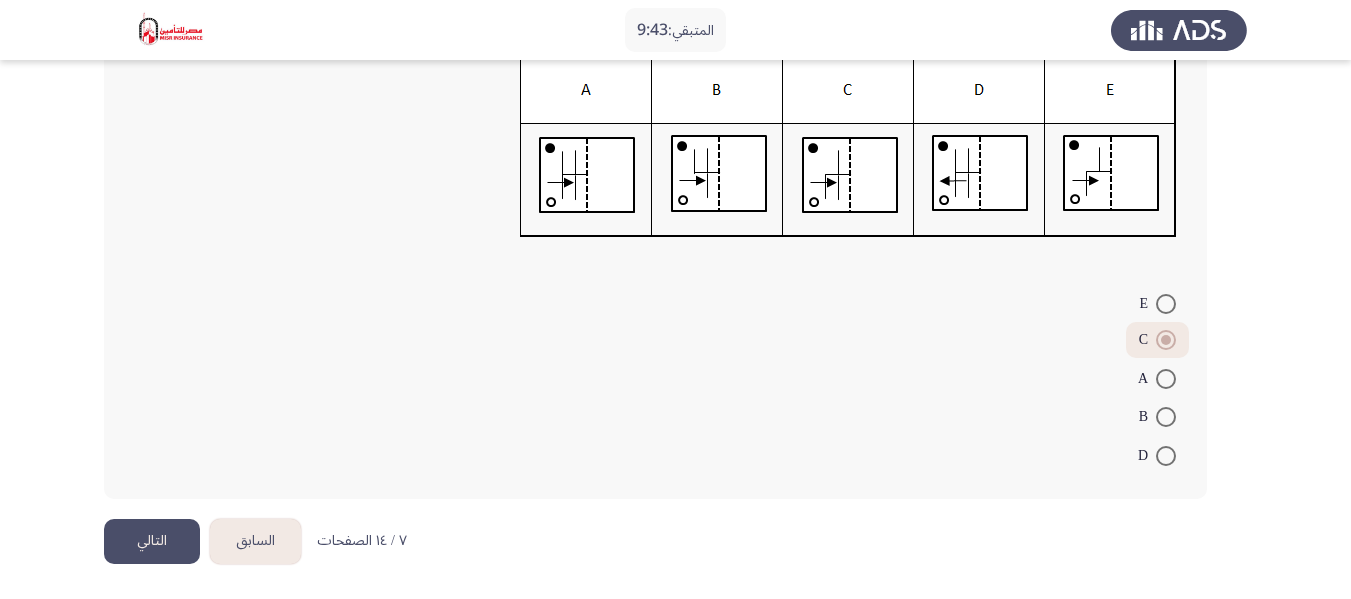 click on "التالي" 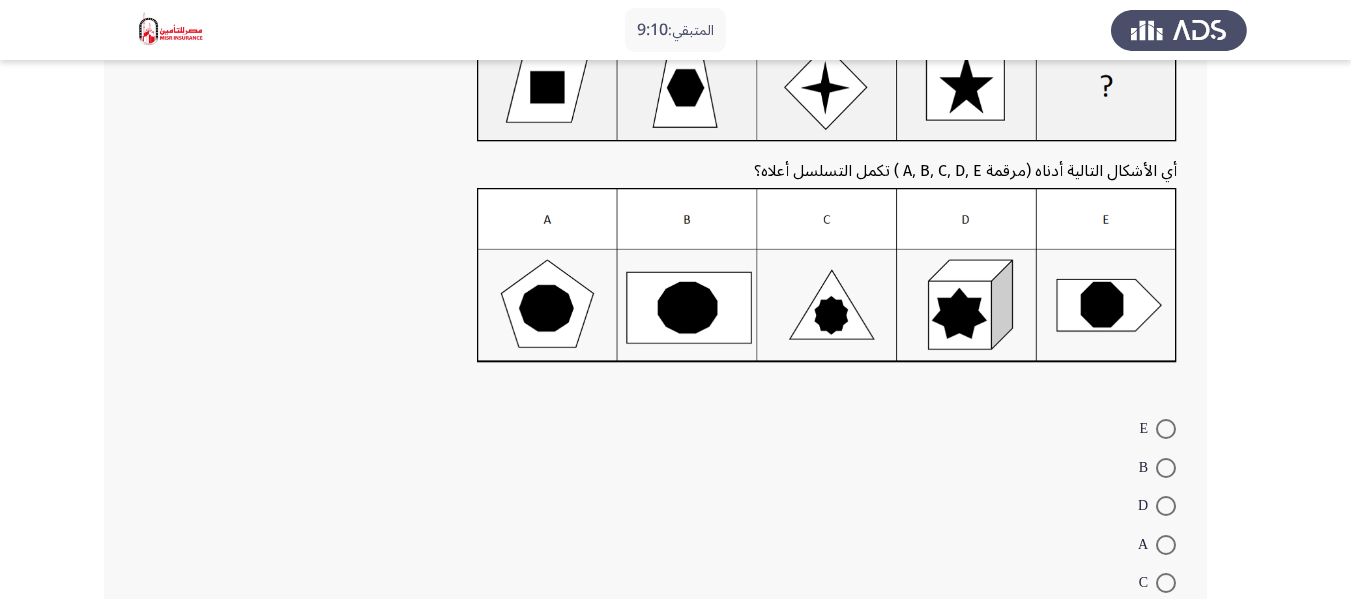 scroll, scrollTop: 200, scrollLeft: 0, axis: vertical 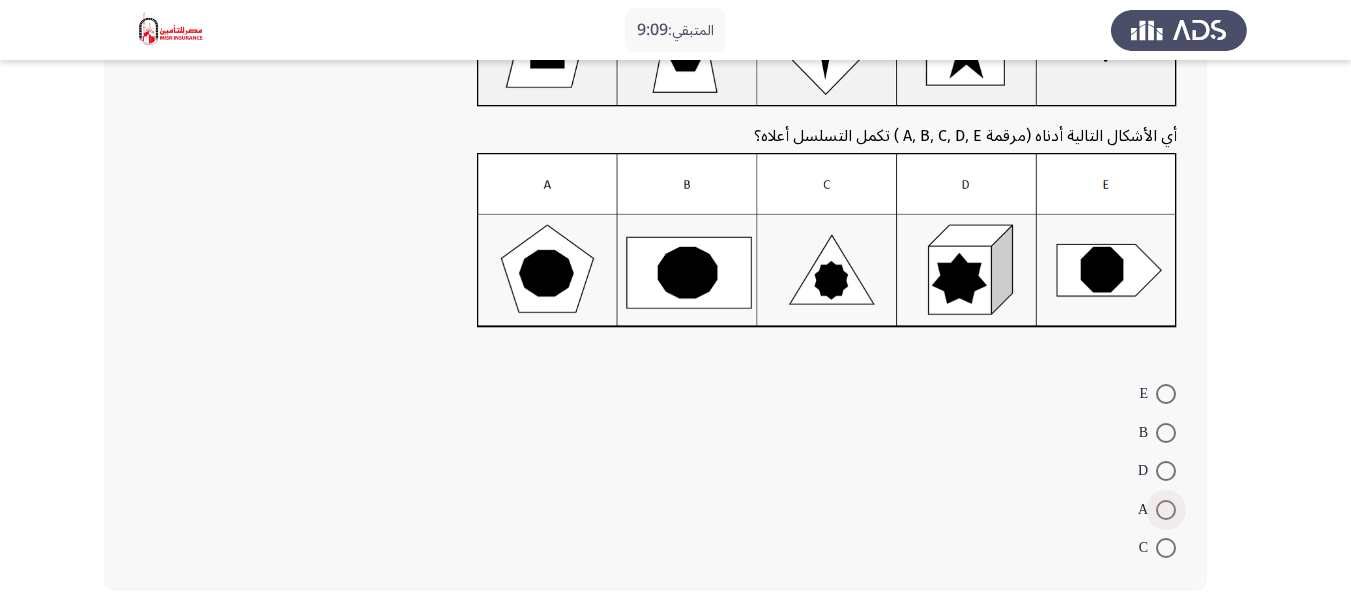 click at bounding box center (1166, 510) 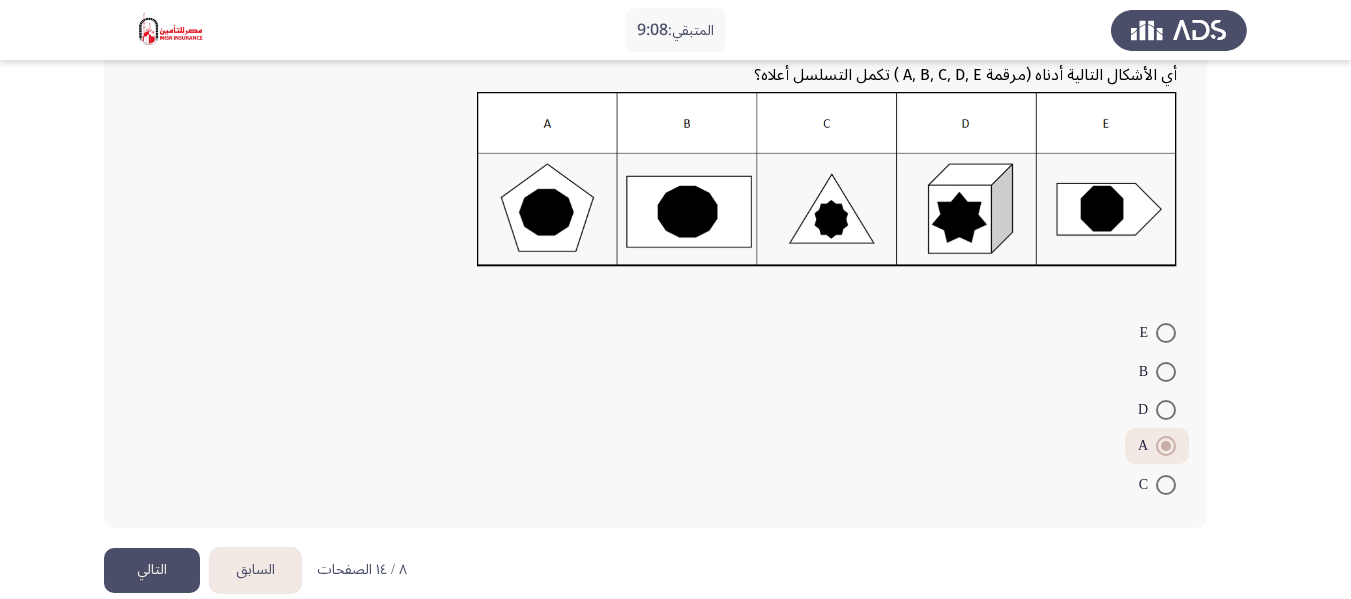 scroll, scrollTop: 290, scrollLeft: 0, axis: vertical 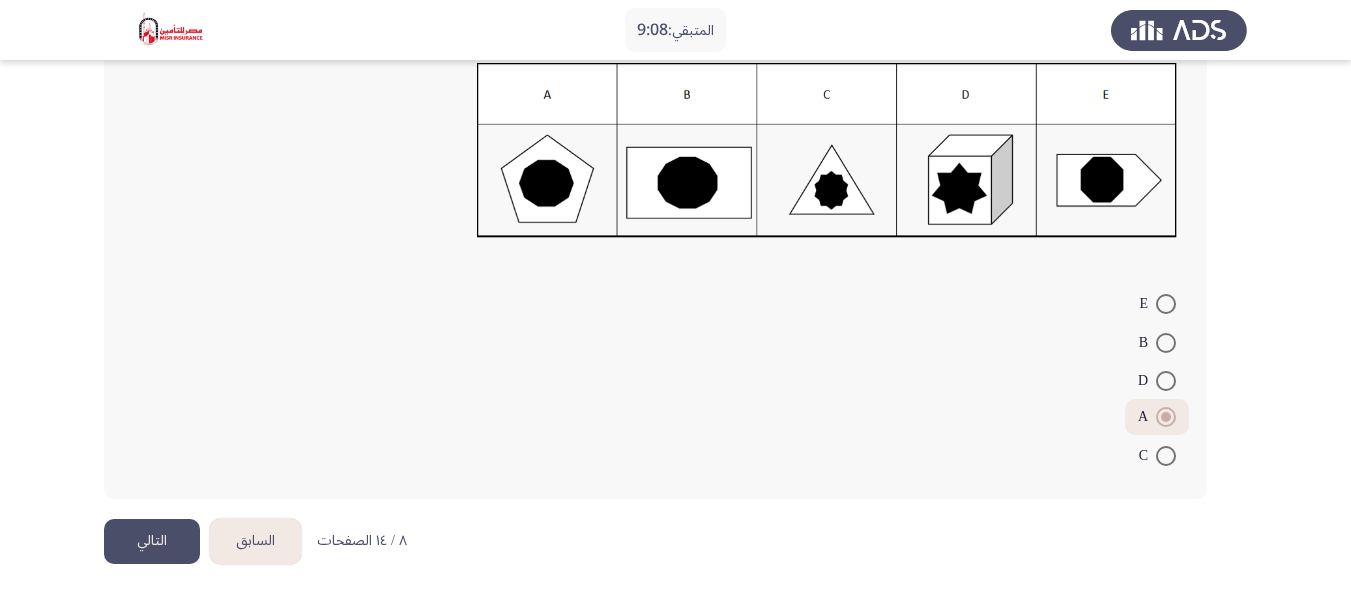 click on "التالي" 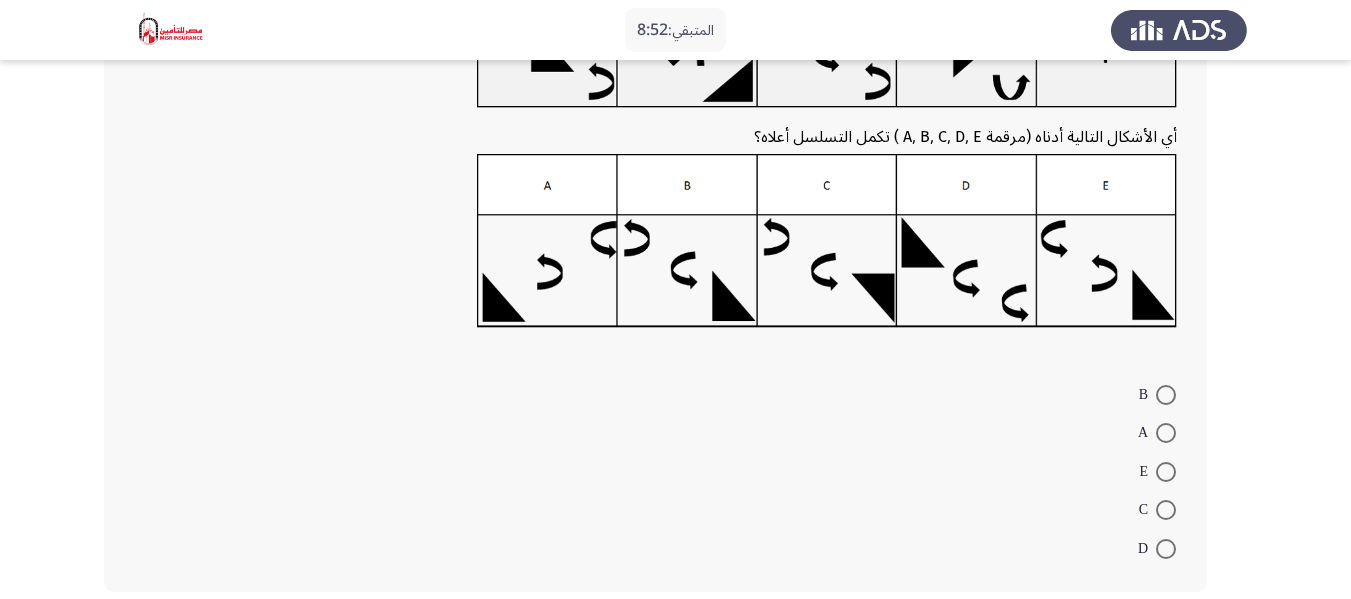 scroll, scrollTop: 200, scrollLeft: 0, axis: vertical 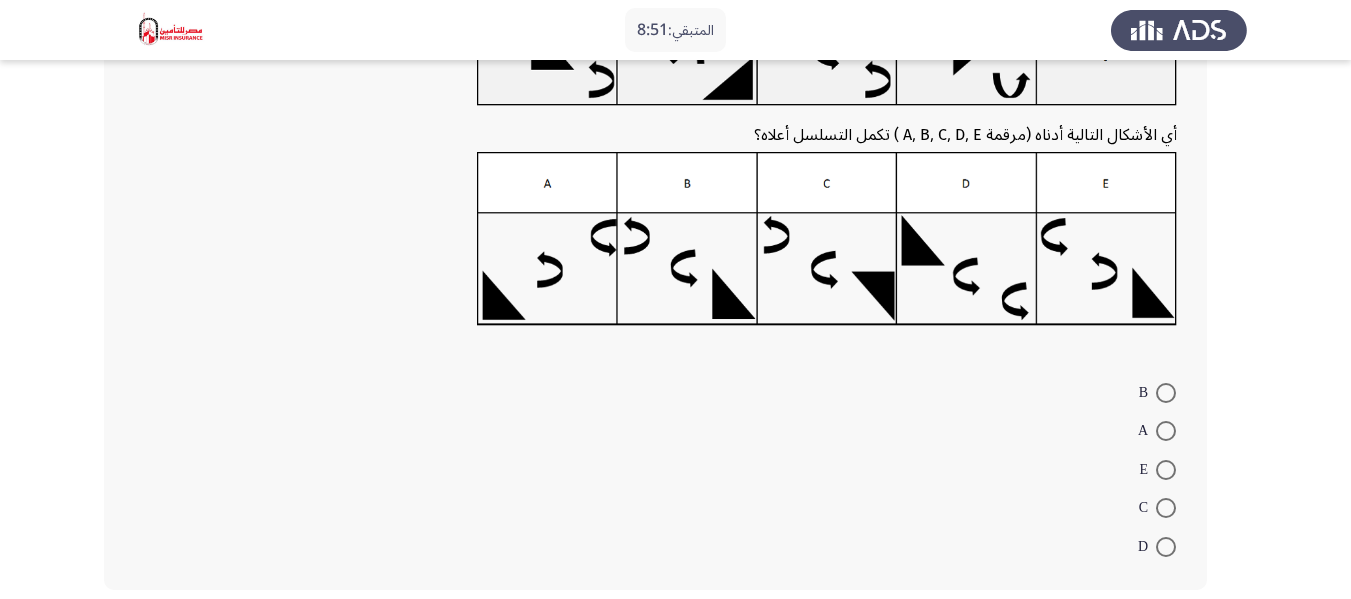 click at bounding box center [1166, 431] 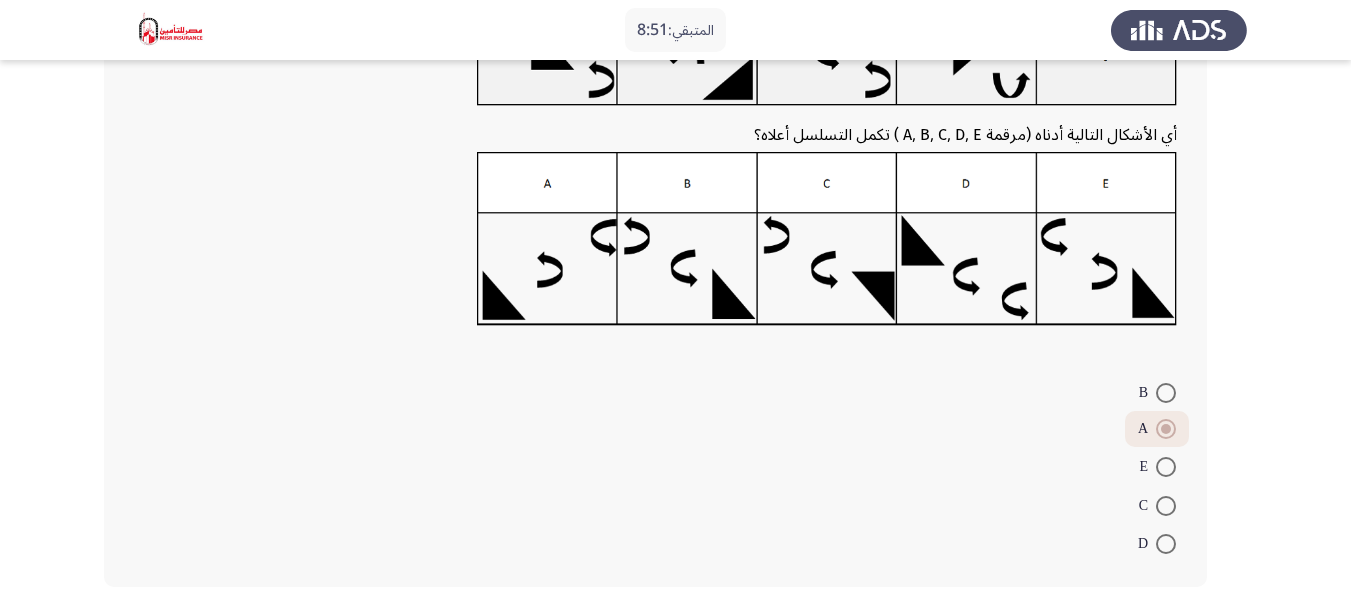 scroll, scrollTop: 288, scrollLeft: 0, axis: vertical 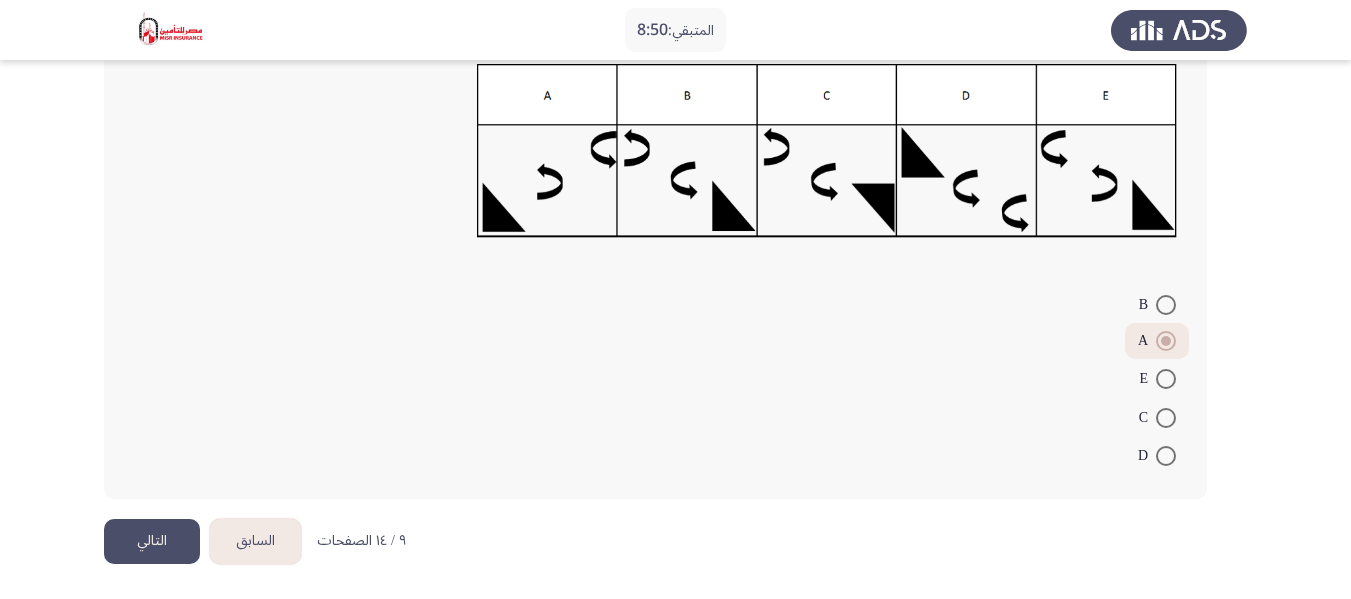 click on "التالي" 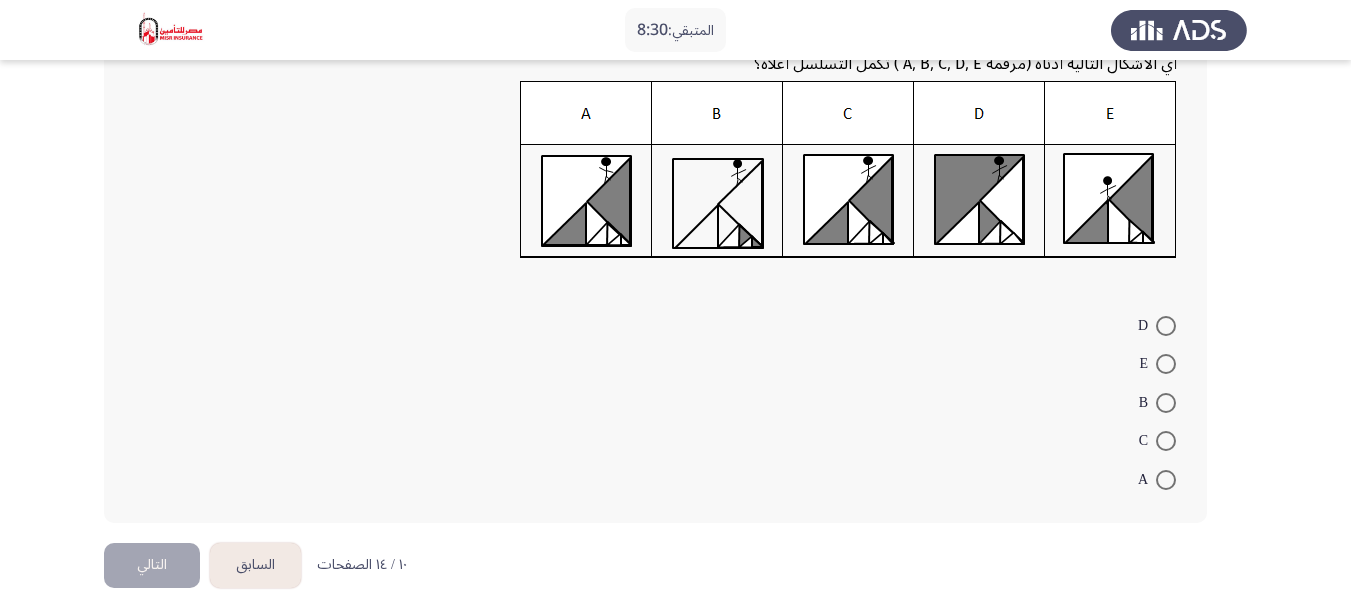 scroll, scrollTop: 197, scrollLeft: 0, axis: vertical 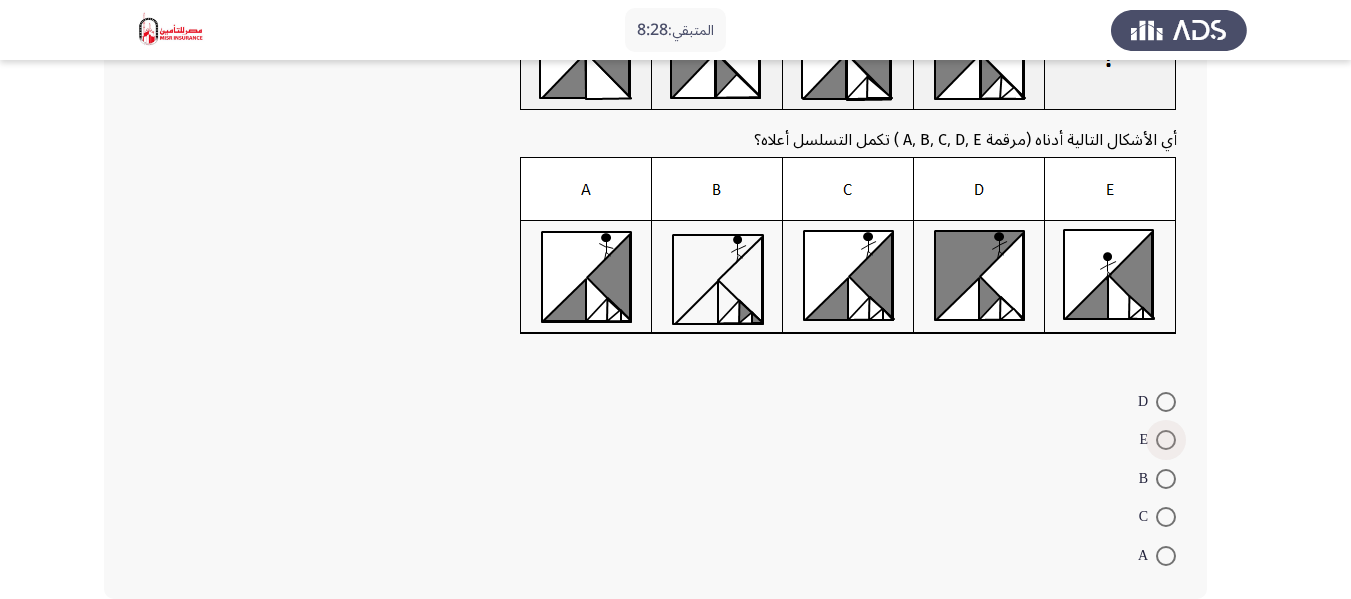 click at bounding box center (1166, 440) 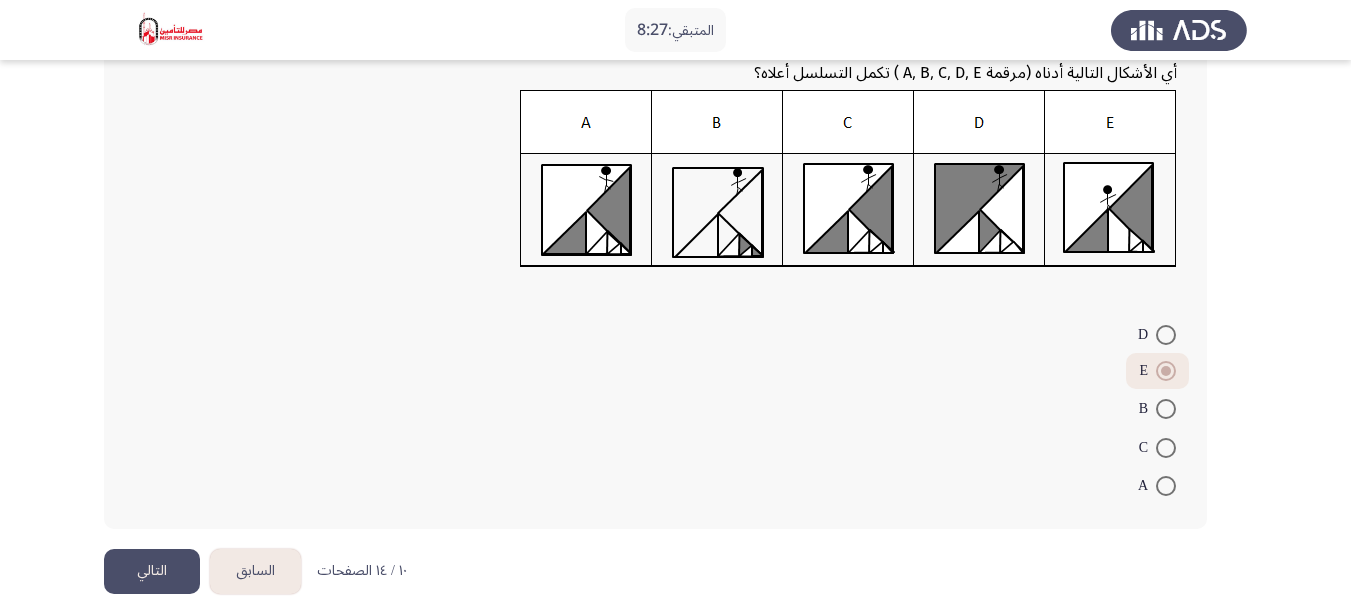 scroll, scrollTop: 294, scrollLeft: 0, axis: vertical 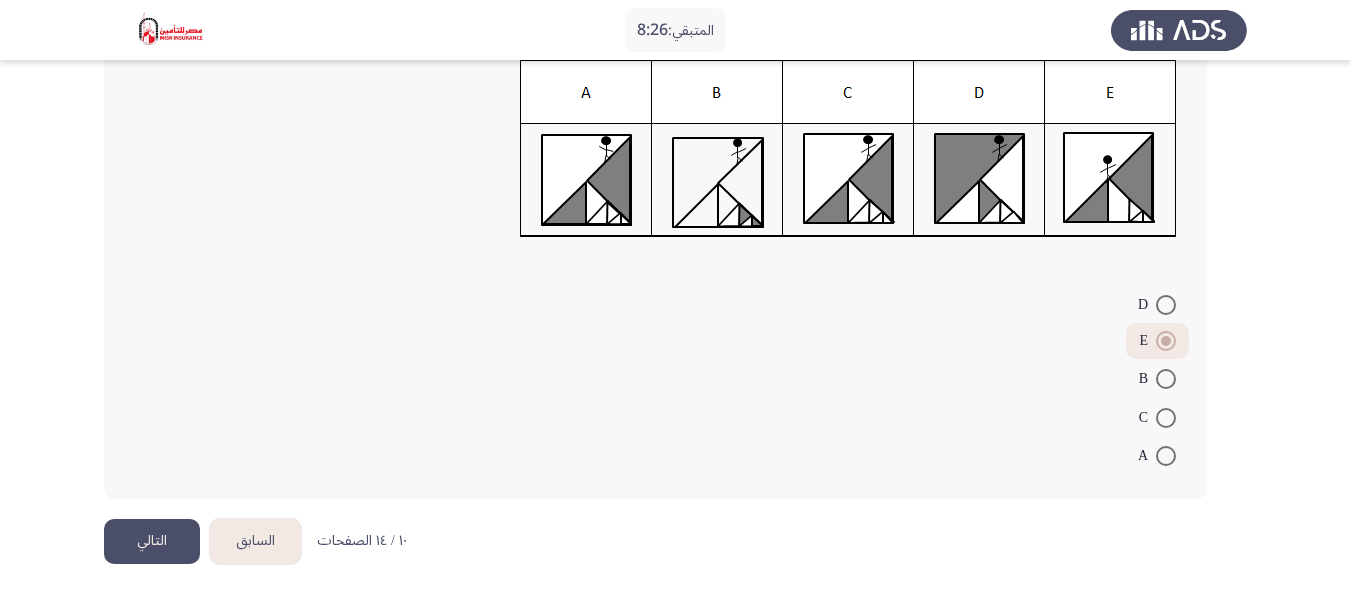 click on "التالي" 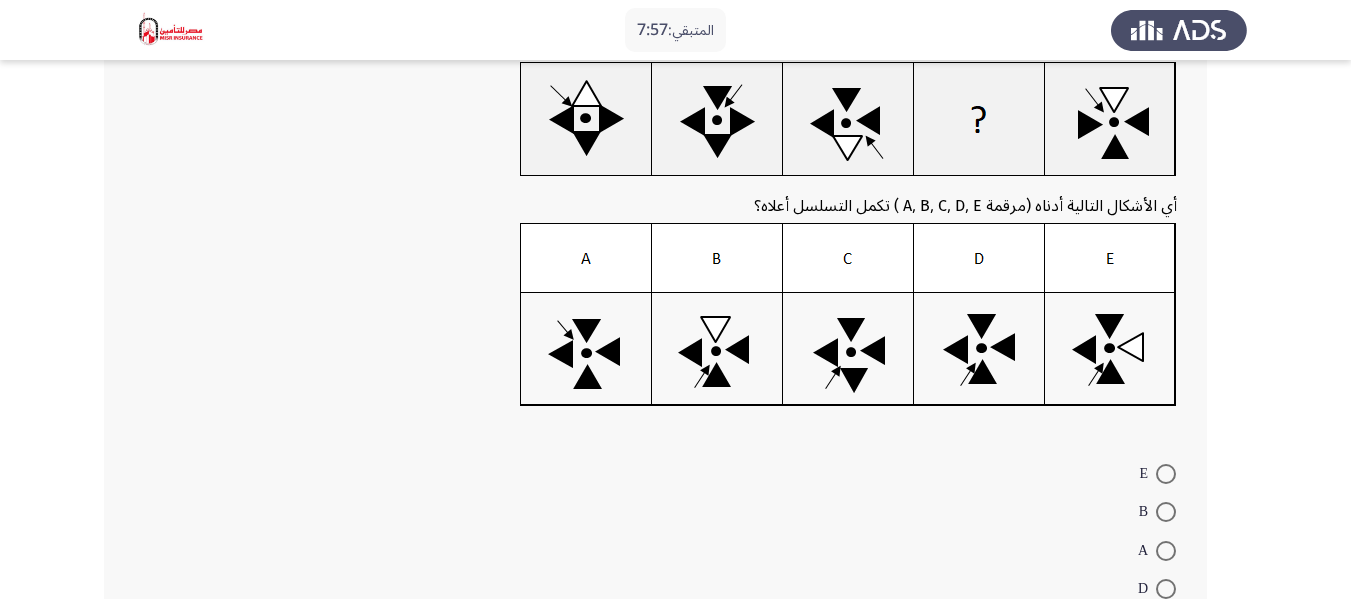 scroll, scrollTop: 200, scrollLeft: 0, axis: vertical 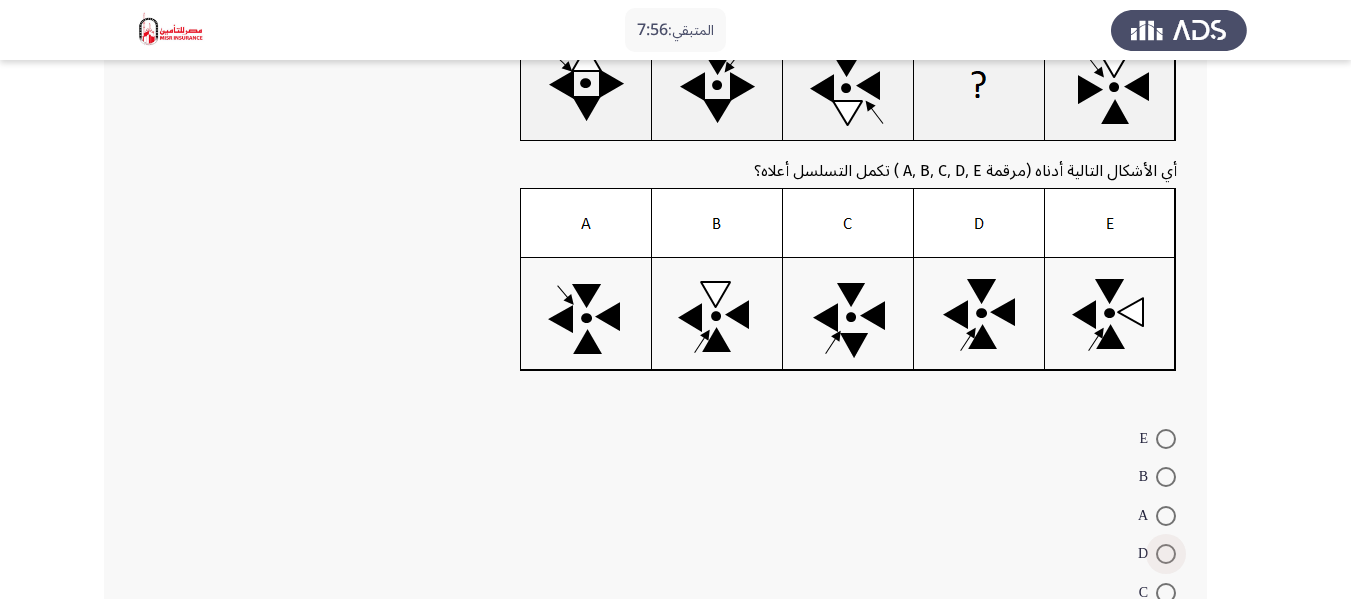 click at bounding box center (1166, 554) 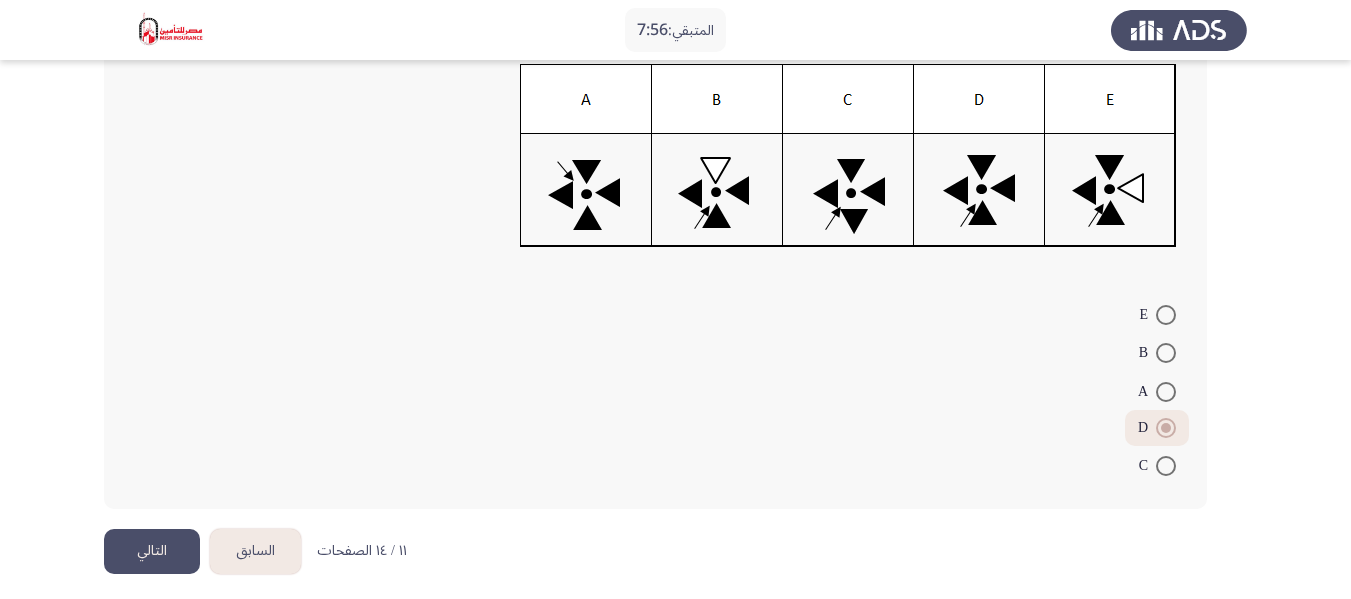 scroll, scrollTop: 334, scrollLeft: 0, axis: vertical 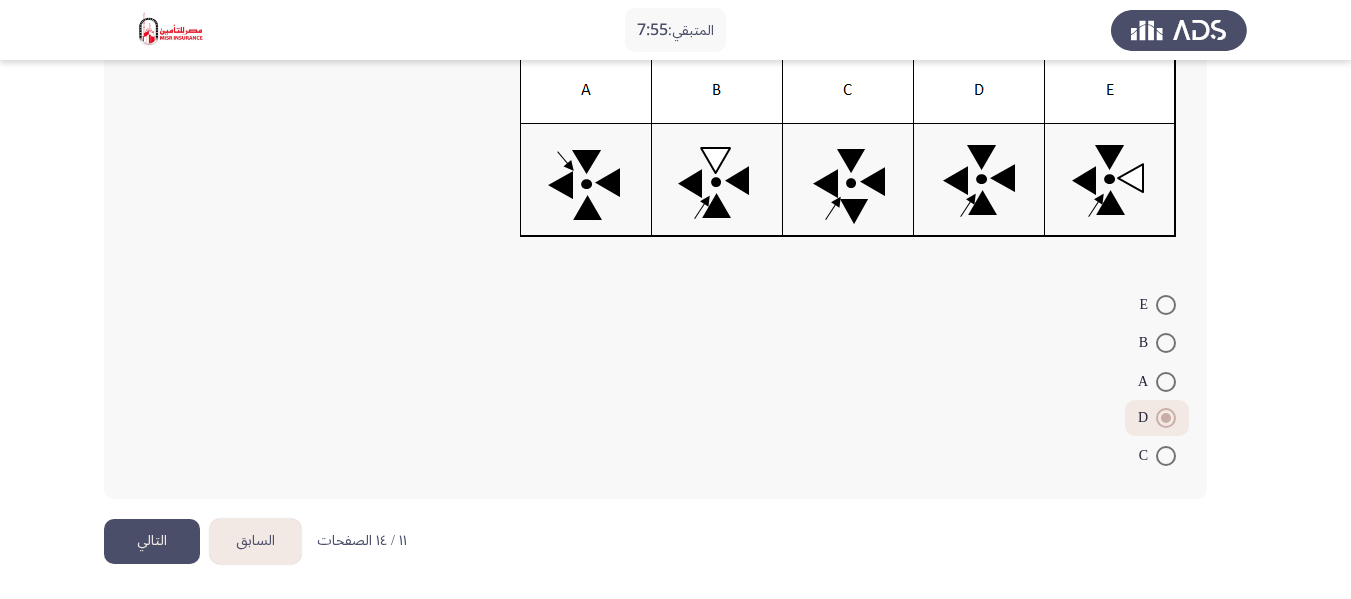 click on "التالي" 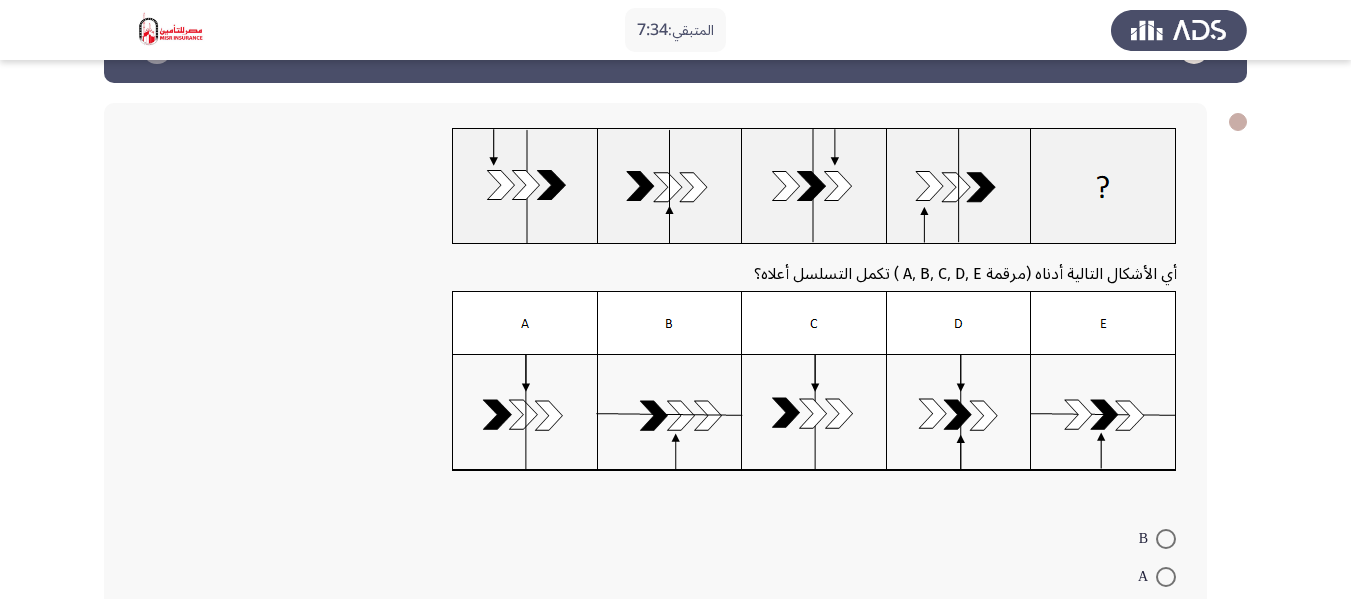 scroll, scrollTop: 100, scrollLeft: 0, axis: vertical 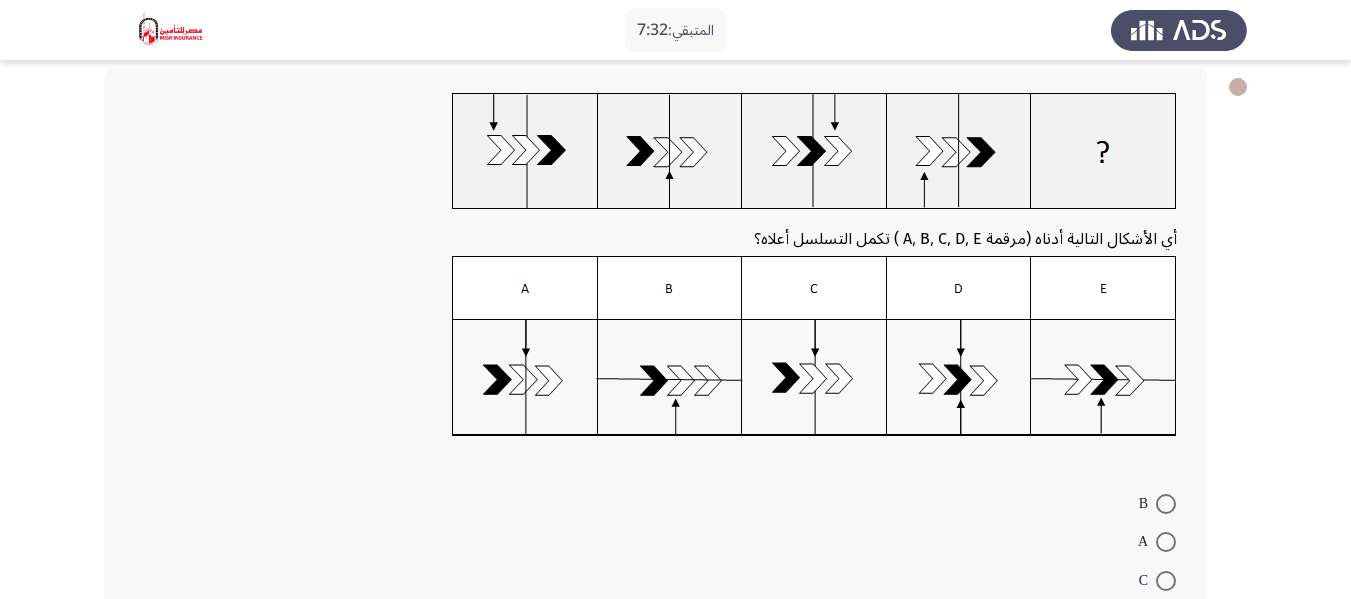 click at bounding box center [1166, 581] 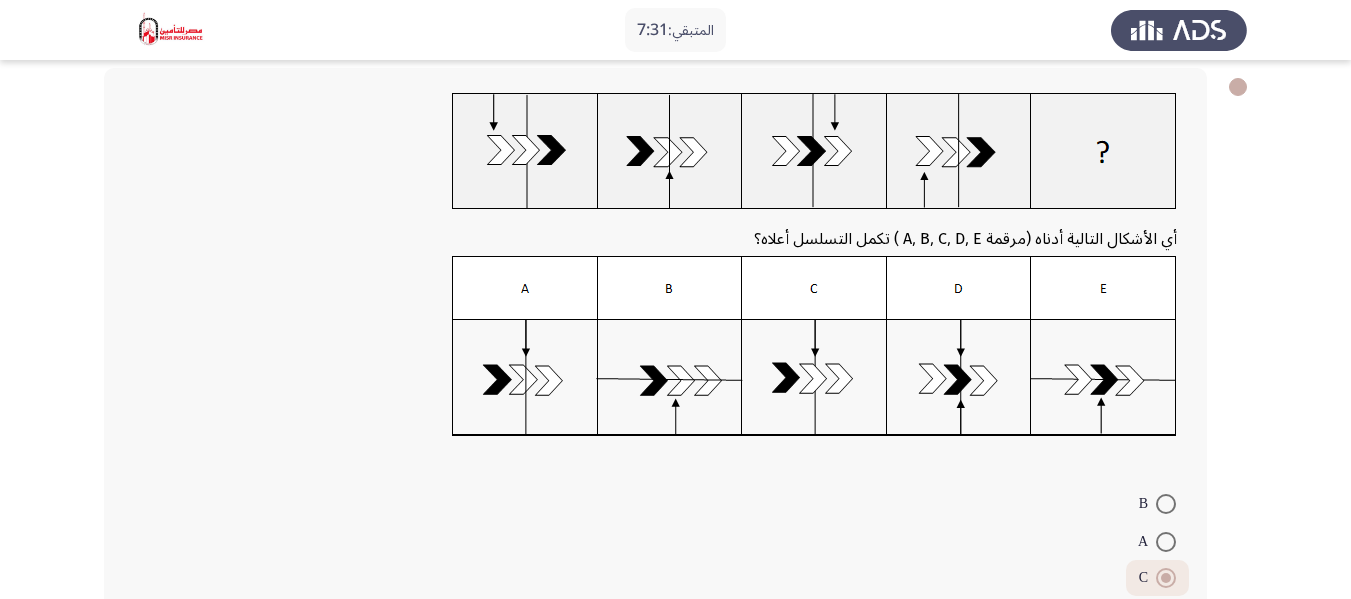 scroll, scrollTop: 299, scrollLeft: 0, axis: vertical 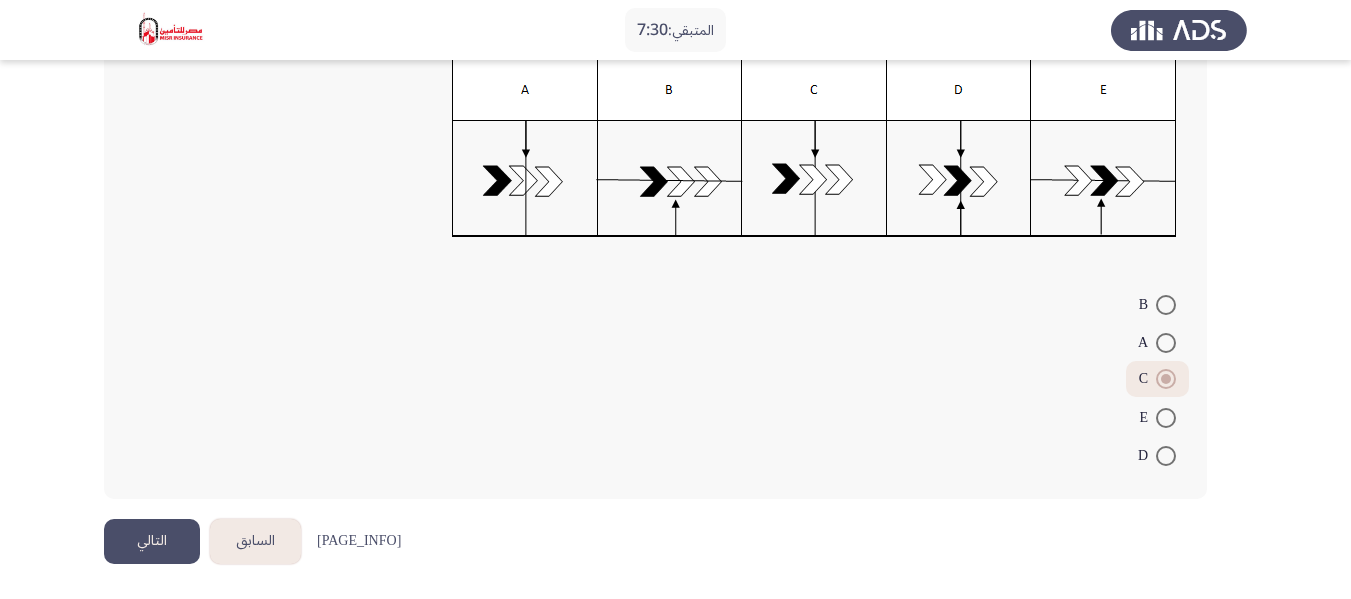 click on "التالي" 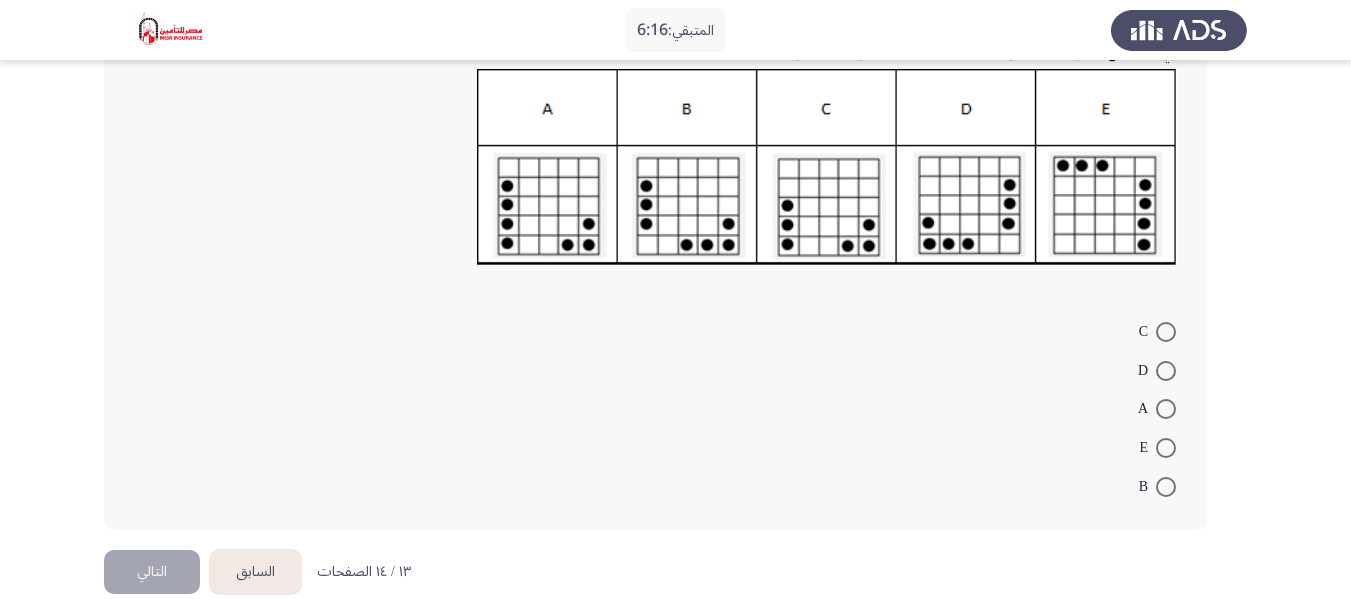 scroll, scrollTop: 300, scrollLeft: 0, axis: vertical 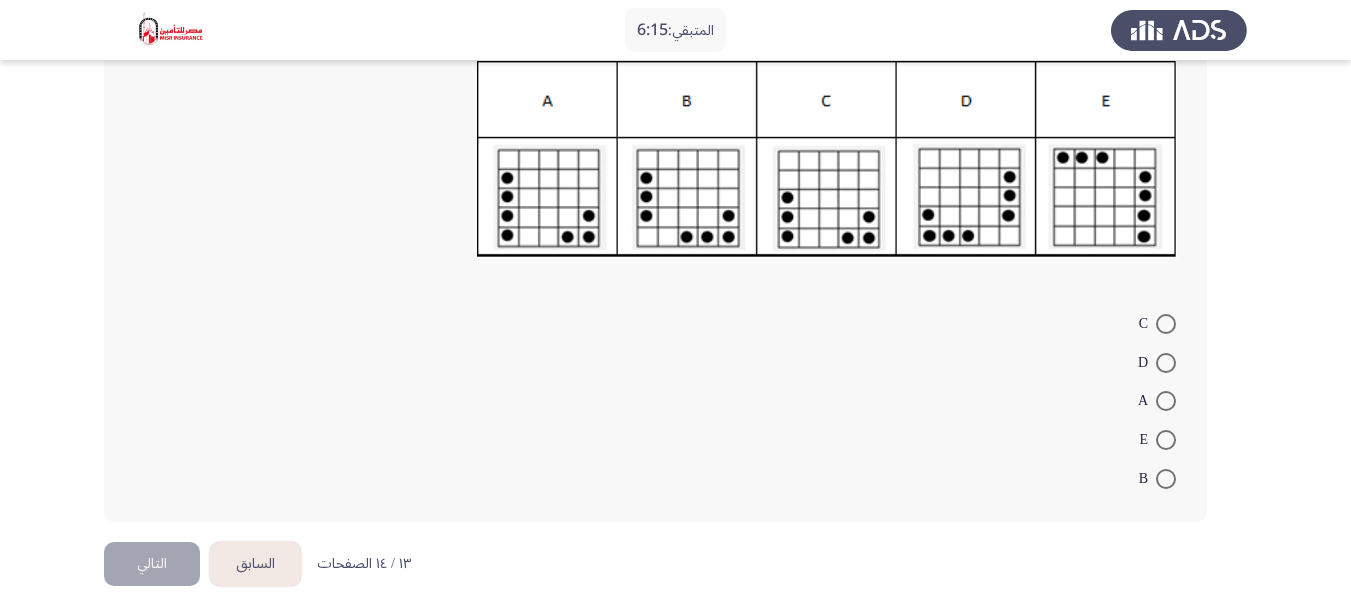 click at bounding box center (1166, 324) 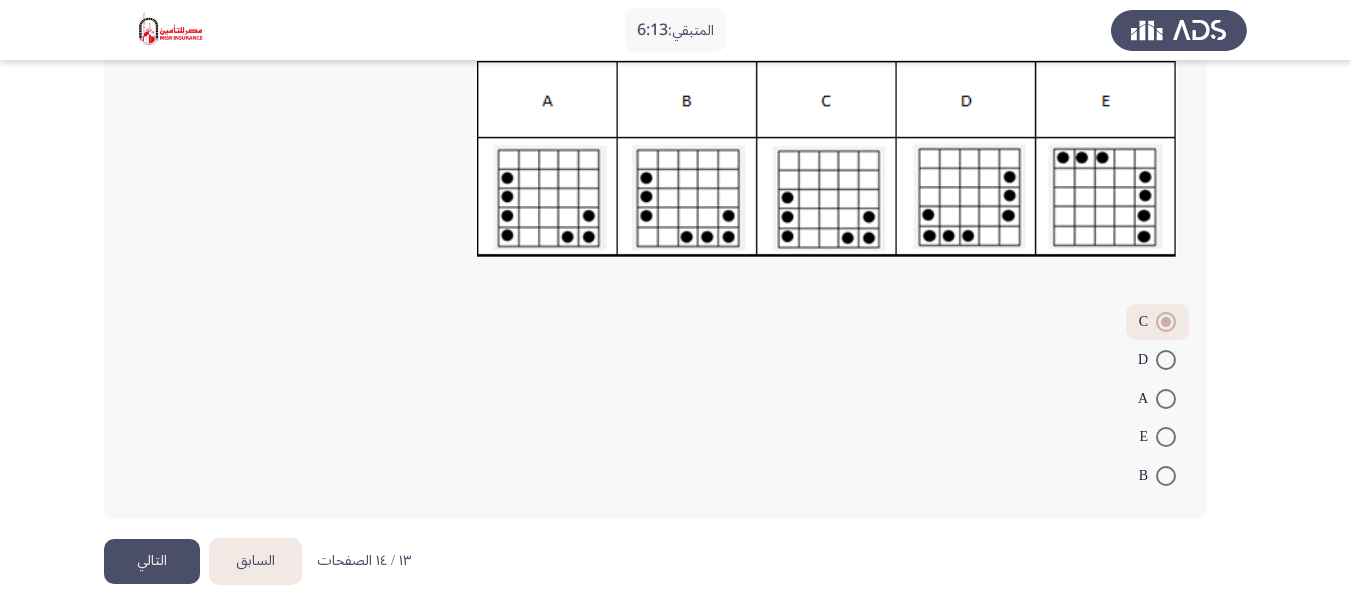 click on "التالي" 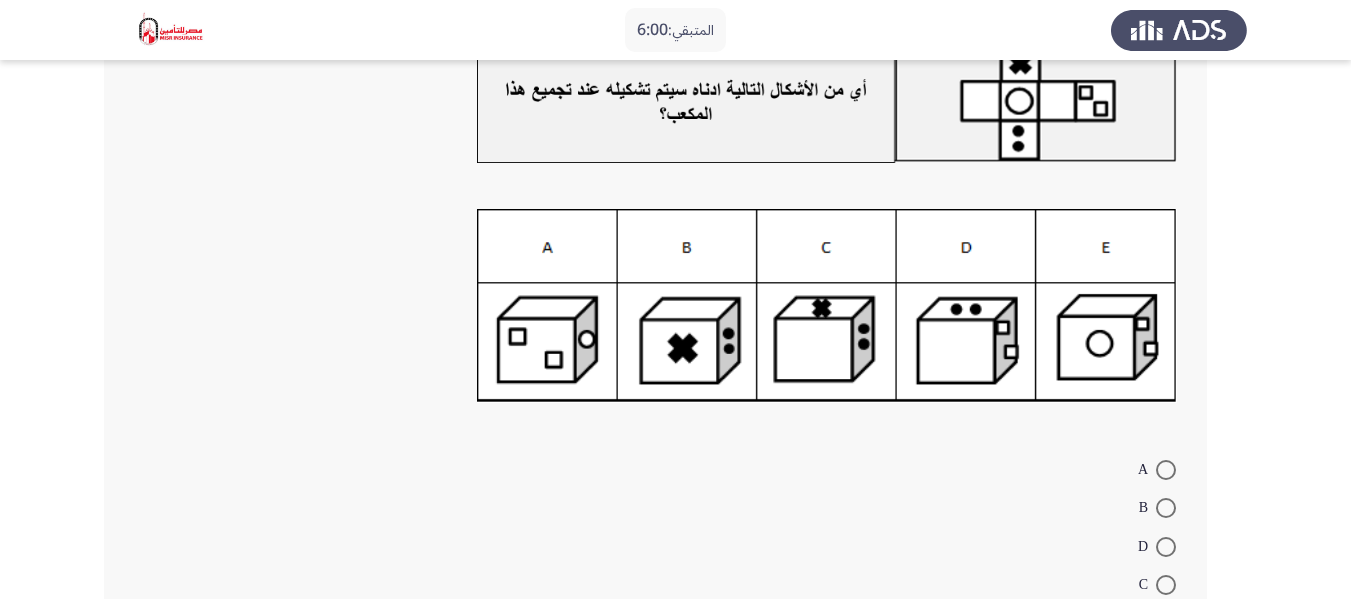 scroll, scrollTop: 100, scrollLeft: 0, axis: vertical 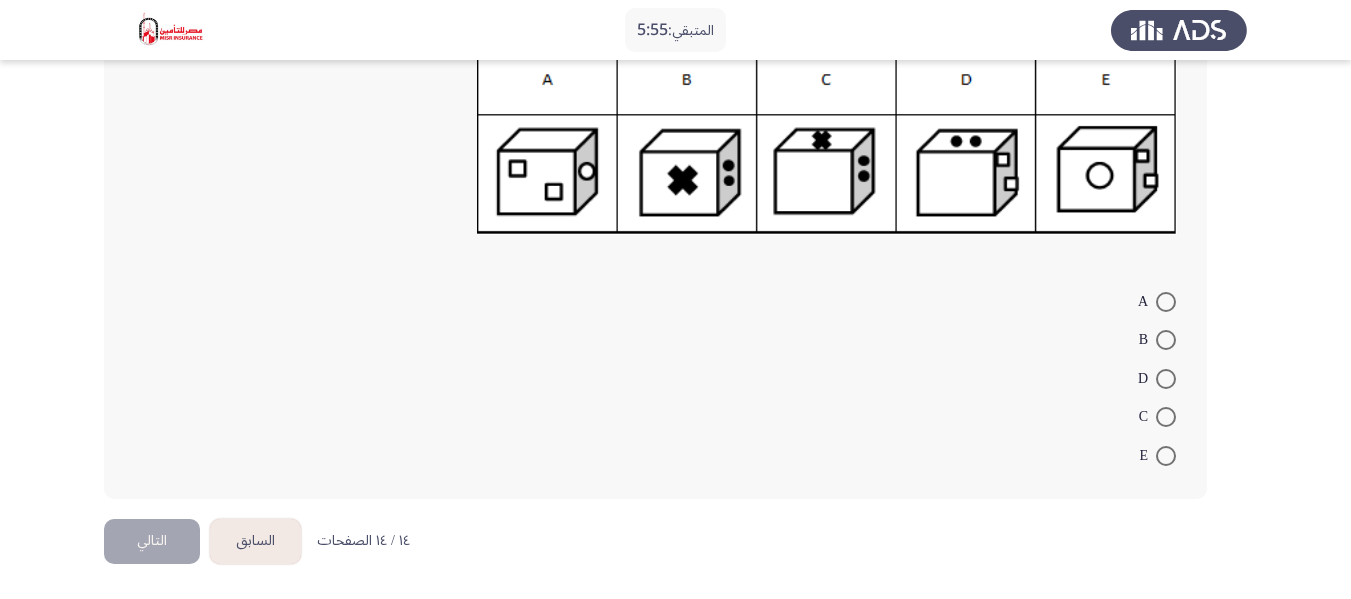 click at bounding box center (1166, 417) 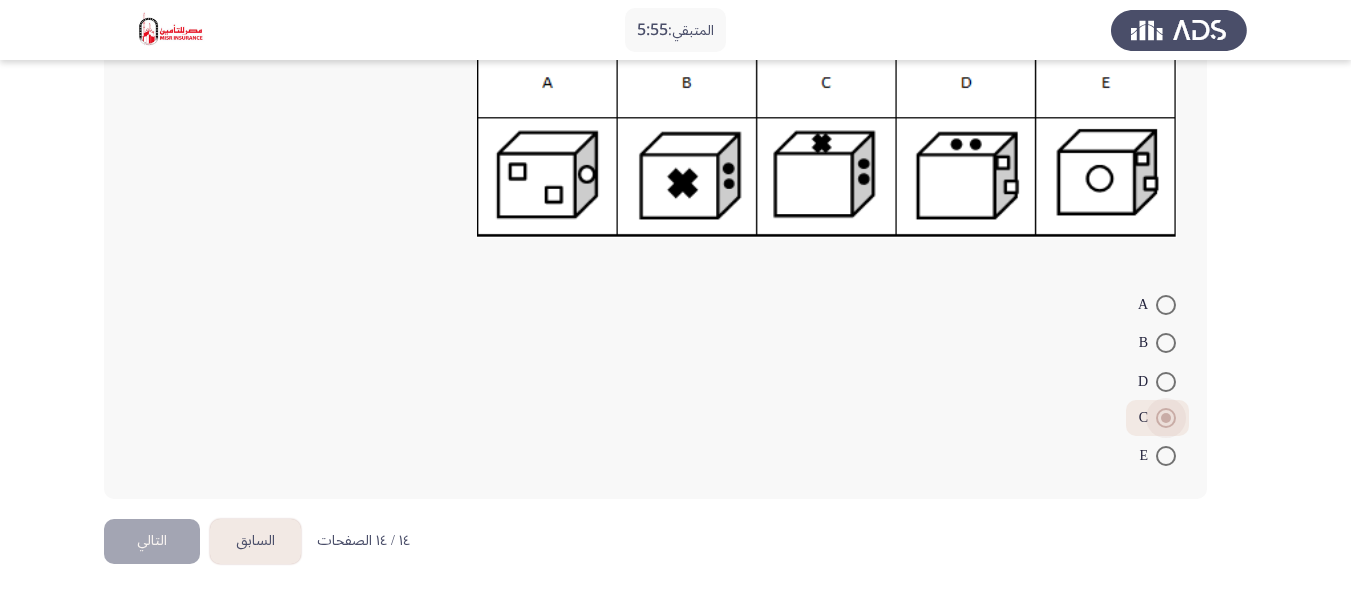 scroll, scrollTop: 317, scrollLeft: 0, axis: vertical 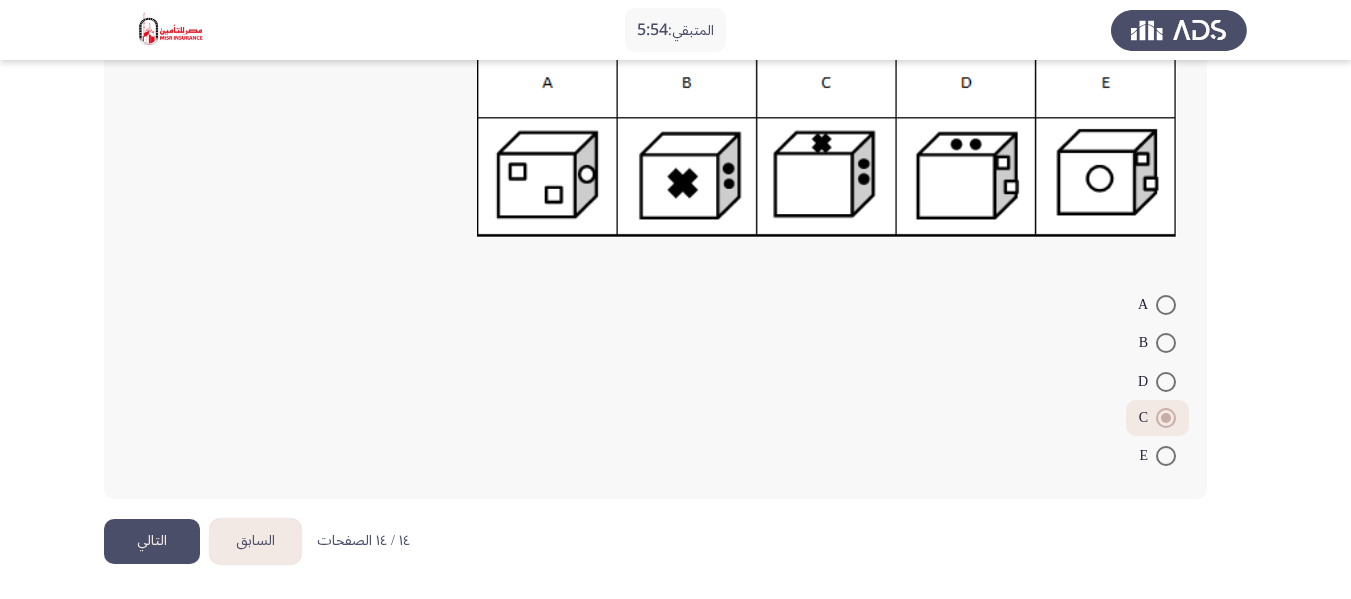 click on "التالي" 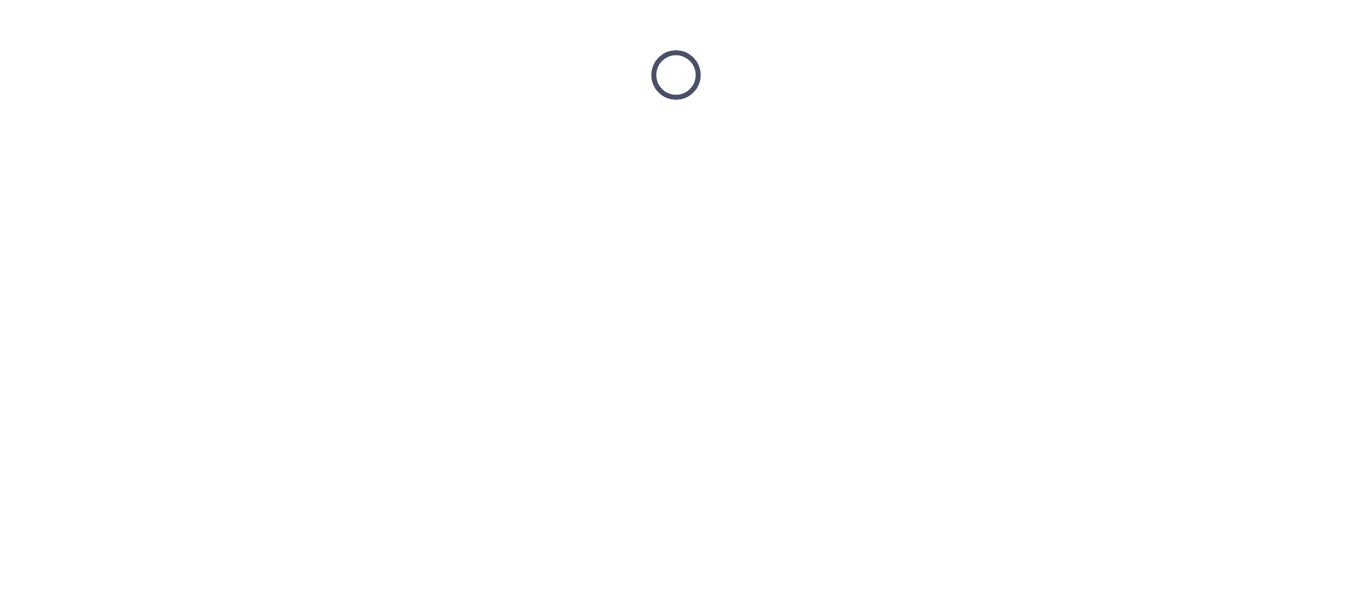 scroll, scrollTop: 0, scrollLeft: 0, axis: both 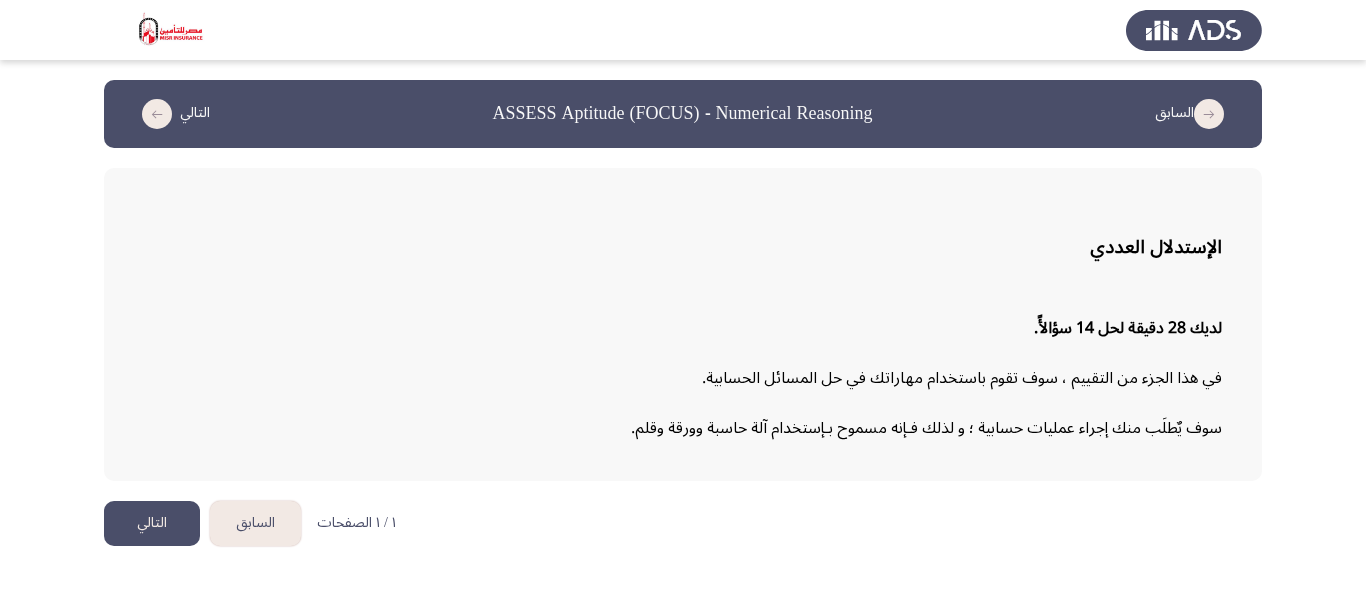 click on "التالي" 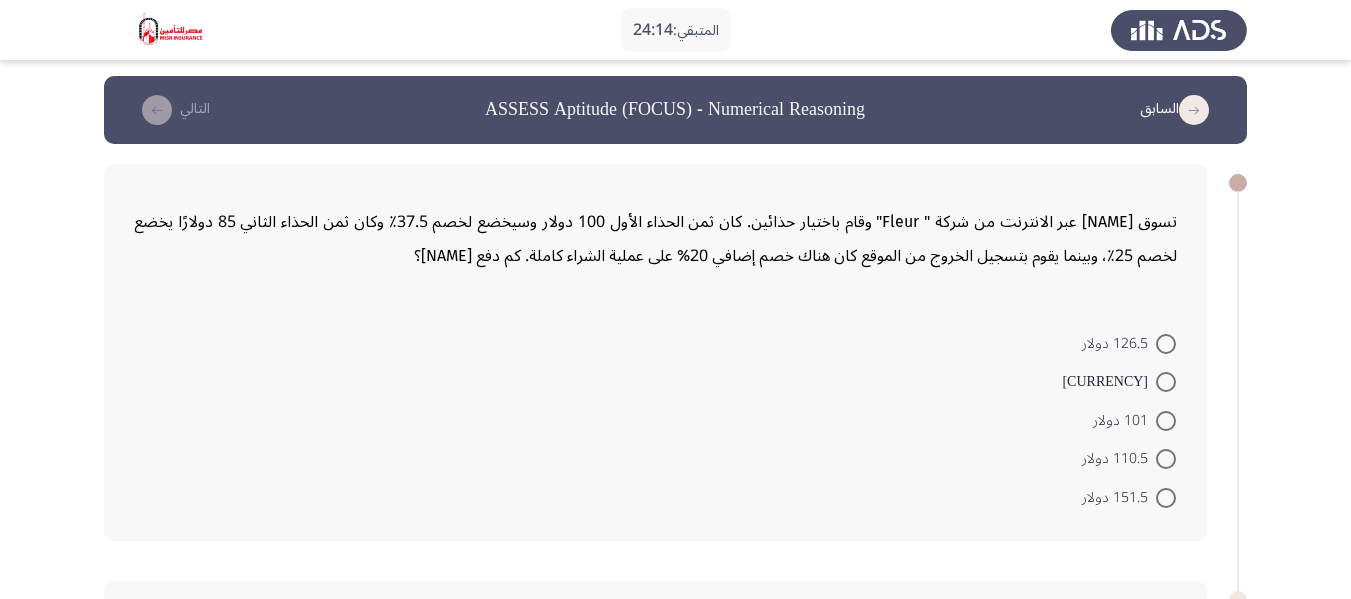 scroll, scrollTop: 0, scrollLeft: 0, axis: both 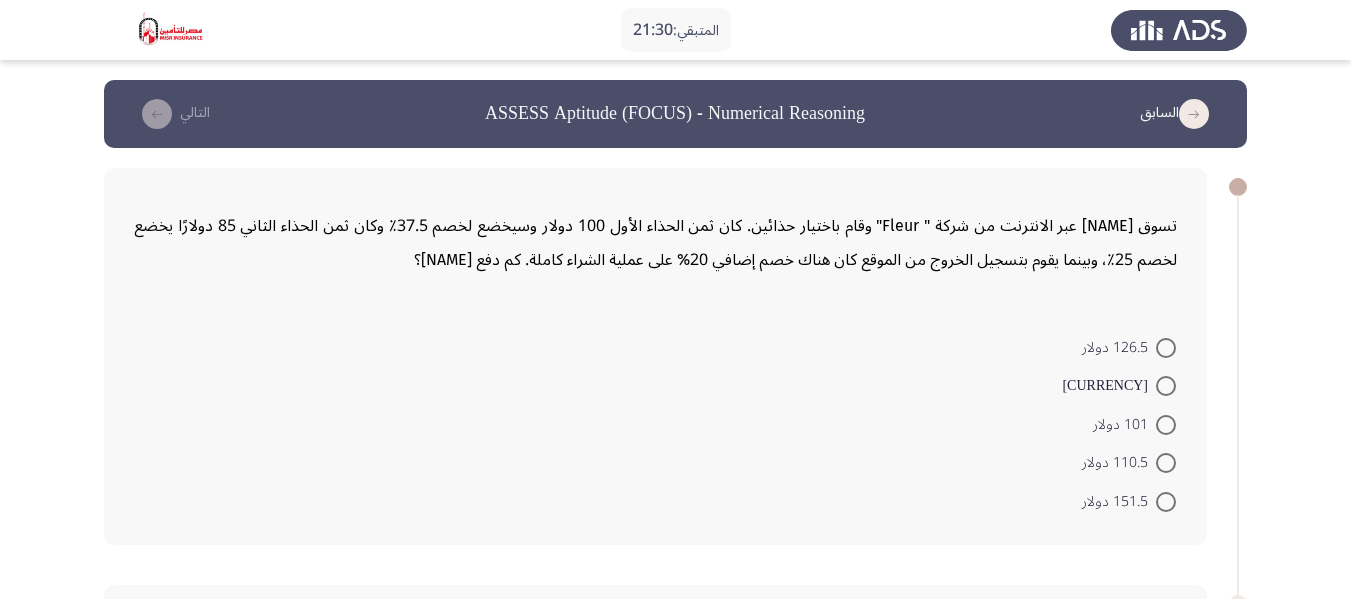 click at bounding box center [1166, 425] 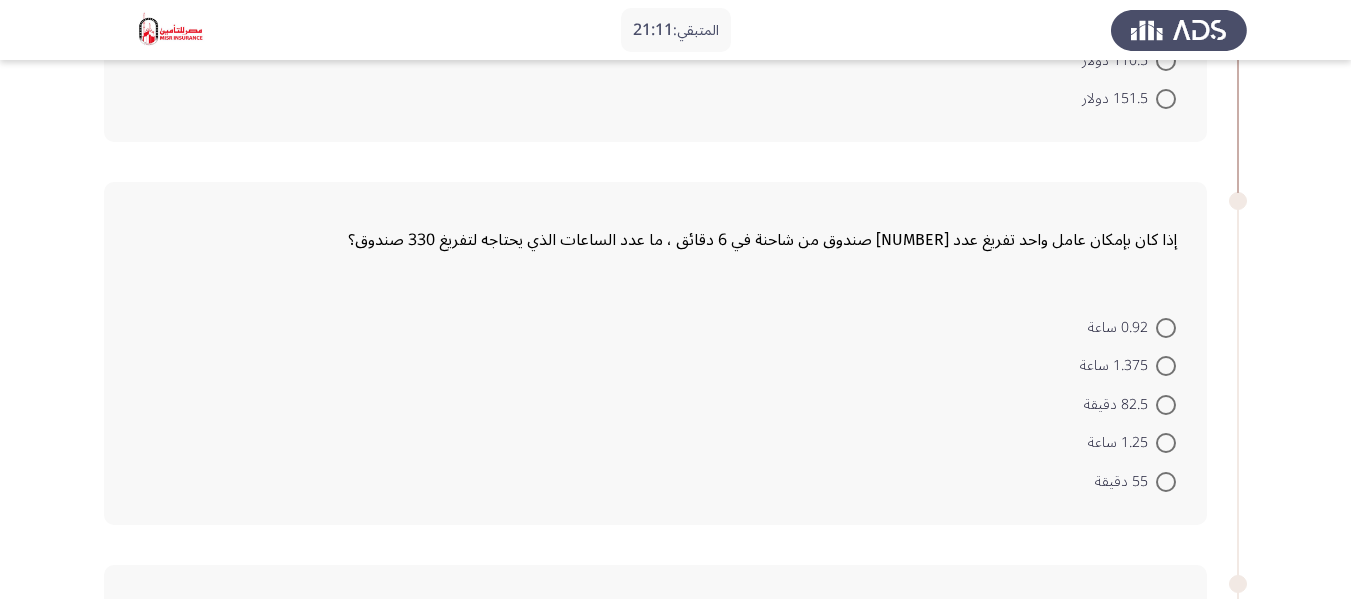 scroll, scrollTop: 500, scrollLeft: 0, axis: vertical 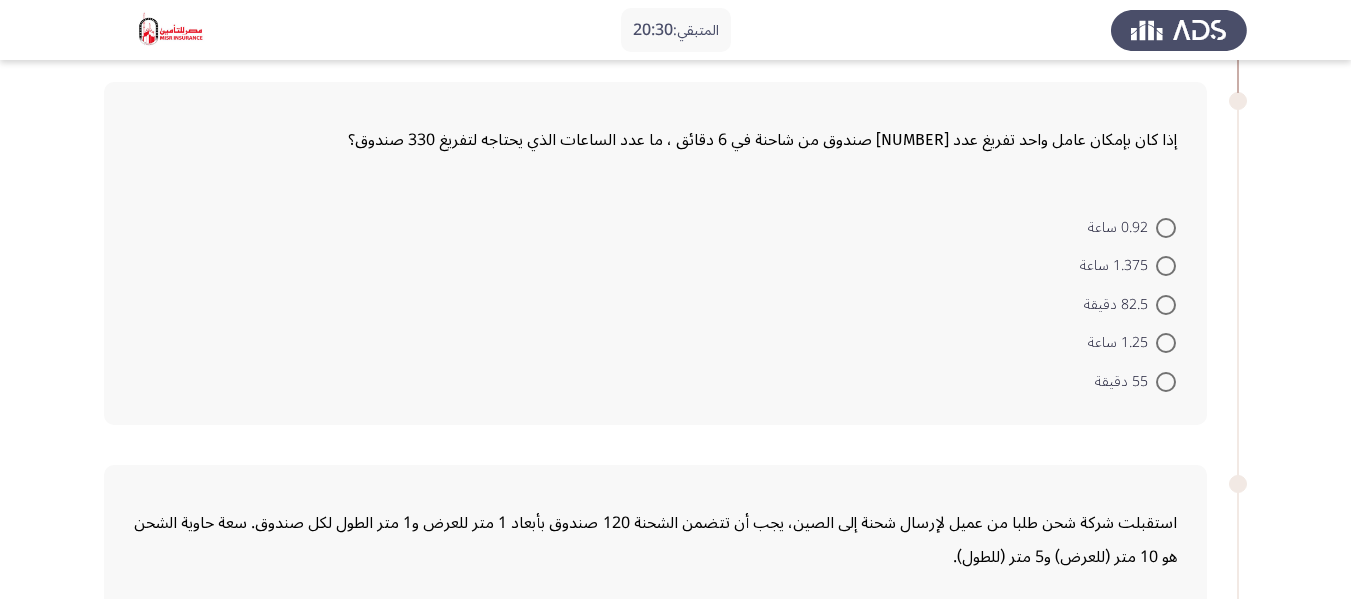 click at bounding box center [1166, 305] 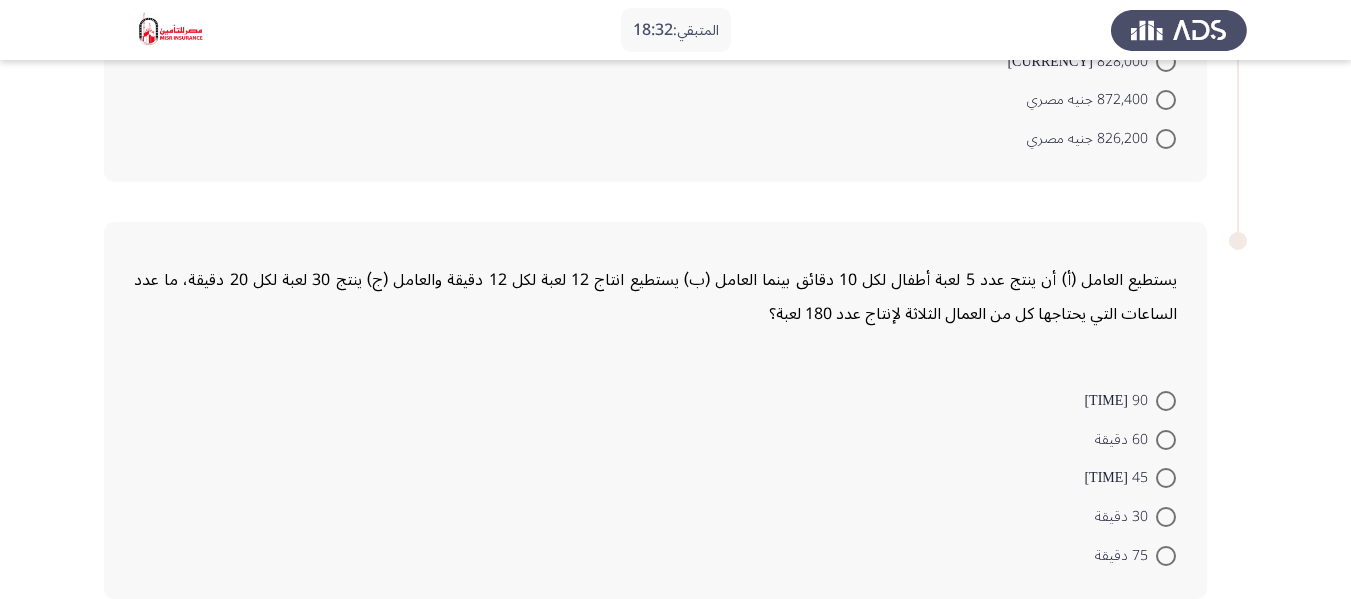 scroll, scrollTop: 1792, scrollLeft: 0, axis: vertical 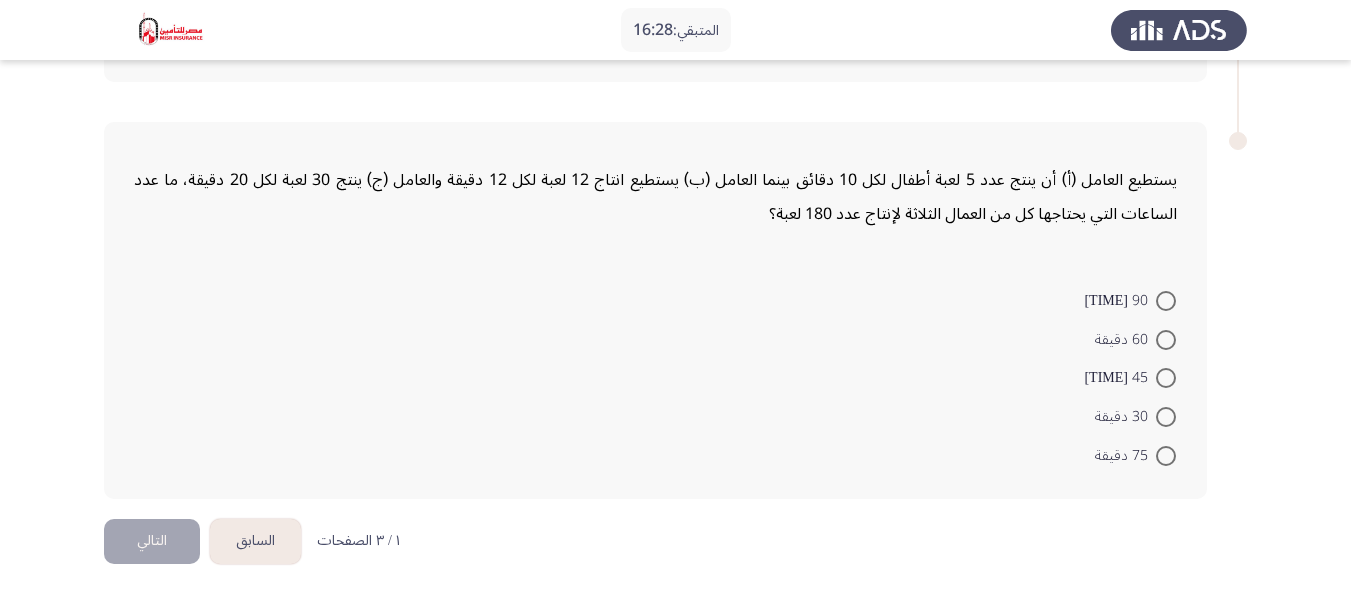 click on "90 [TIME]" at bounding box center (1130, 301) 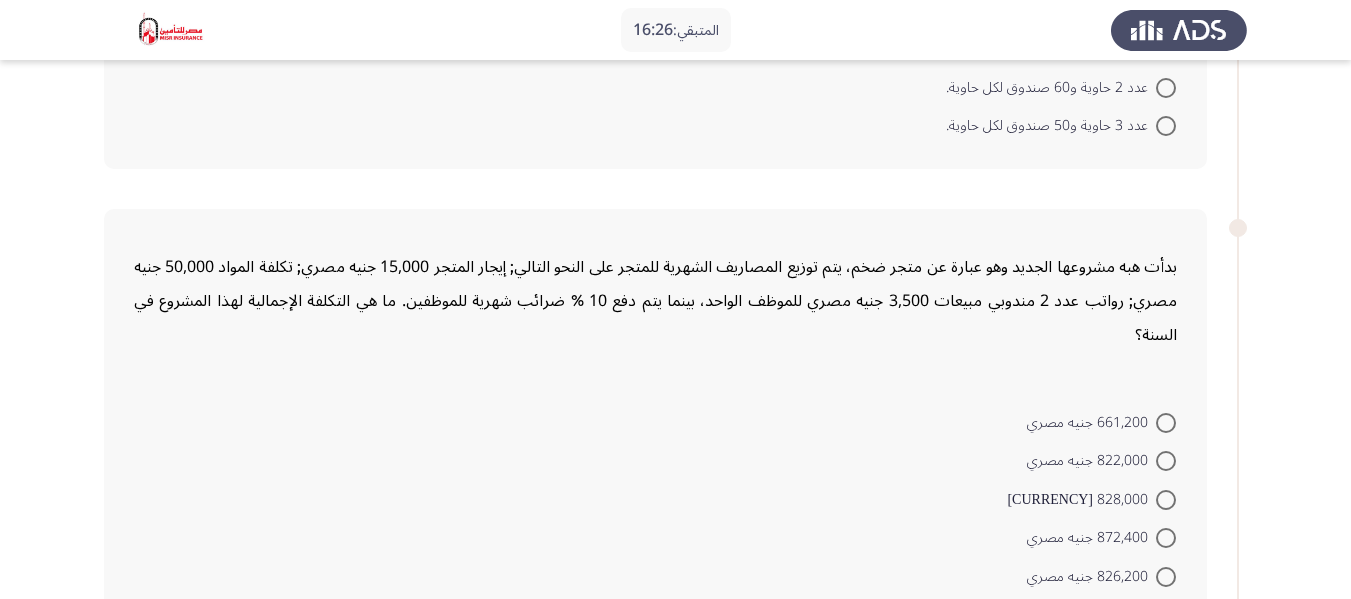 scroll, scrollTop: 1289, scrollLeft: 0, axis: vertical 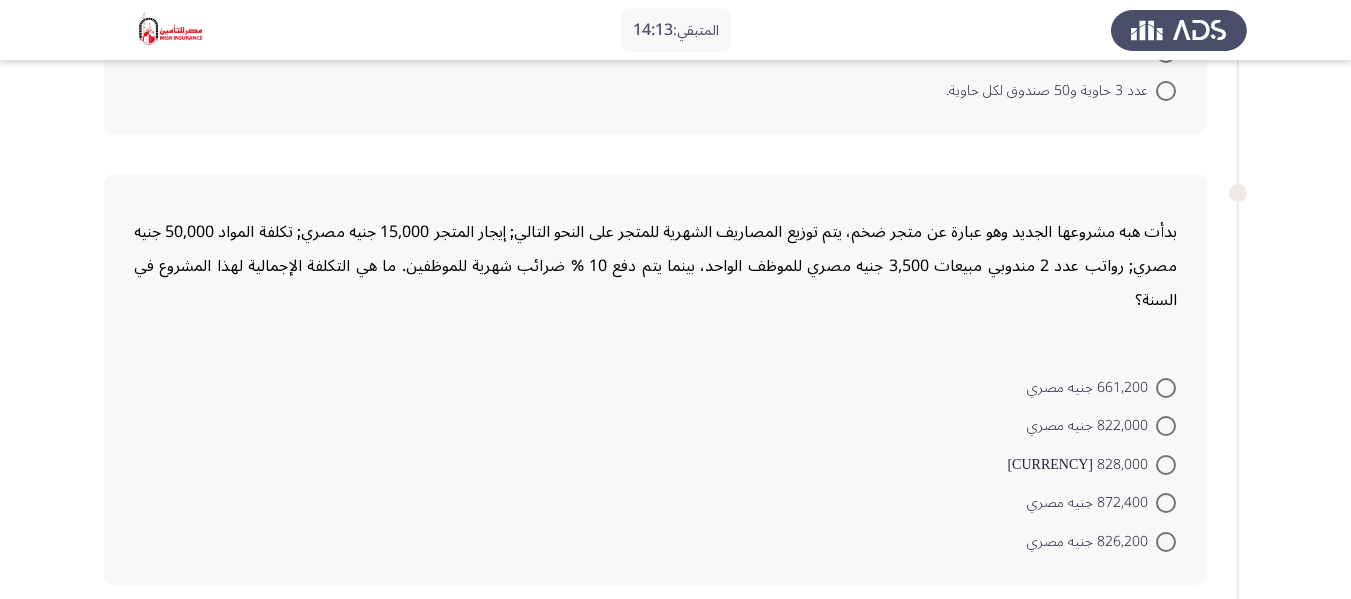 click at bounding box center (1166, 503) 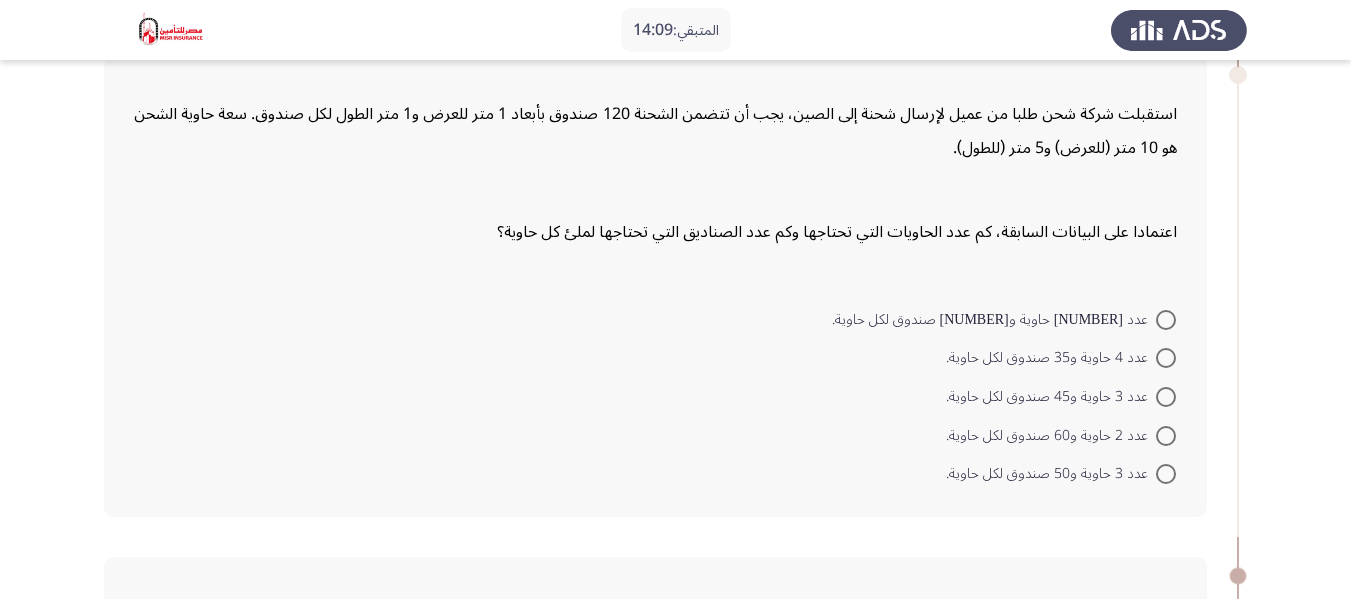 scroll, scrollTop: 889, scrollLeft: 0, axis: vertical 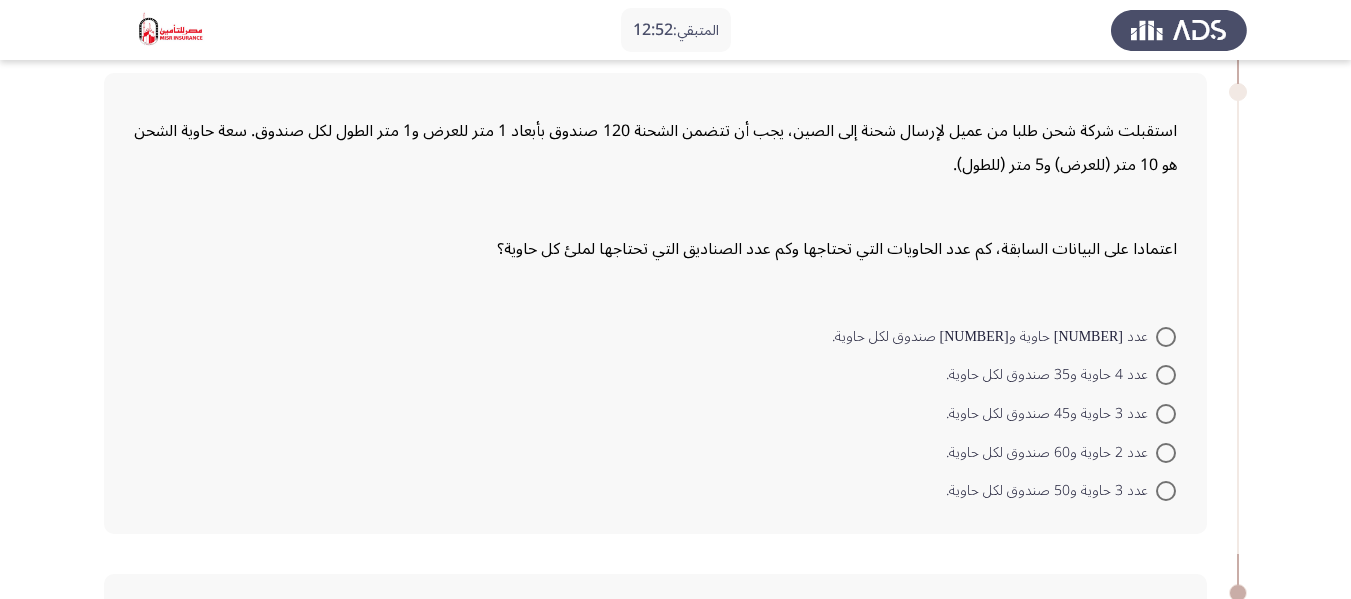 click at bounding box center (1166, 337) 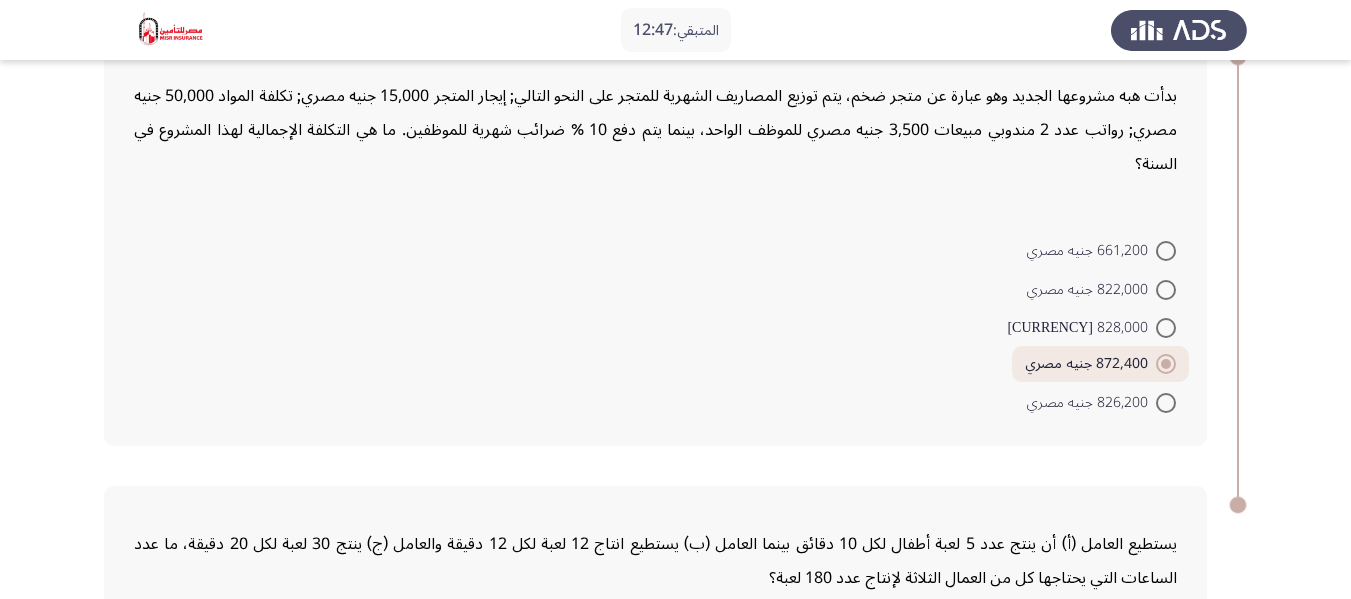 scroll, scrollTop: 1784, scrollLeft: 0, axis: vertical 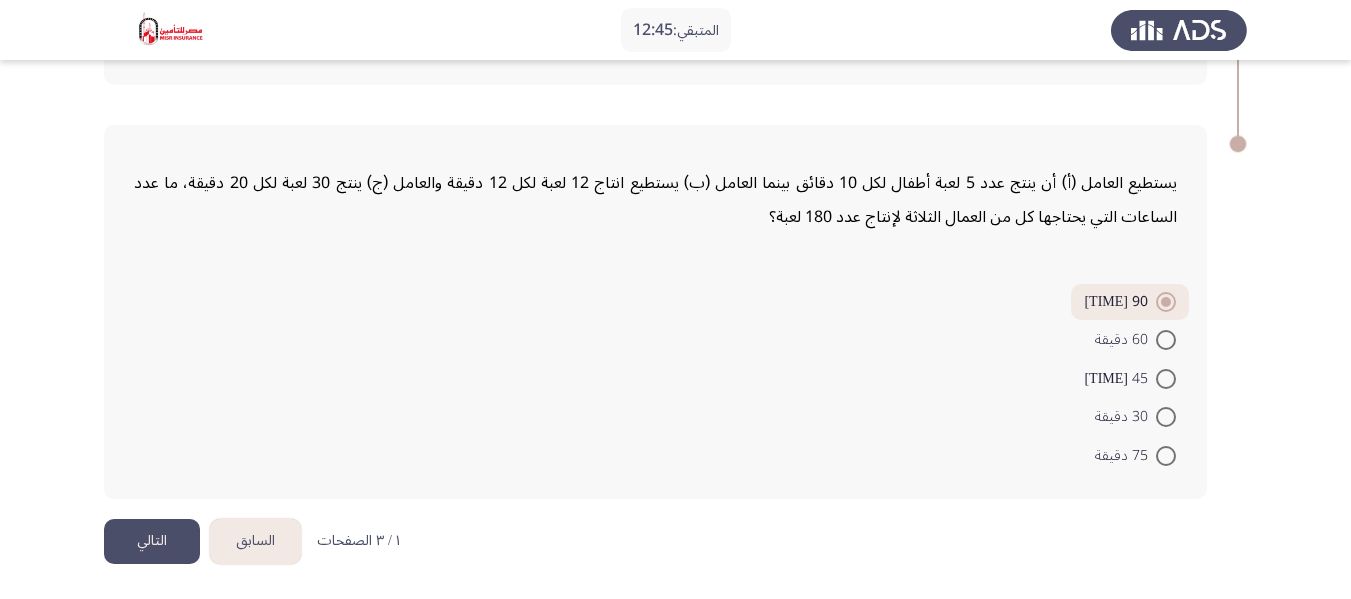 click on "التالي" 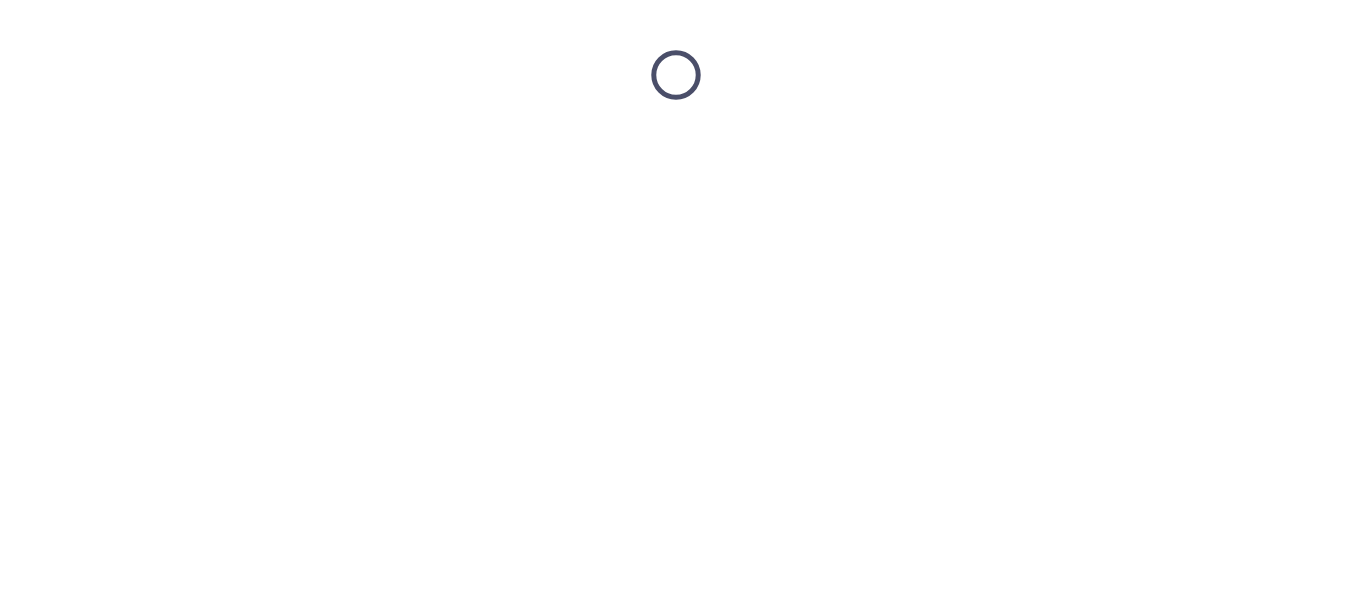 scroll, scrollTop: 0, scrollLeft: 0, axis: both 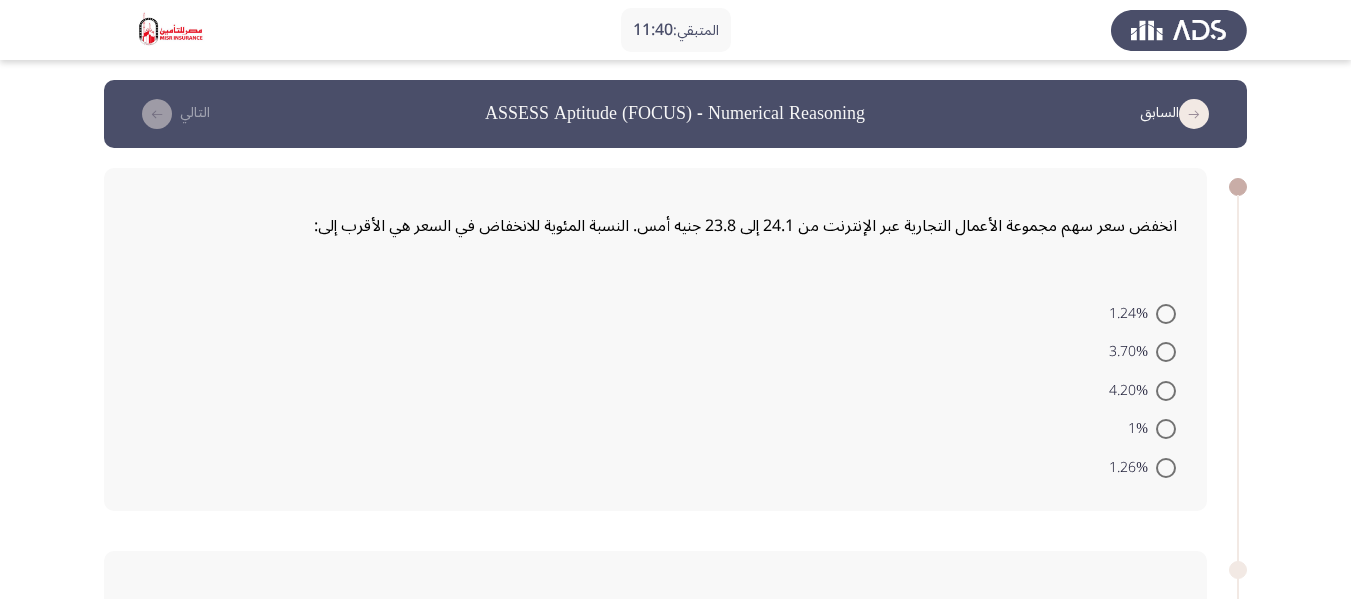 click at bounding box center [1166, 314] 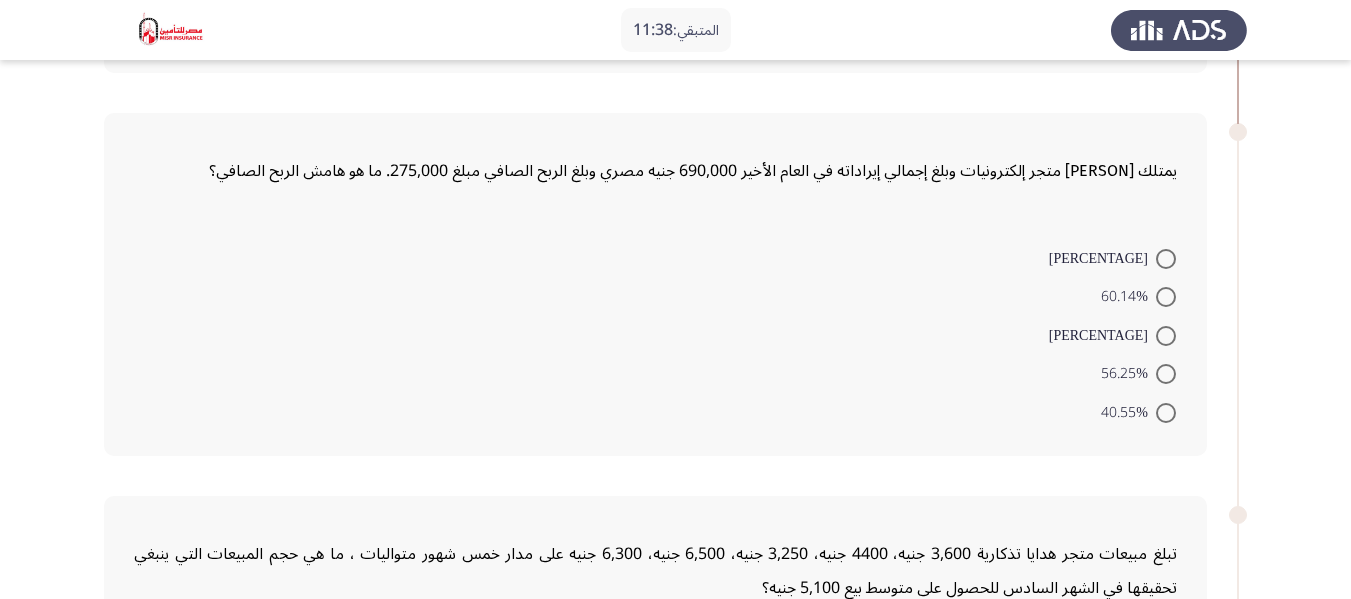 scroll, scrollTop: 400, scrollLeft: 0, axis: vertical 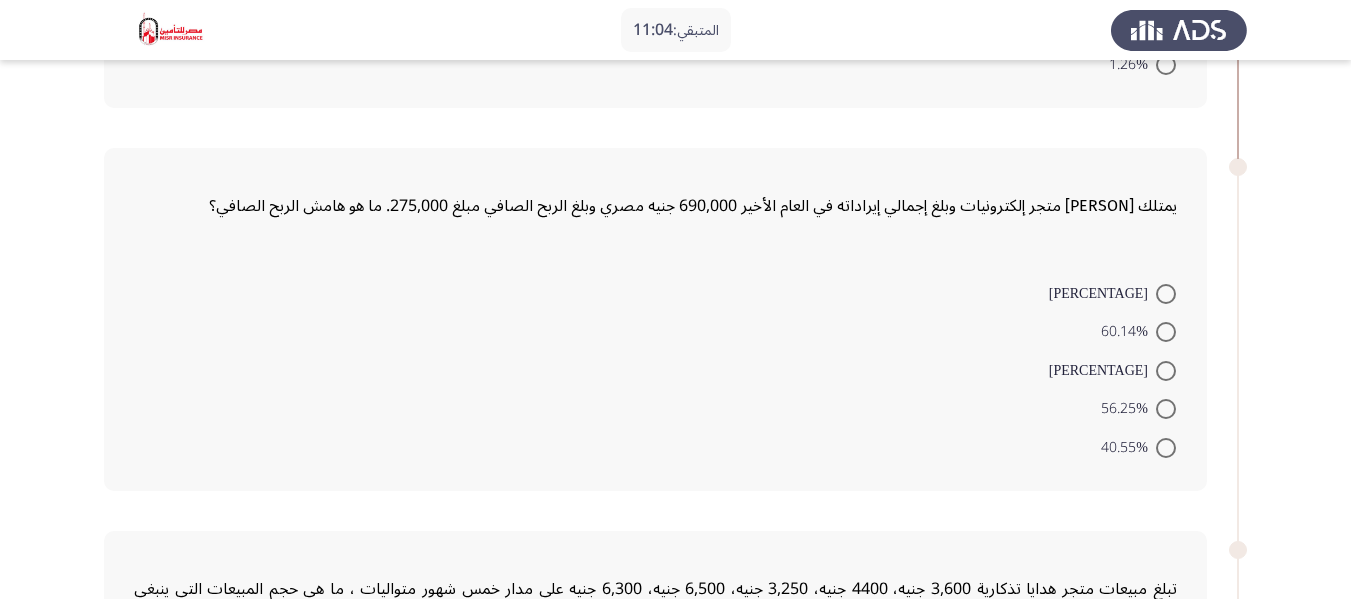 click at bounding box center (1166, 294) 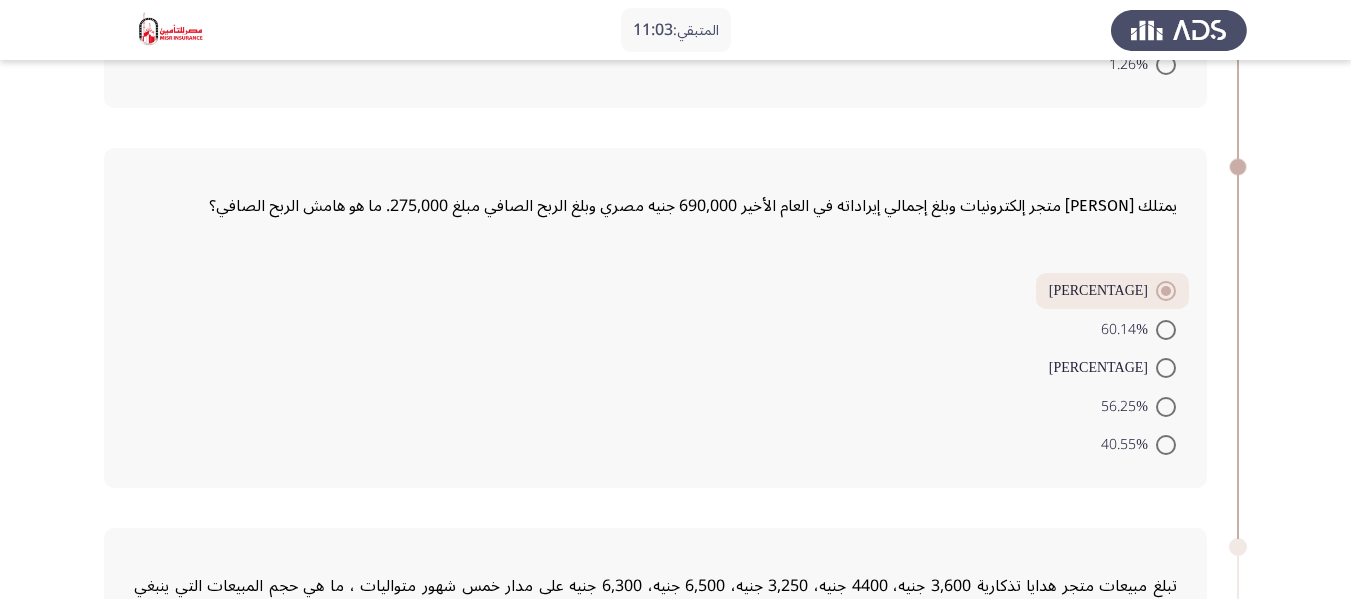 scroll, scrollTop: 800, scrollLeft: 0, axis: vertical 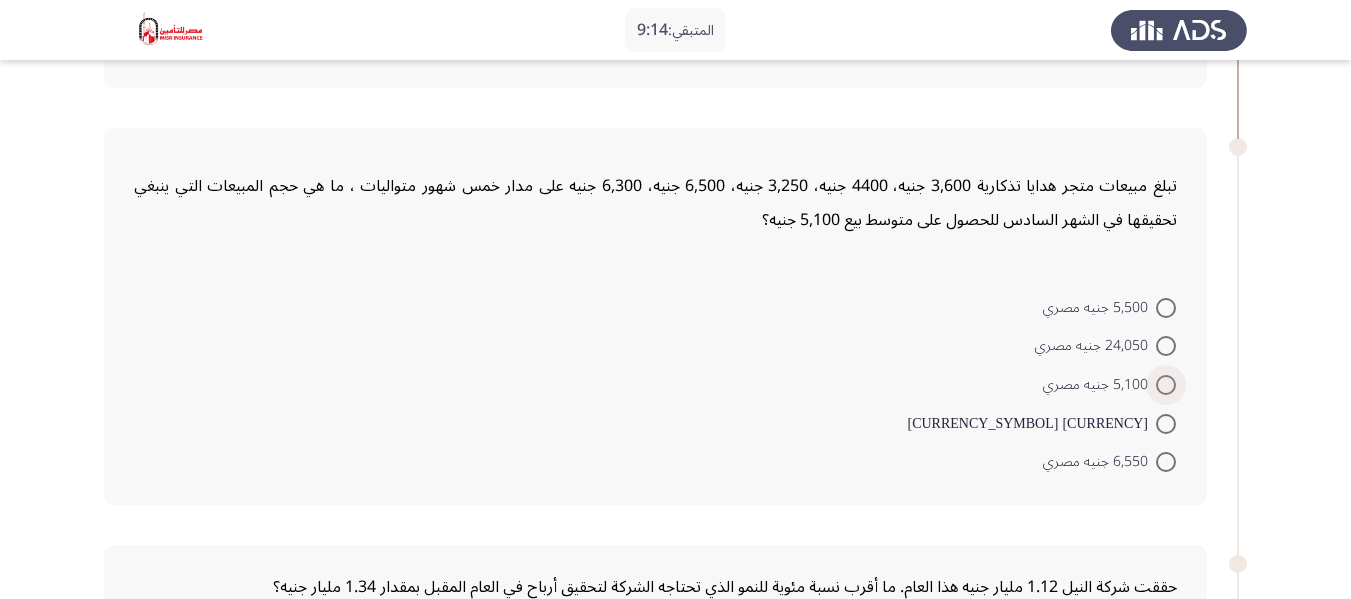 click at bounding box center [1166, 385] 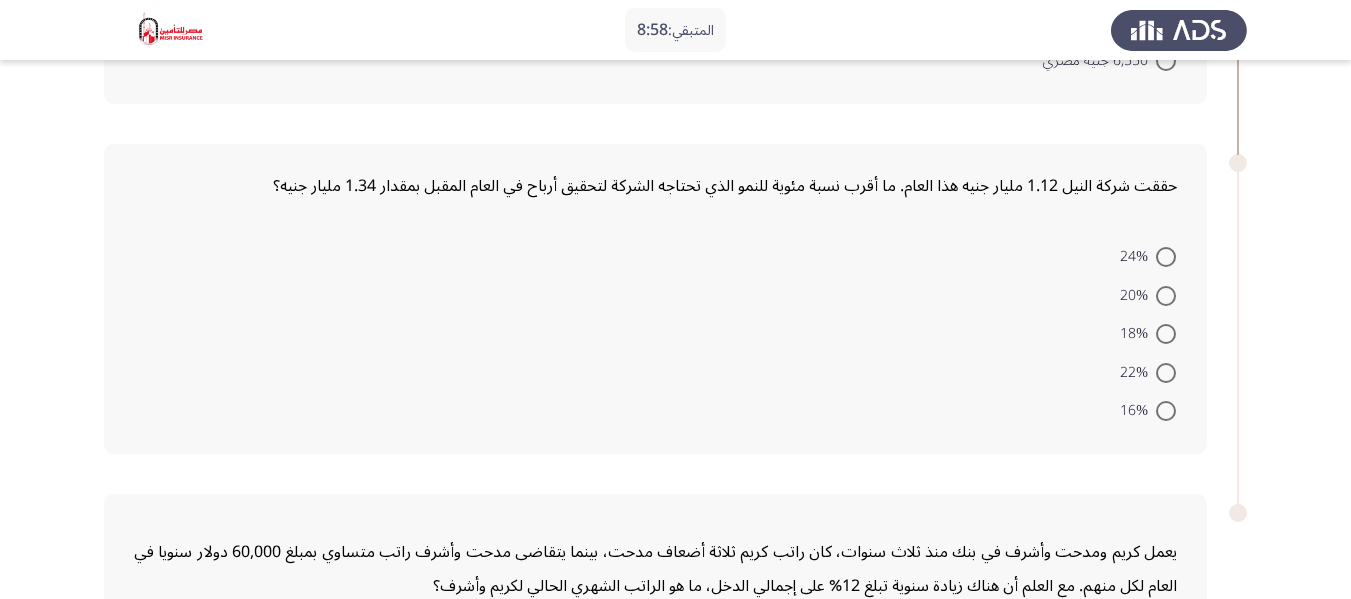 scroll, scrollTop: 1200, scrollLeft: 0, axis: vertical 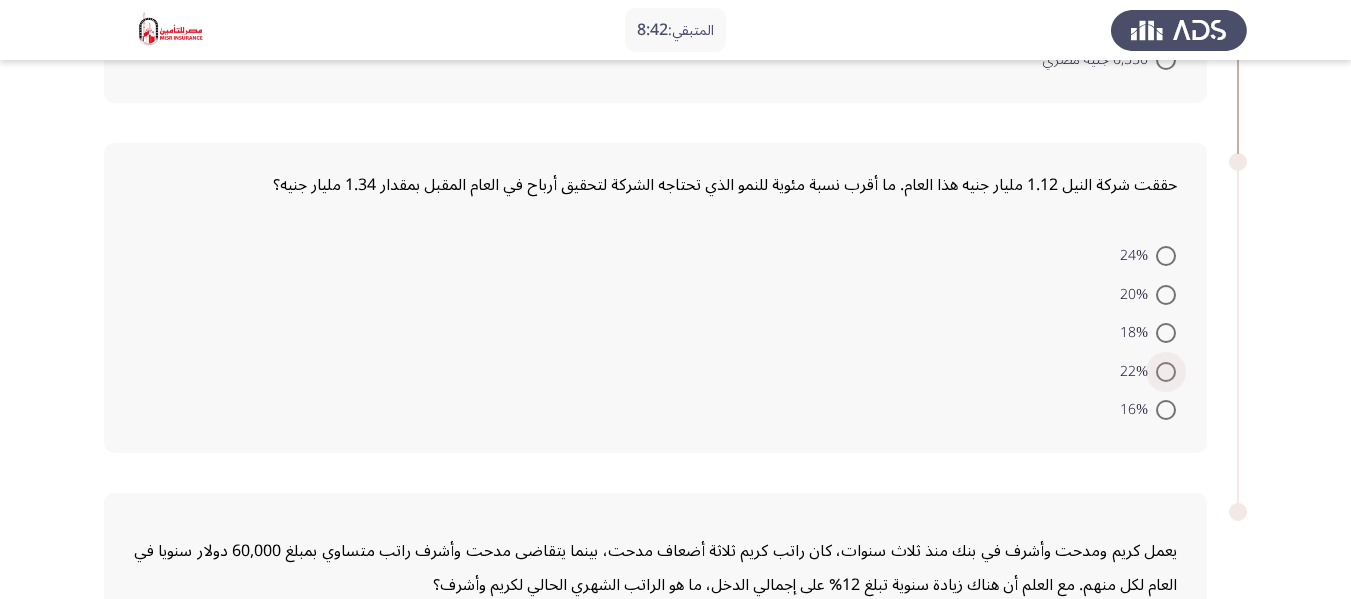 click at bounding box center [1166, 372] 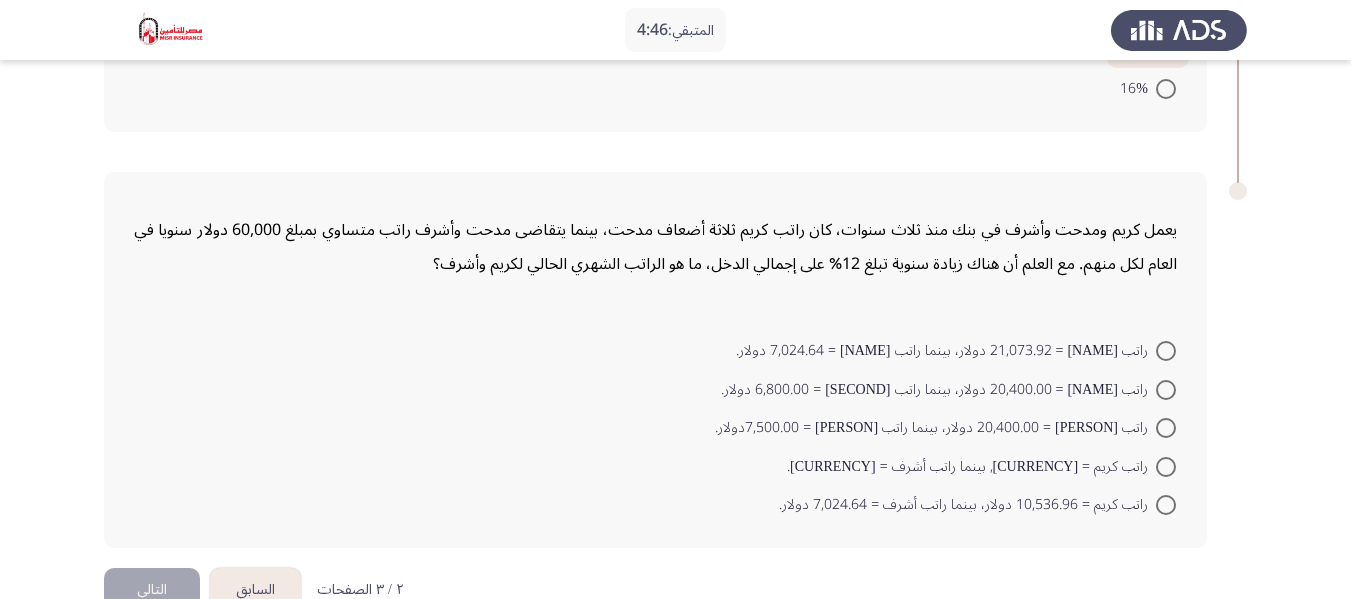 scroll, scrollTop: 1568, scrollLeft: 0, axis: vertical 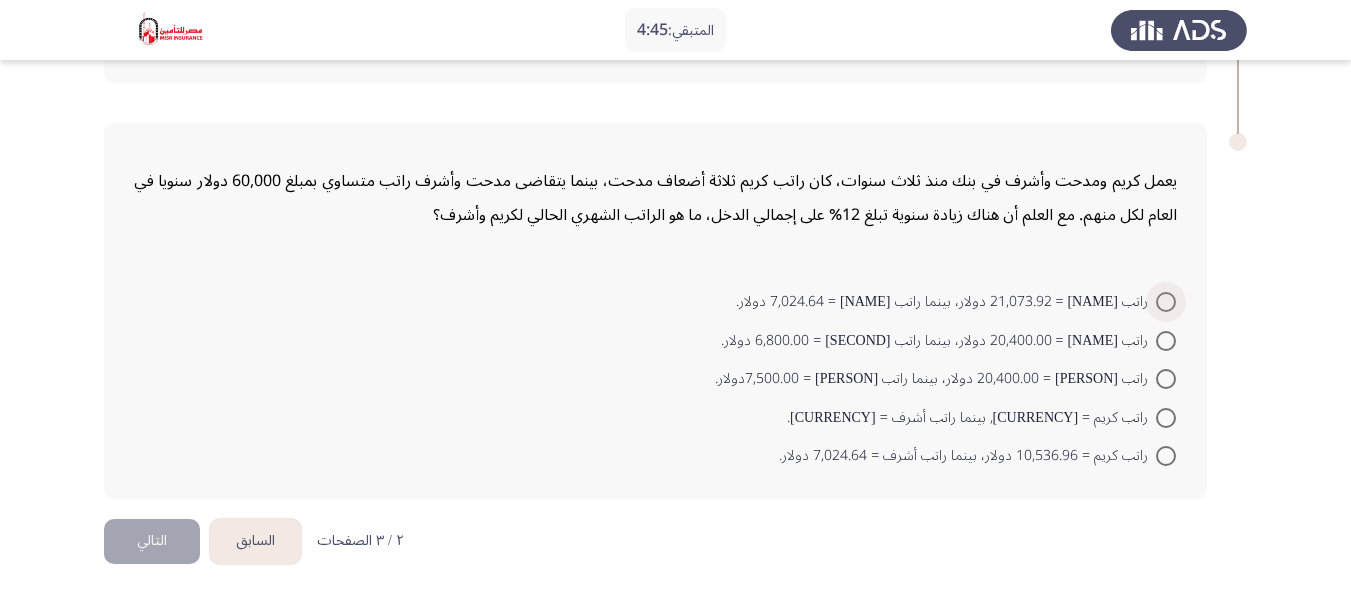 click at bounding box center [1166, 302] 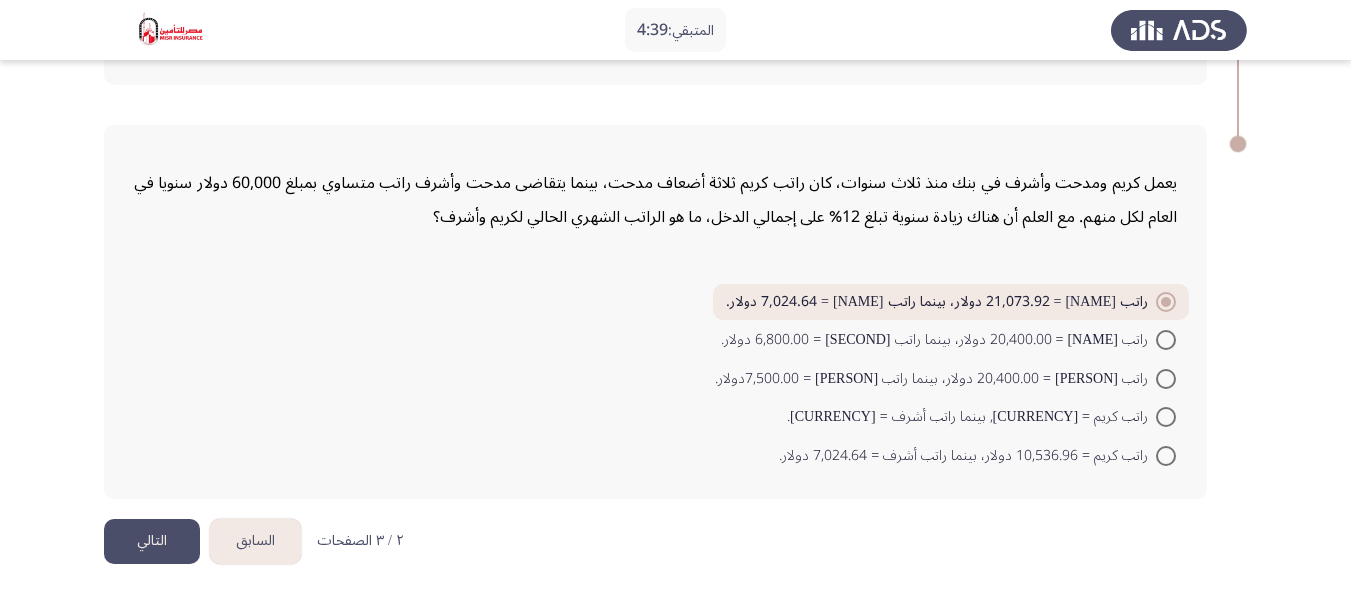 click on "التالي" 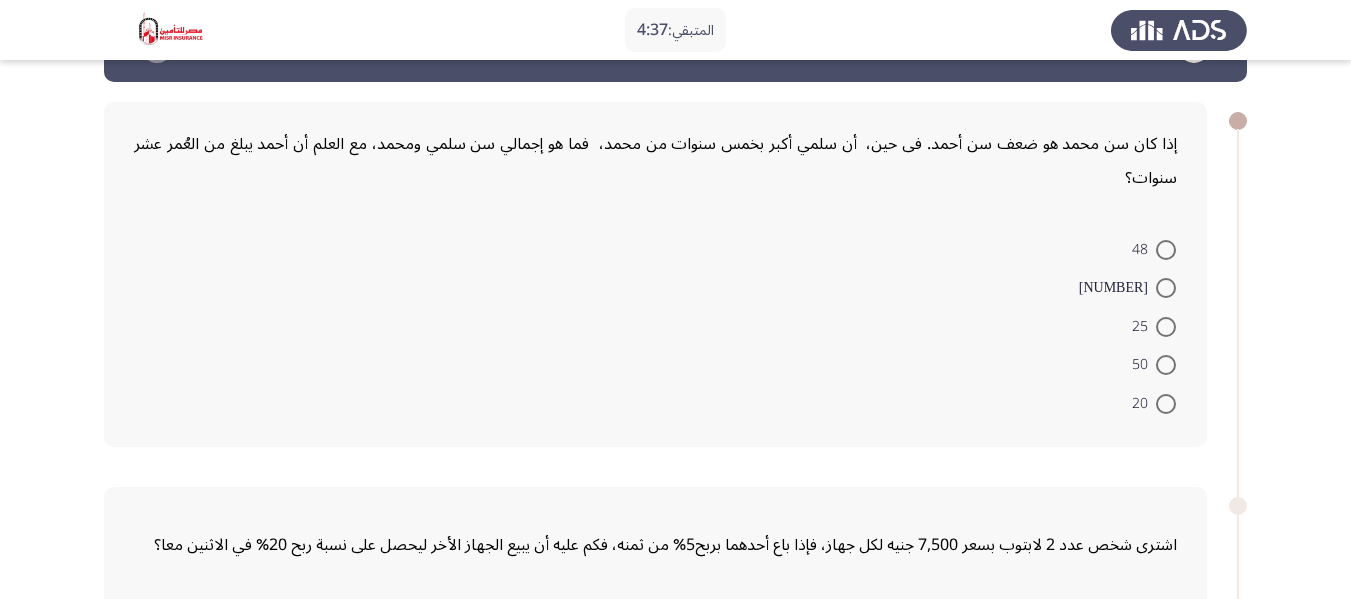 scroll, scrollTop: 100, scrollLeft: 0, axis: vertical 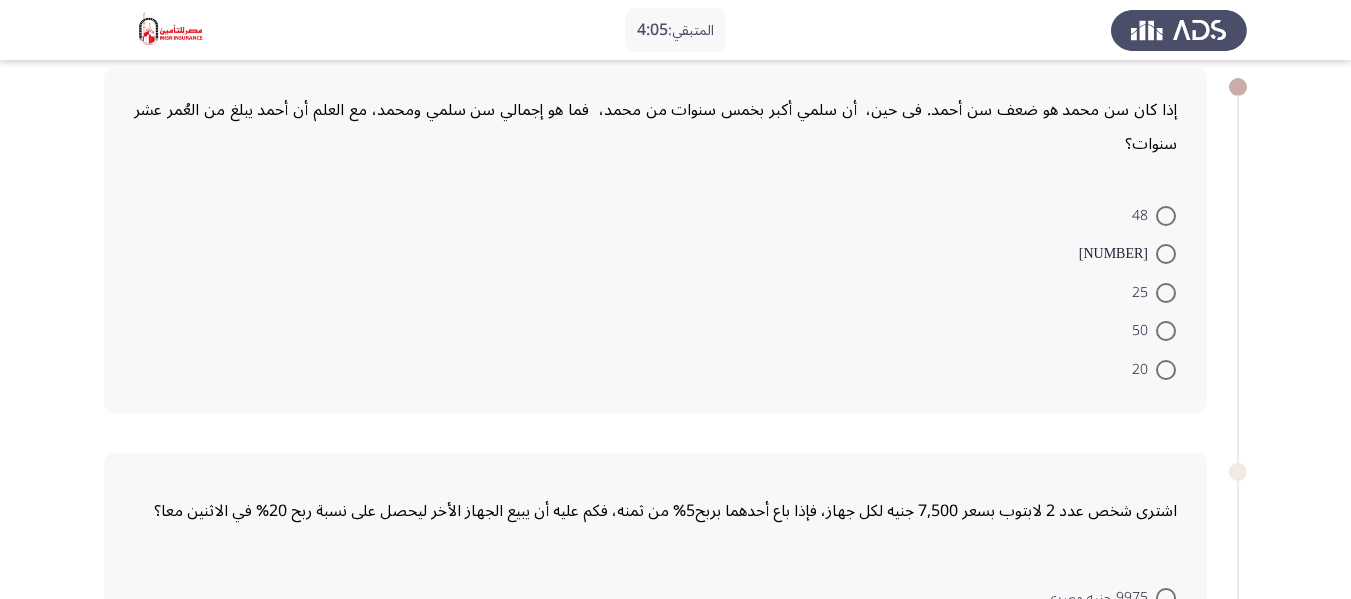 click on "[NUMBER]" at bounding box center (1127, 253) 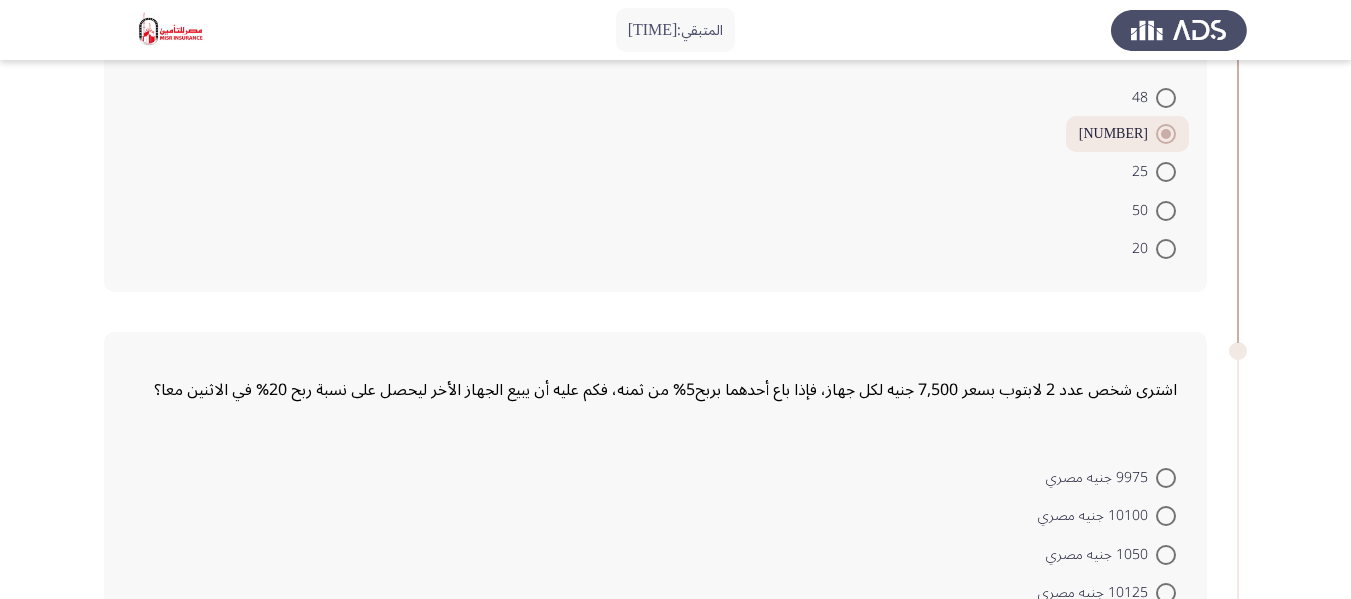 scroll, scrollTop: 400, scrollLeft: 0, axis: vertical 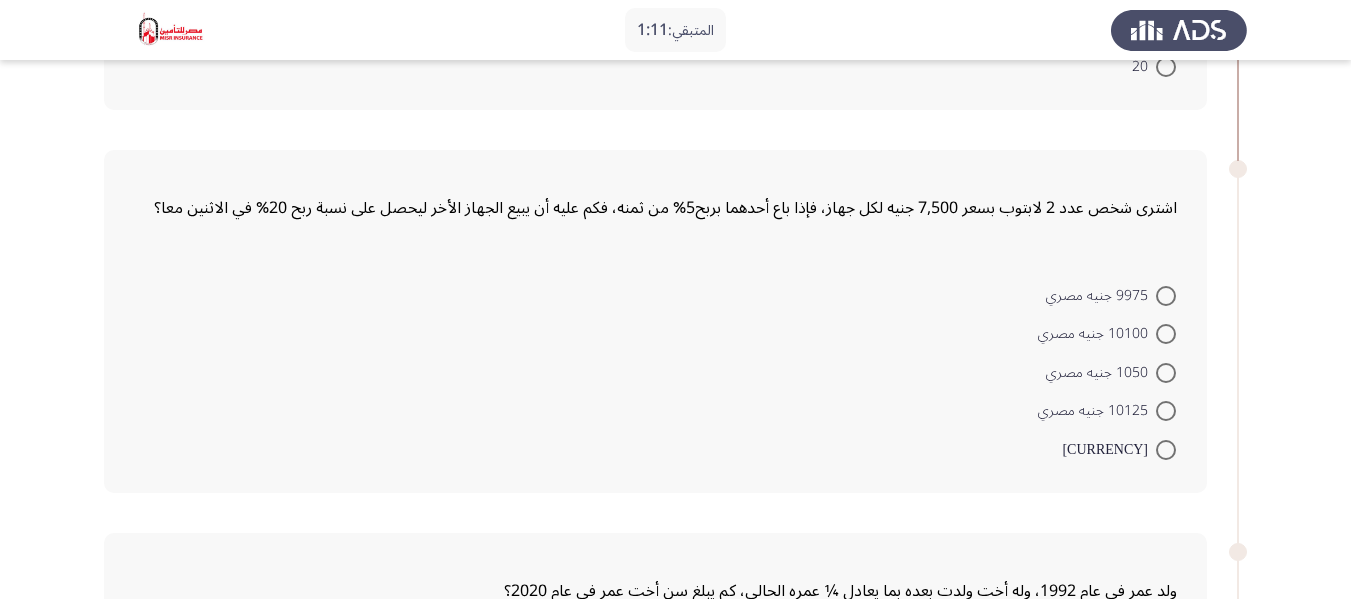 click on "10125 جنيه مصري" at bounding box center (1107, 411) 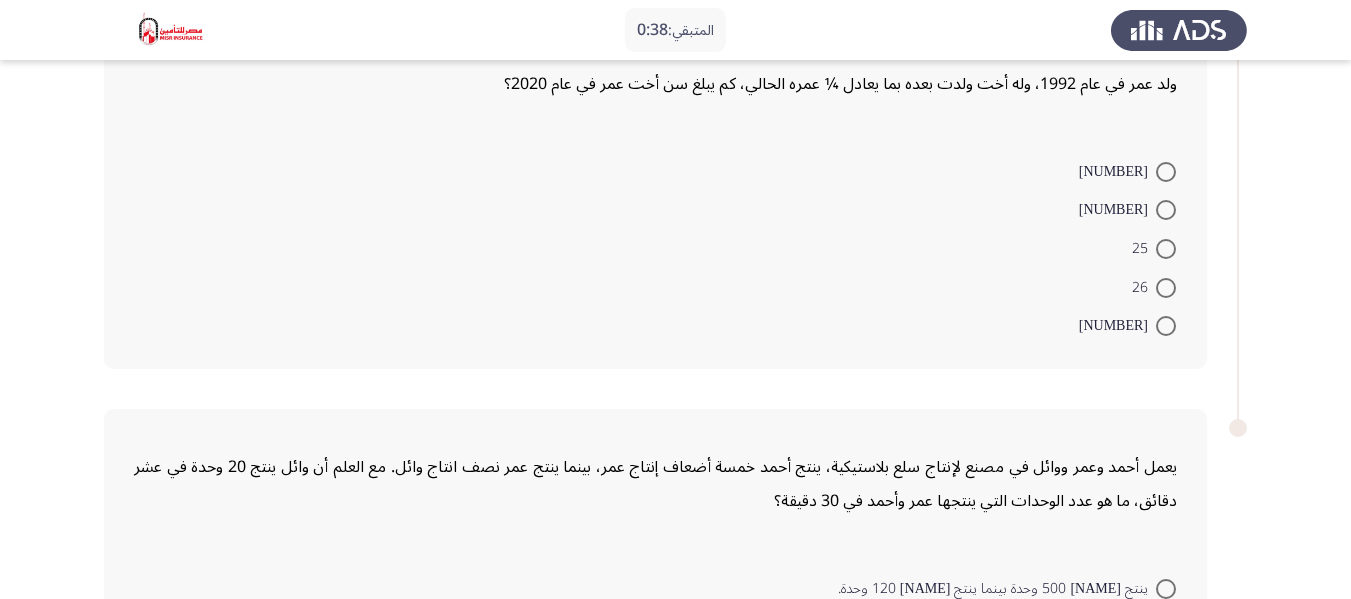 scroll, scrollTop: 891, scrollLeft: 0, axis: vertical 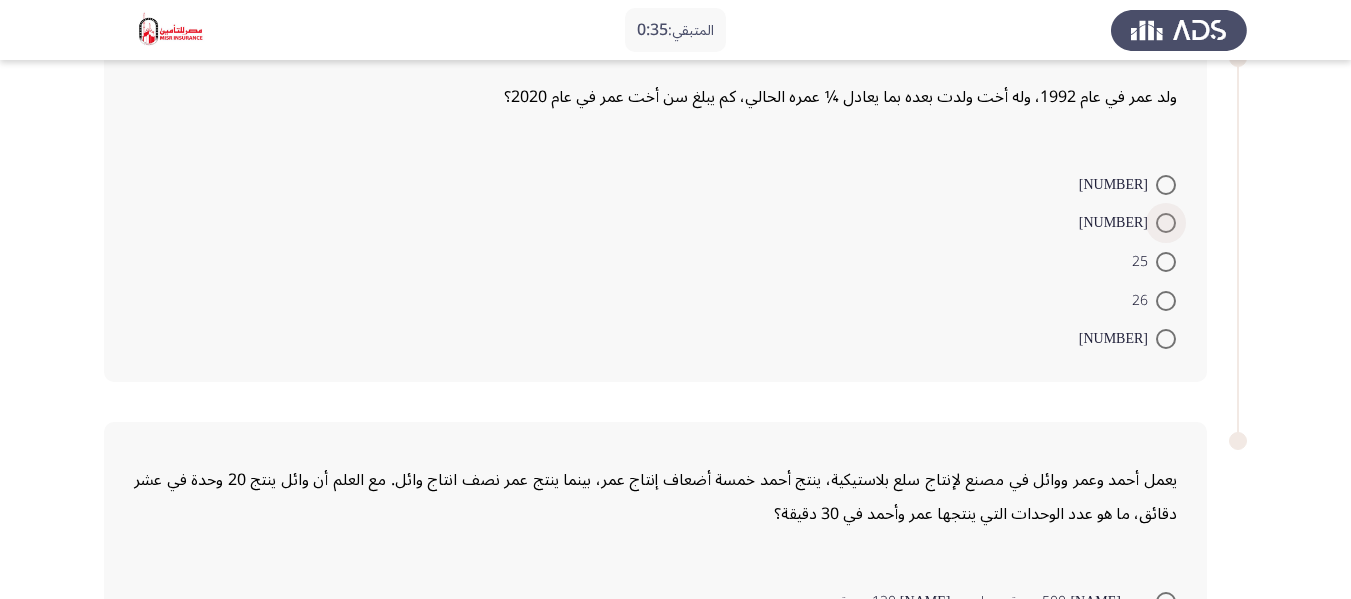 click at bounding box center [1166, 223] 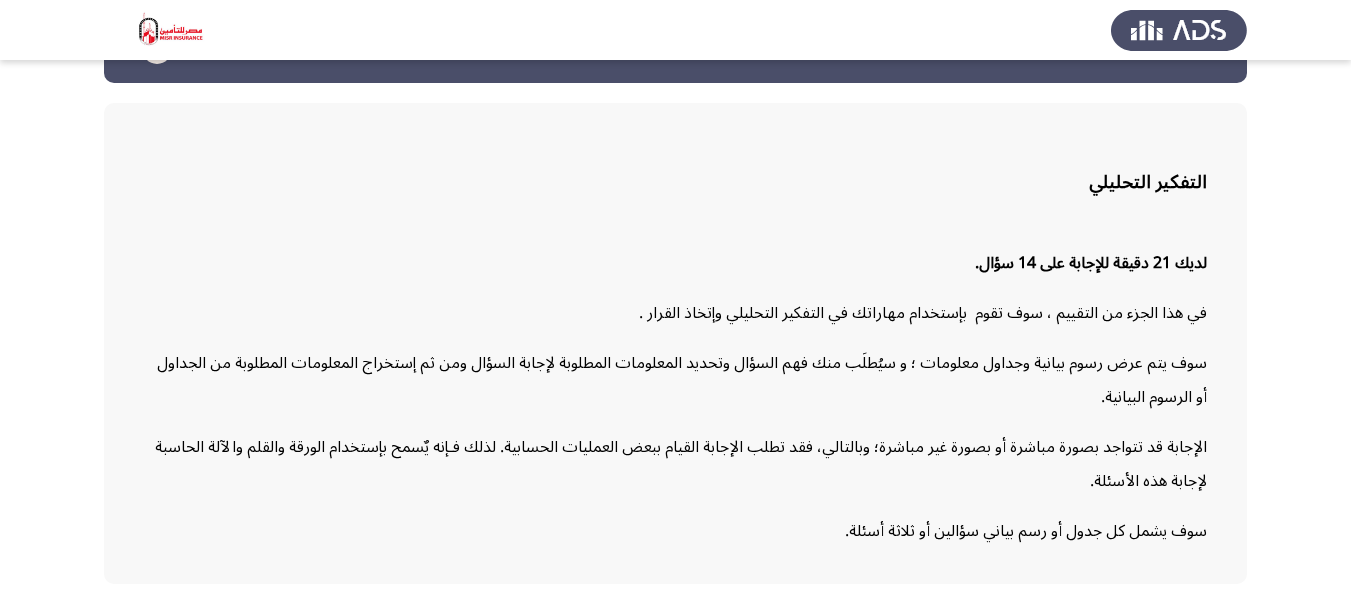 scroll, scrollTop: 100, scrollLeft: 0, axis: vertical 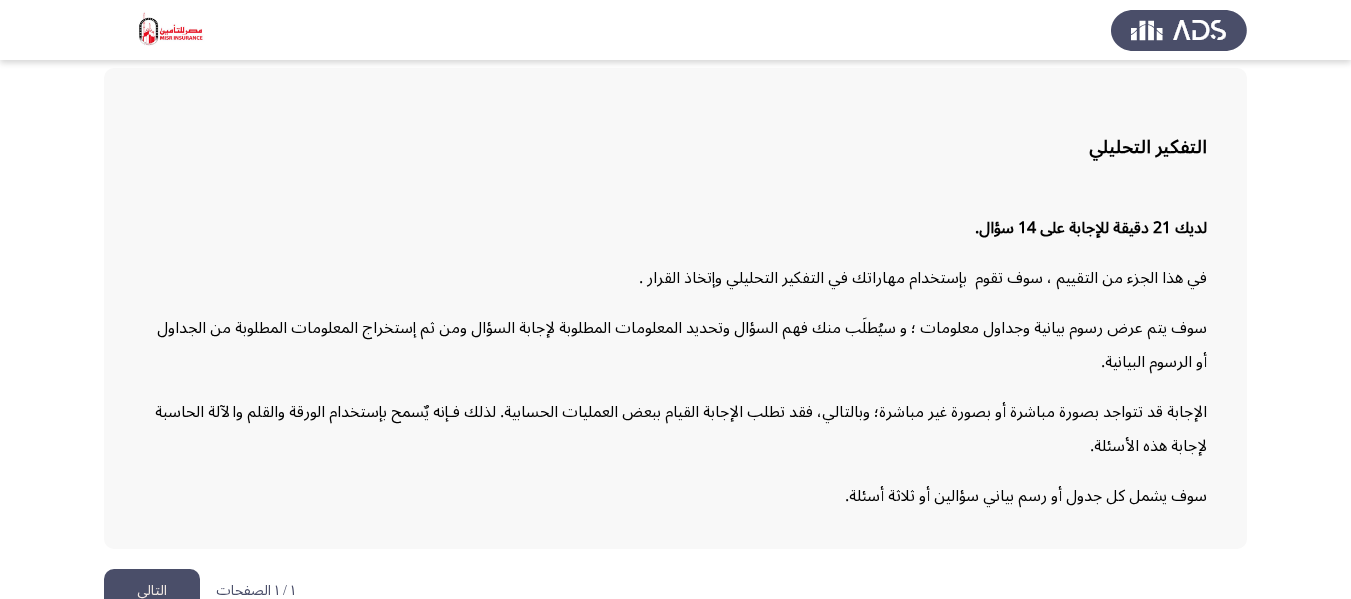 click on "التالي" 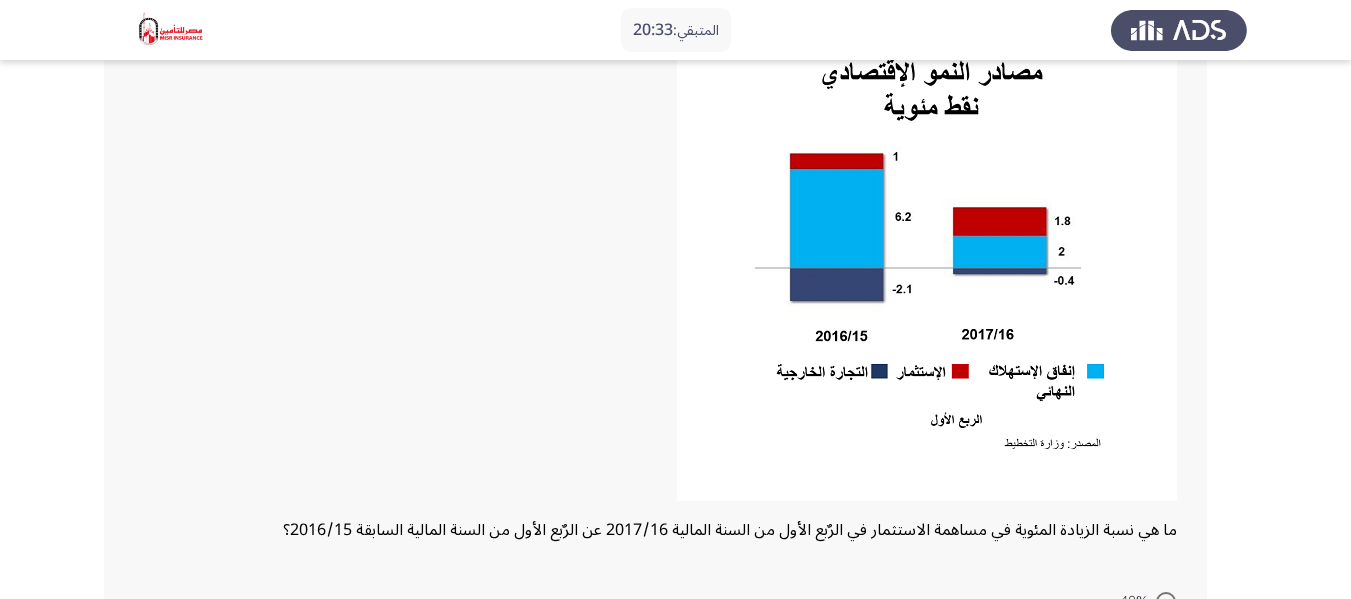 scroll, scrollTop: 386, scrollLeft: 0, axis: vertical 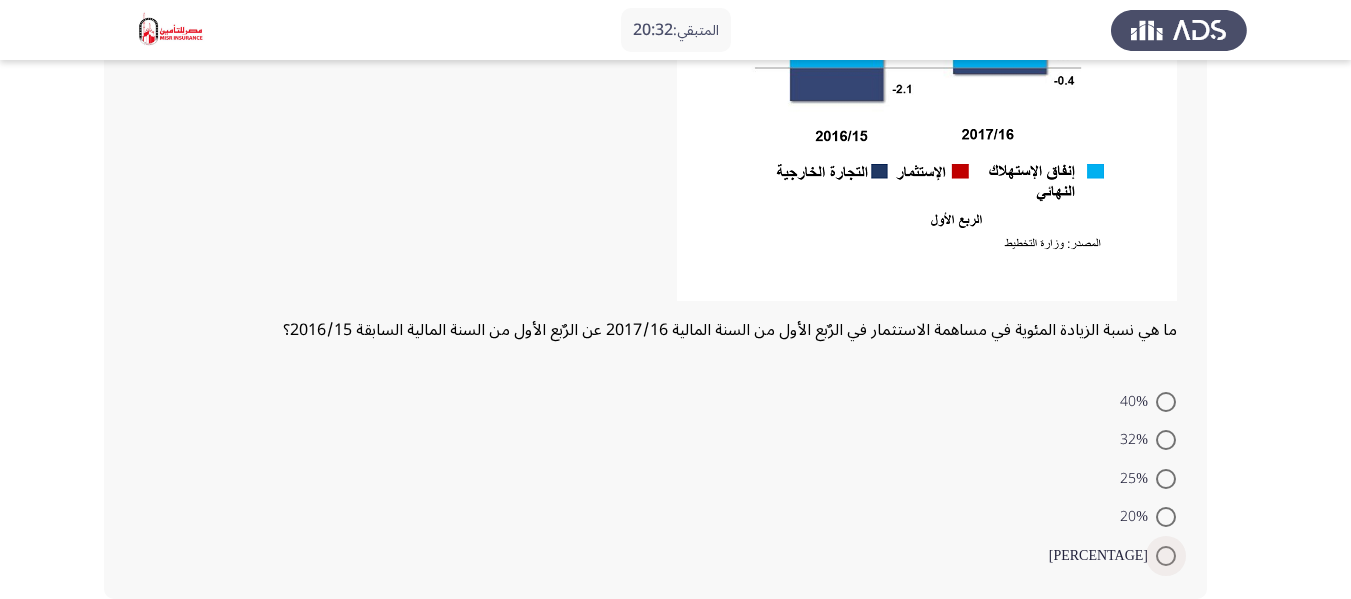 click at bounding box center [1166, 556] 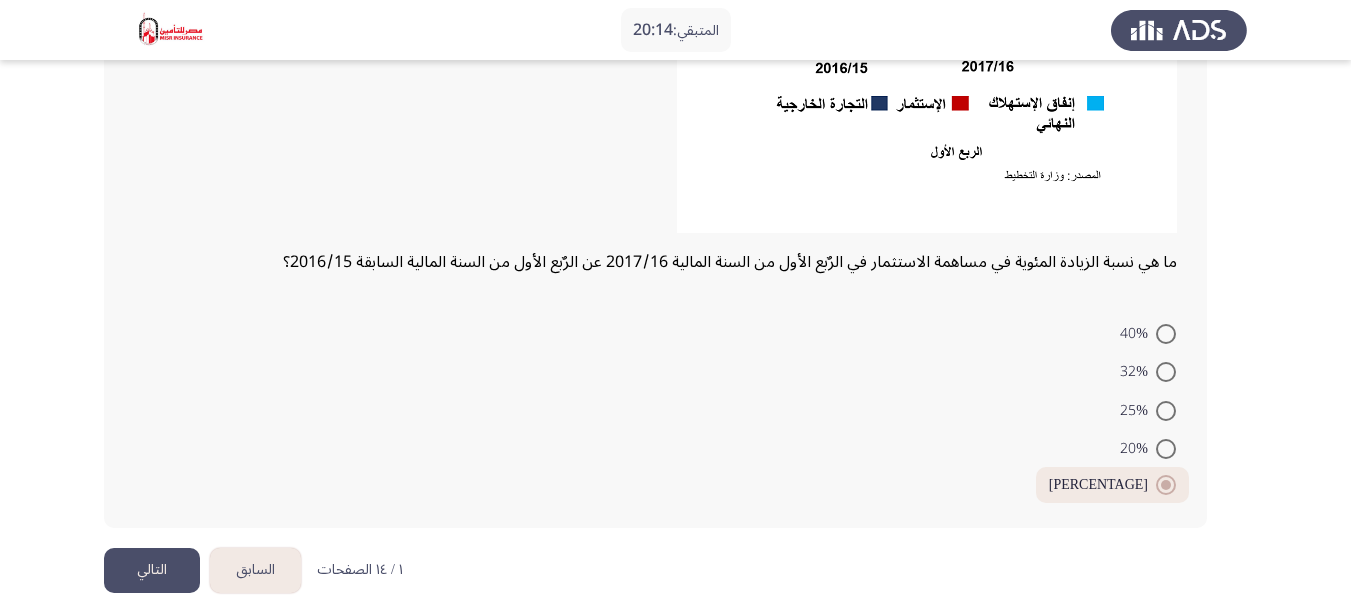scroll, scrollTop: 483, scrollLeft: 0, axis: vertical 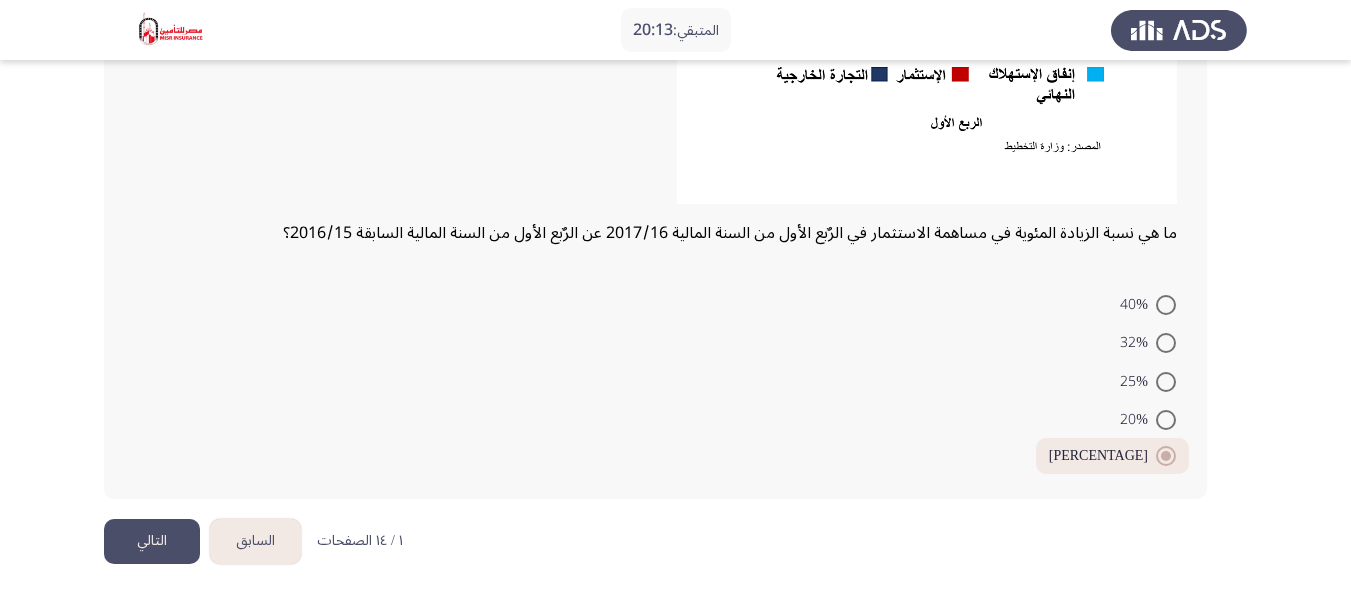 click on "التالي" 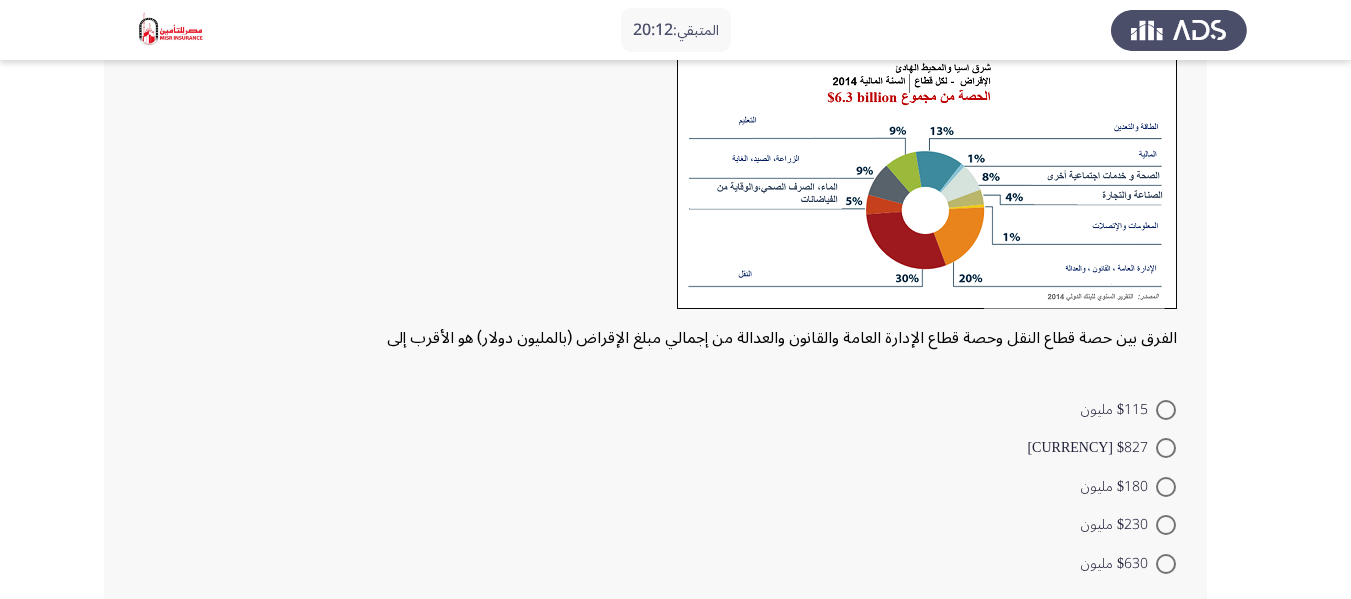 scroll, scrollTop: 200, scrollLeft: 0, axis: vertical 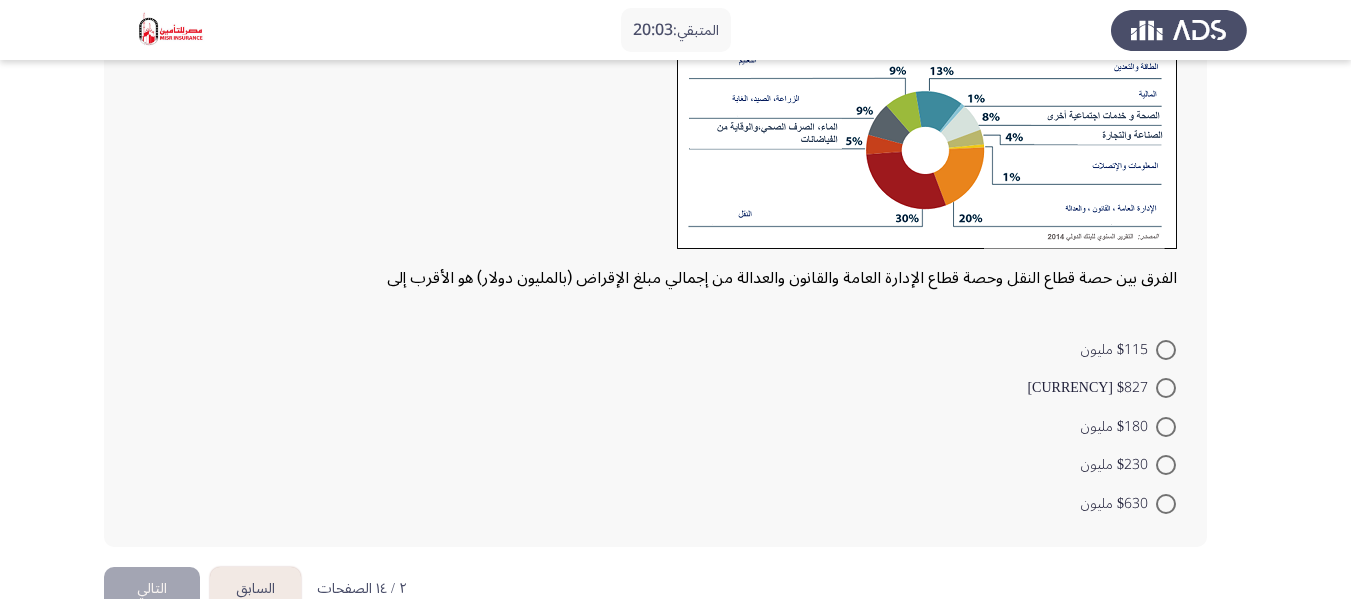 click on "السابق" 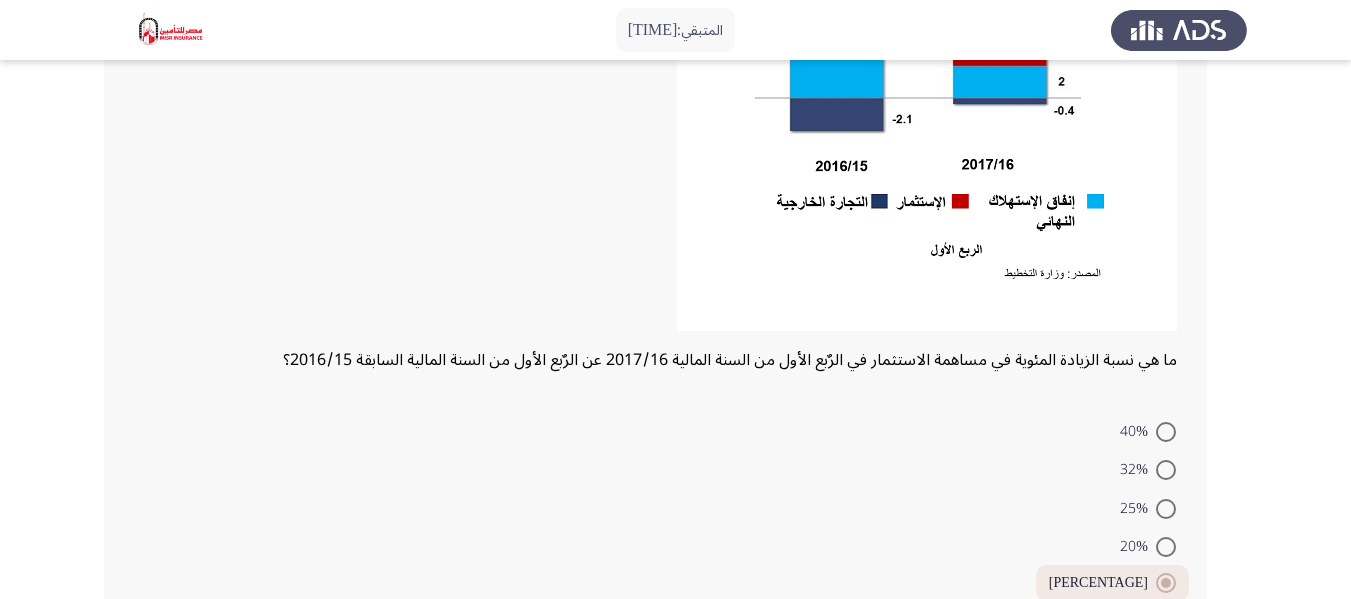 scroll, scrollTop: 400, scrollLeft: 0, axis: vertical 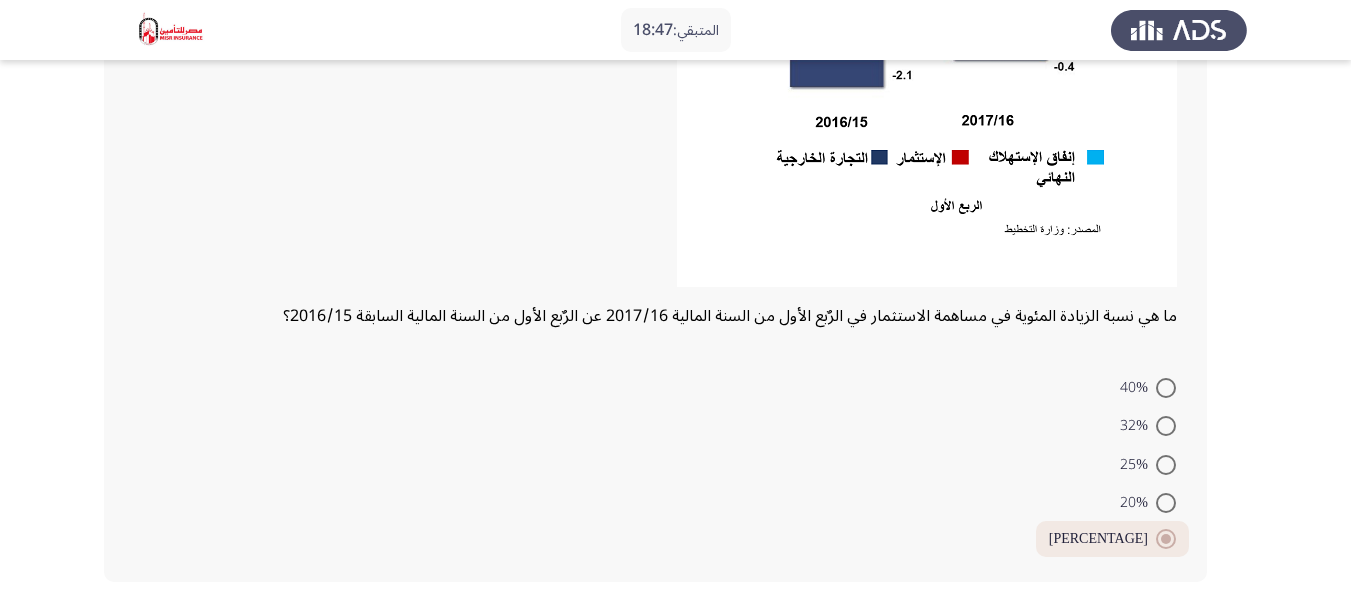 click at bounding box center [1166, 388] 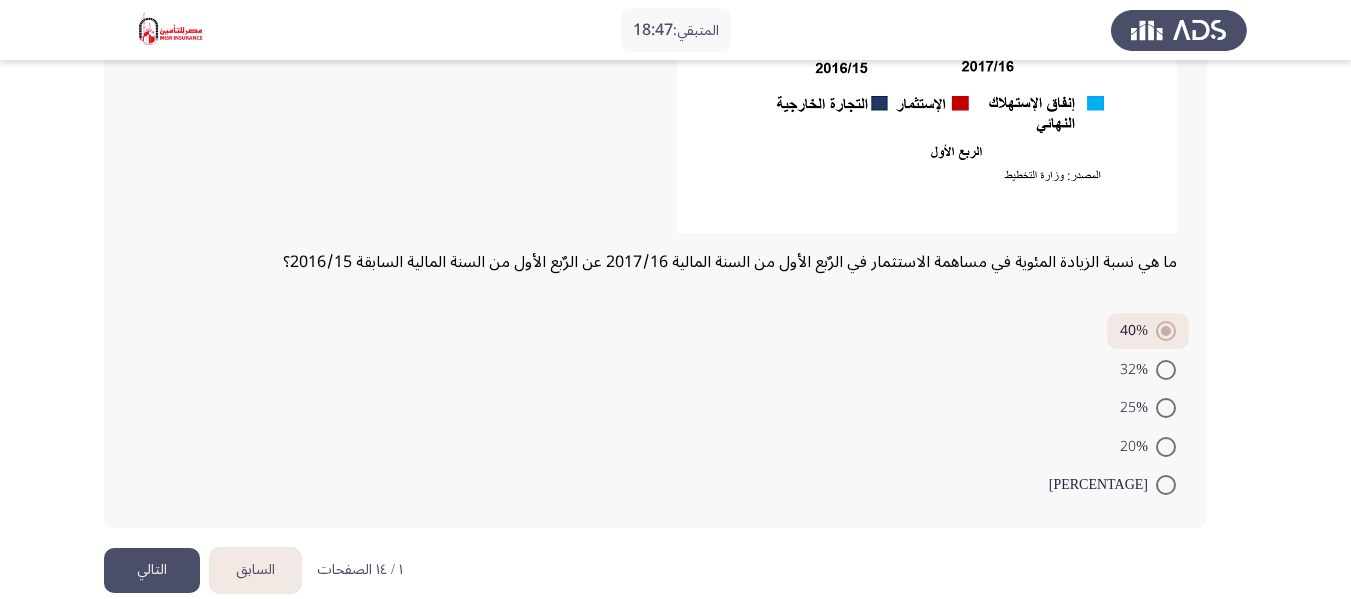 scroll, scrollTop: 483, scrollLeft: 0, axis: vertical 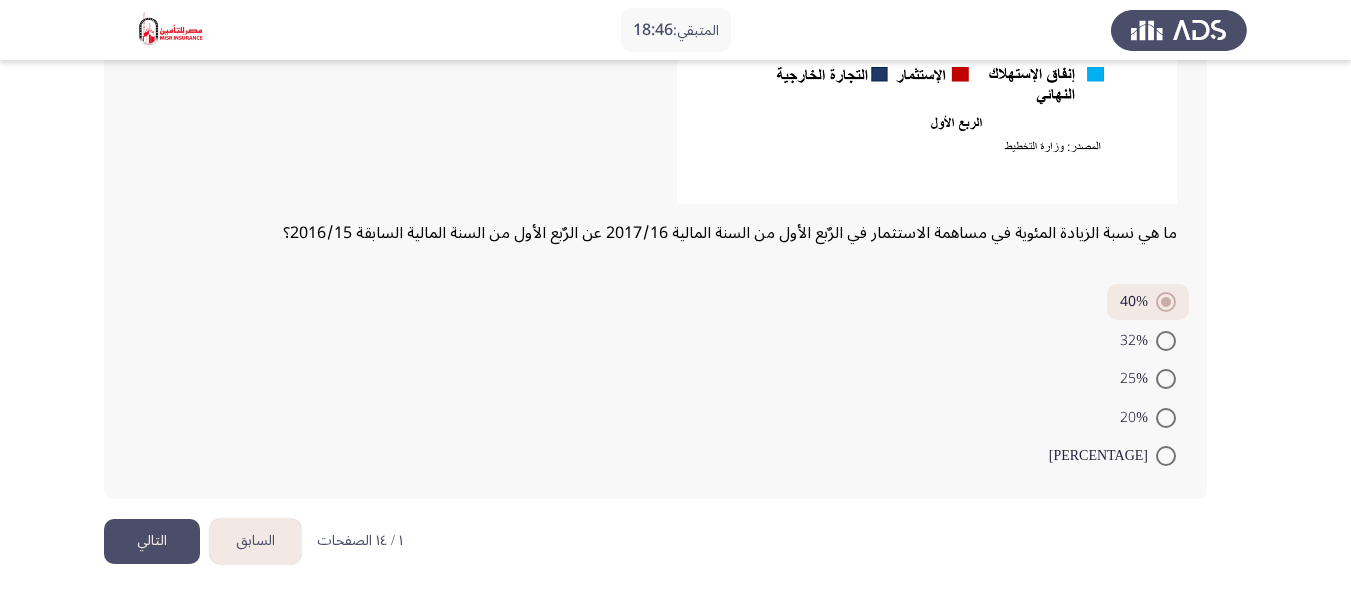 click on "التالي" 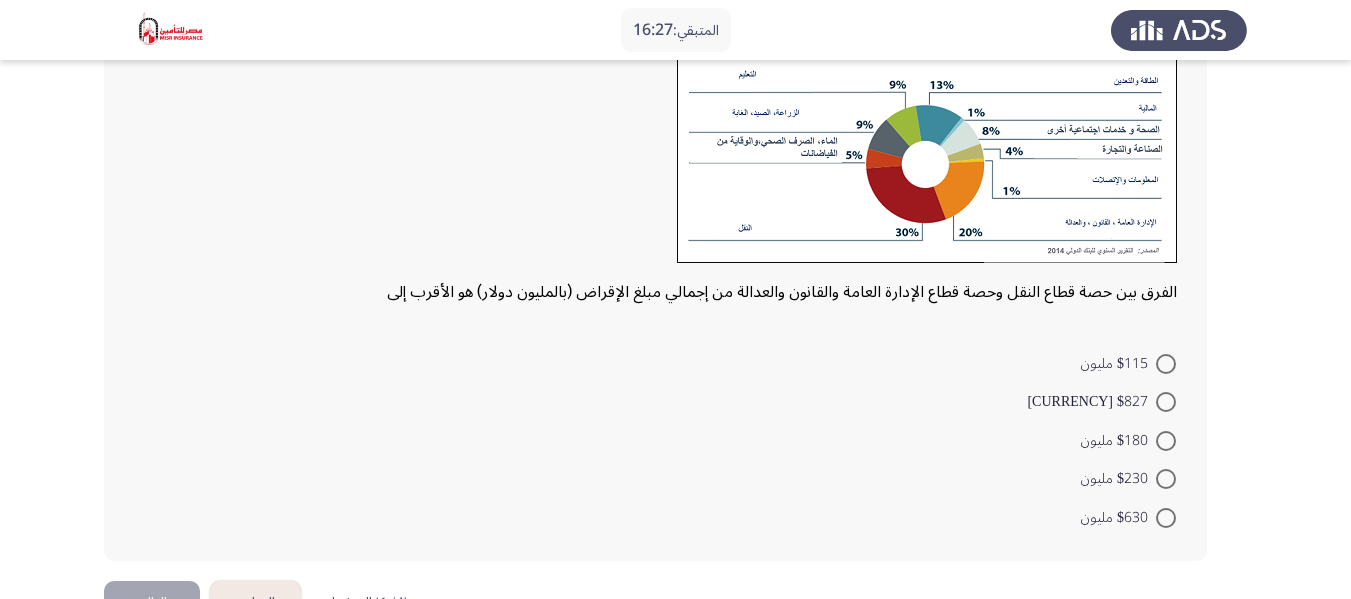 scroll, scrollTop: 200, scrollLeft: 0, axis: vertical 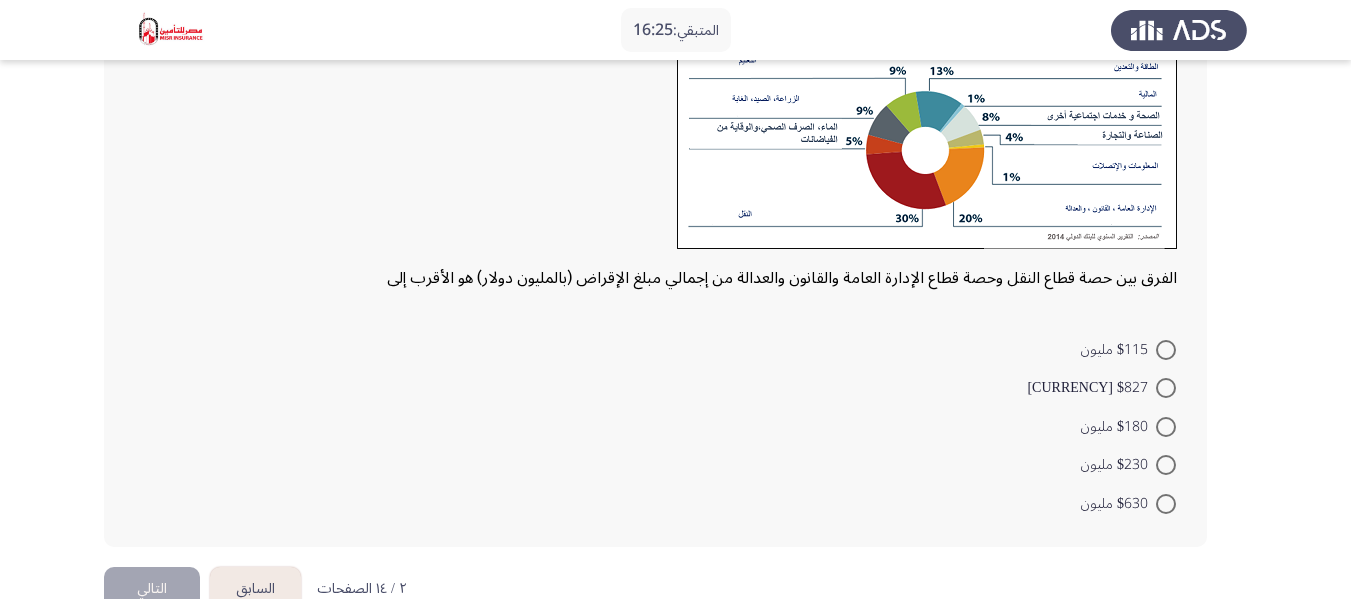 click at bounding box center [1166, 388] 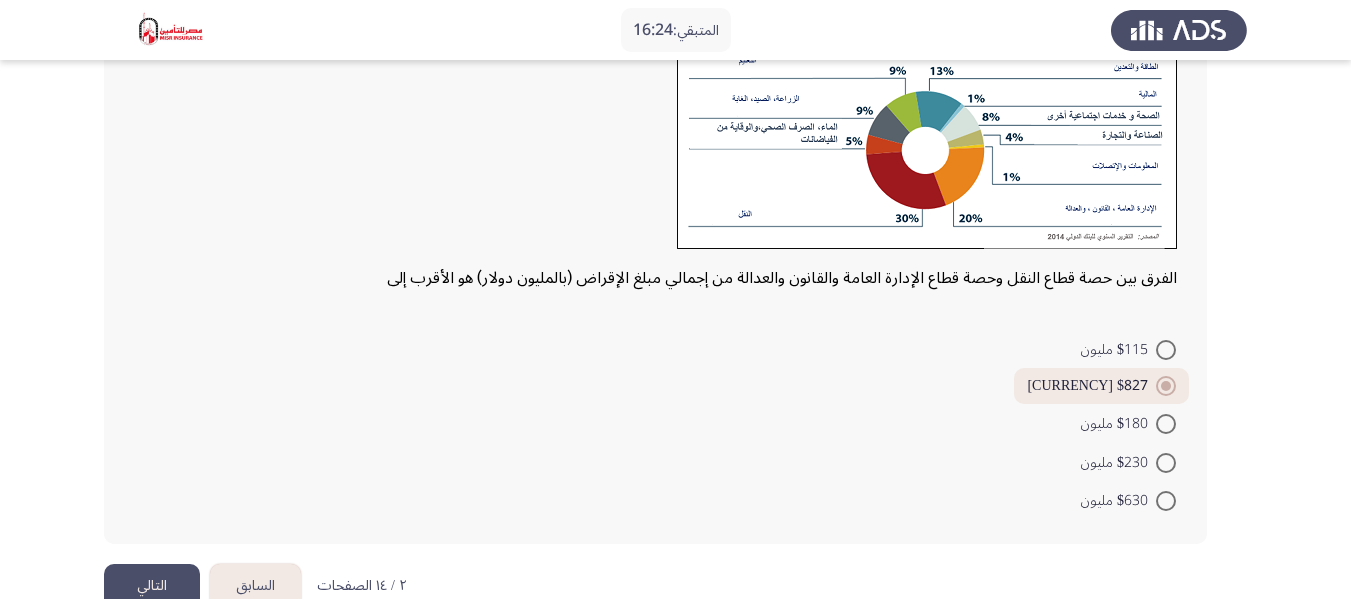 click on "التالي" 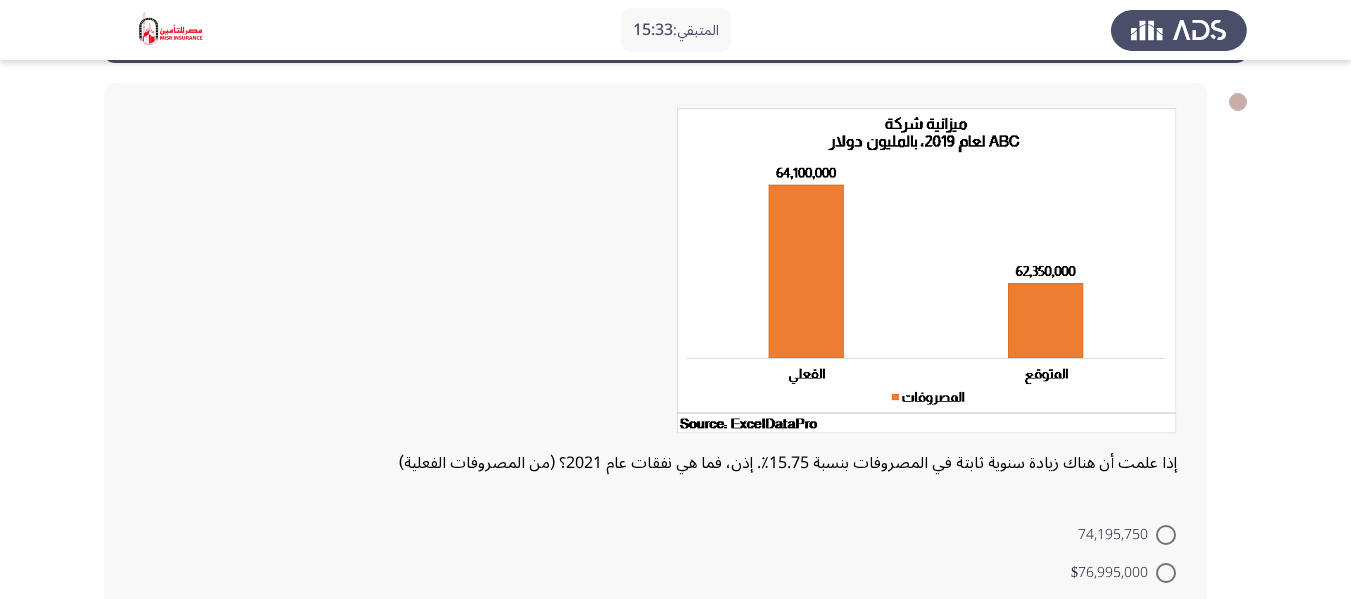 scroll, scrollTop: 118, scrollLeft: 0, axis: vertical 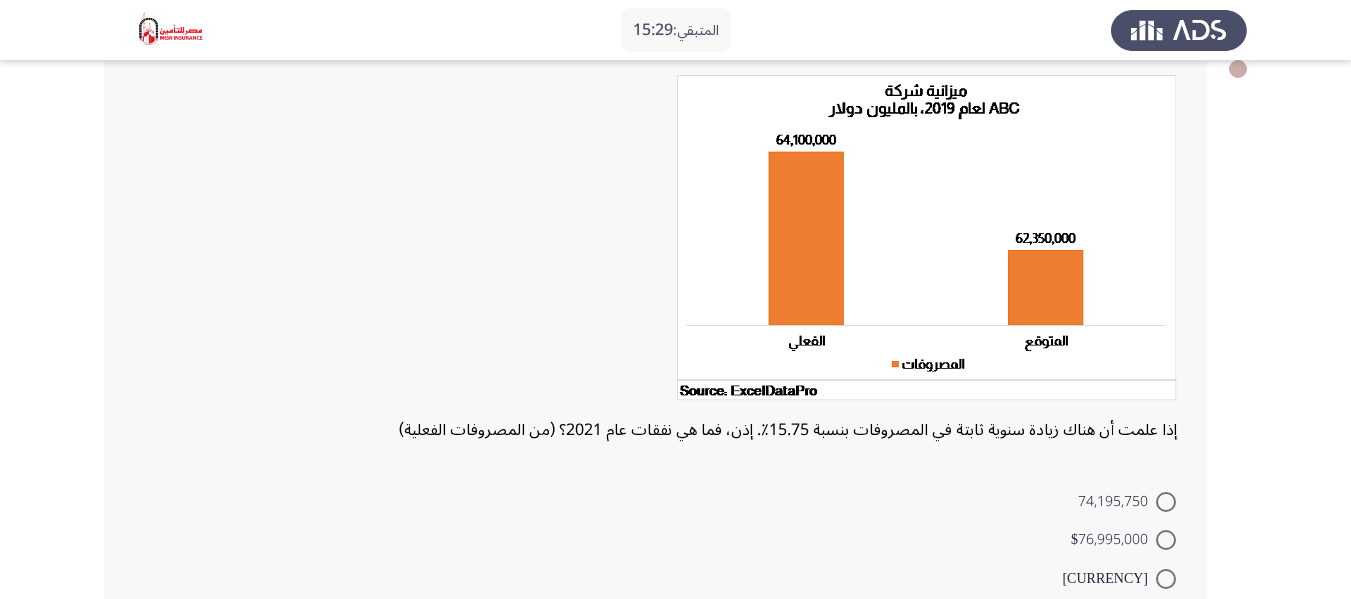 click on "74,195,750" at bounding box center [1117, 502] 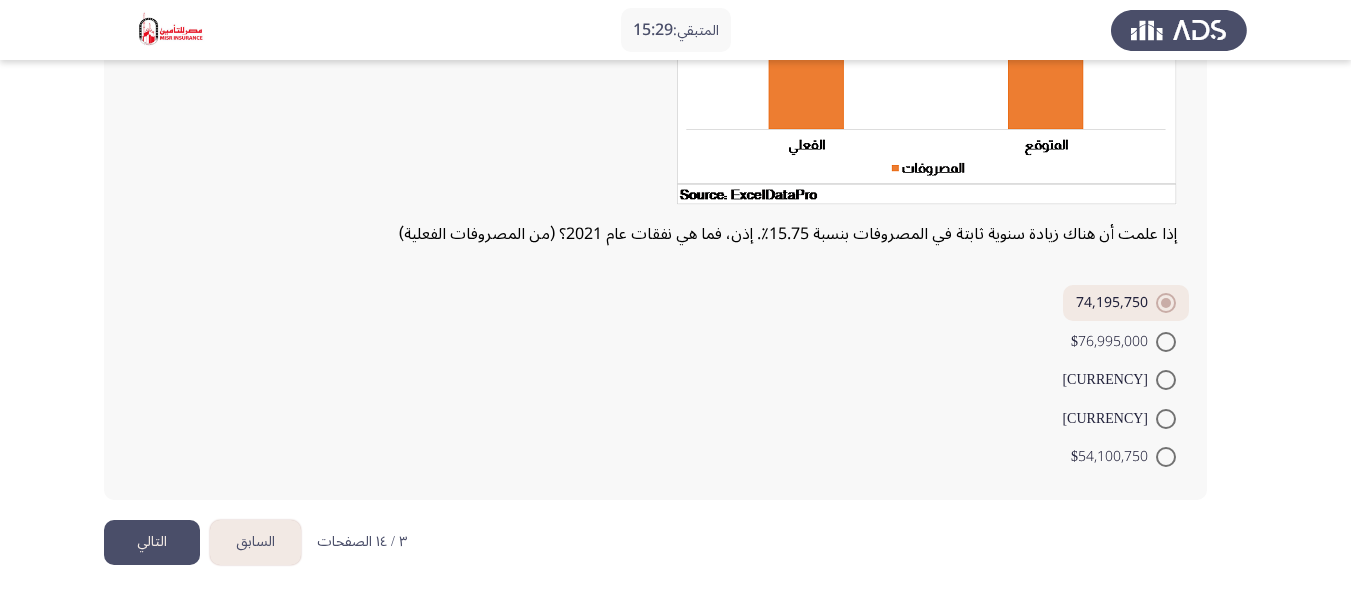 scroll, scrollTop: 315, scrollLeft: 0, axis: vertical 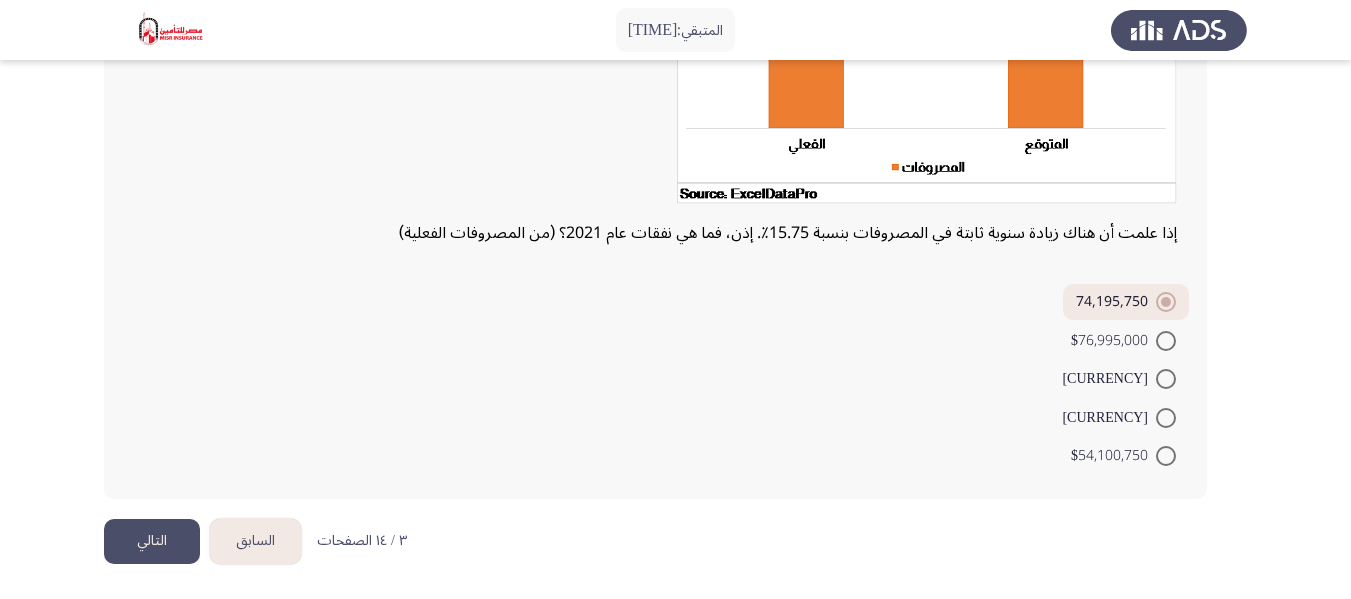 click on "التالي" 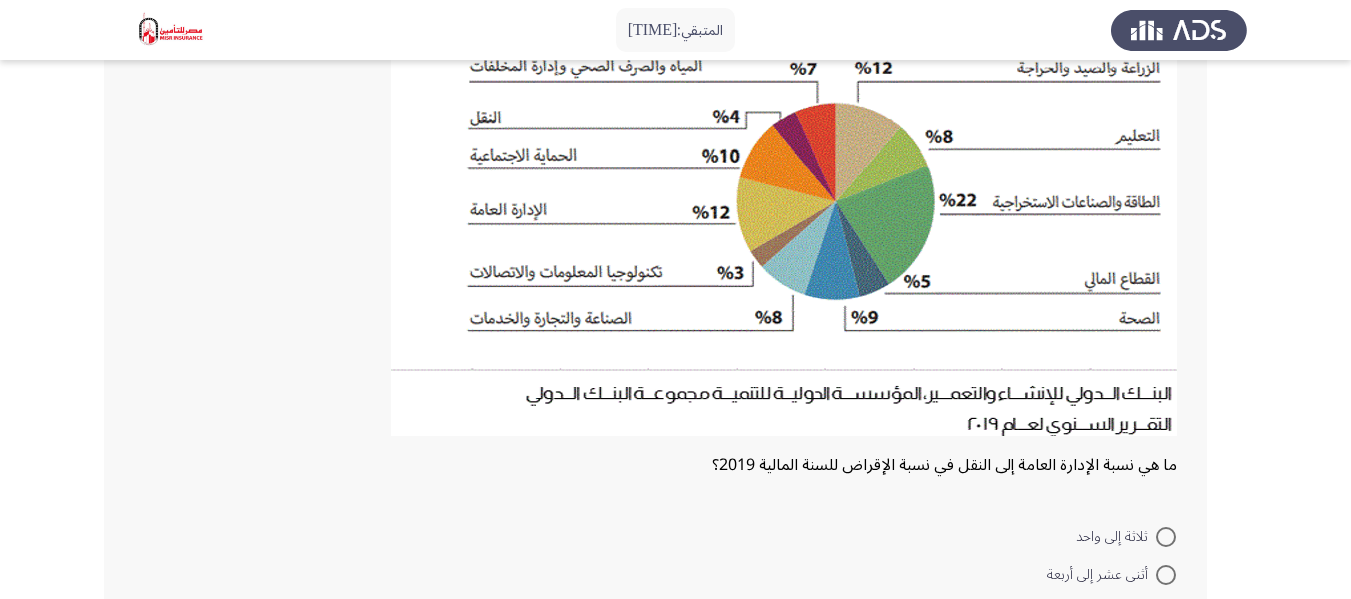 scroll, scrollTop: 266, scrollLeft: 0, axis: vertical 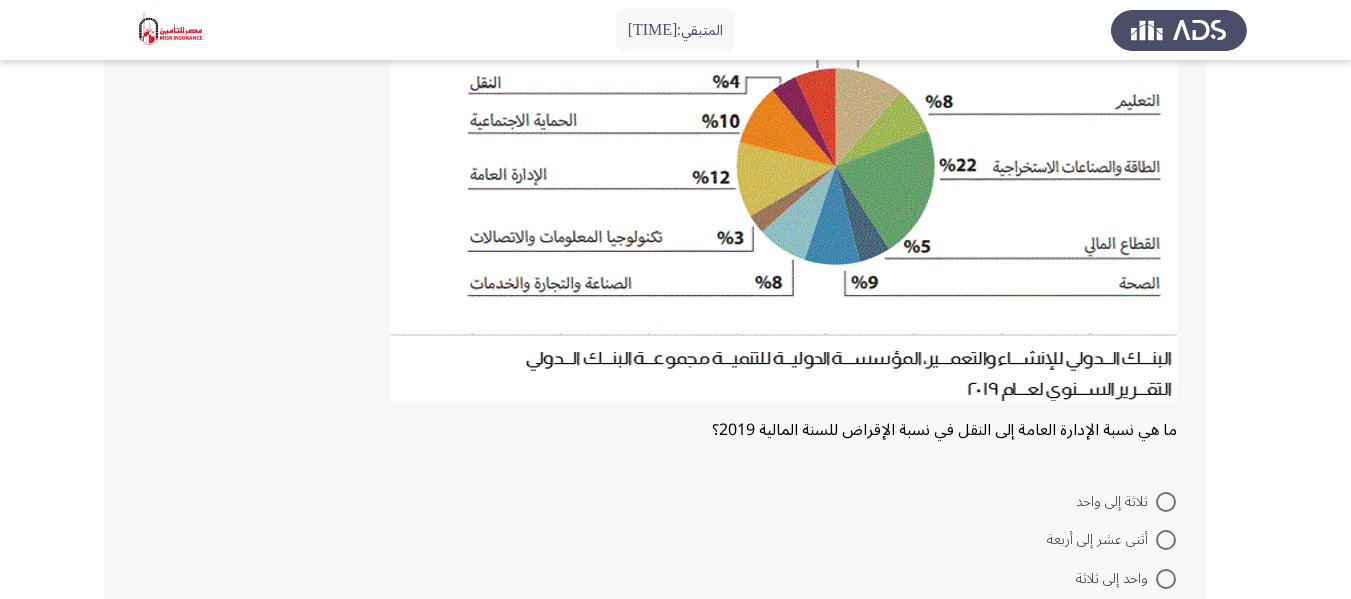 click on "ثلاثة إلى واحد" at bounding box center [1116, 502] 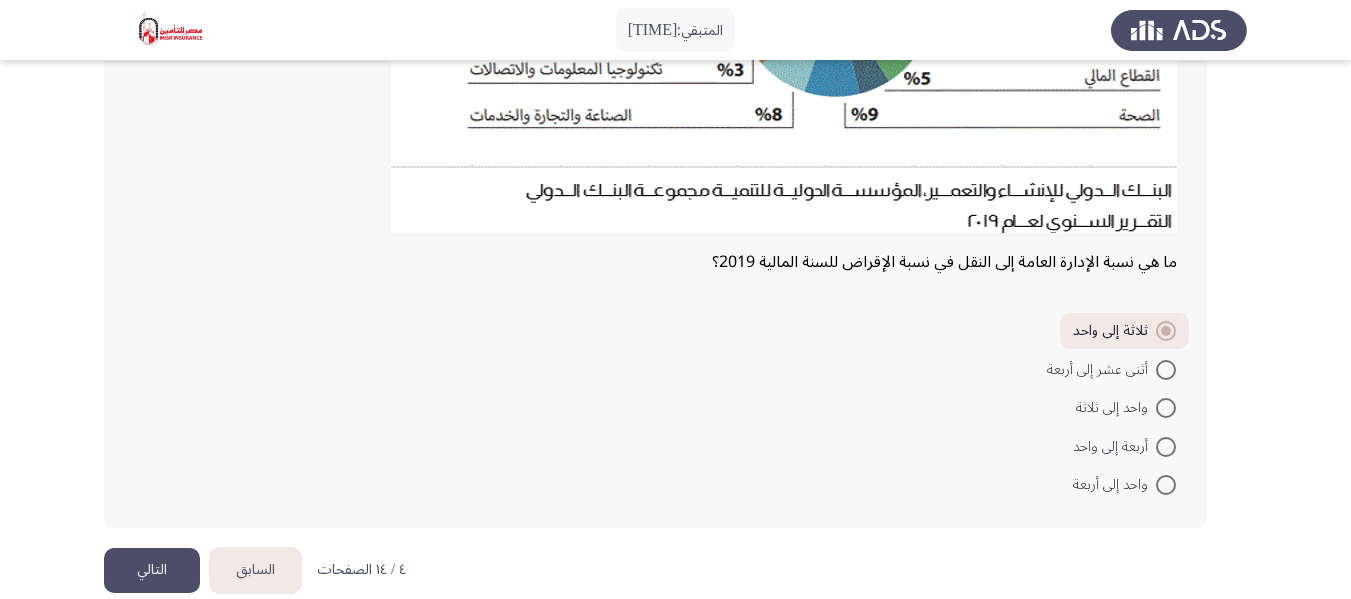 scroll, scrollTop: 463, scrollLeft: 0, axis: vertical 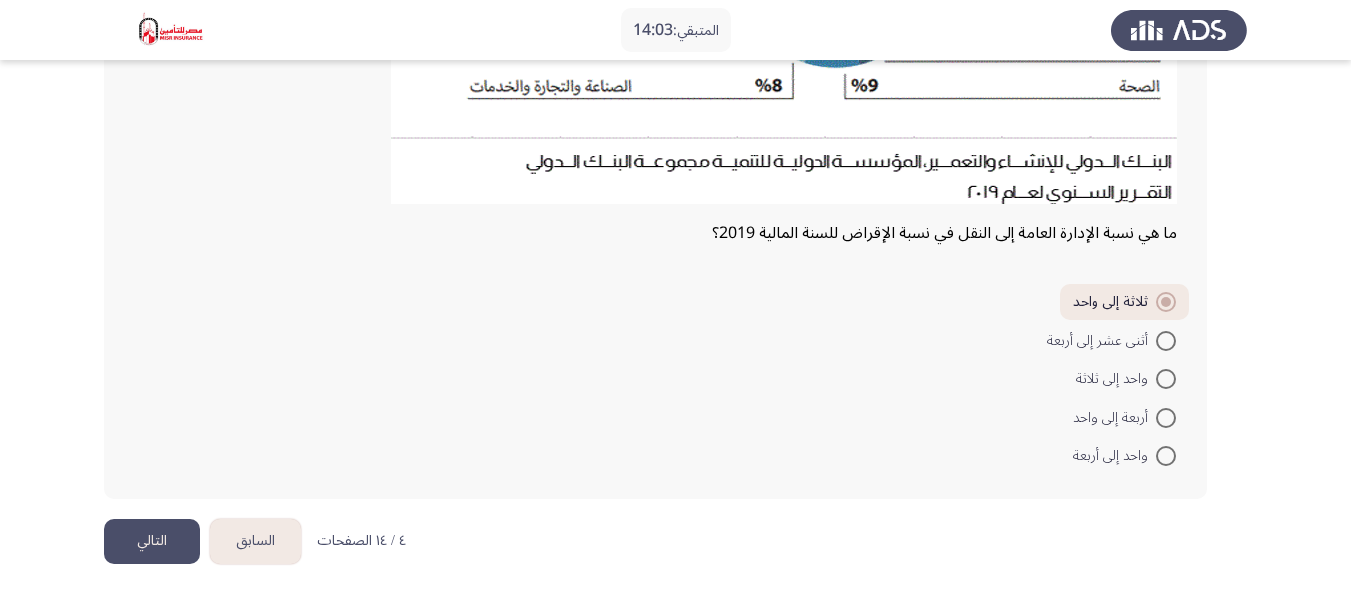click on "التالي" 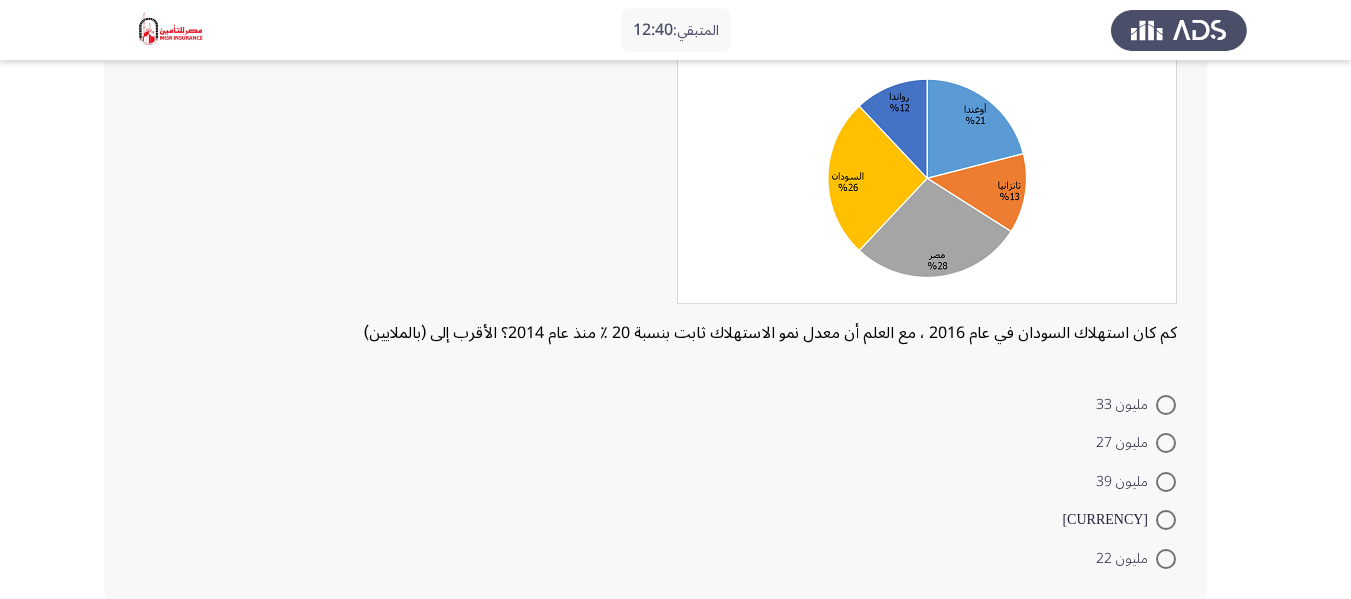 scroll, scrollTop: 200, scrollLeft: 0, axis: vertical 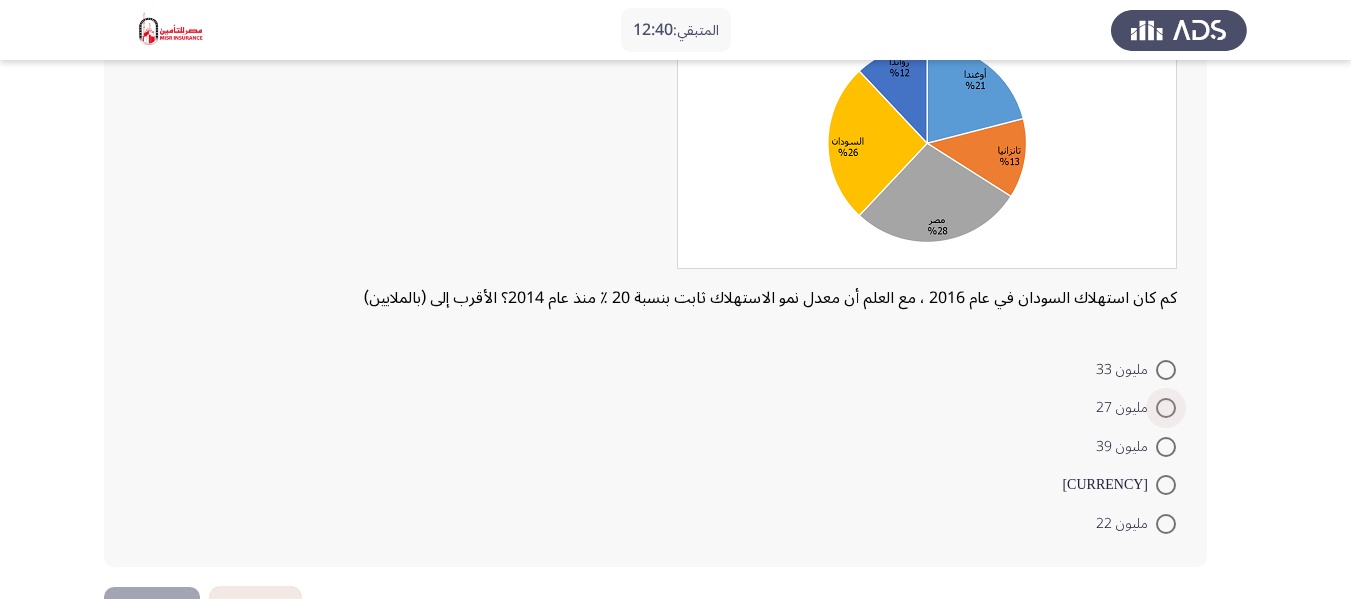 click on "مليون 27" at bounding box center [1126, 408] 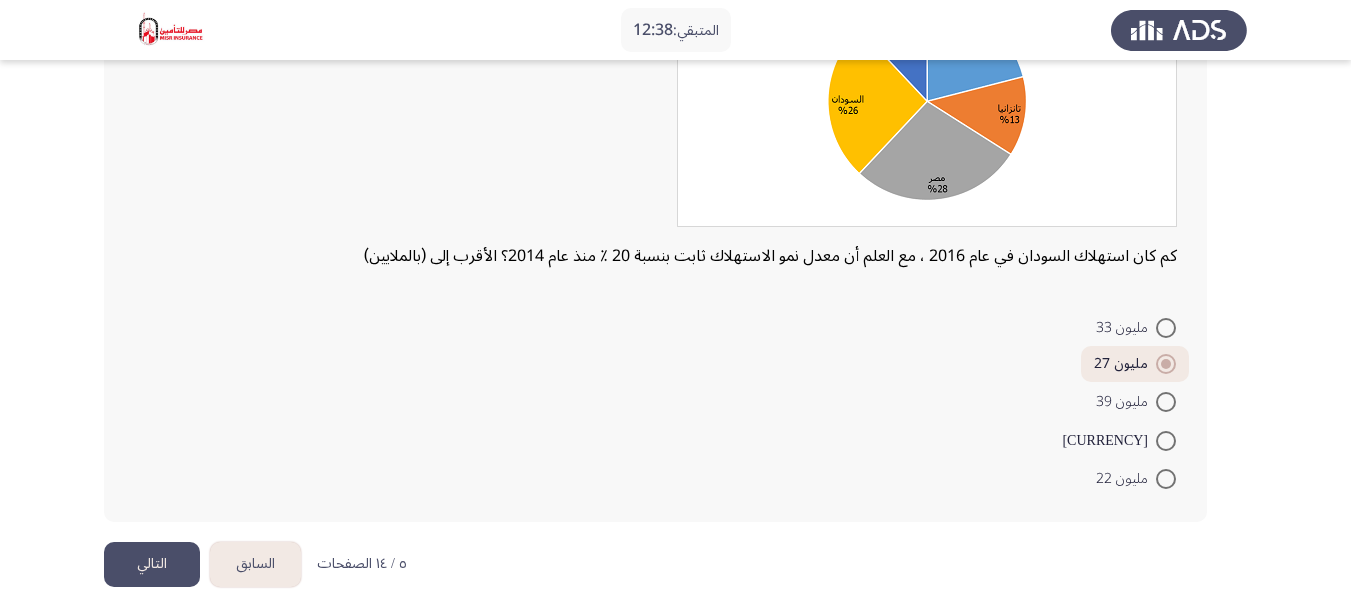 scroll, scrollTop: 265, scrollLeft: 0, axis: vertical 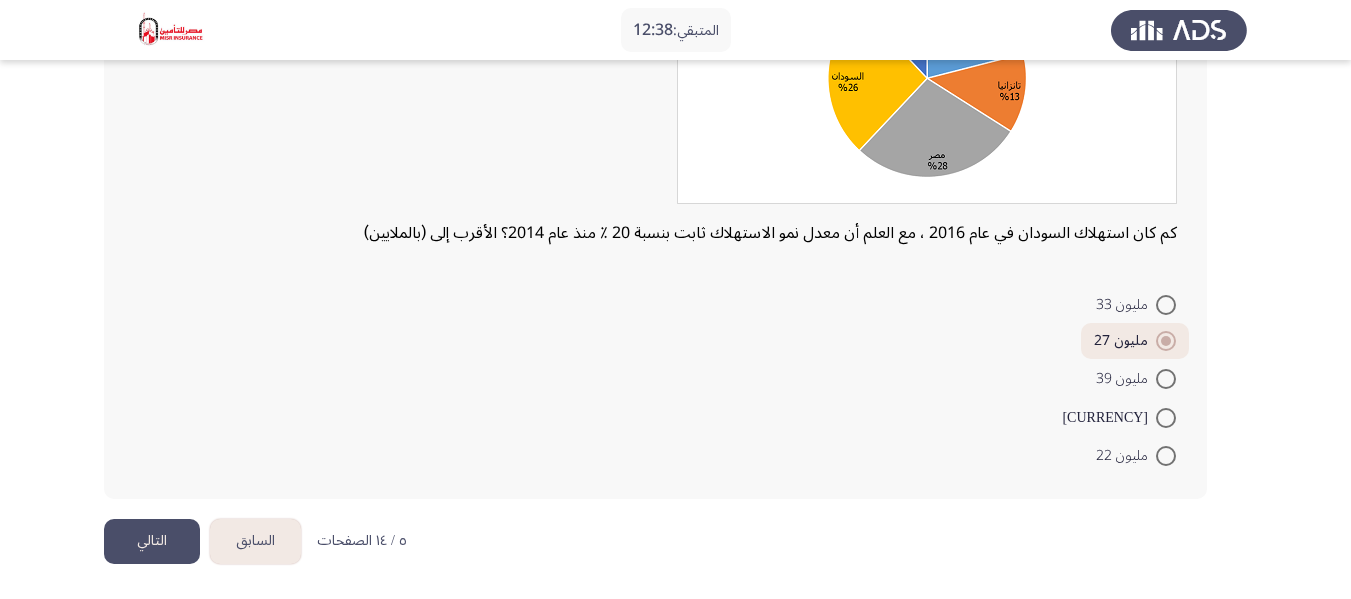 click on "التالي" 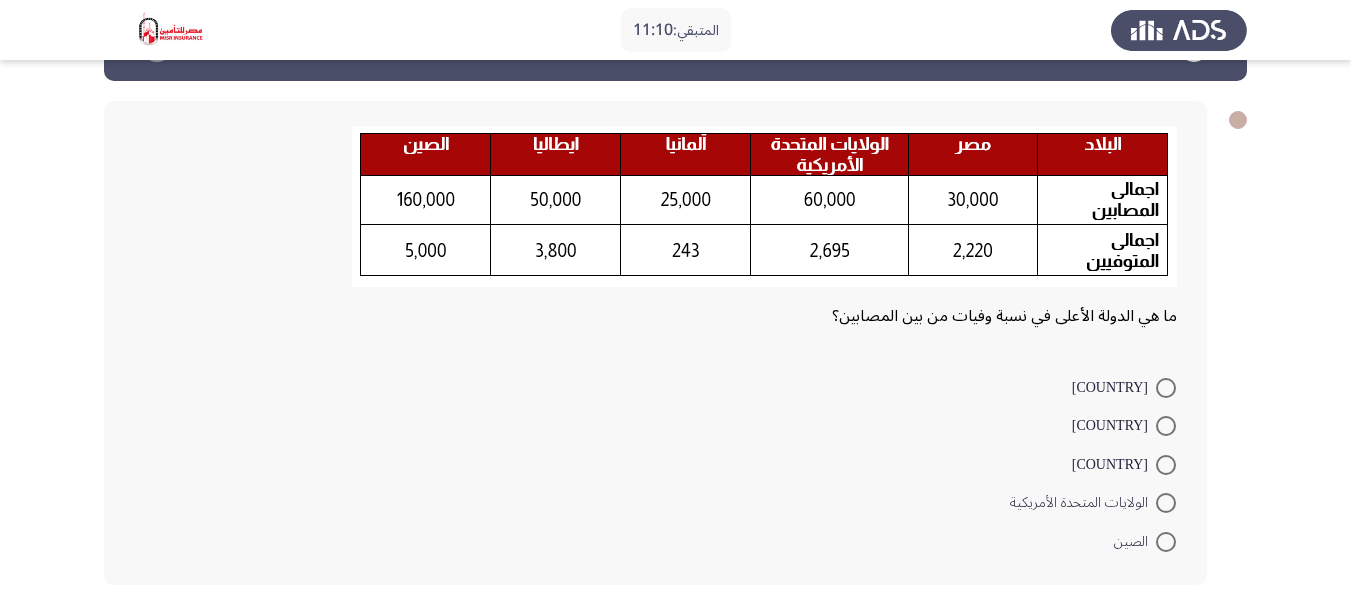 scroll, scrollTop: 100, scrollLeft: 0, axis: vertical 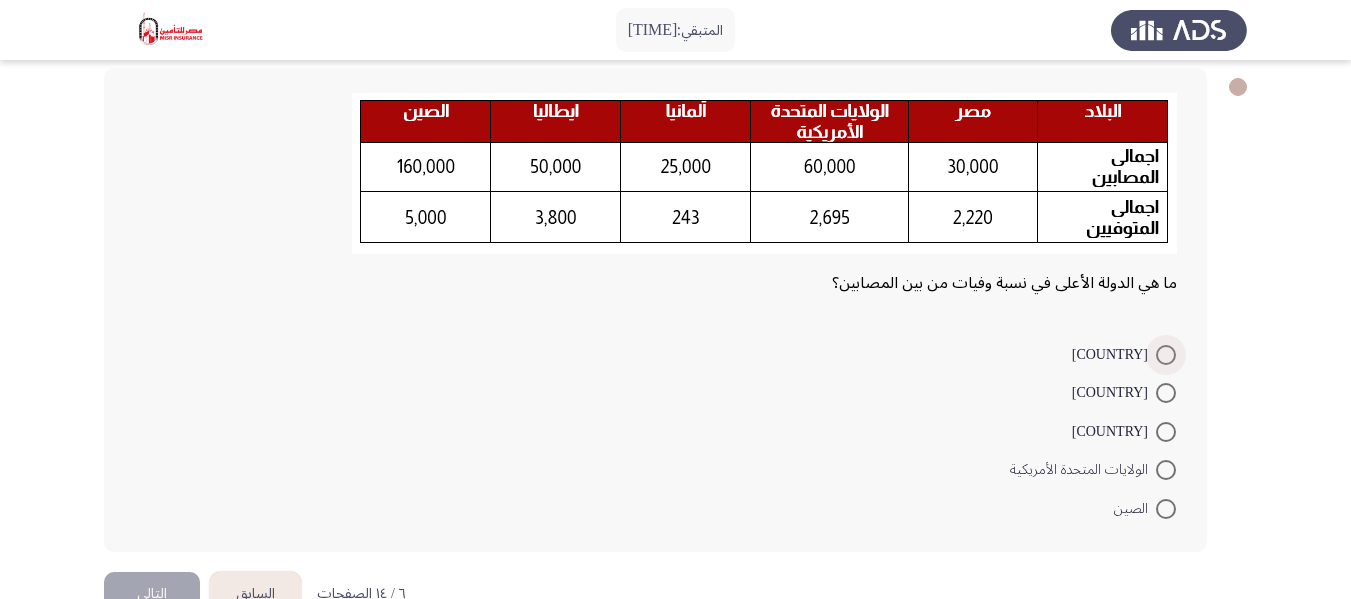 click at bounding box center (1166, 355) 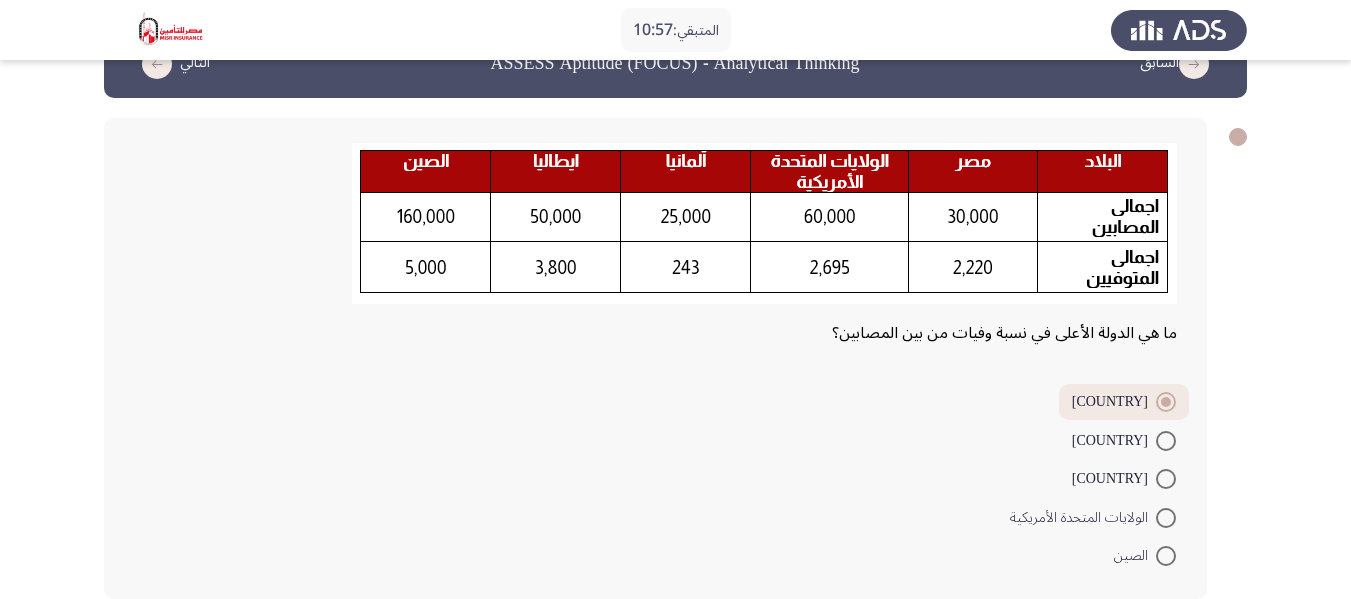 scroll, scrollTop: 150, scrollLeft: 0, axis: vertical 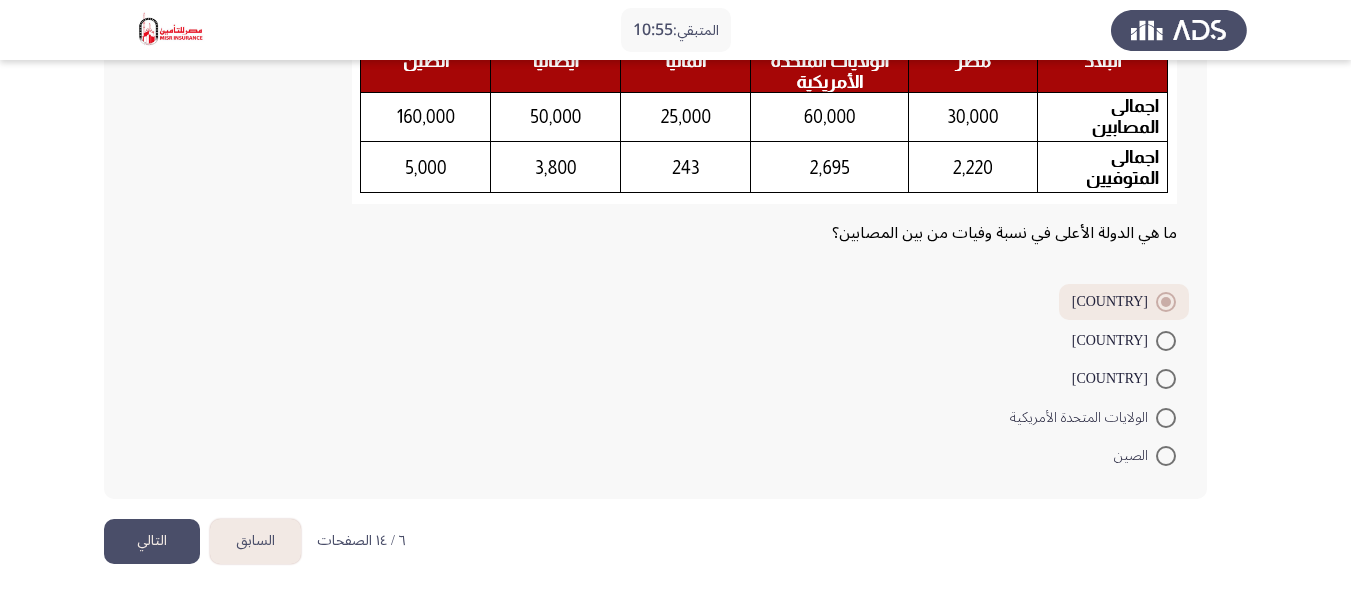 click on "التالي" 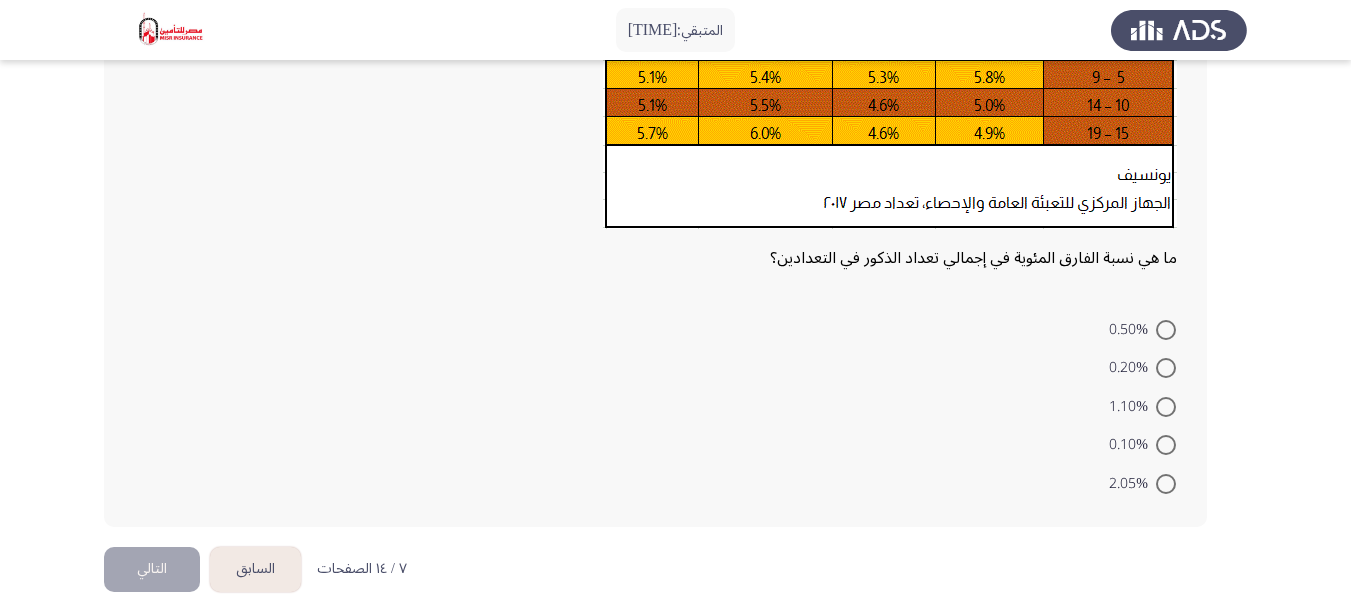 scroll, scrollTop: 342, scrollLeft: 0, axis: vertical 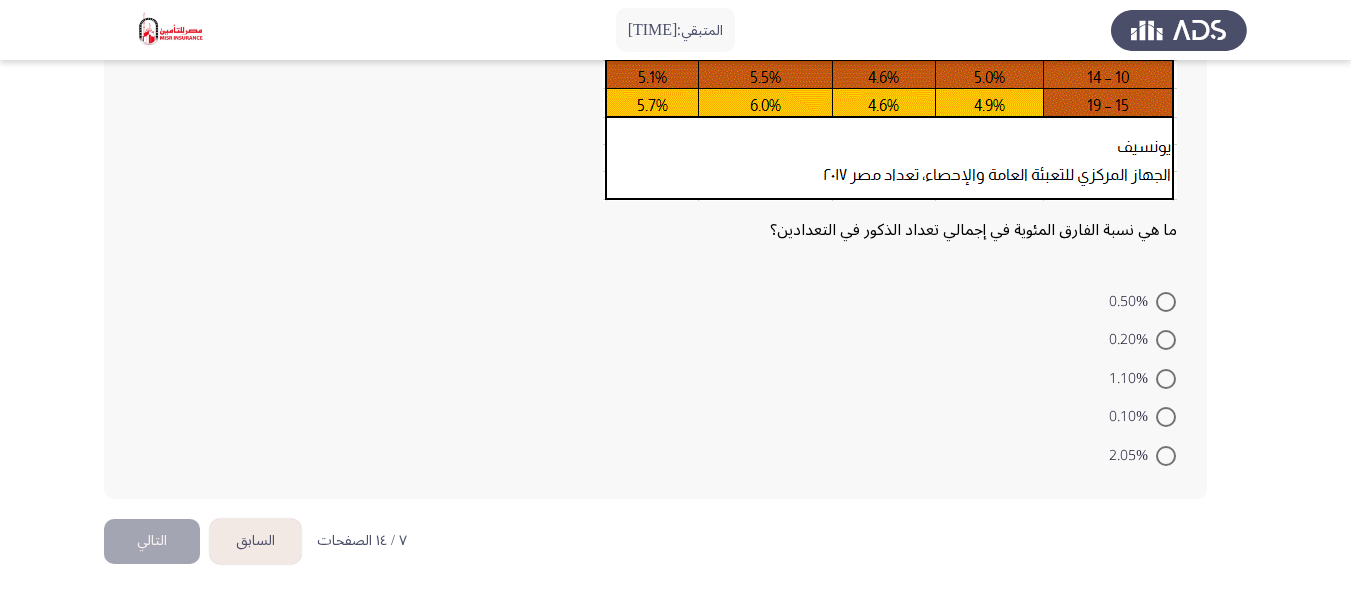 click on "السابق" 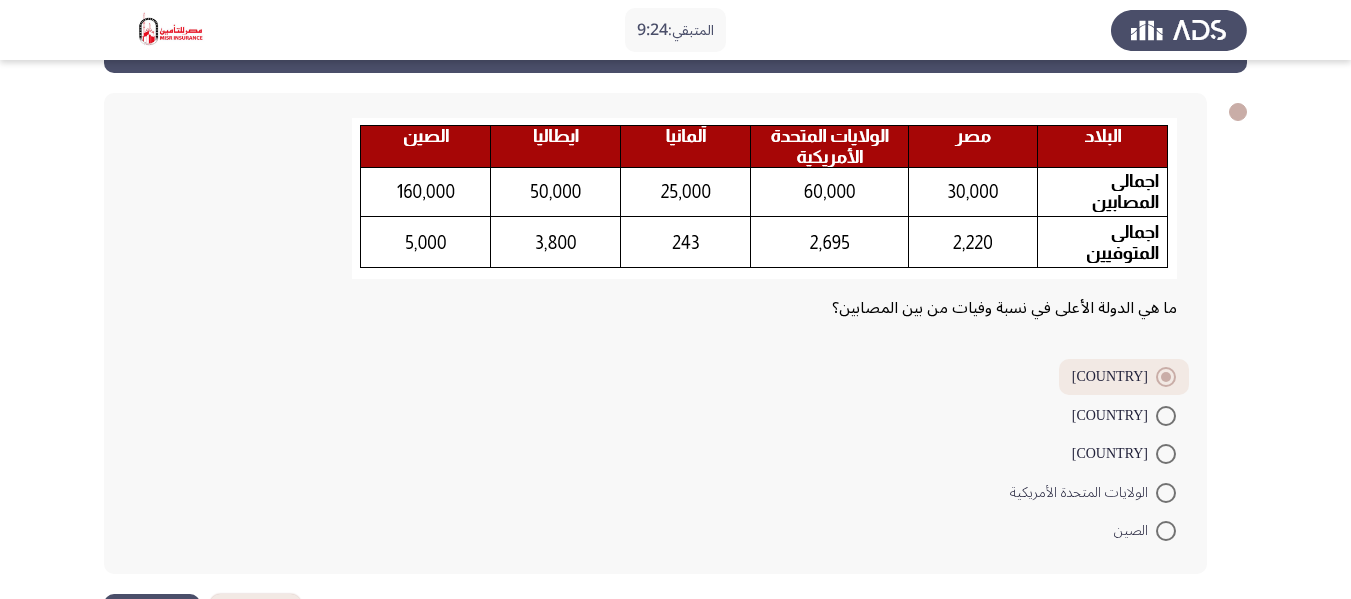 scroll, scrollTop: 150, scrollLeft: 0, axis: vertical 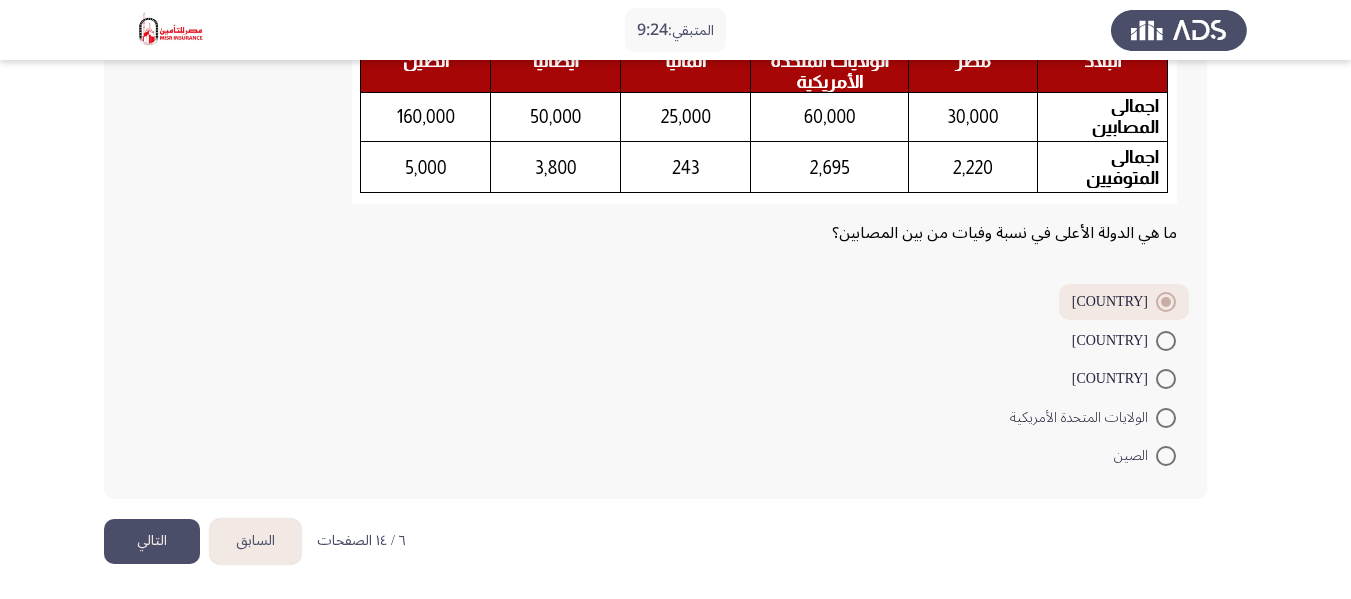 click on "التالي" 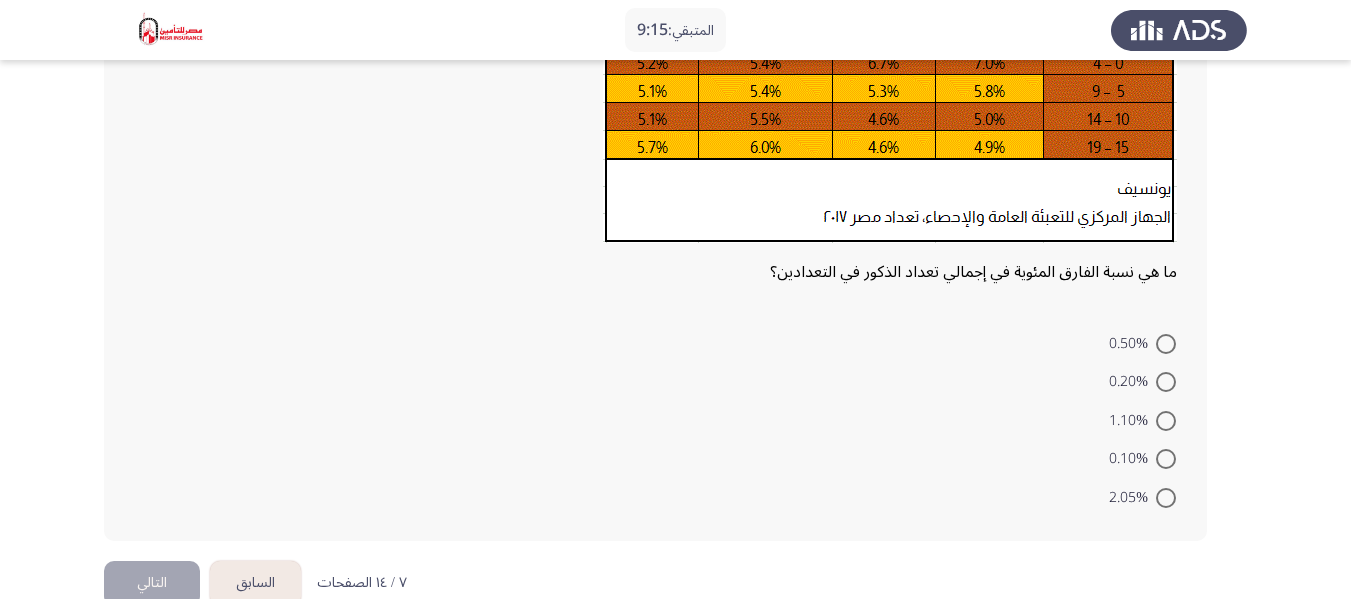 scroll, scrollTop: 200, scrollLeft: 0, axis: vertical 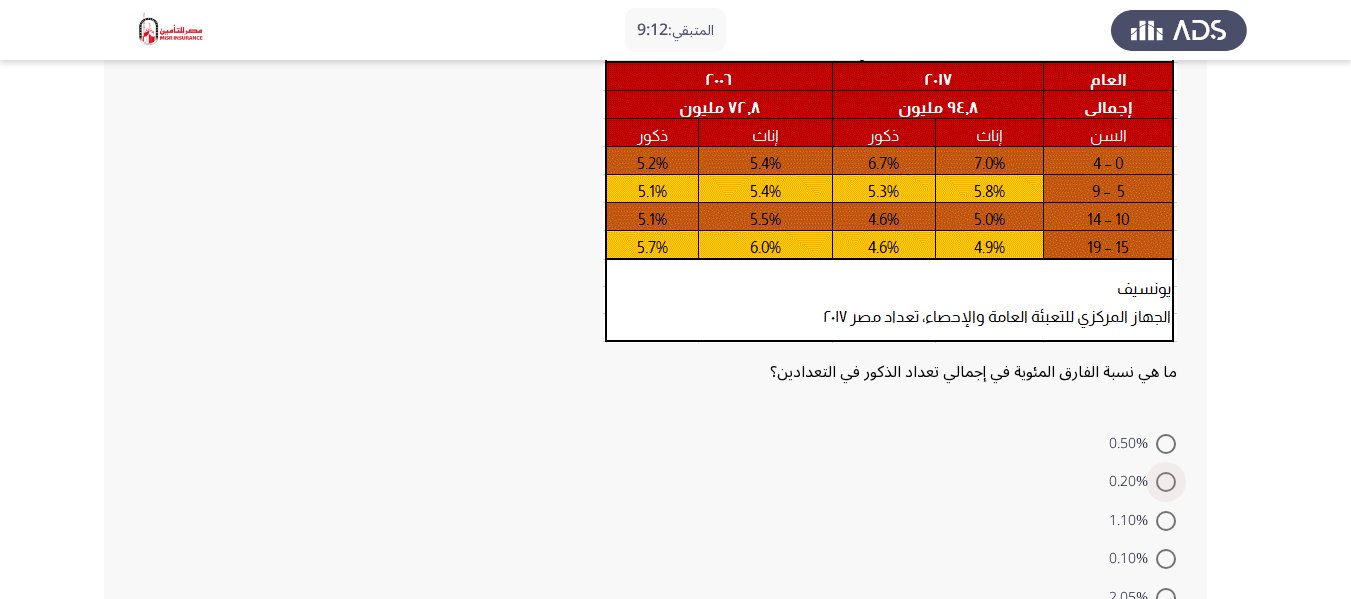 click on "0.20%" at bounding box center (1132, 482) 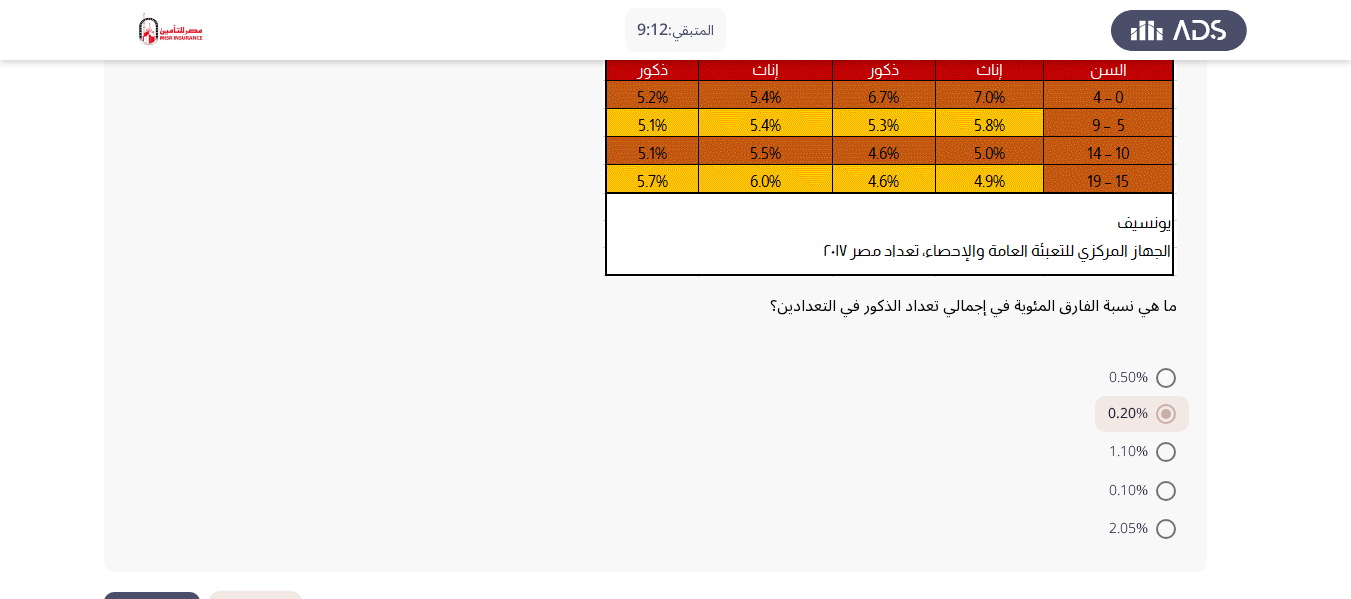 scroll, scrollTop: 339, scrollLeft: 0, axis: vertical 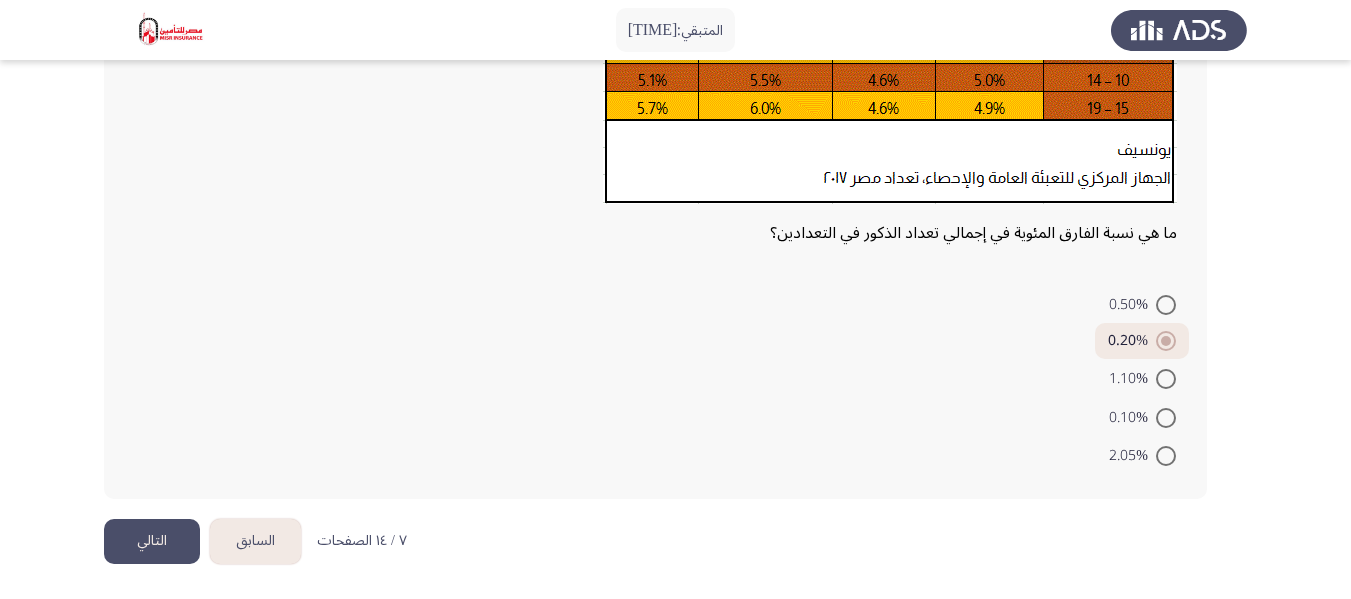 click on "التالي" 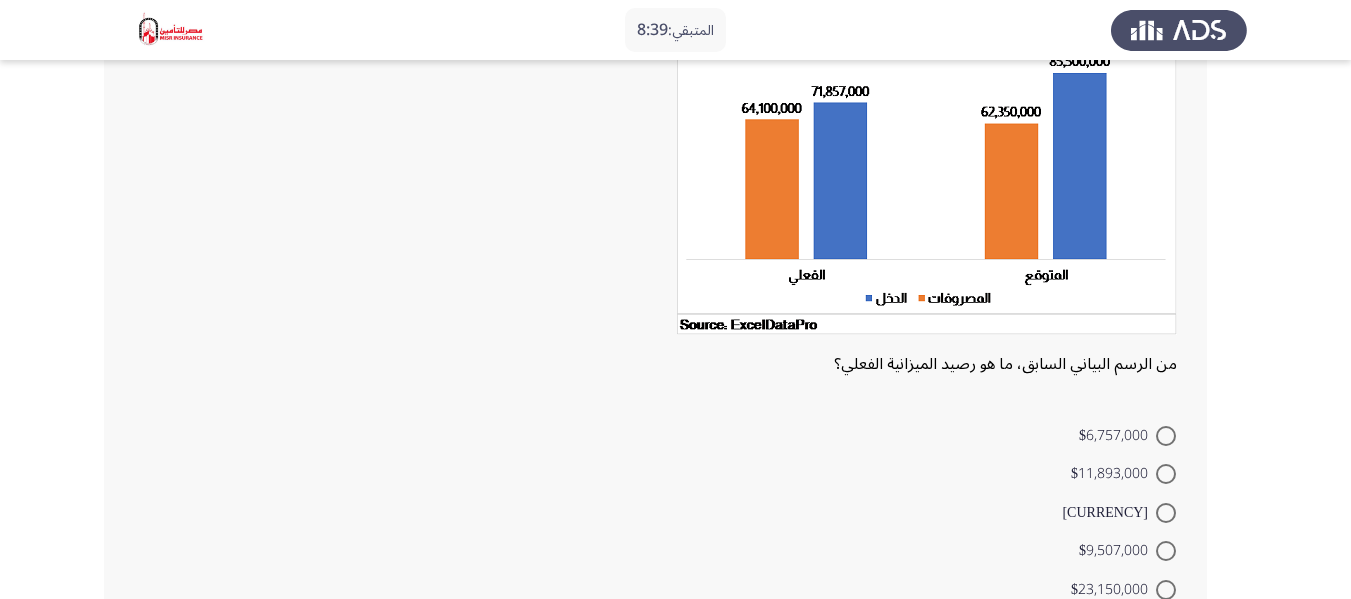 scroll, scrollTop: 218, scrollLeft: 0, axis: vertical 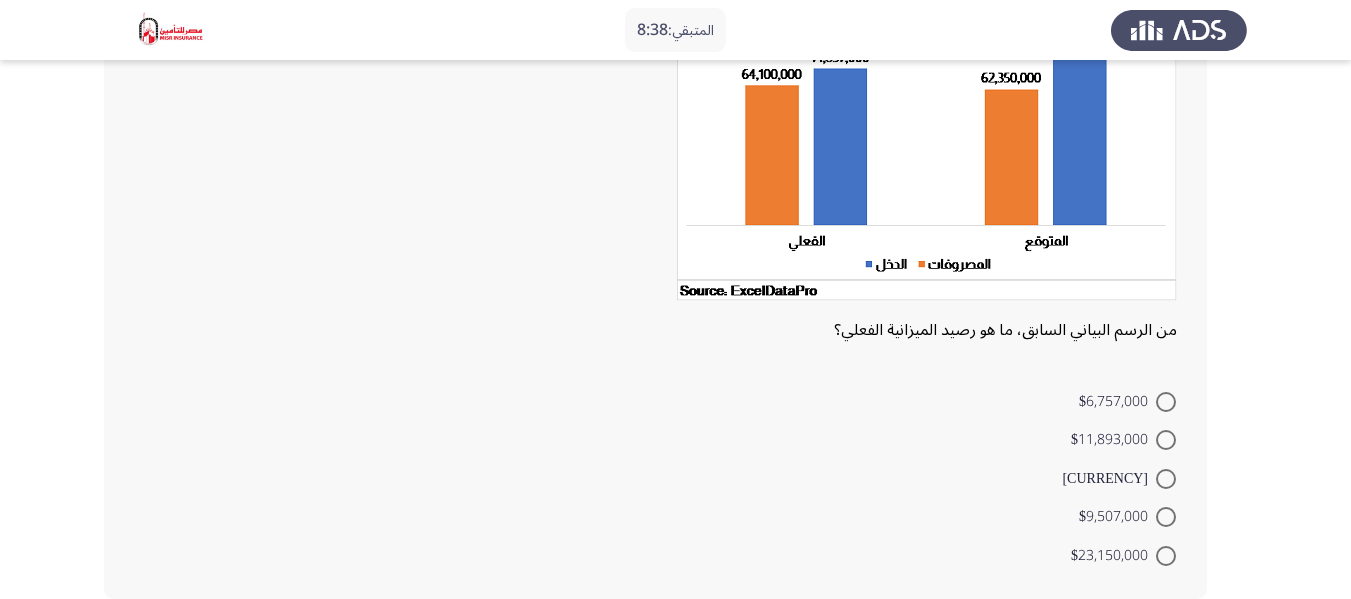 click at bounding box center (1166, 479) 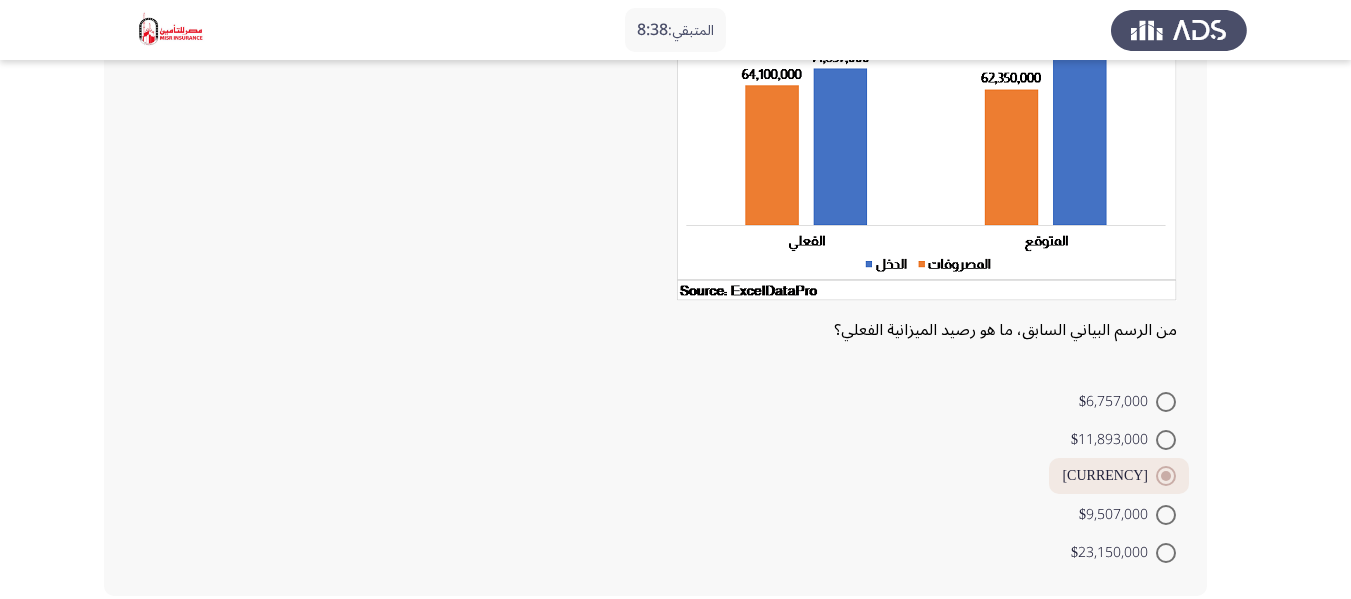 scroll, scrollTop: 315, scrollLeft: 0, axis: vertical 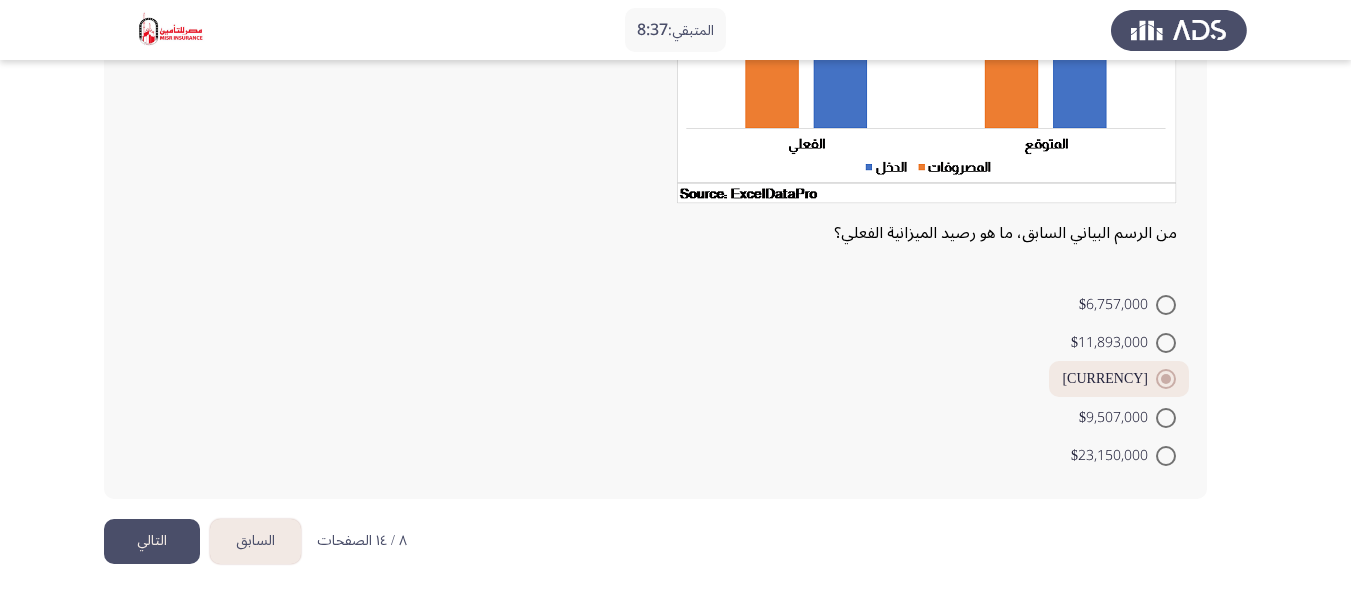 click on "التالي" 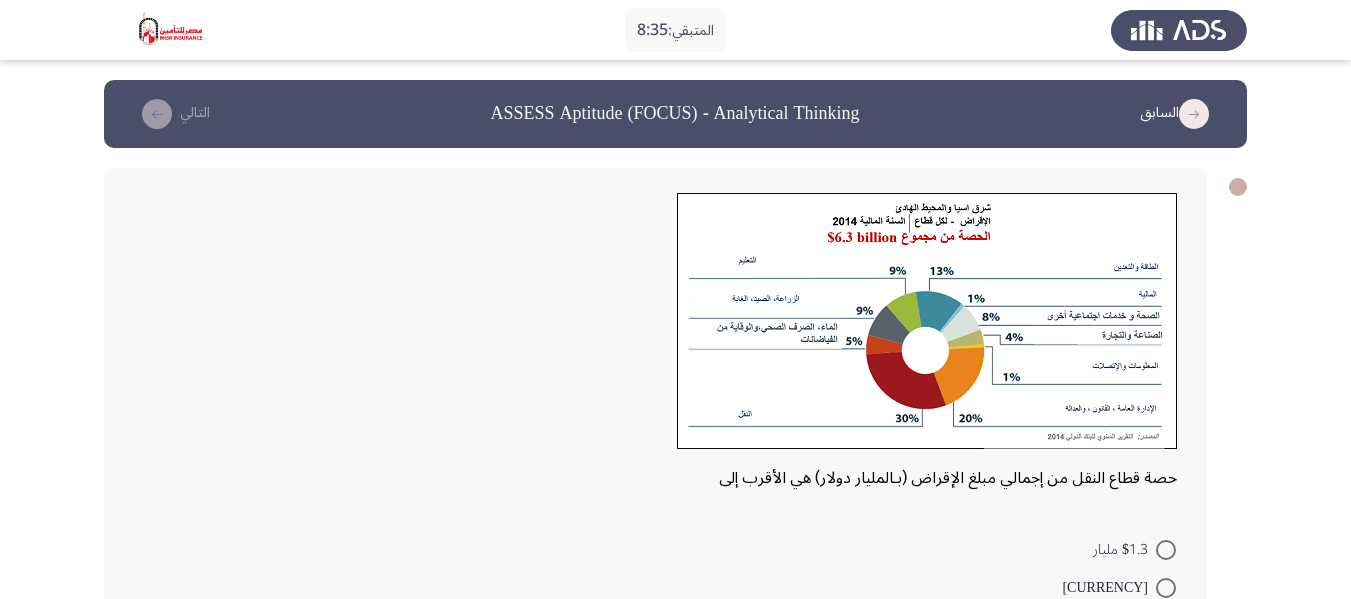 scroll, scrollTop: 100, scrollLeft: 0, axis: vertical 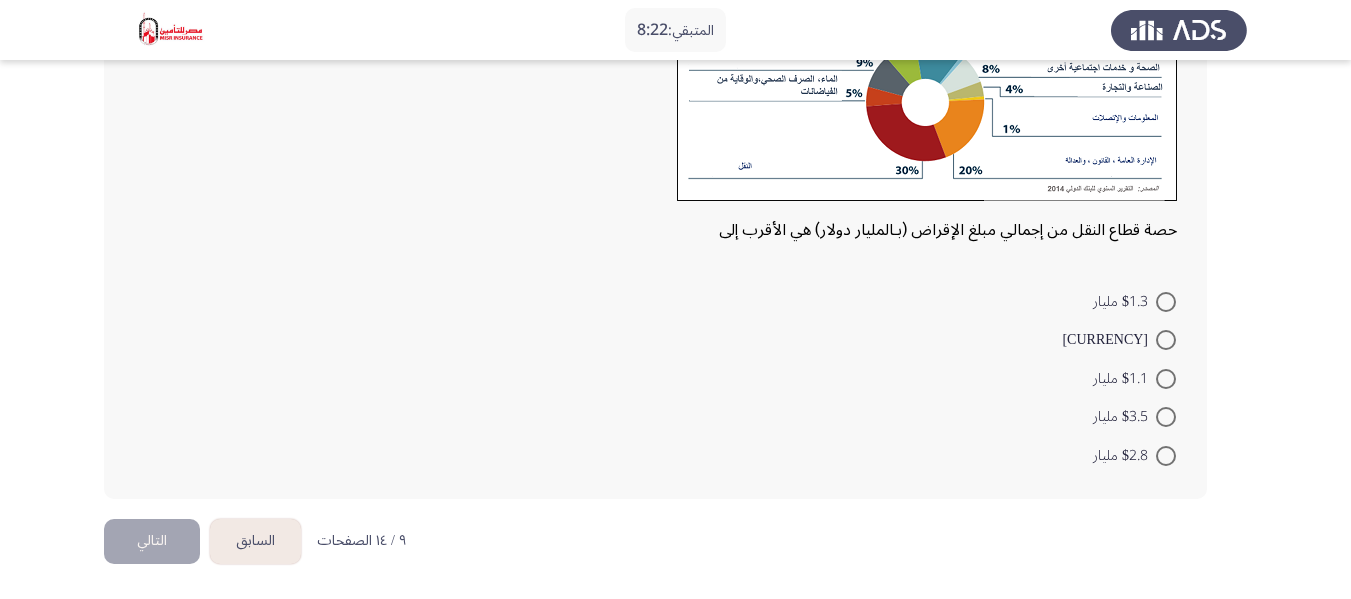 click on "[CURRENCY]" at bounding box center (1109, 340) 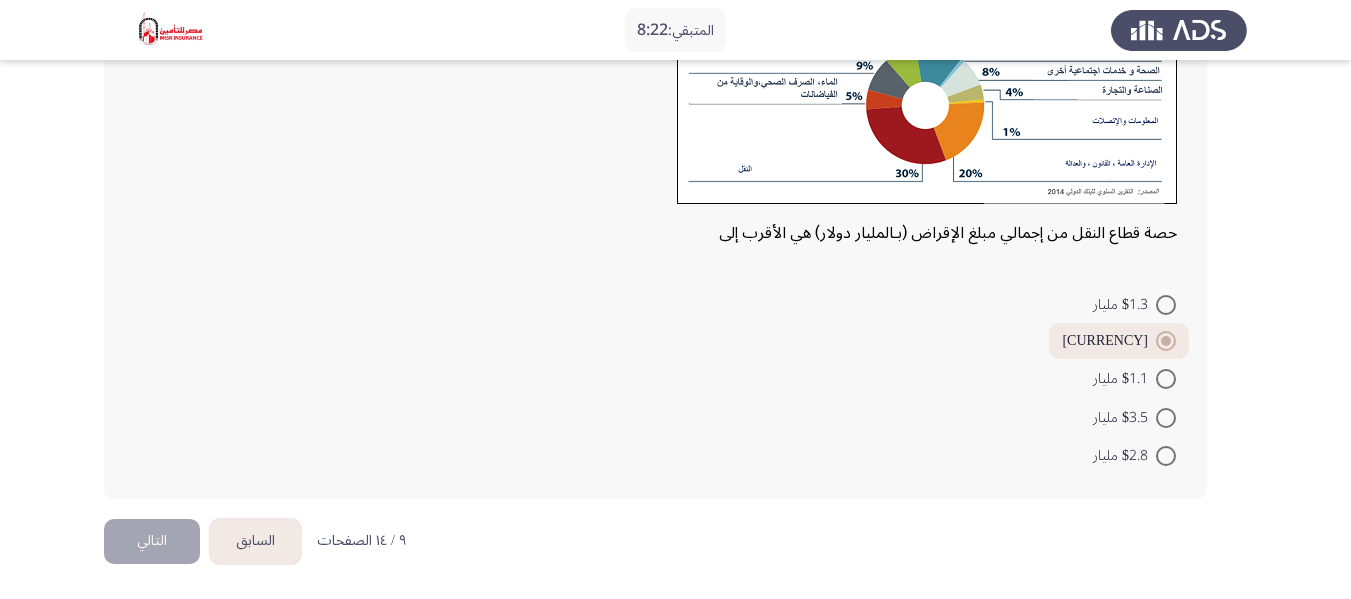 scroll, scrollTop: 245, scrollLeft: 0, axis: vertical 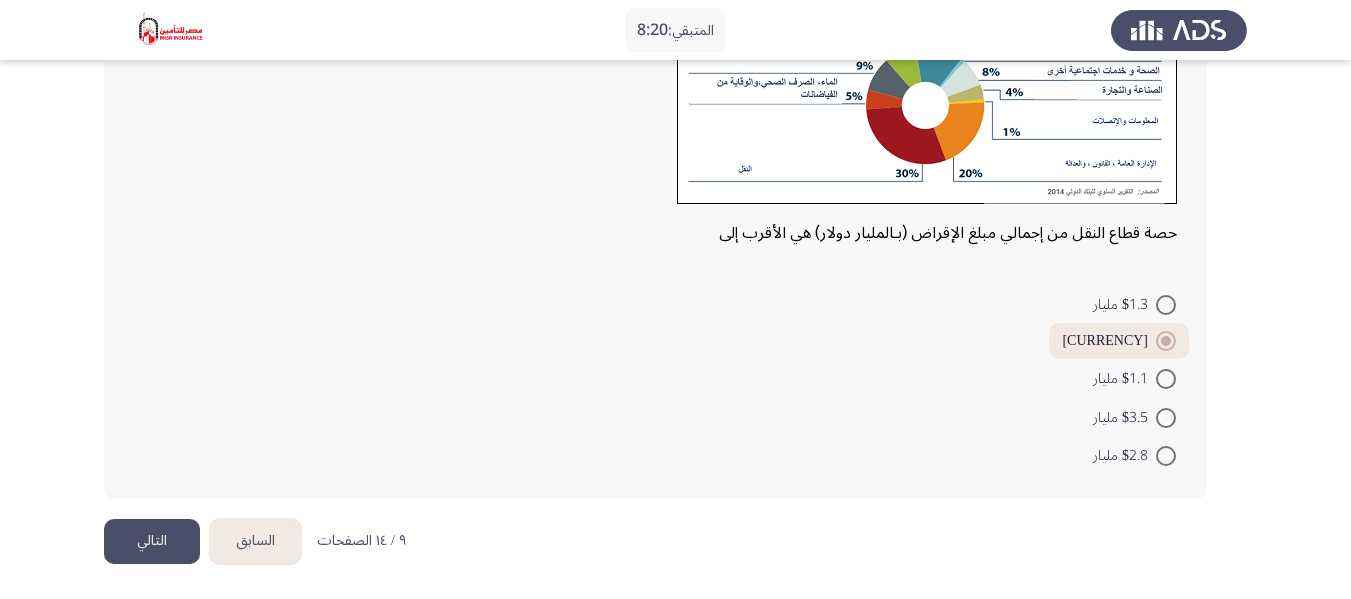 click on "التالي" 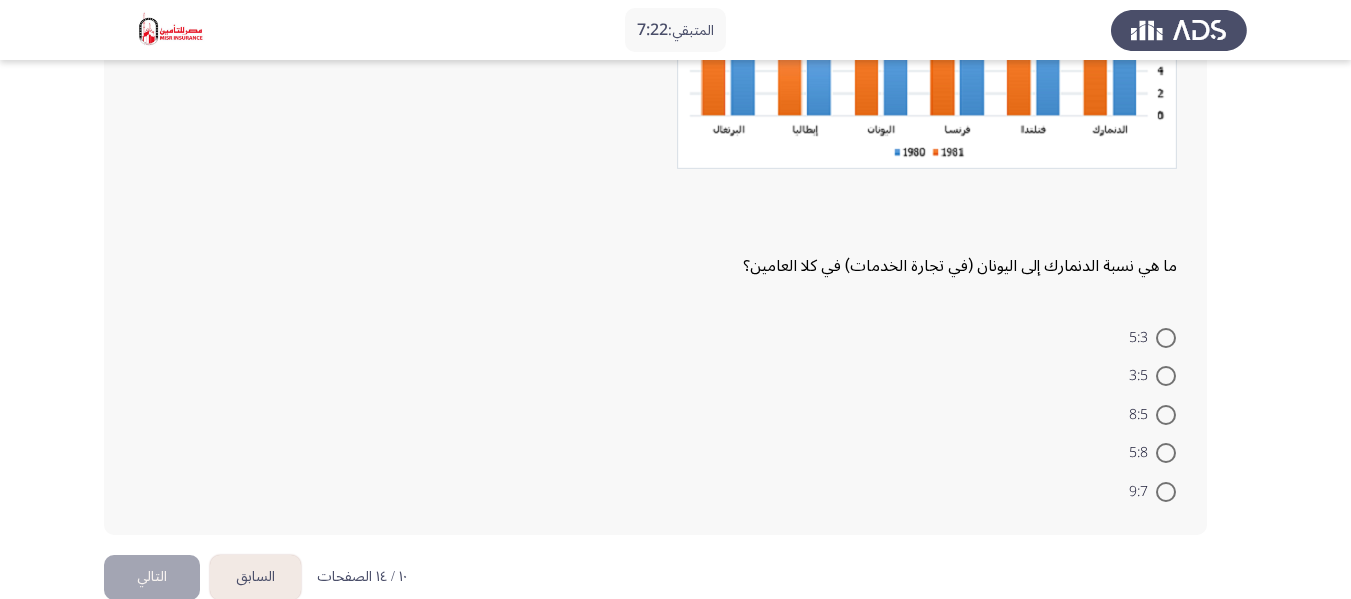 scroll, scrollTop: 354, scrollLeft: 0, axis: vertical 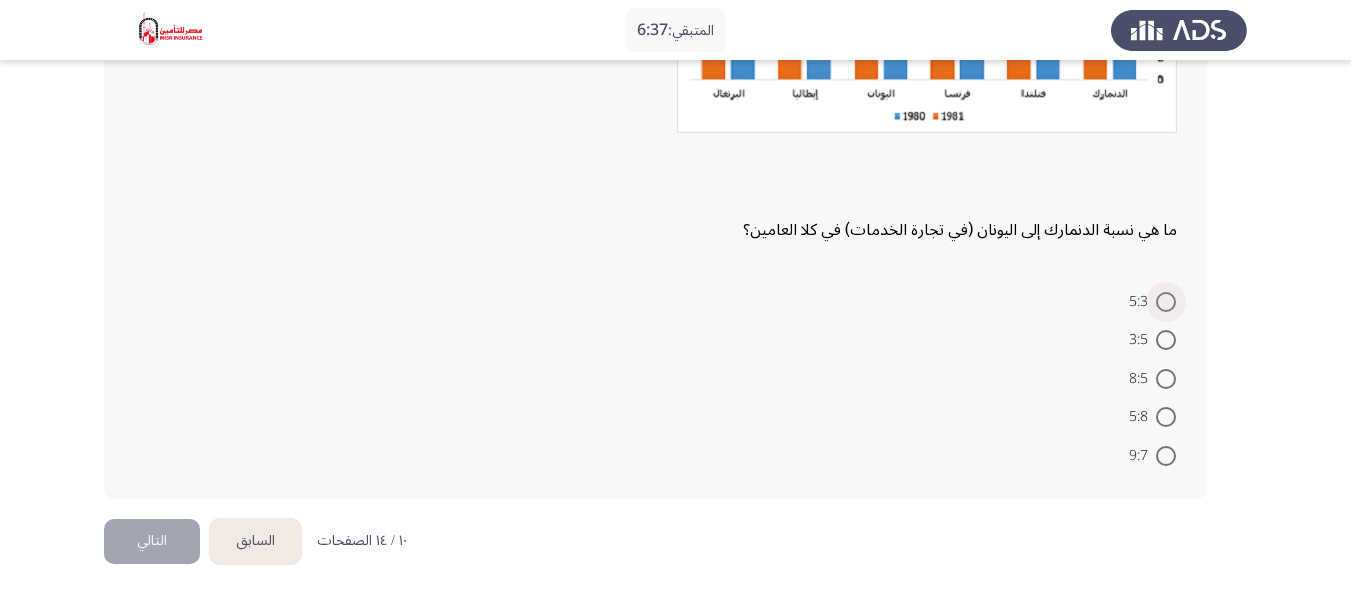 click at bounding box center (1166, 302) 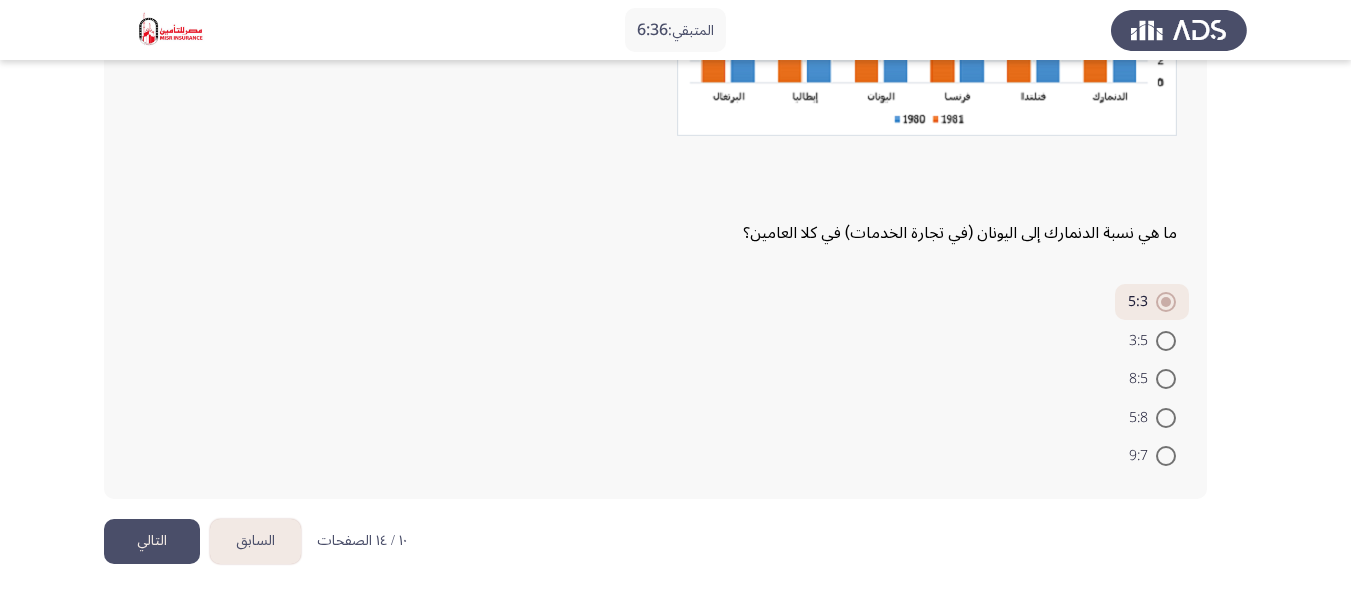click on "التالي" 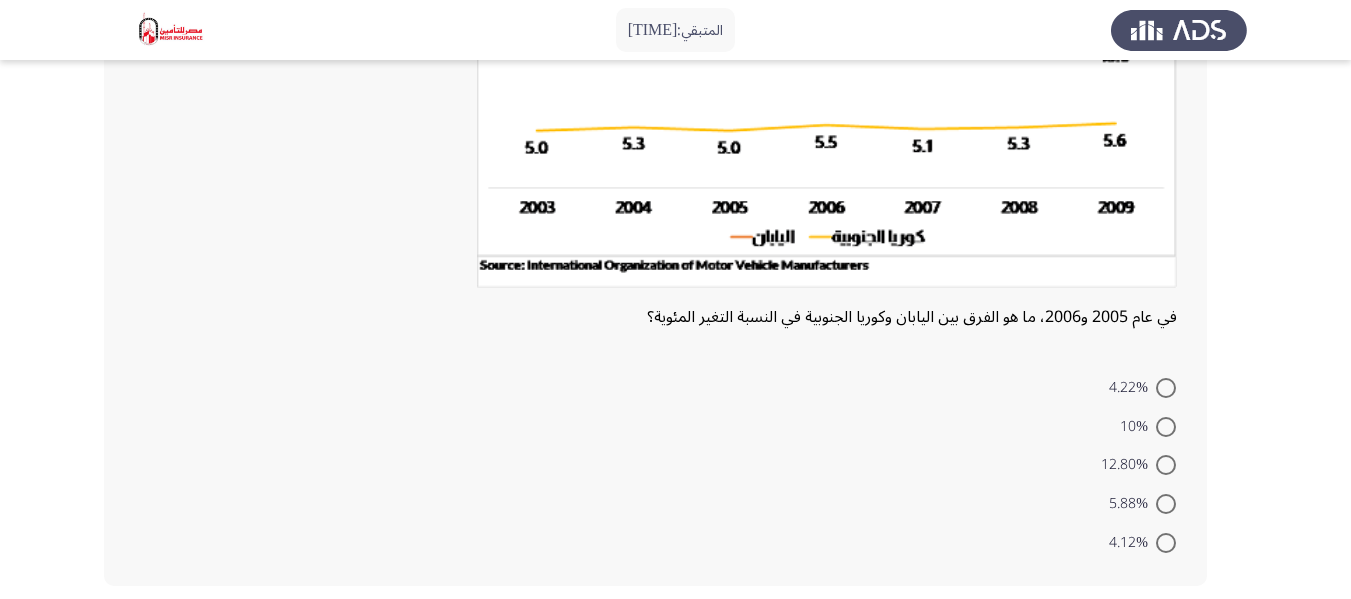 scroll, scrollTop: 422, scrollLeft: 0, axis: vertical 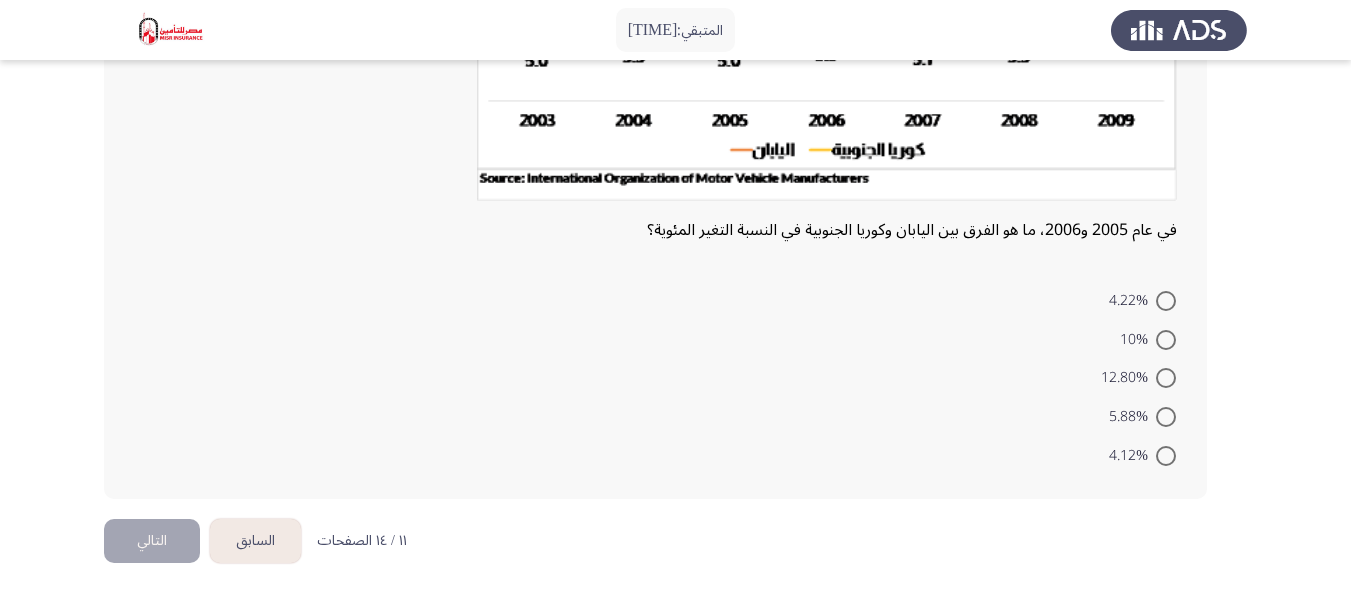 click on "10%" at bounding box center [1138, 340] 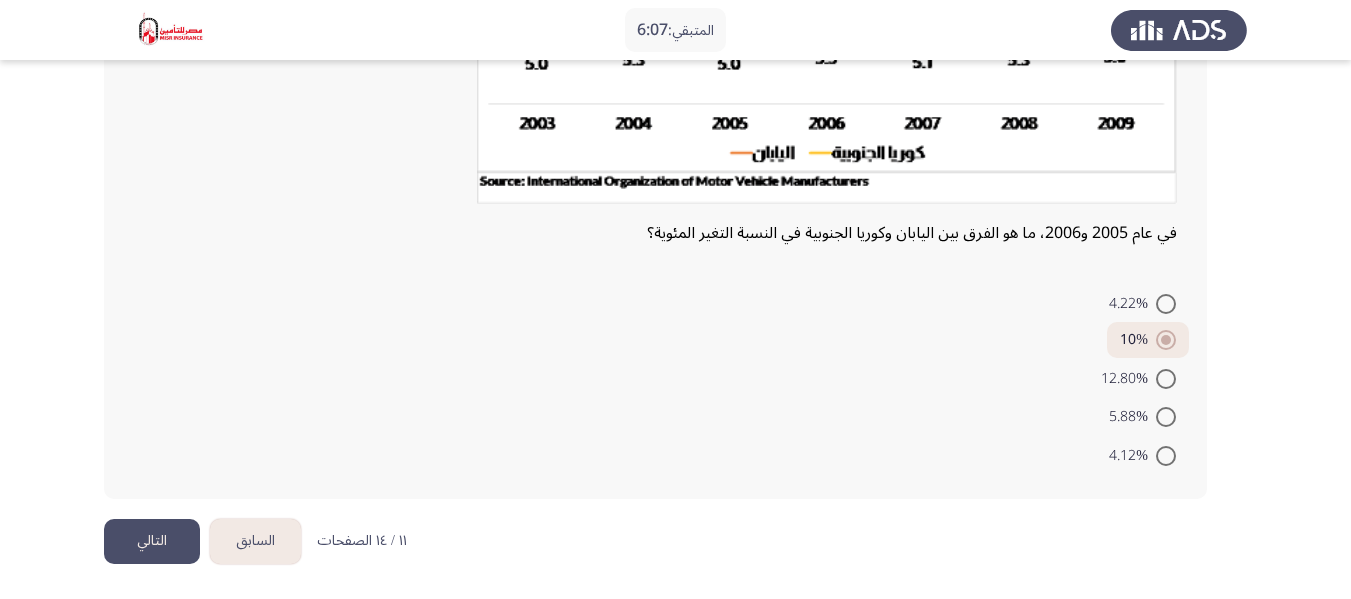 click on "التالي" 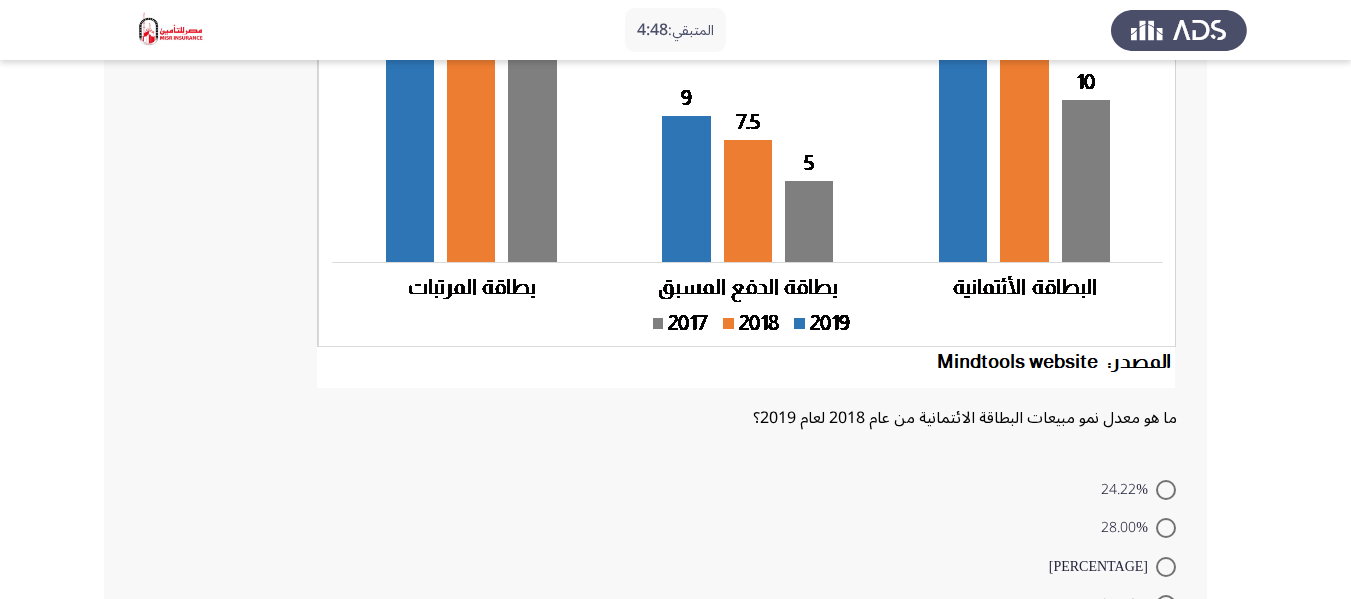 scroll, scrollTop: 499, scrollLeft: 0, axis: vertical 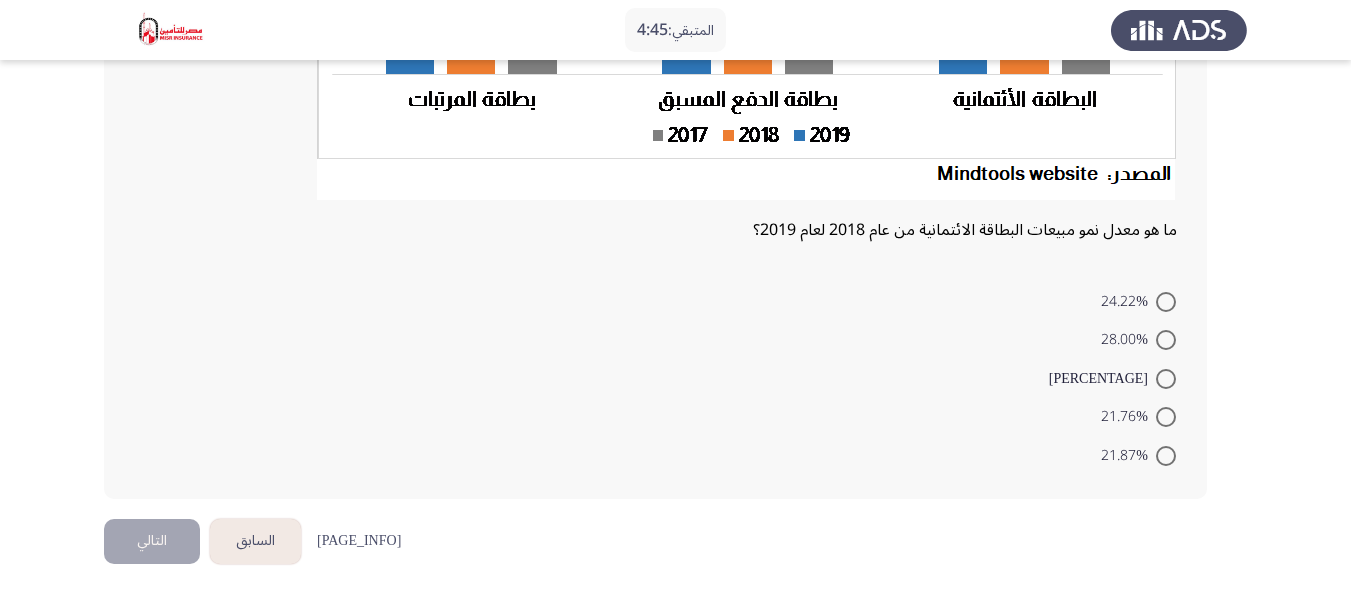 click on "24.22%" at bounding box center (1128, 302) 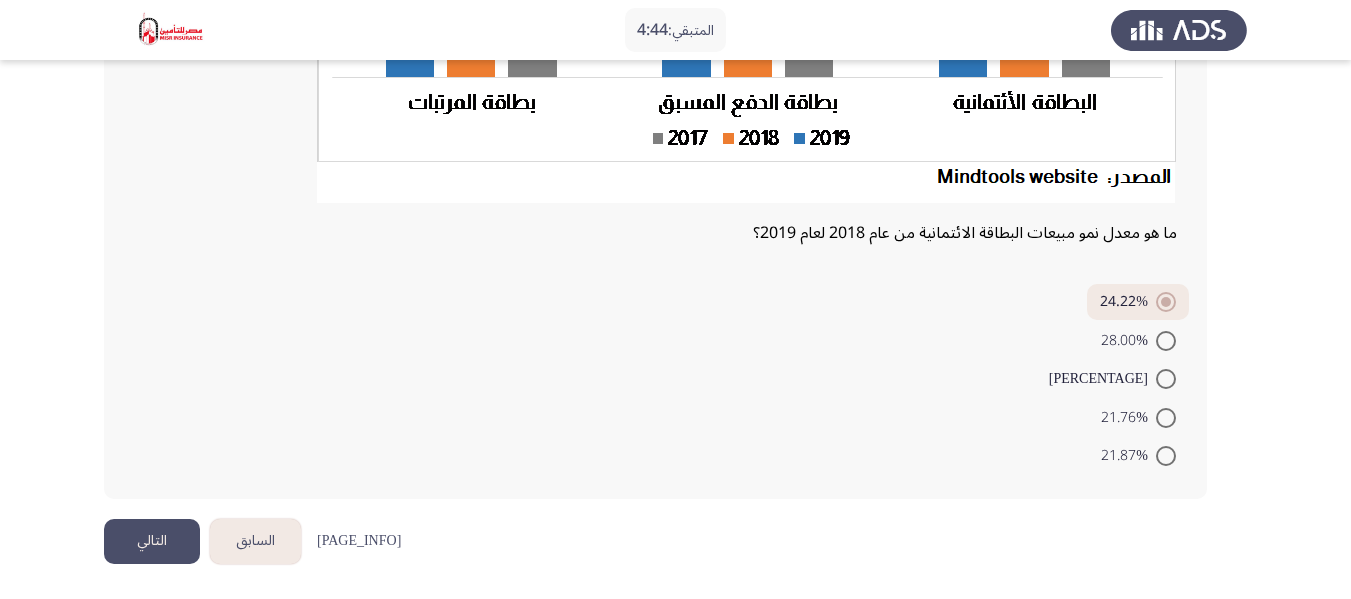 click on "التالي" 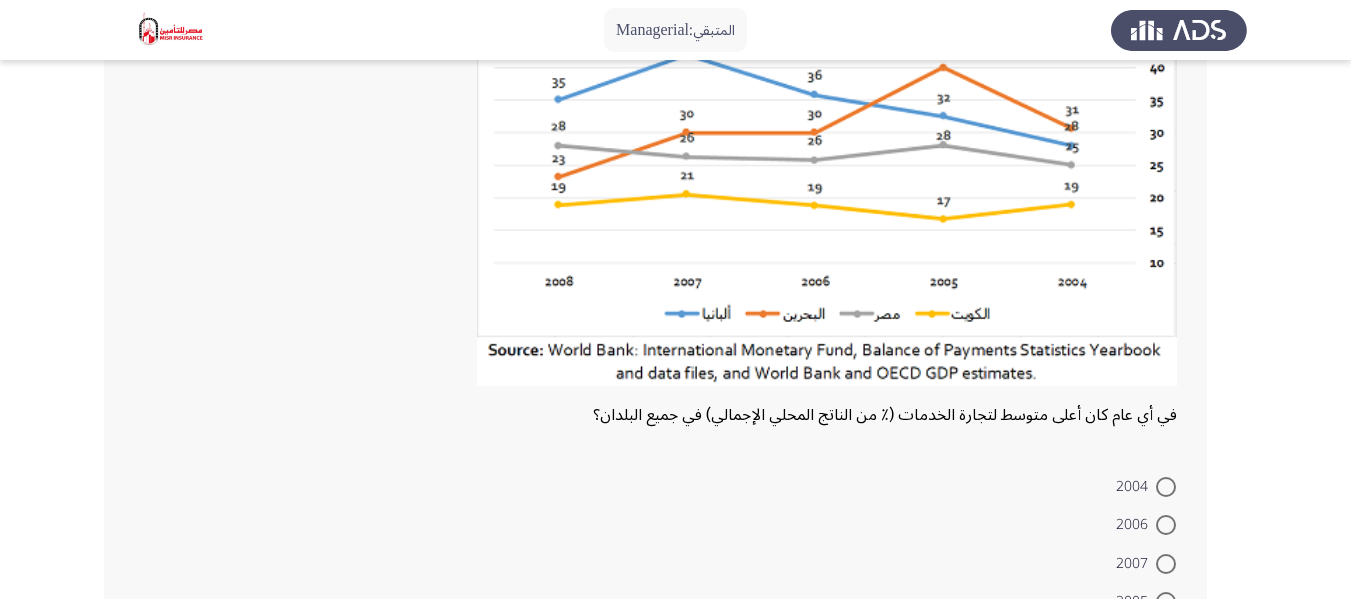 scroll, scrollTop: 300, scrollLeft: 0, axis: vertical 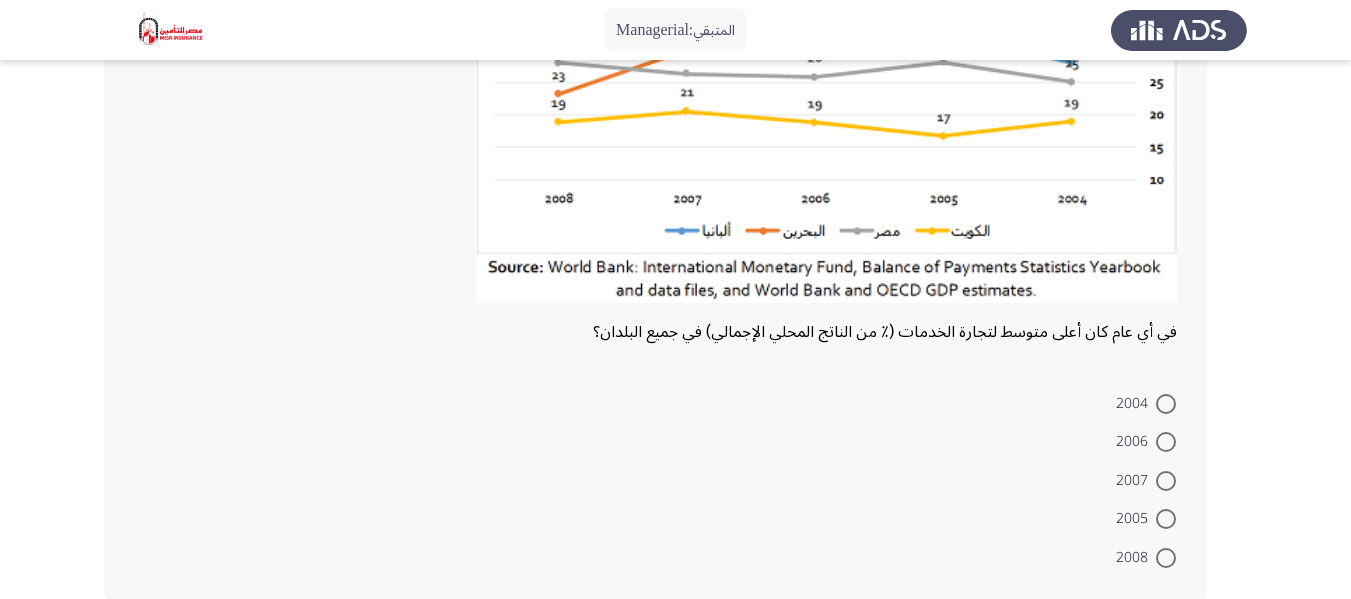 click at bounding box center [1166, 481] 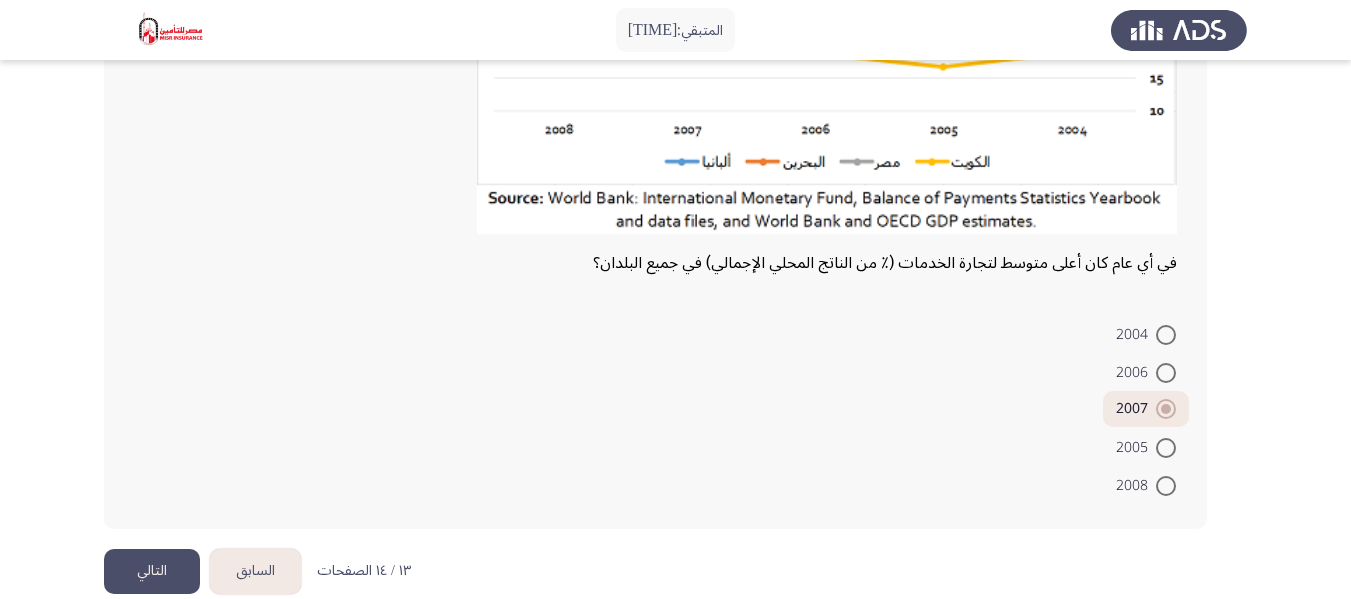 scroll, scrollTop: 399, scrollLeft: 0, axis: vertical 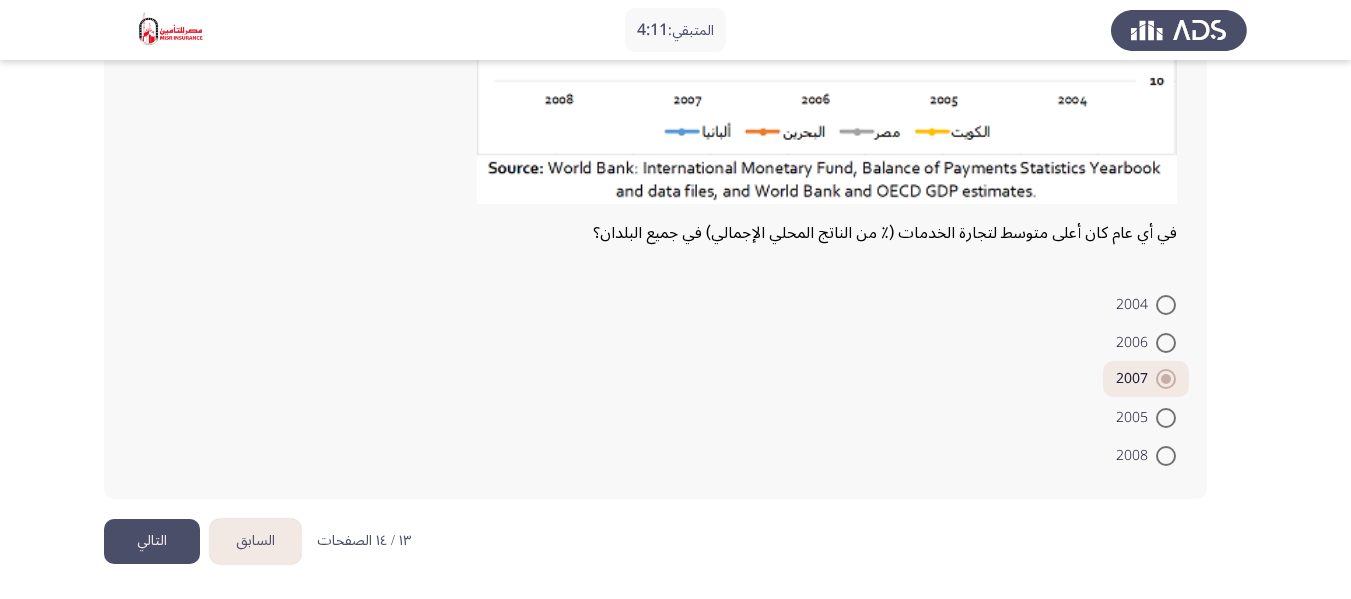 click on "التالي" 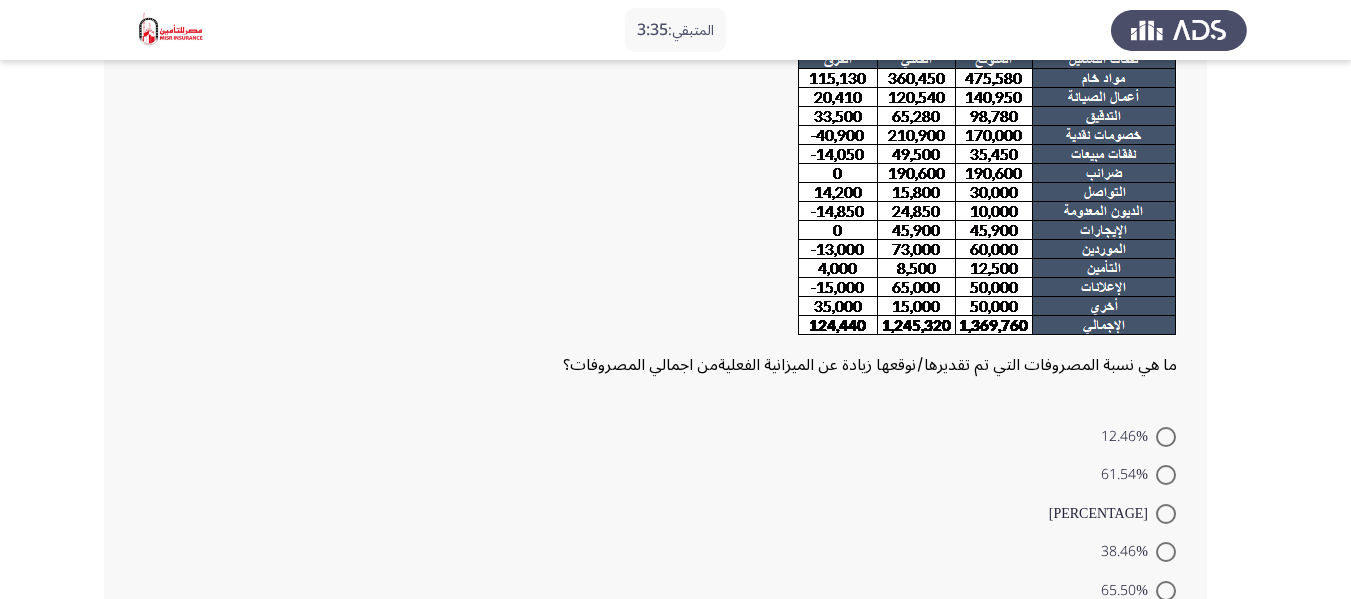 scroll, scrollTop: 217, scrollLeft: 0, axis: vertical 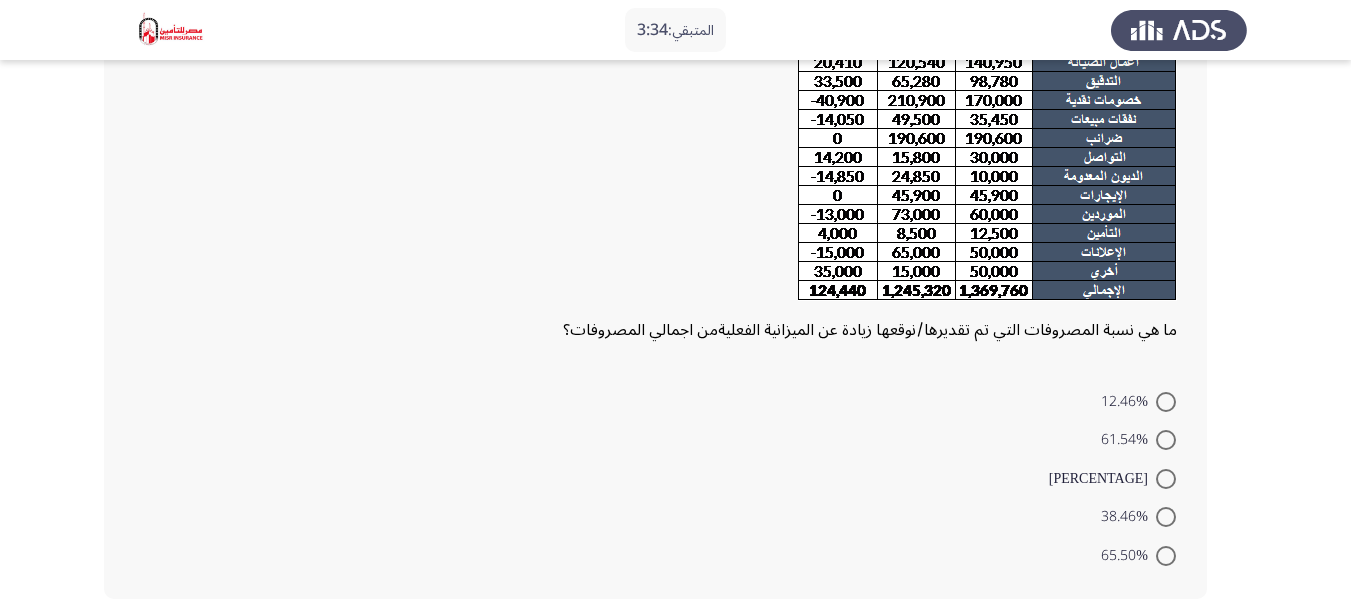 click on "12.46%" at bounding box center [1128, 402] 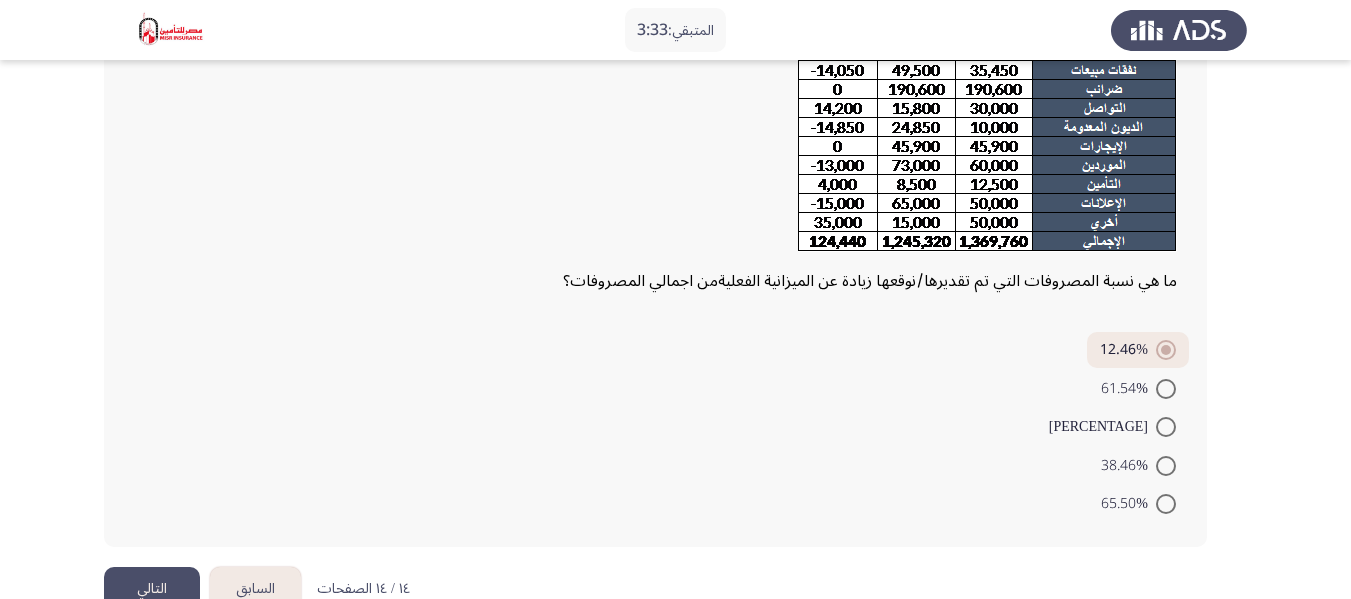 scroll, scrollTop: 314, scrollLeft: 0, axis: vertical 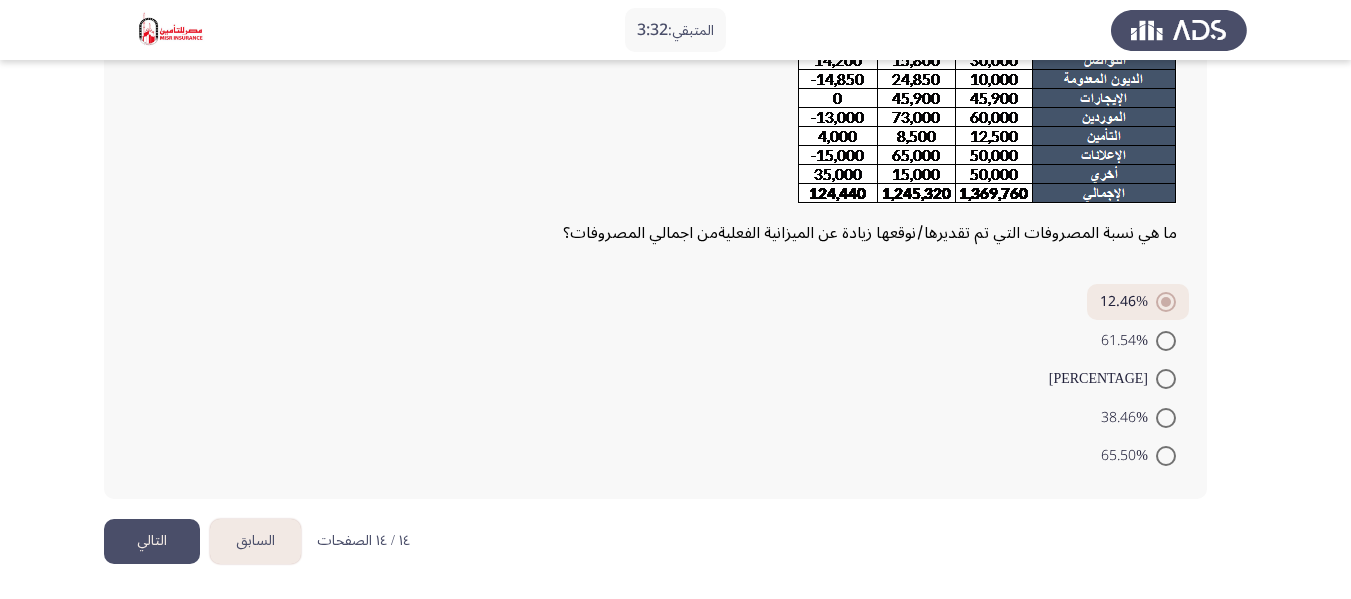 click on "التالي" 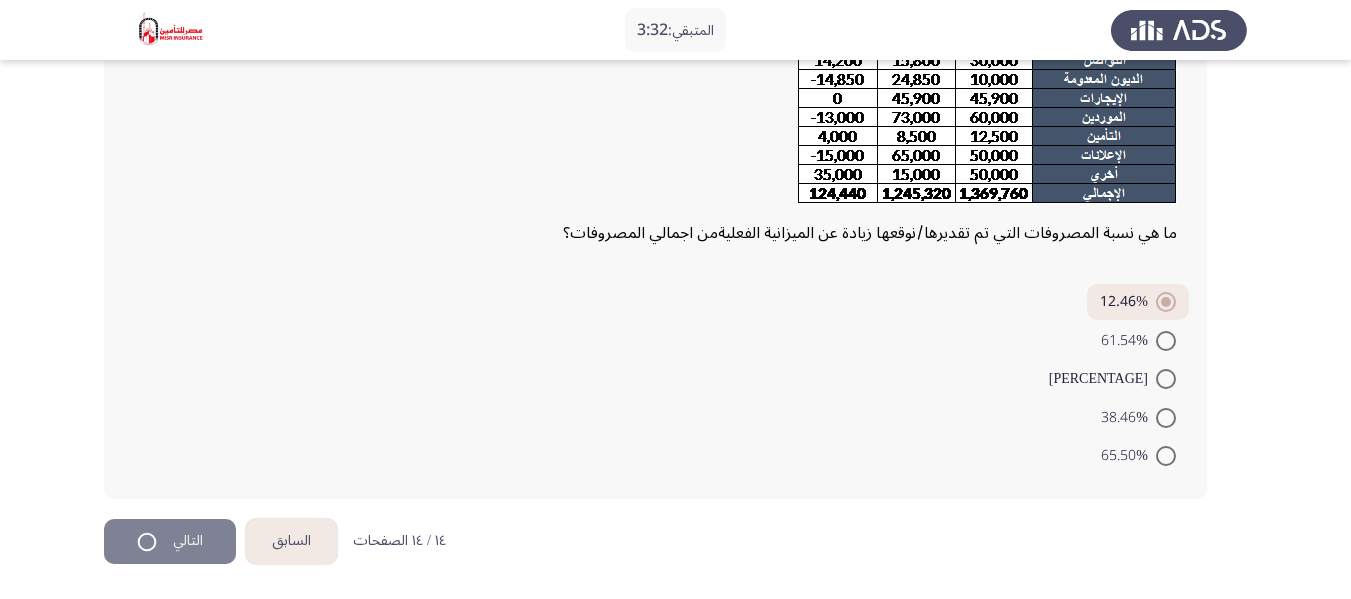 scroll, scrollTop: 0, scrollLeft: 0, axis: both 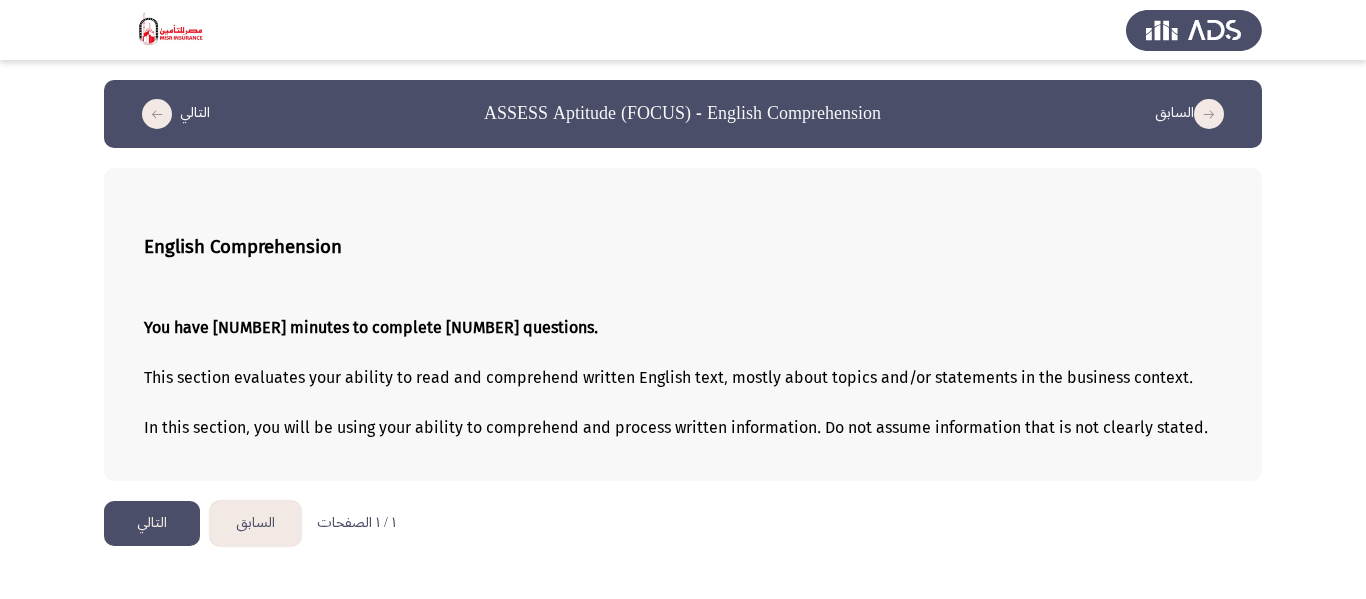 click on "التالي" 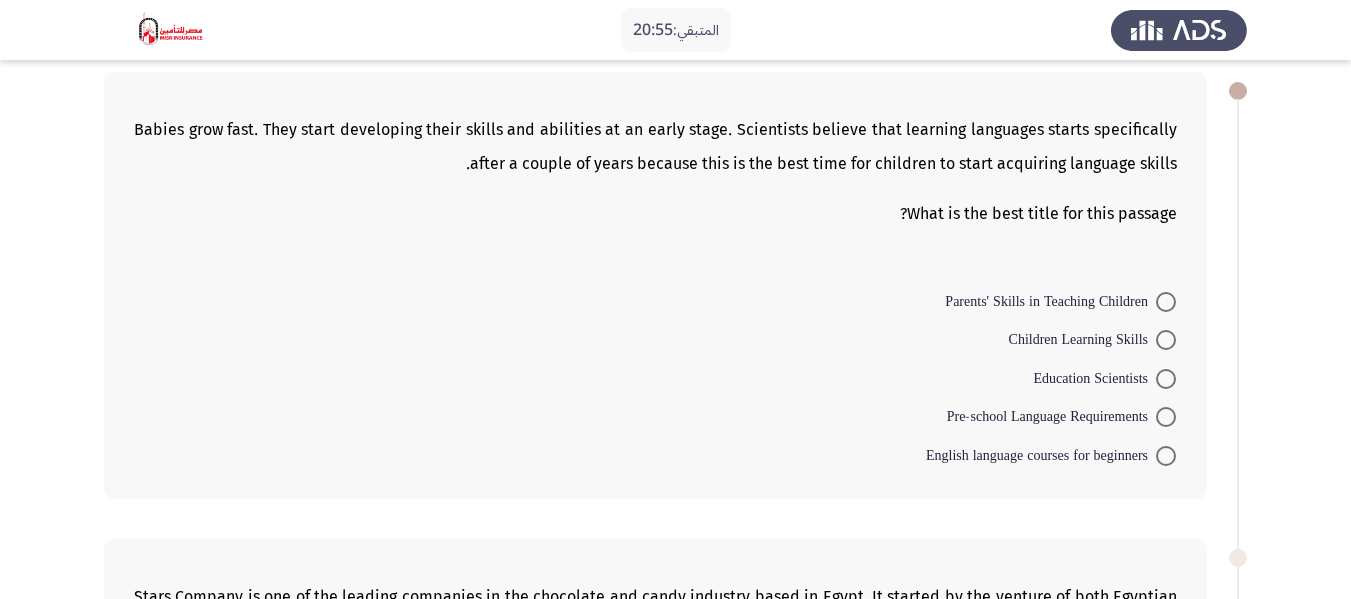 scroll, scrollTop: 0, scrollLeft: 0, axis: both 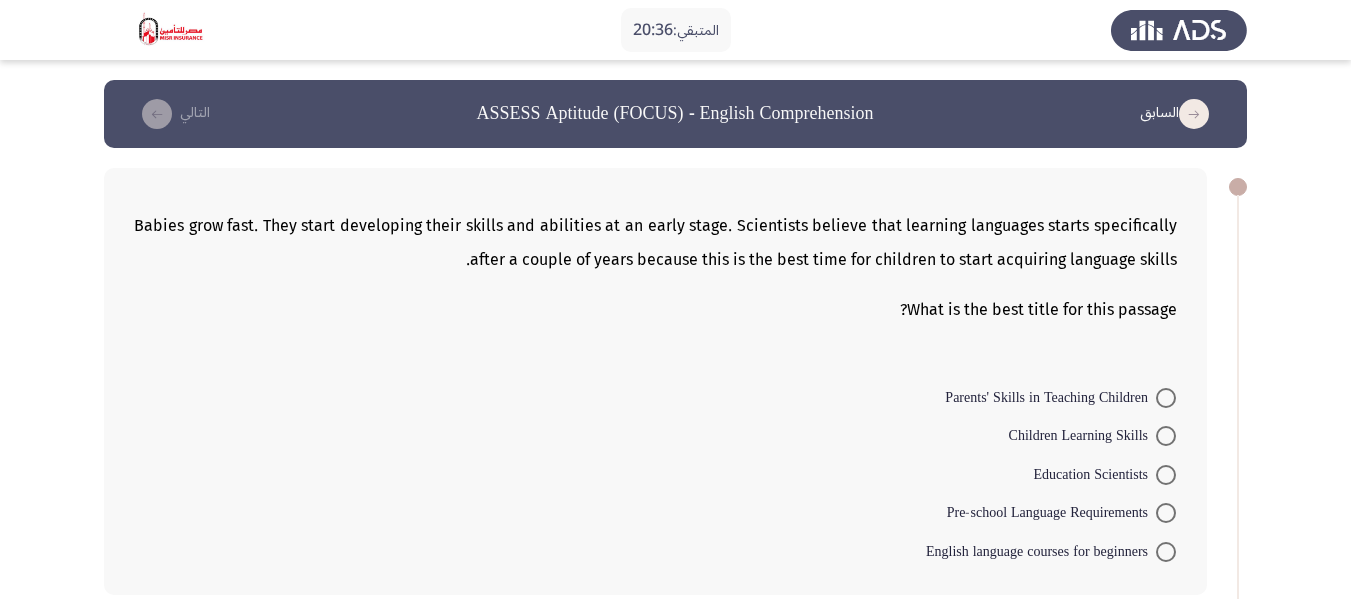 click on "Children Learning Skills" at bounding box center (1082, 436) 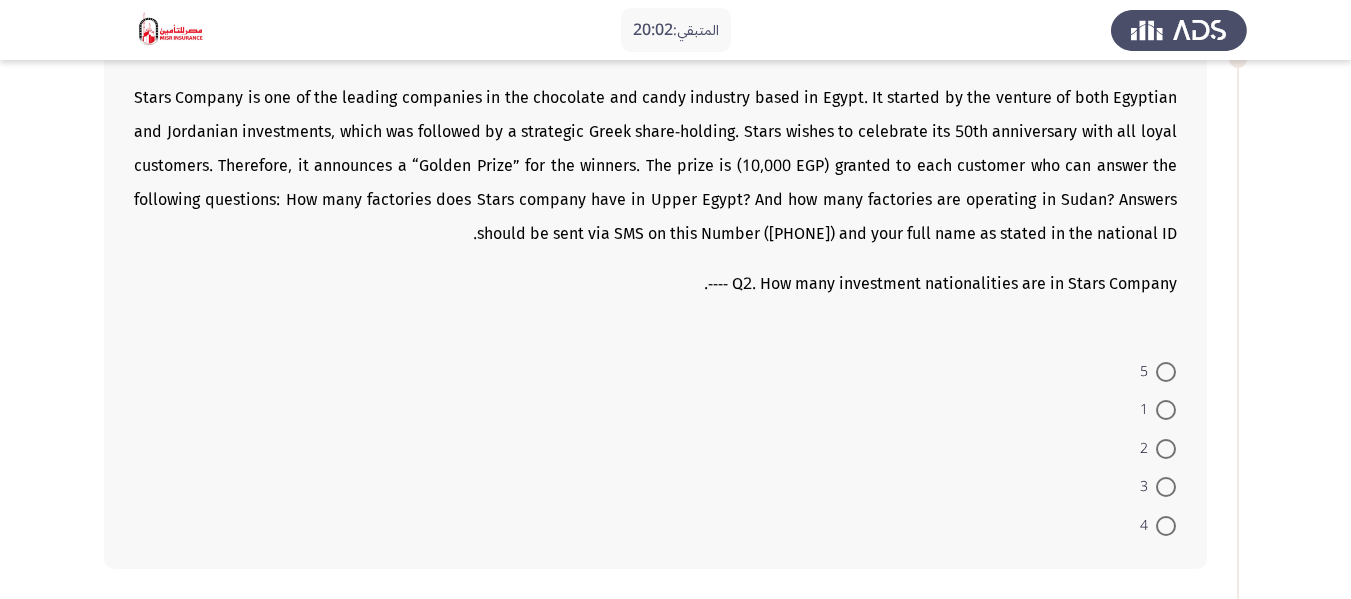 scroll, scrollTop: 700, scrollLeft: 0, axis: vertical 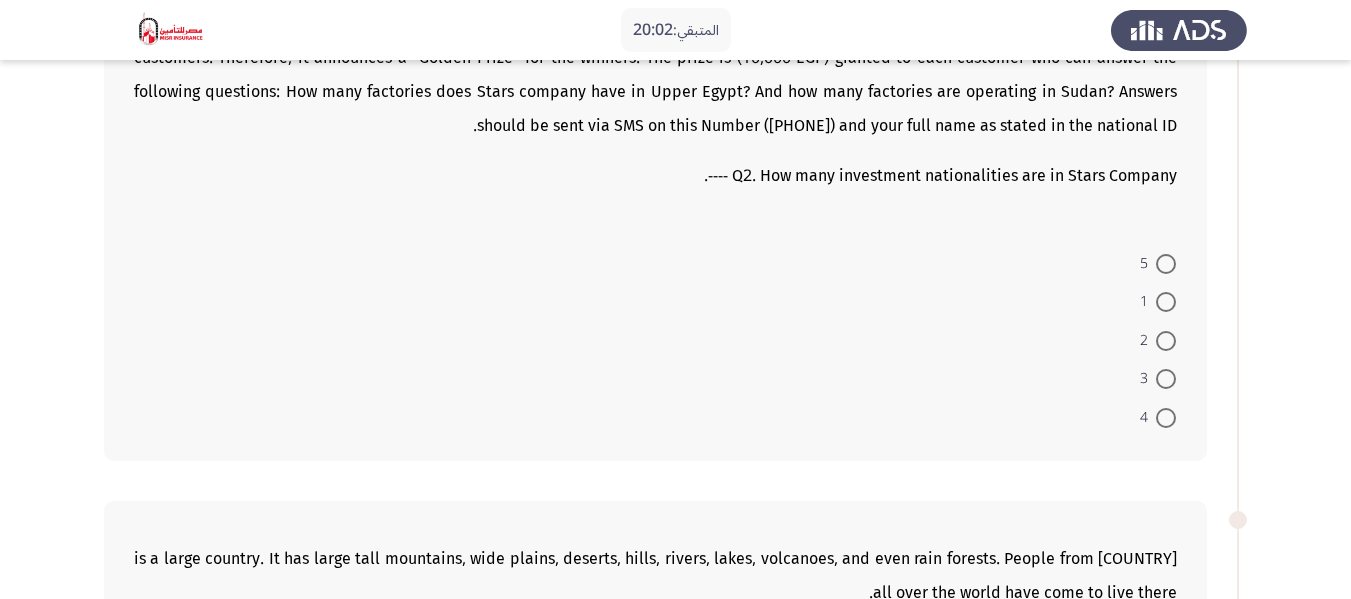 click at bounding box center (1166, 341) 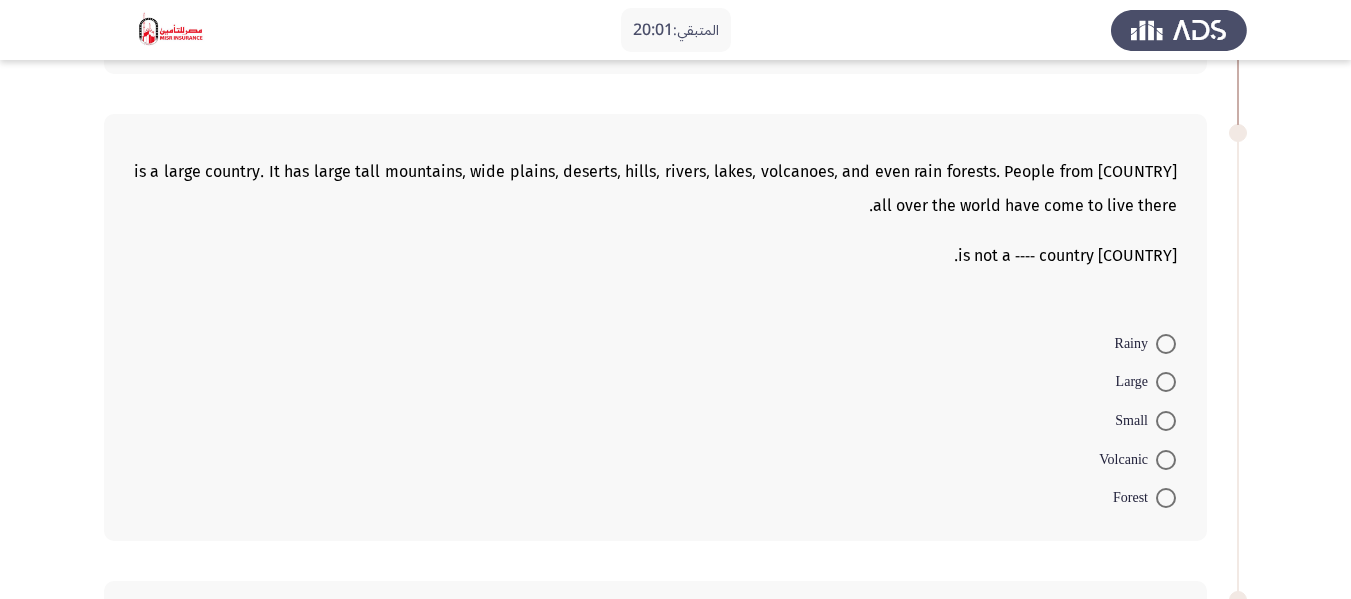 scroll, scrollTop: 1100, scrollLeft: 0, axis: vertical 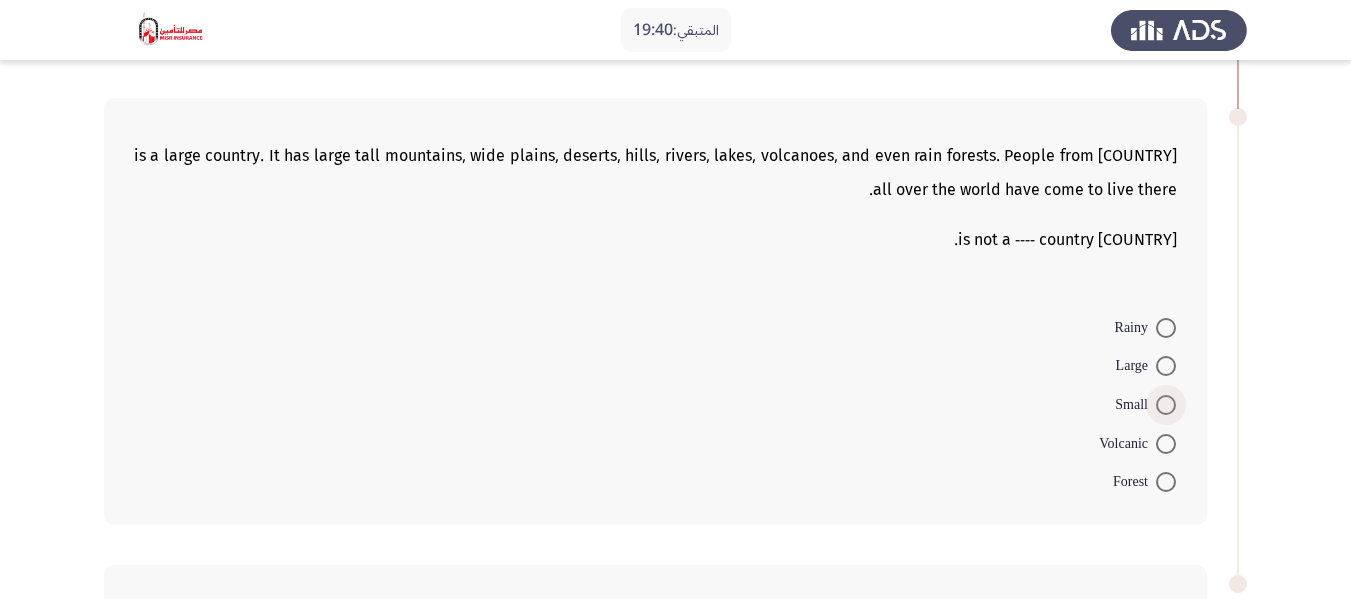 click at bounding box center (1166, 405) 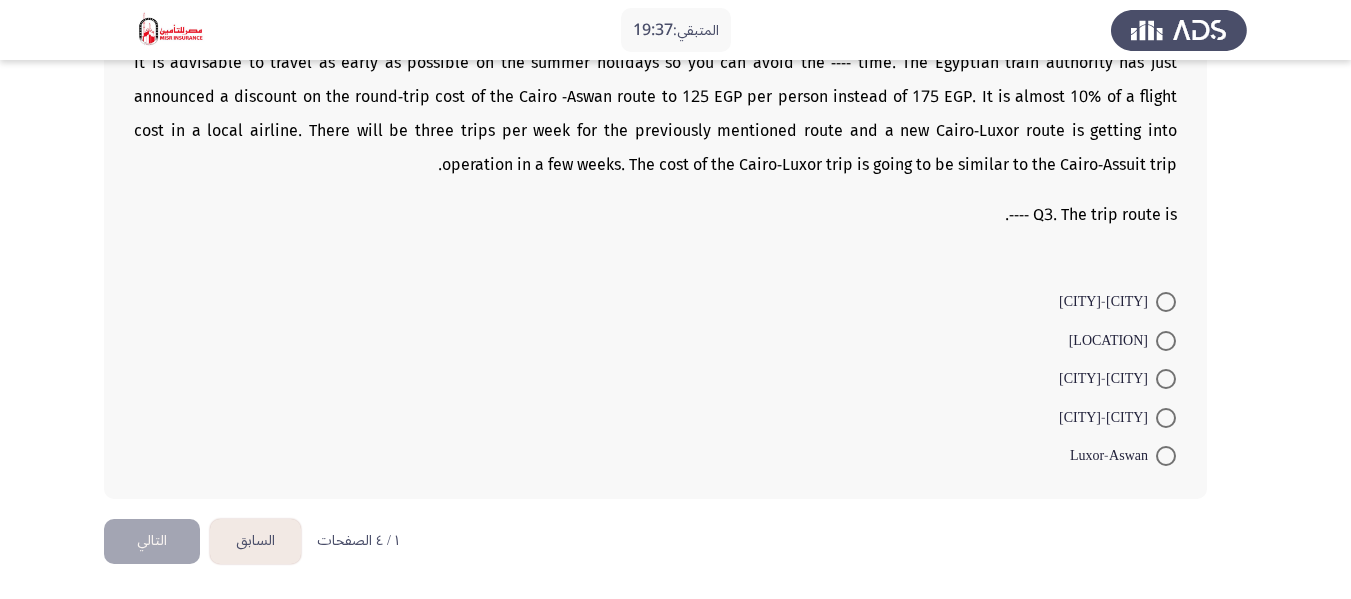 scroll, scrollTop: 1558, scrollLeft: 0, axis: vertical 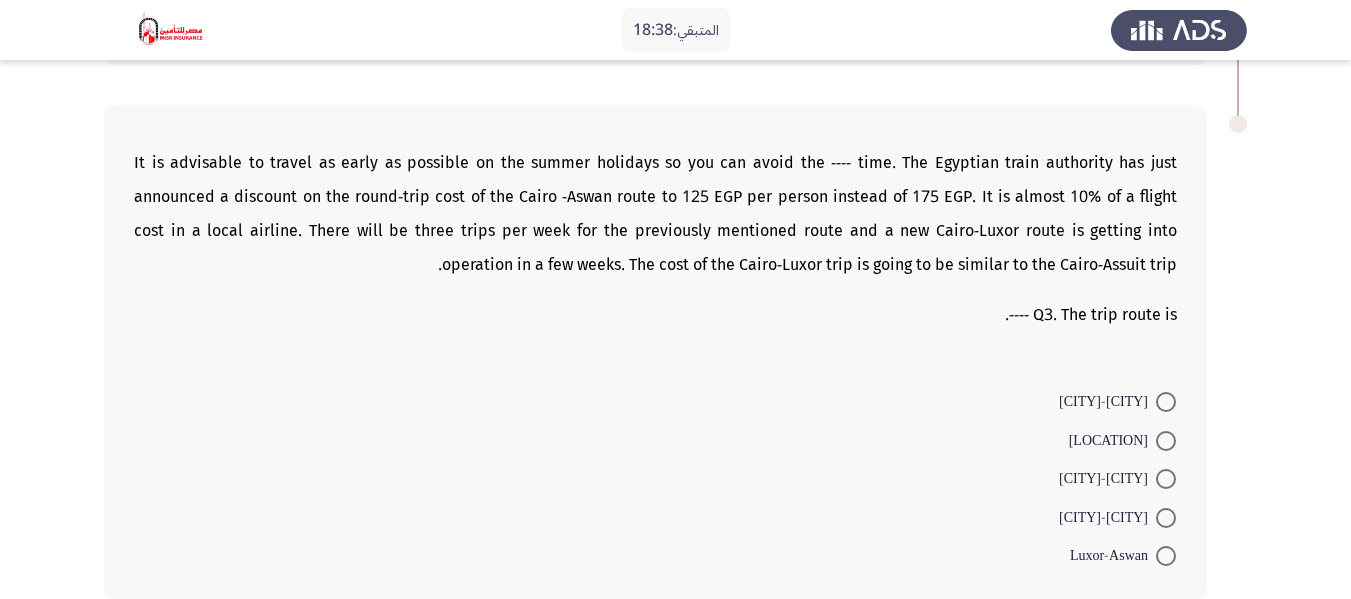 click at bounding box center (1166, 518) 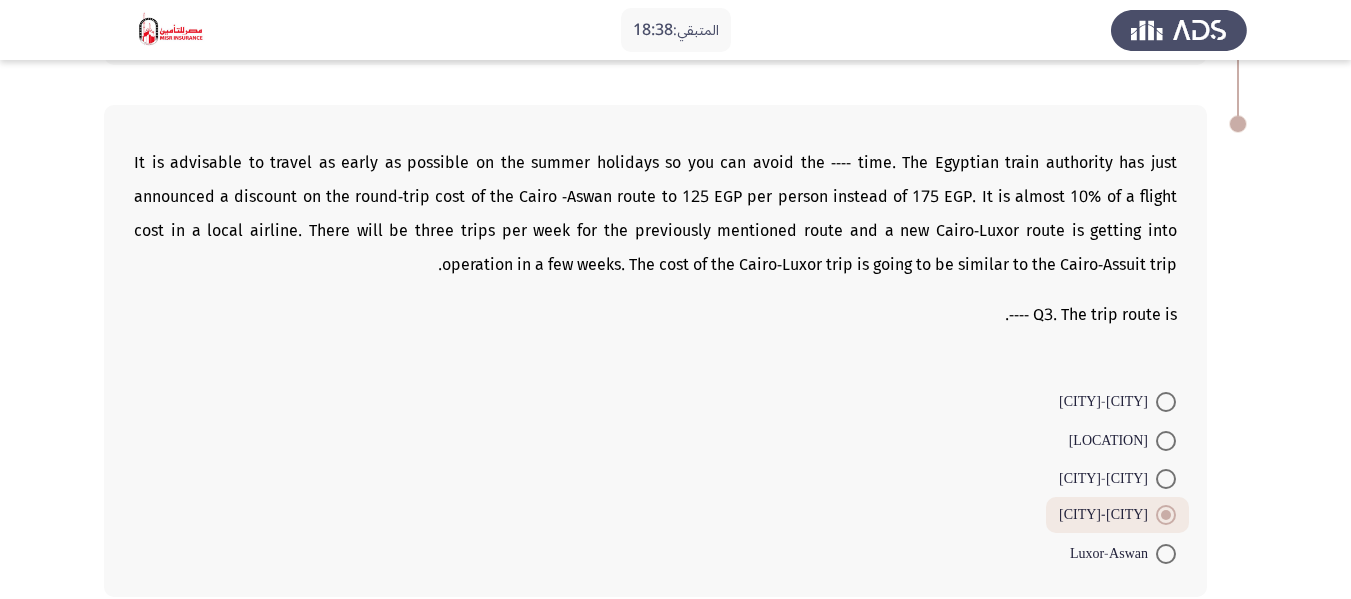 scroll, scrollTop: 1656, scrollLeft: 0, axis: vertical 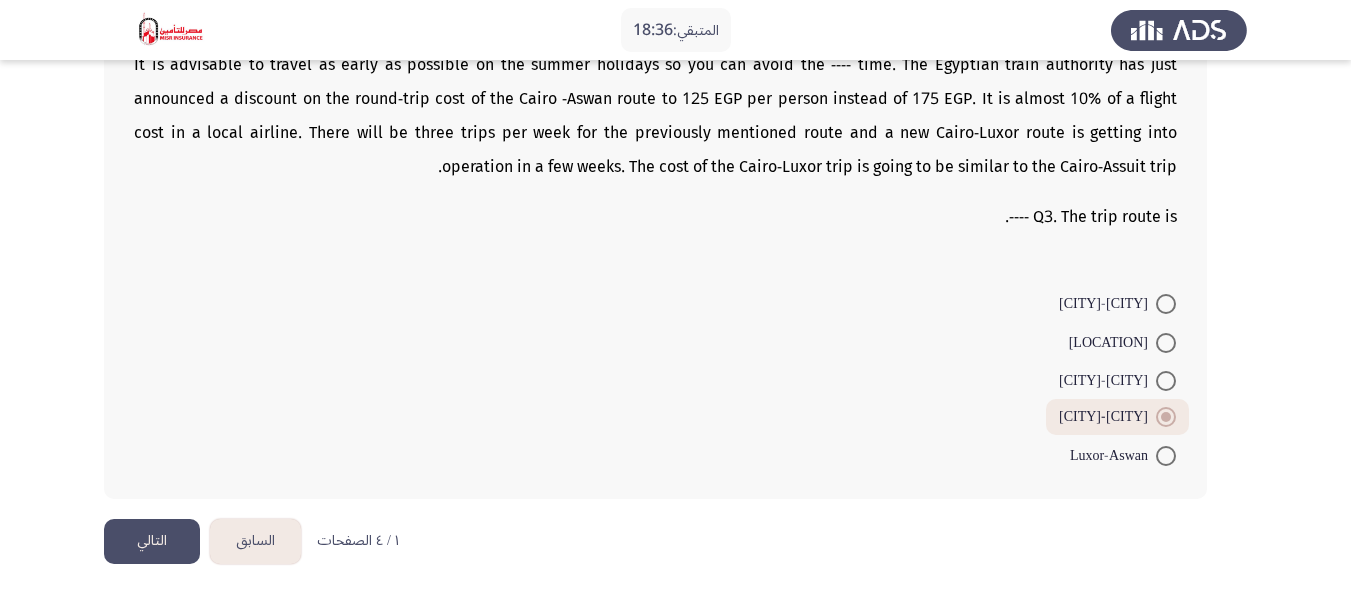 click on "التالي" 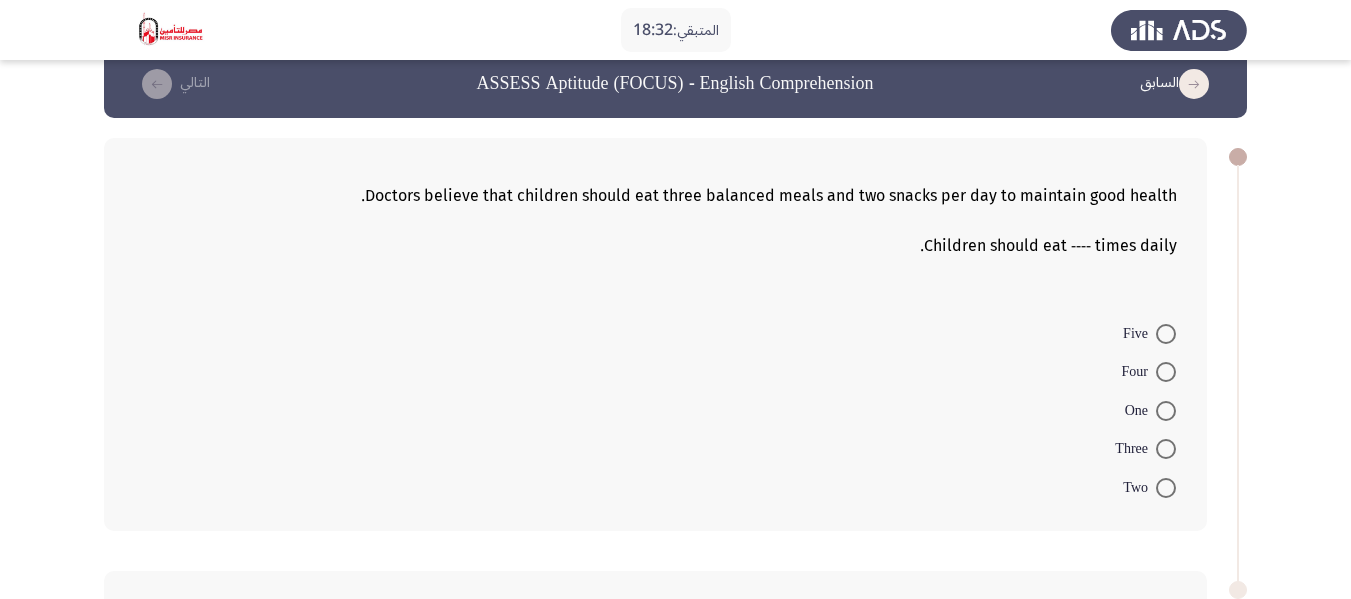 scroll, scrollTop: 0, scrollLeft: 0, axis: both 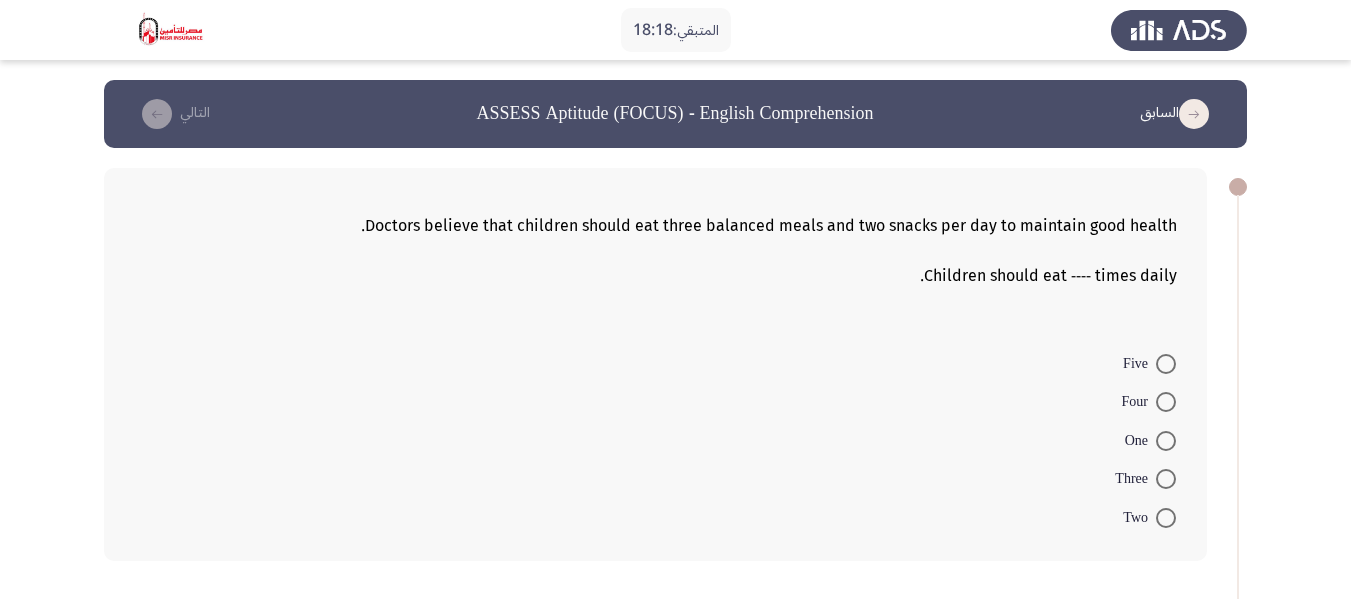 click at bounding box center [1166, 479] 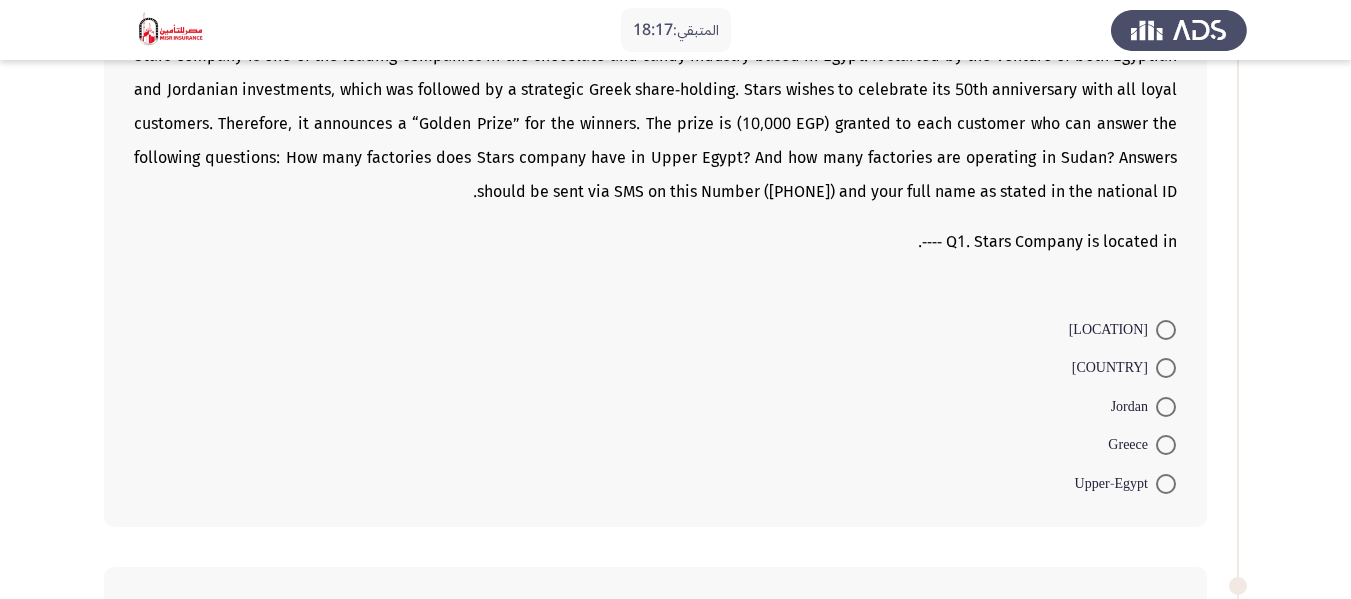 scroll, scrollTop: 500, scrollLeft: 0, axis: vertical 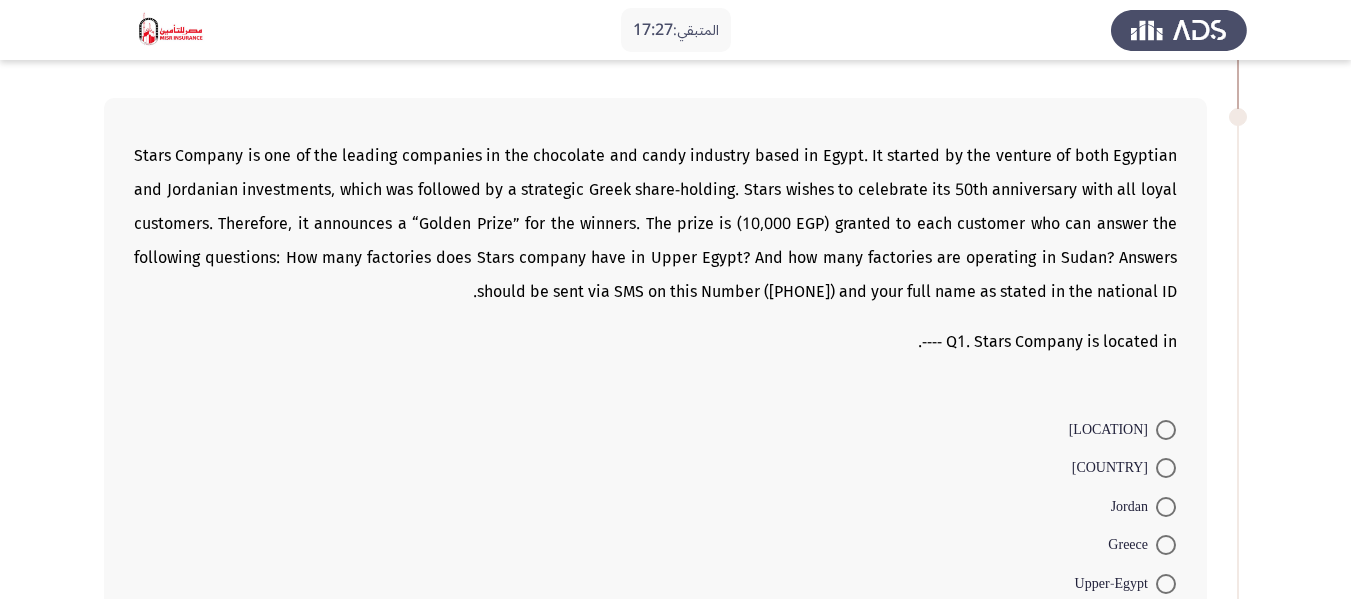 click at bounding box center [1166, 430] 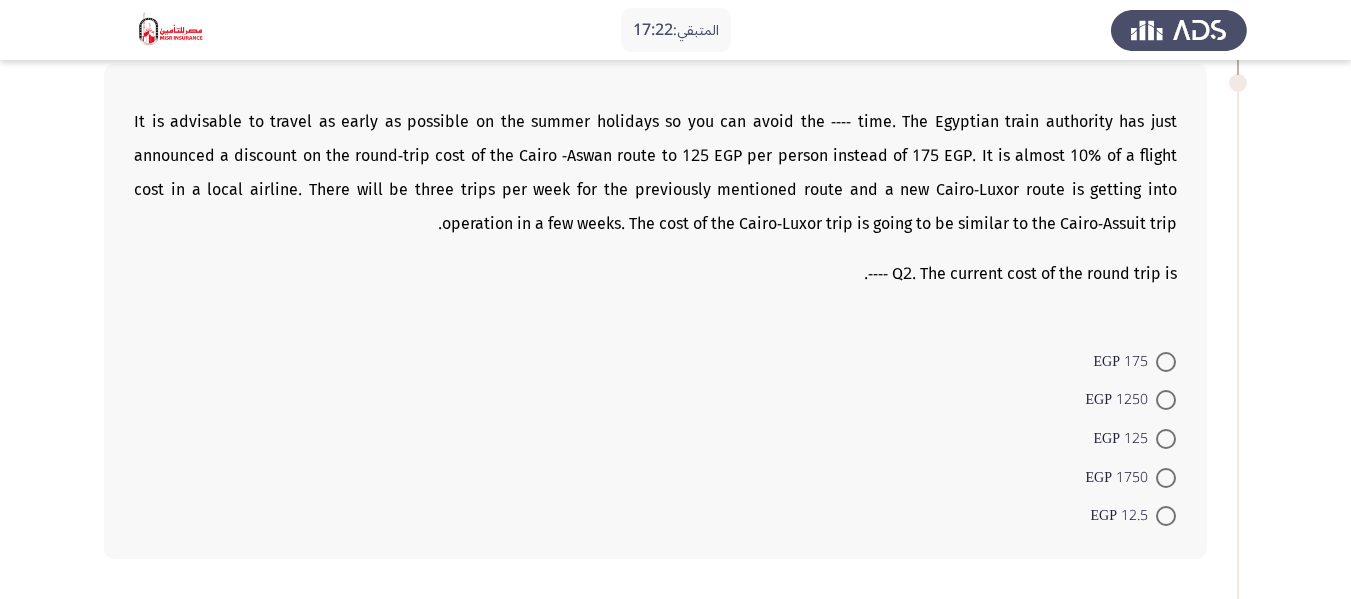 scroll, scrollTop: 1000, scrollLeft: 0, axis: vertical 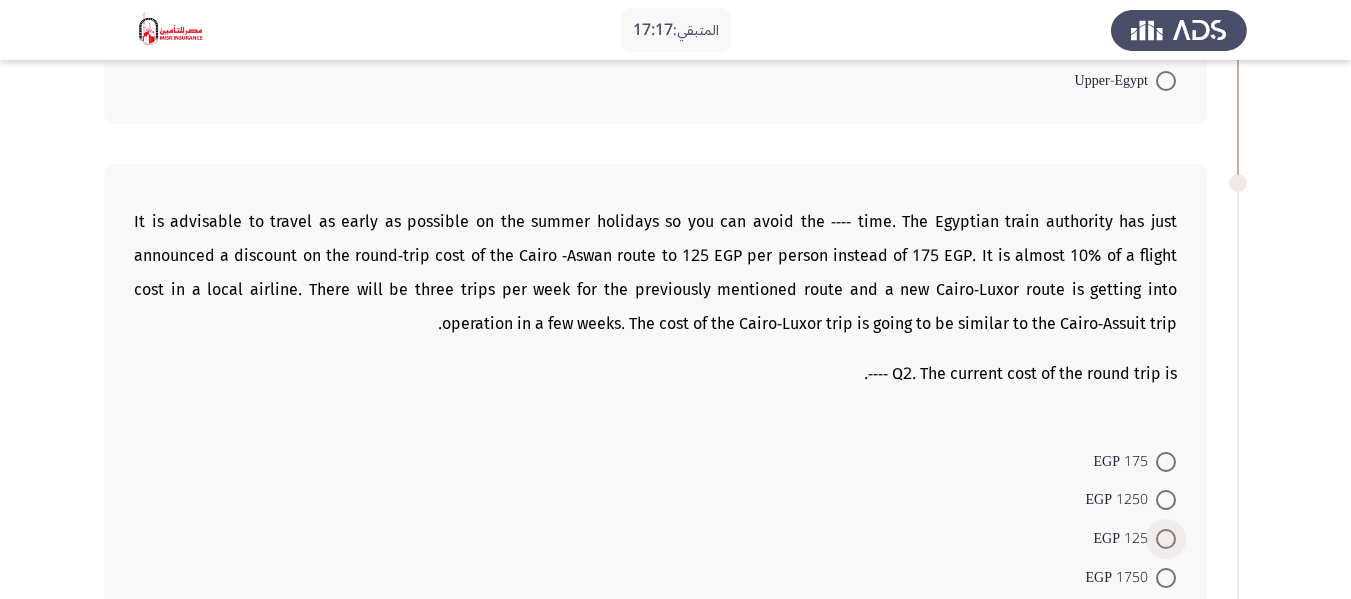 click at bounding box center (1166, 539) 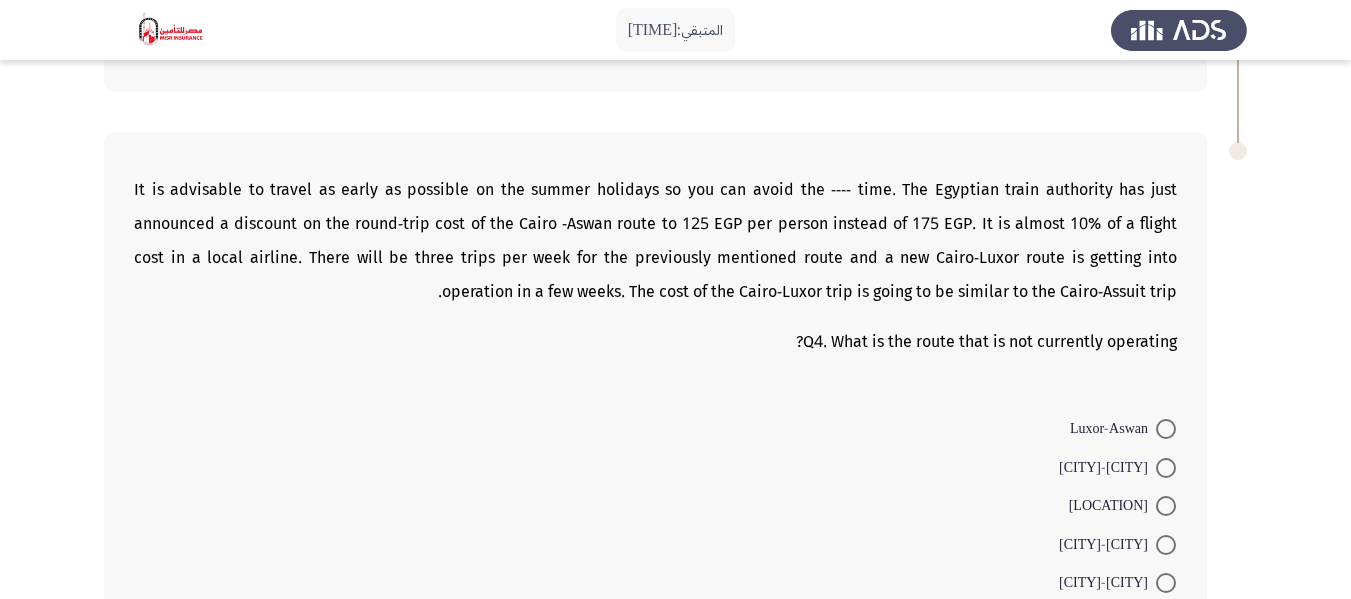 scroll, scrollTop: 1600, scrollLeft: 0, axis: vertical 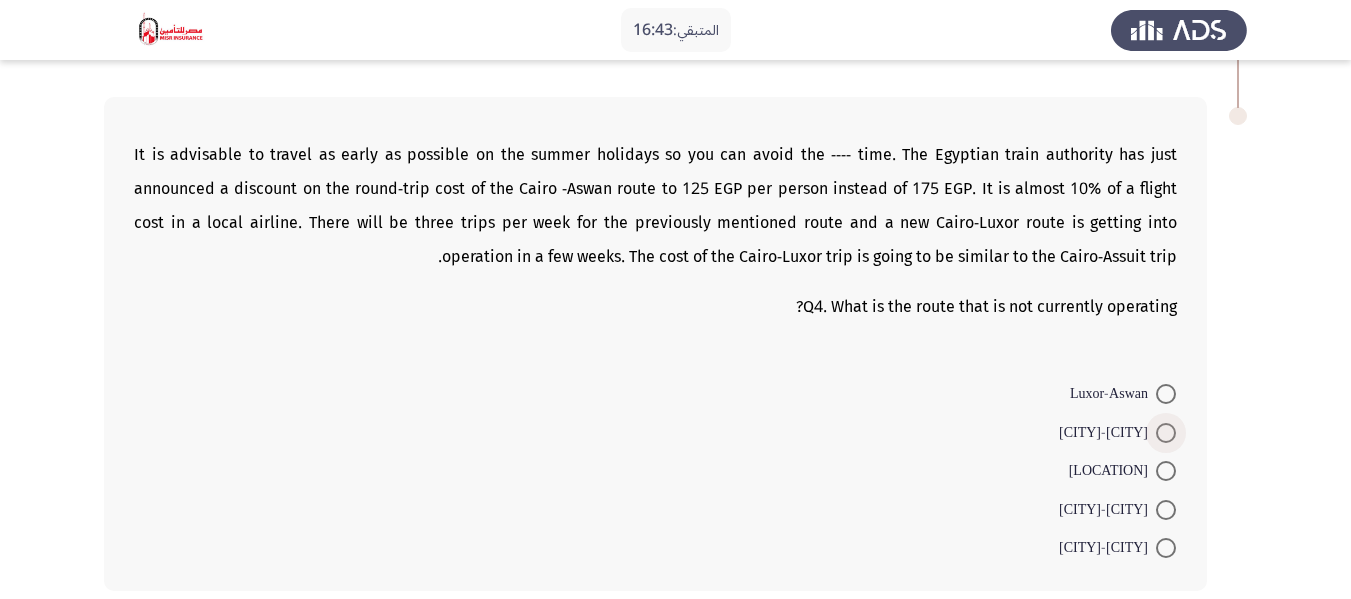 click at bounding box center [1166, 433] 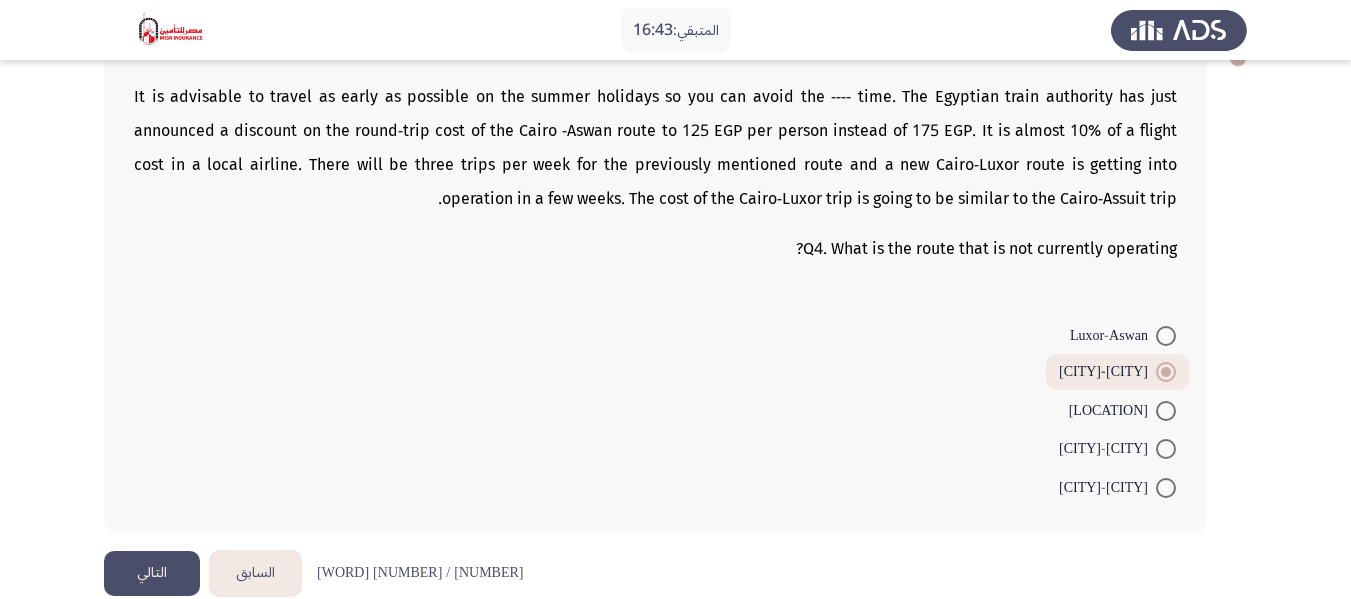 scroll, scrollTop: 1690, scrollLeft: 0, axis: vertical 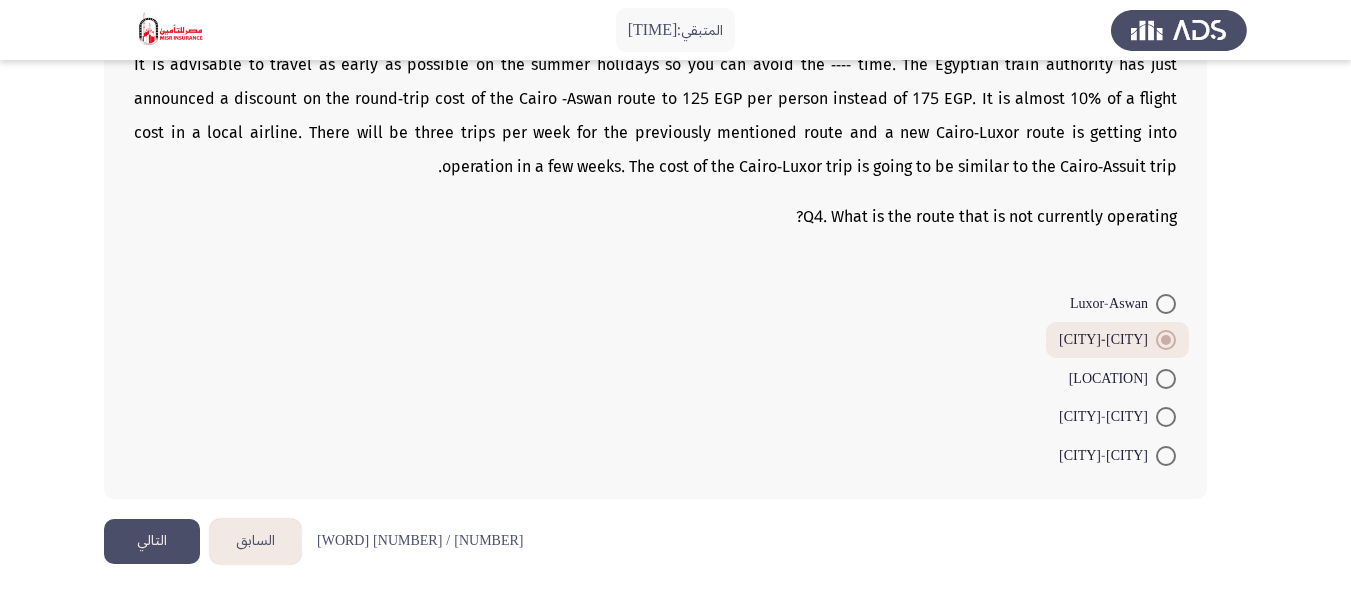 click on "التالي" 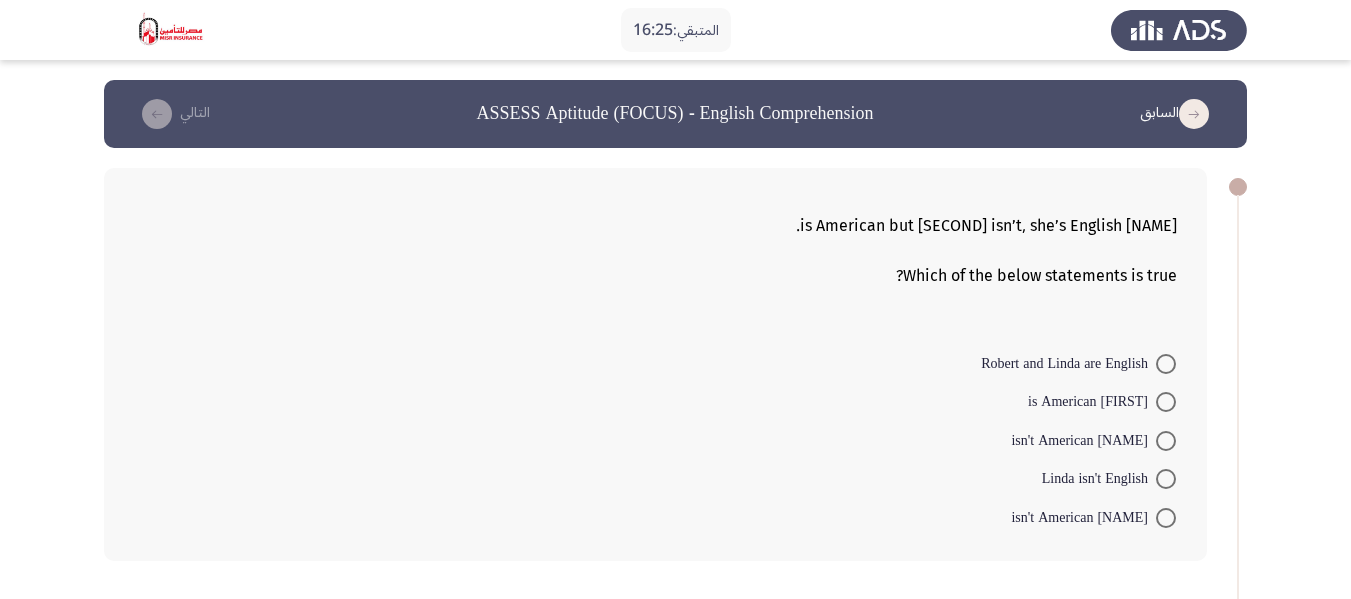 click on "[NAME] isn't American" at bounding box center (1083, 518) 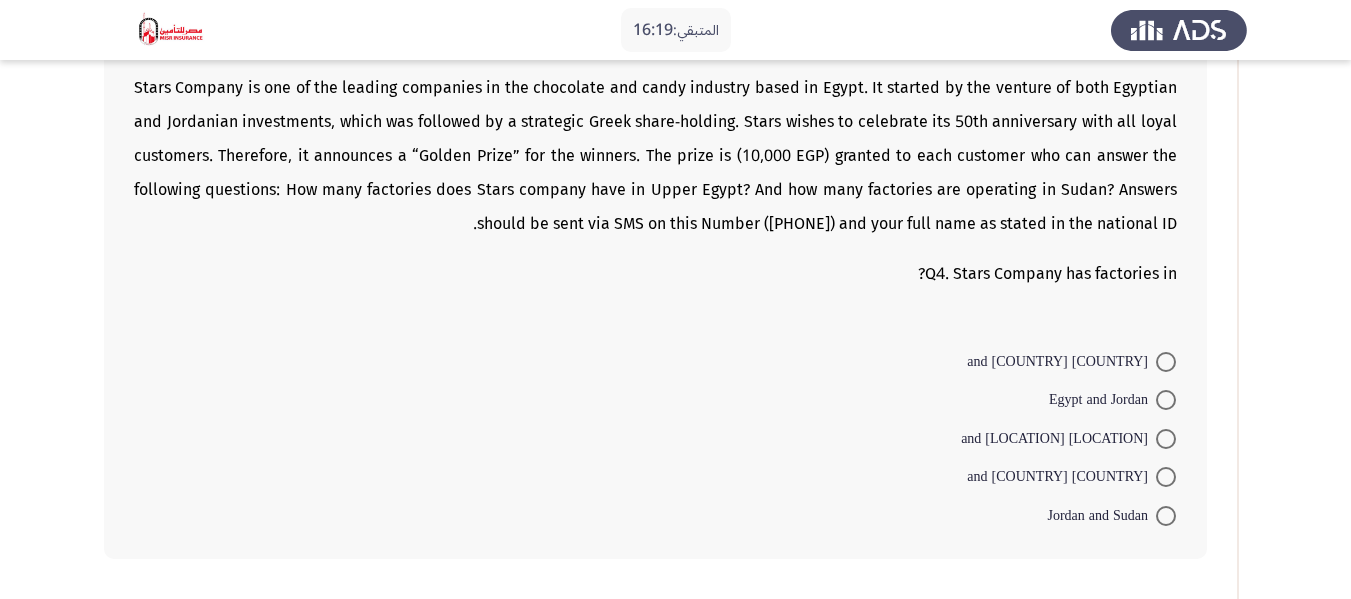 scroll, scrollTop: 600, scrollLeft: 0, axis: vertical 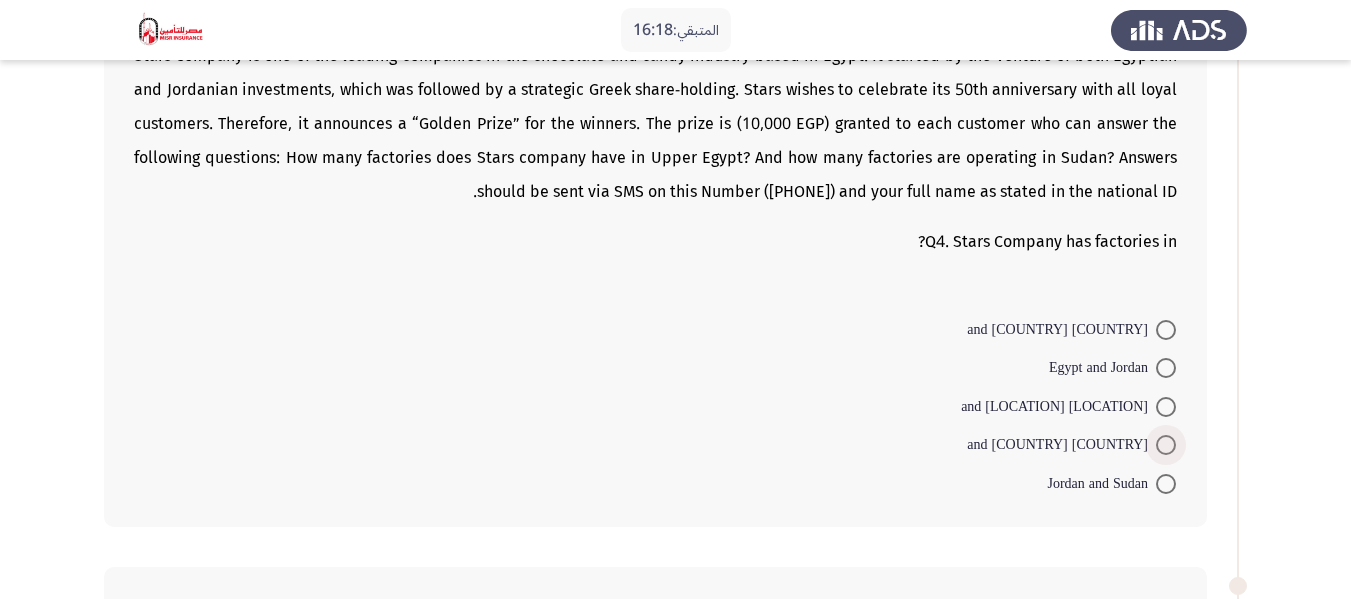 click on "[COUNTRY] and [COUNTRY]" at bounding box center (1061, 445) 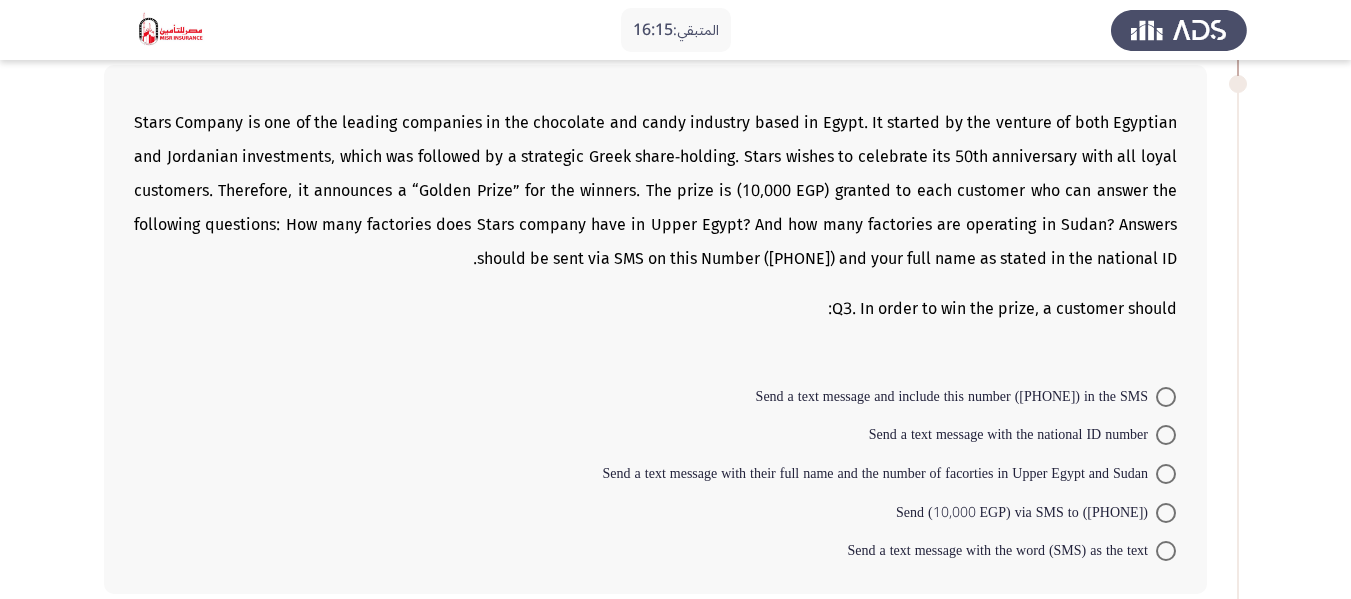 scroll, scrollTop: 1100, scrollLeft: 0, axis: vertical 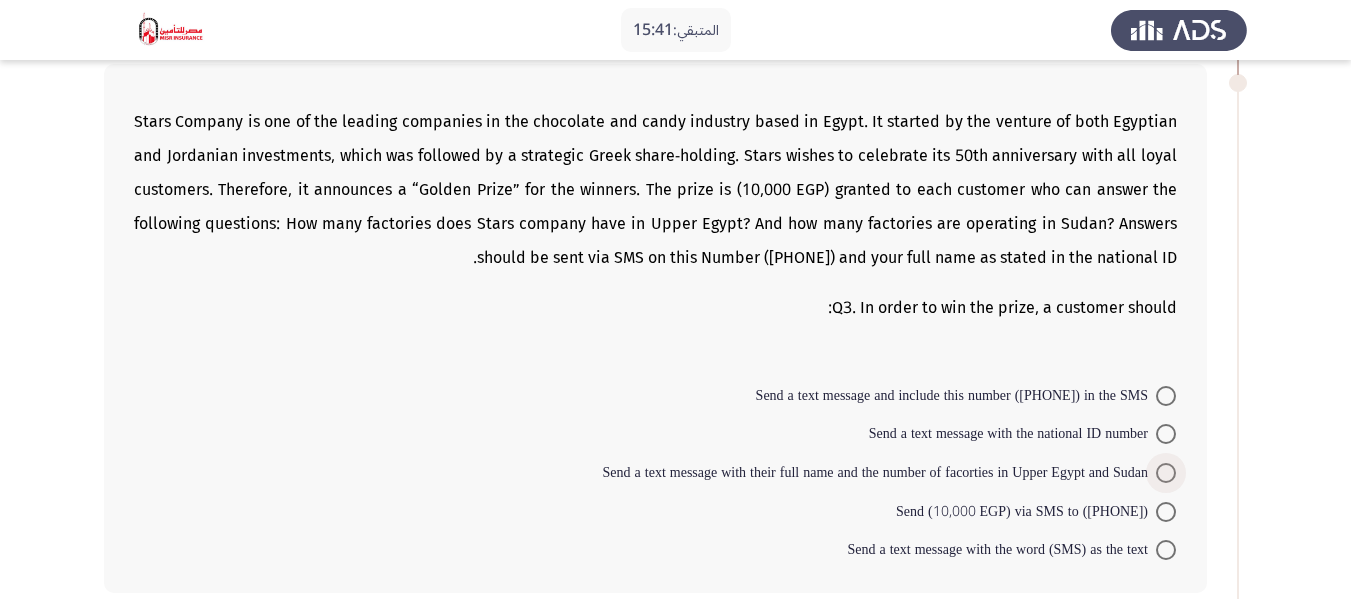 click on "Send a text message with their full name and the number of facorties in Upper Egypt and Sudan" at bounding box center [879, 473] 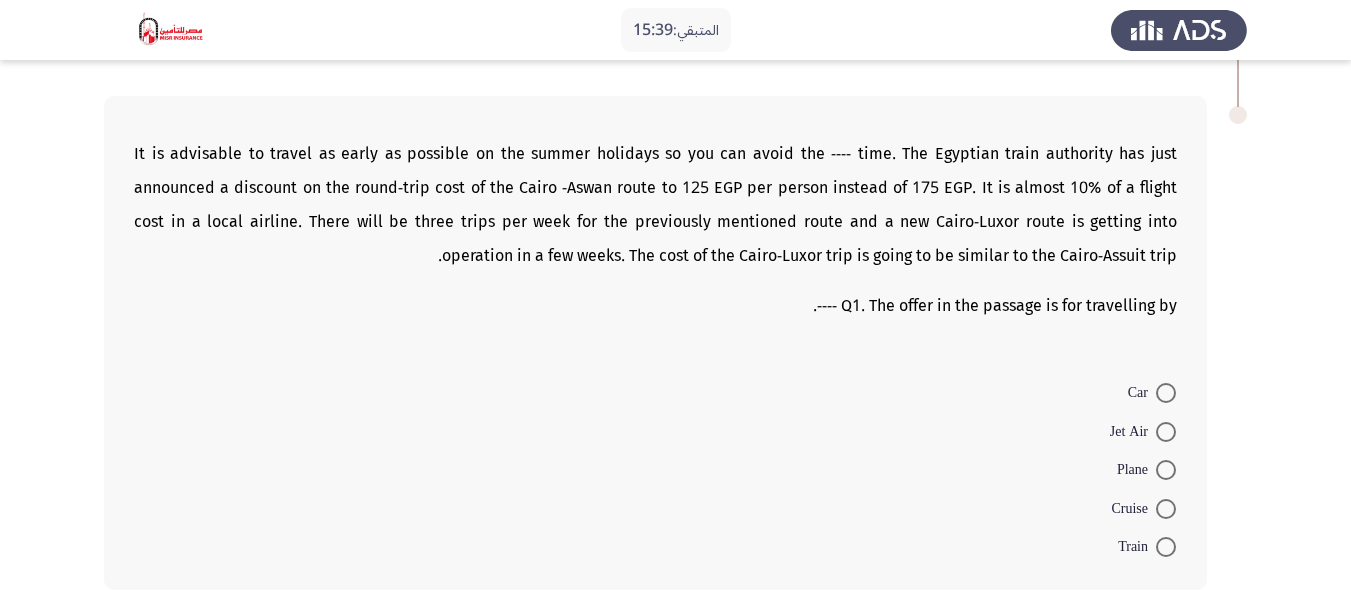 scroll, scrollTop: 1600, scrollLeft: 0, axis: vertical 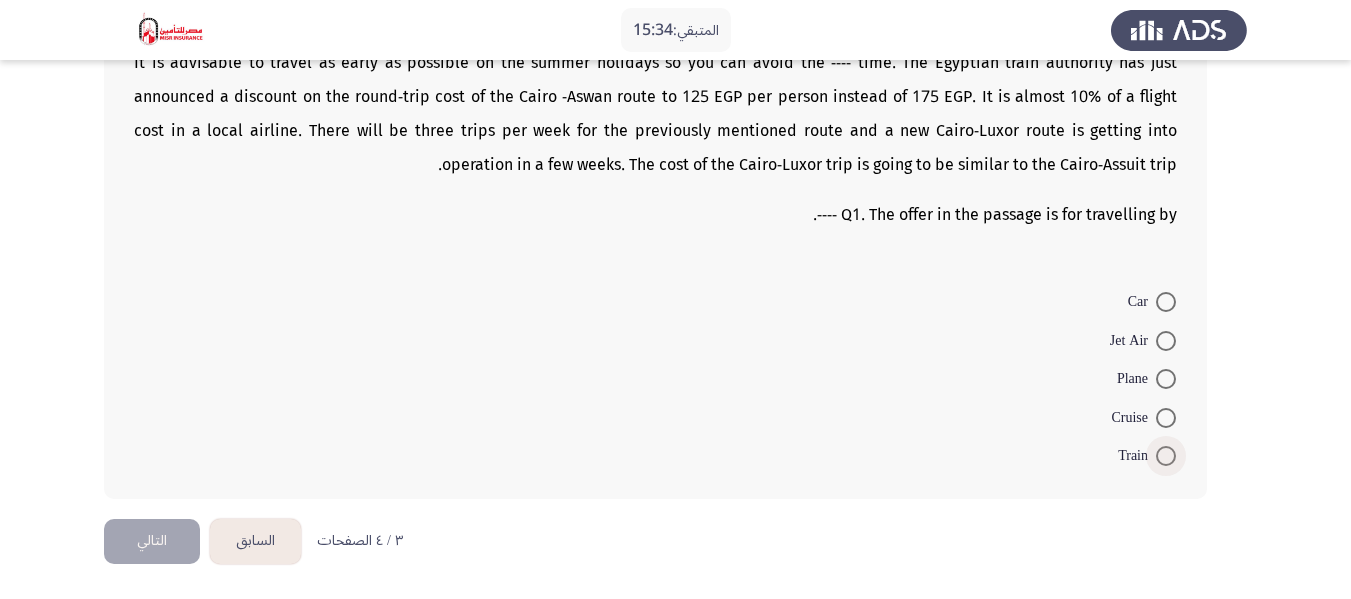 click on "Train" at bounding box center (1137, 456) 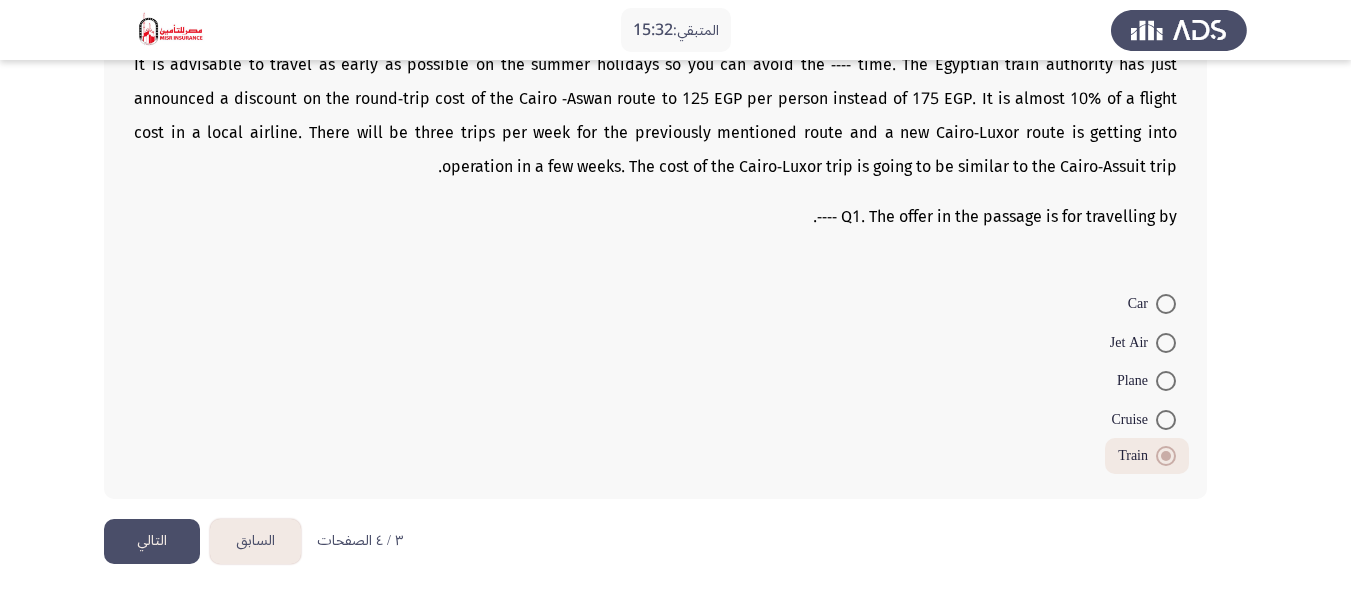 click on "التالي" 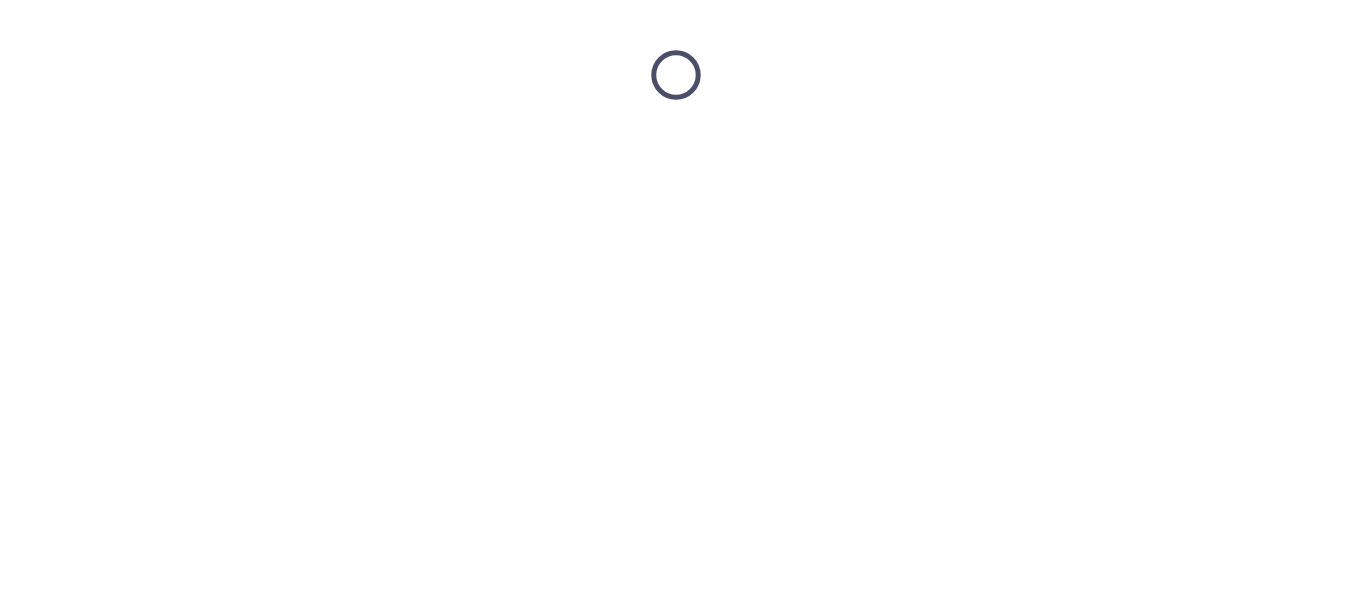 scroll, scrollTop: 0, scrollLeft: 0, axis: both 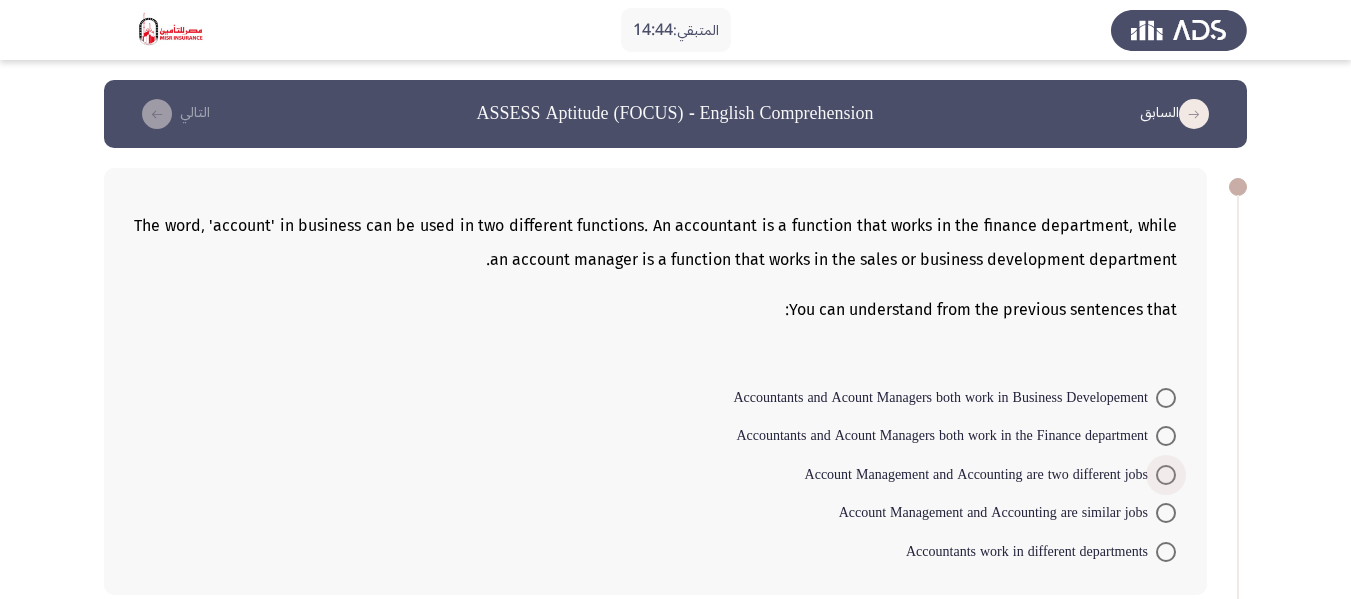 click on "Account Management and Accounting are two different jobs" at bounding box center (980, 475) 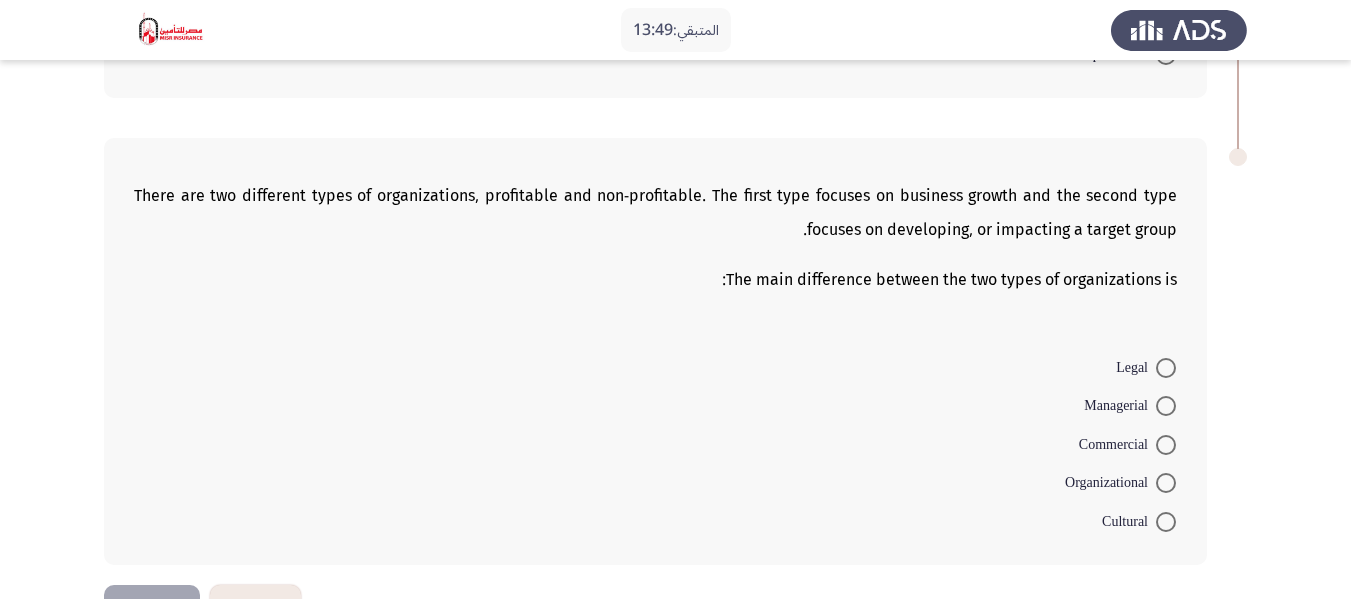 scroll, scrollTop: 460, scrollLeft: 0, axis: vertical 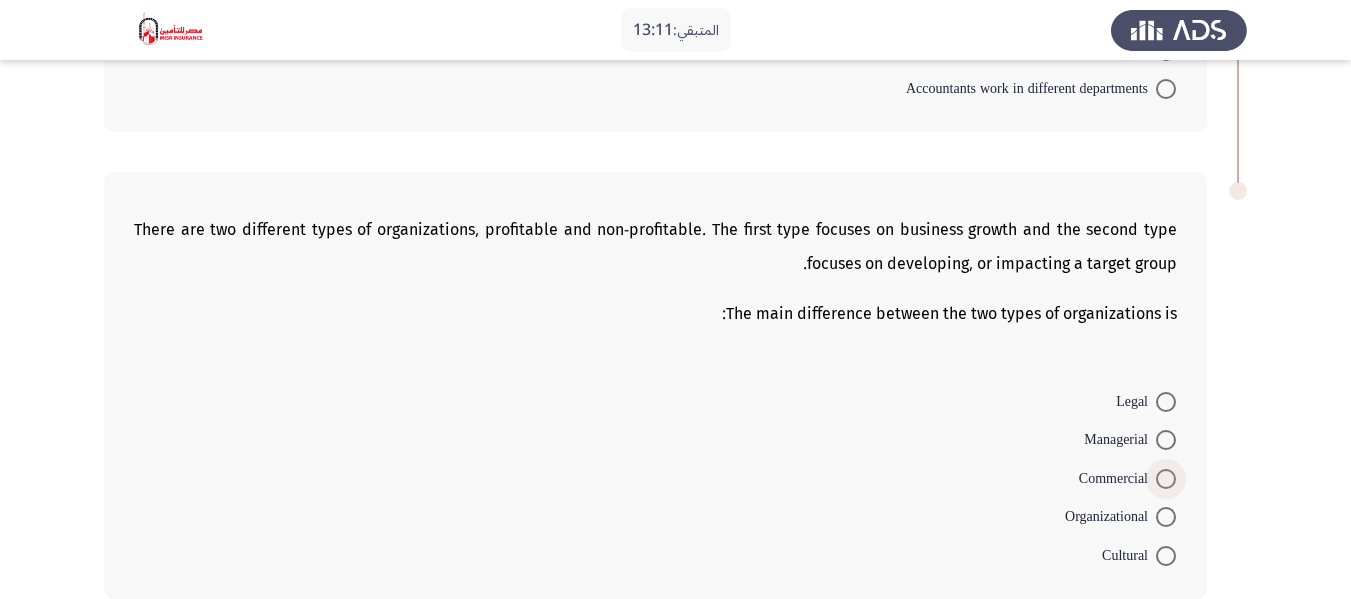 click at bounding box center (1166, 479) 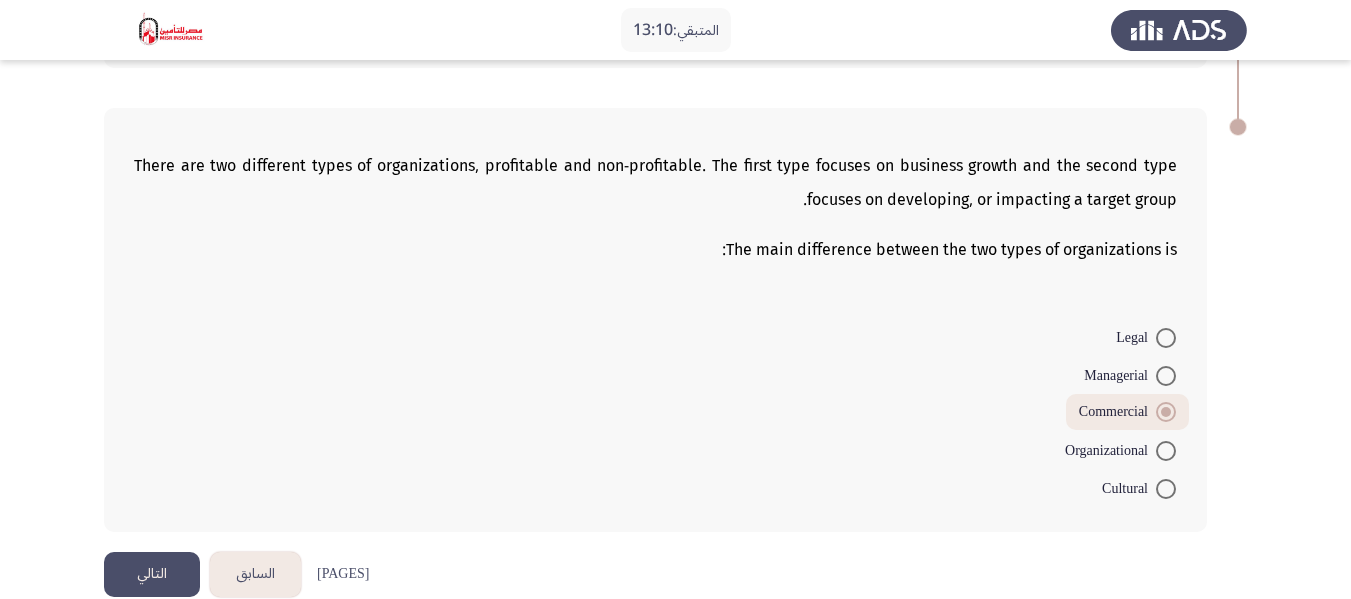 scroll, scrollTop: 557, scrollLeft: 0, axis: vertical 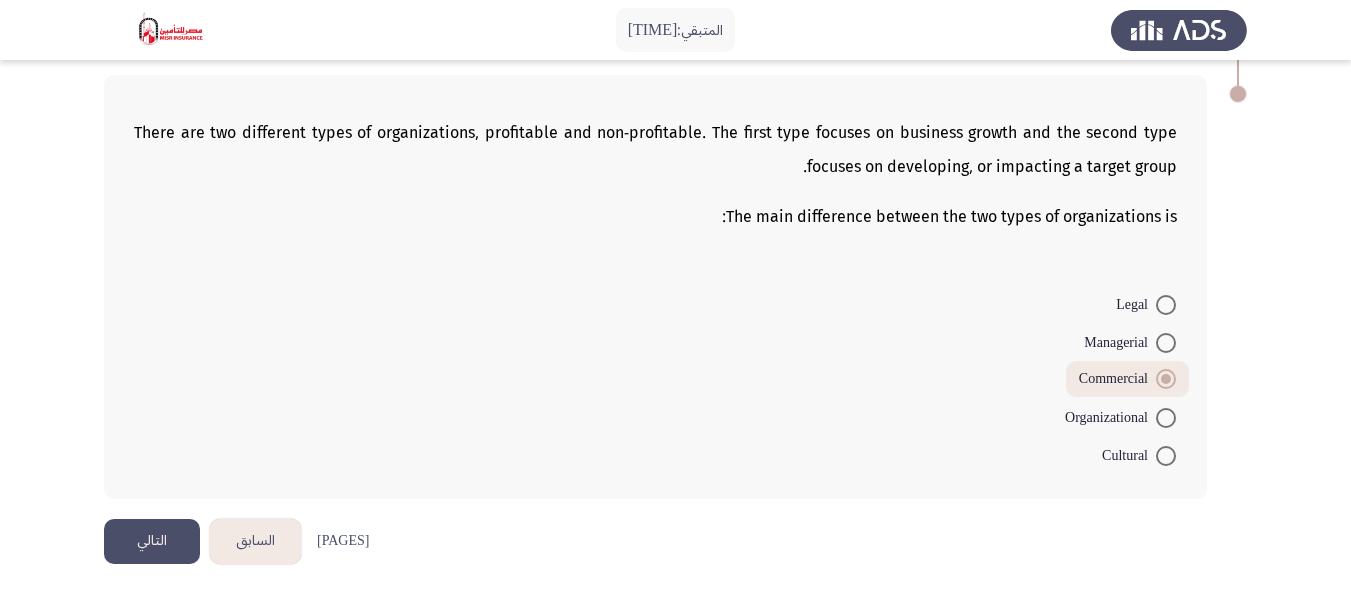 click on "التالي" 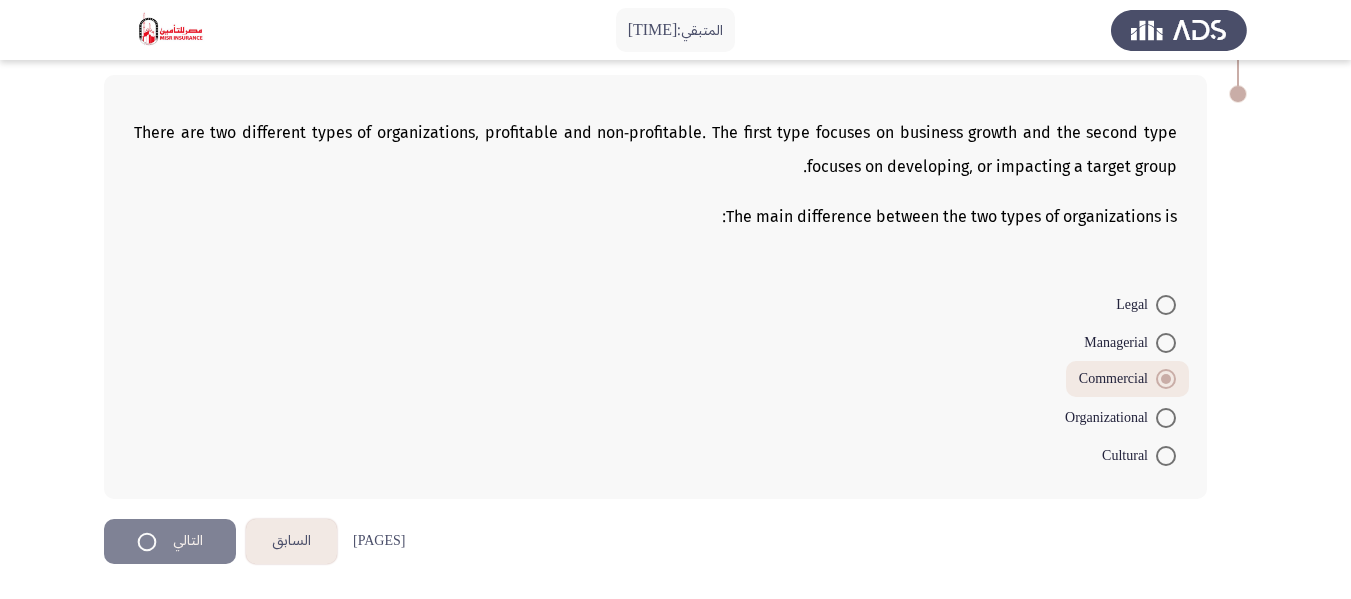 scroll, scrollTop: 0, scrollLeft: 0, axis: both 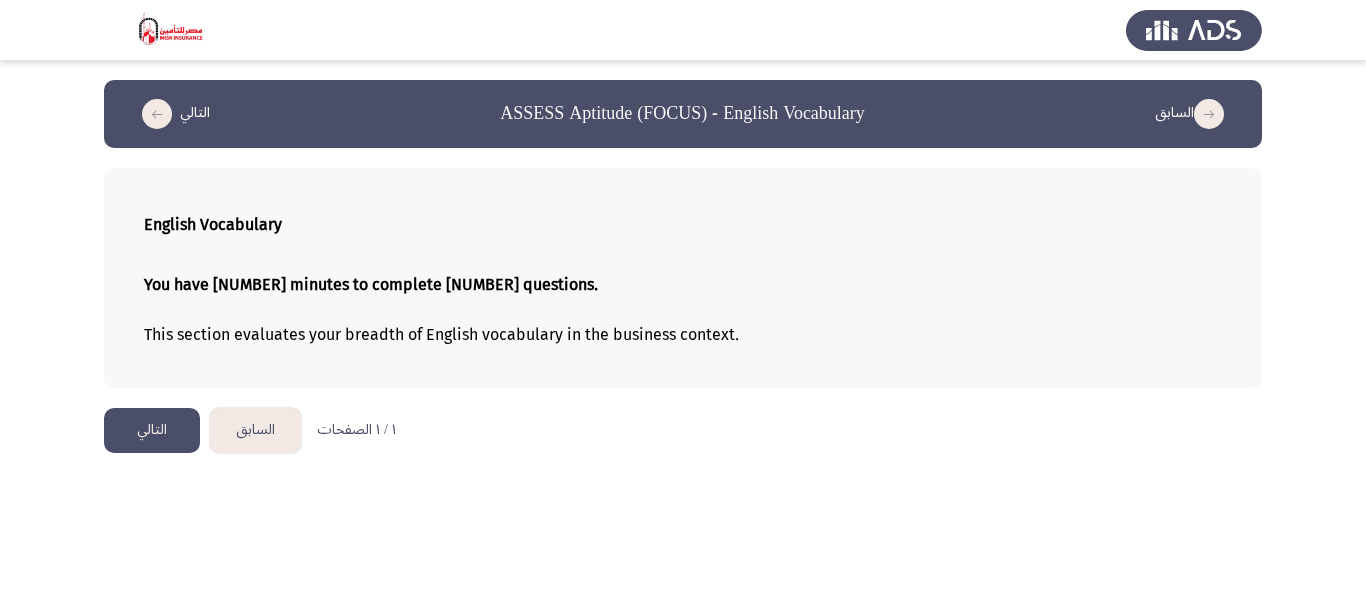 click on "التالي" 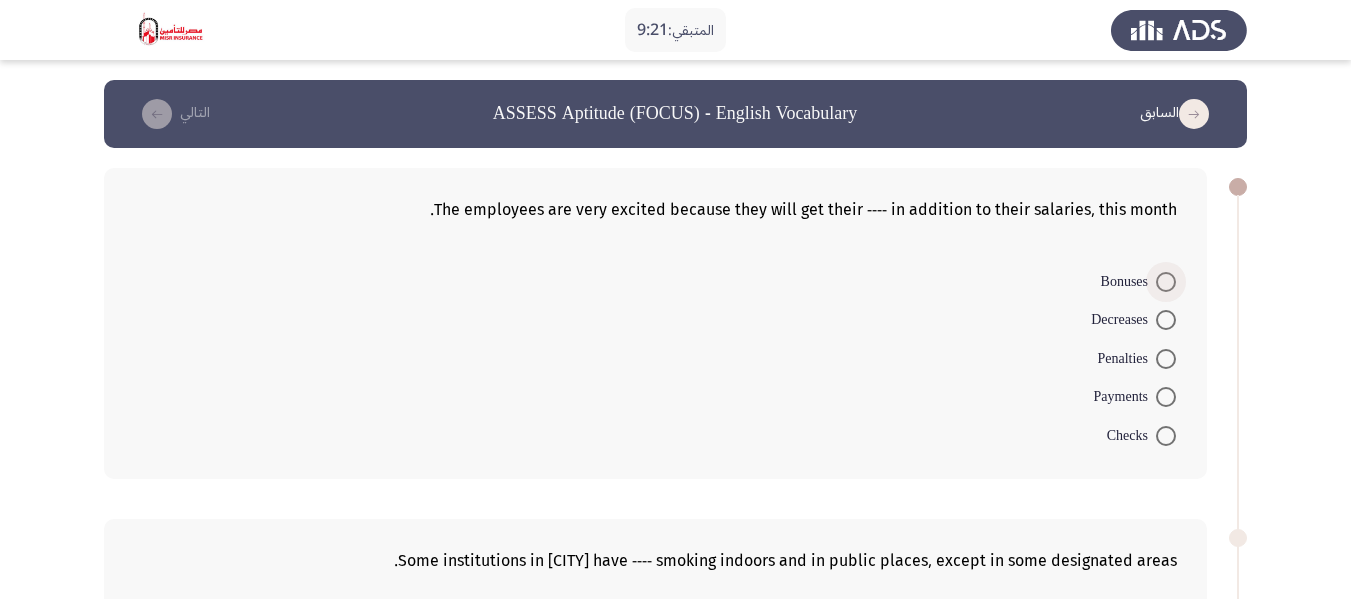 click at bounding box center [1166, 282] 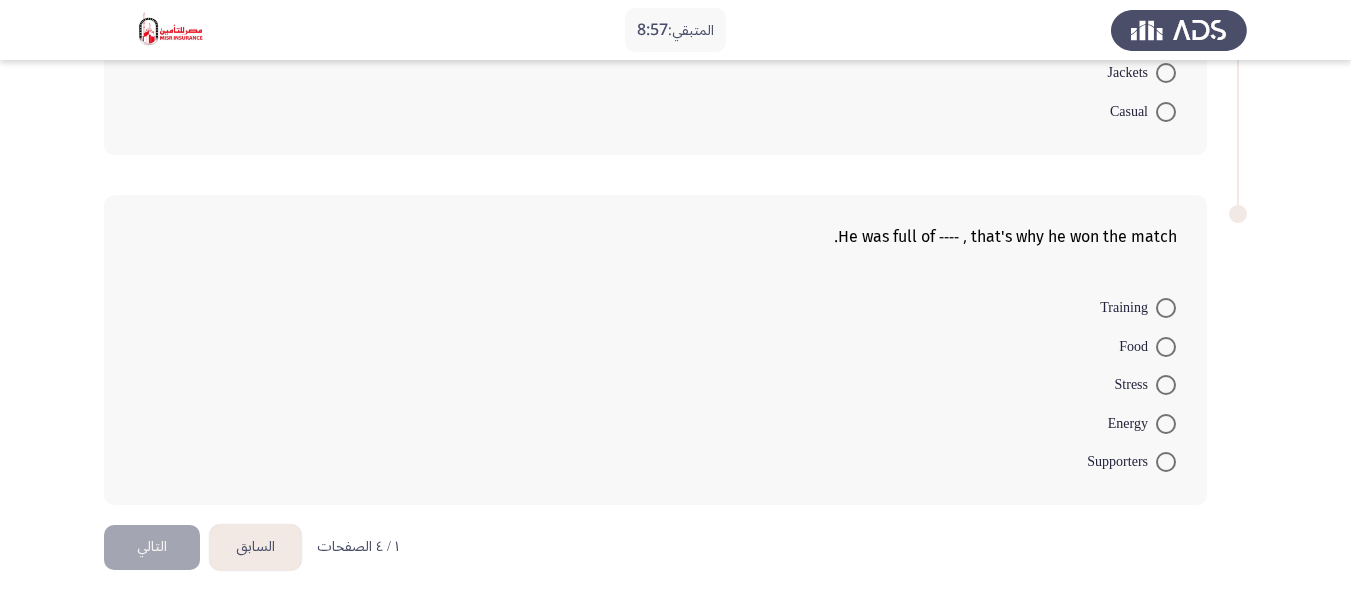 scroll, scrollTop: 1029, scrollLeft: 0, axis: vertical 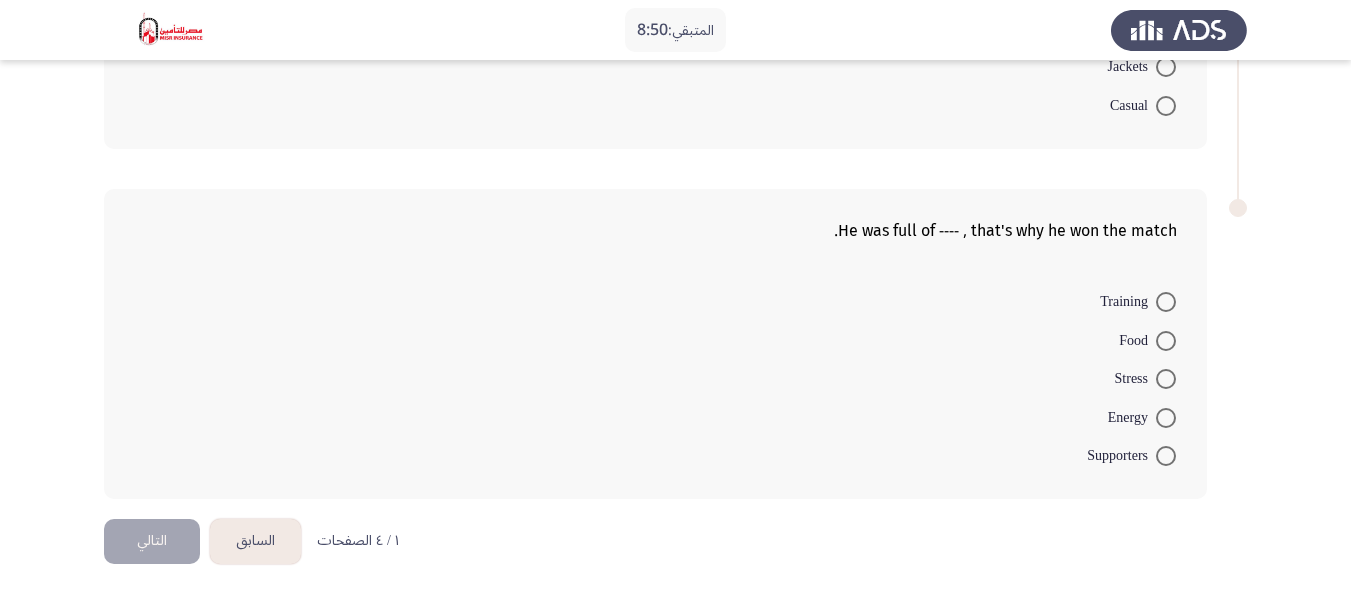 click at bounding box center (1166, 418) 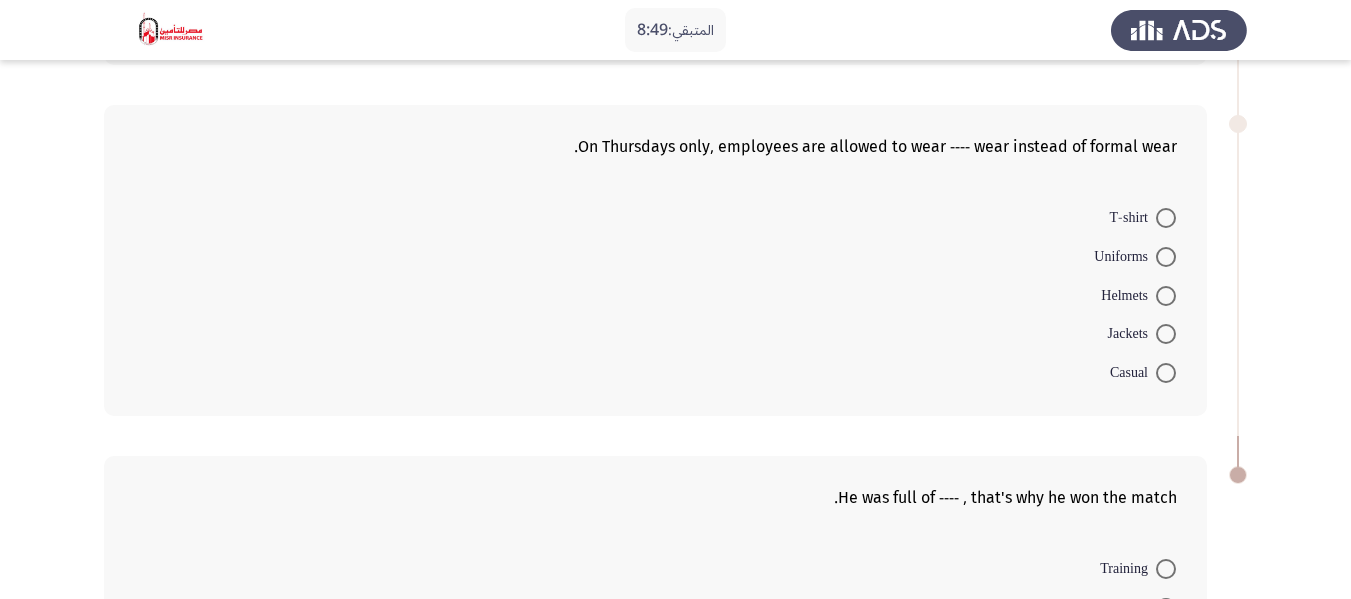 scroll, scrollTop: 727, scrollLeft: 0, axis: vertical 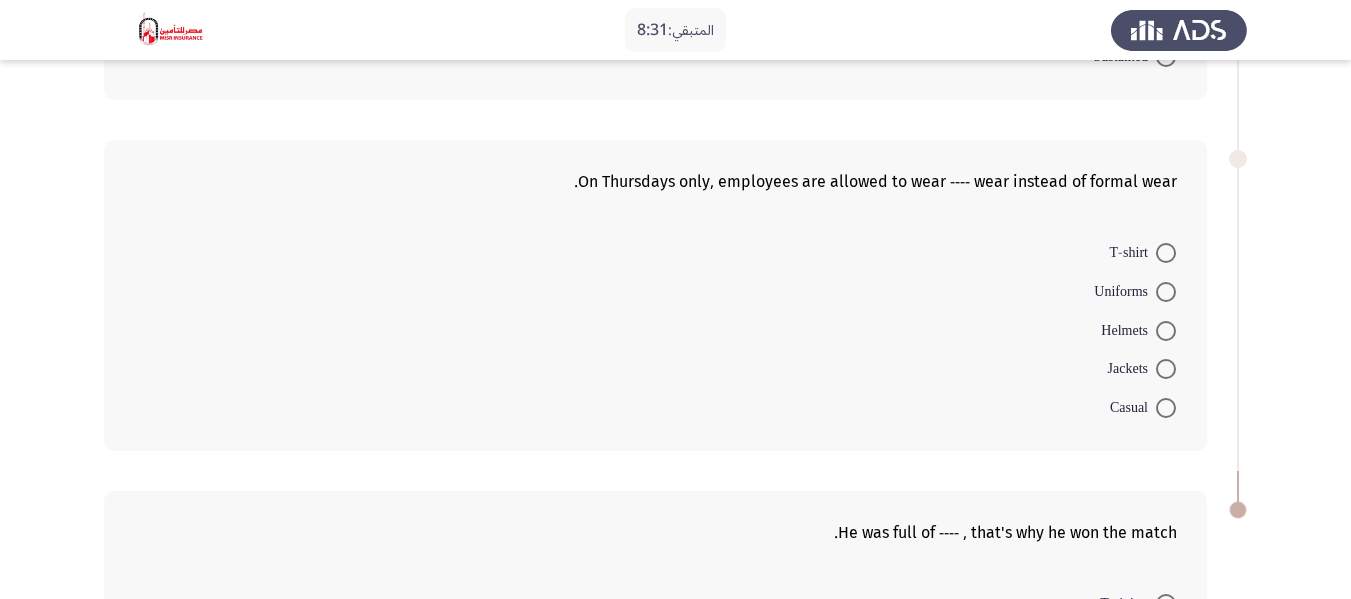 click at bounding box center (1166, 408) 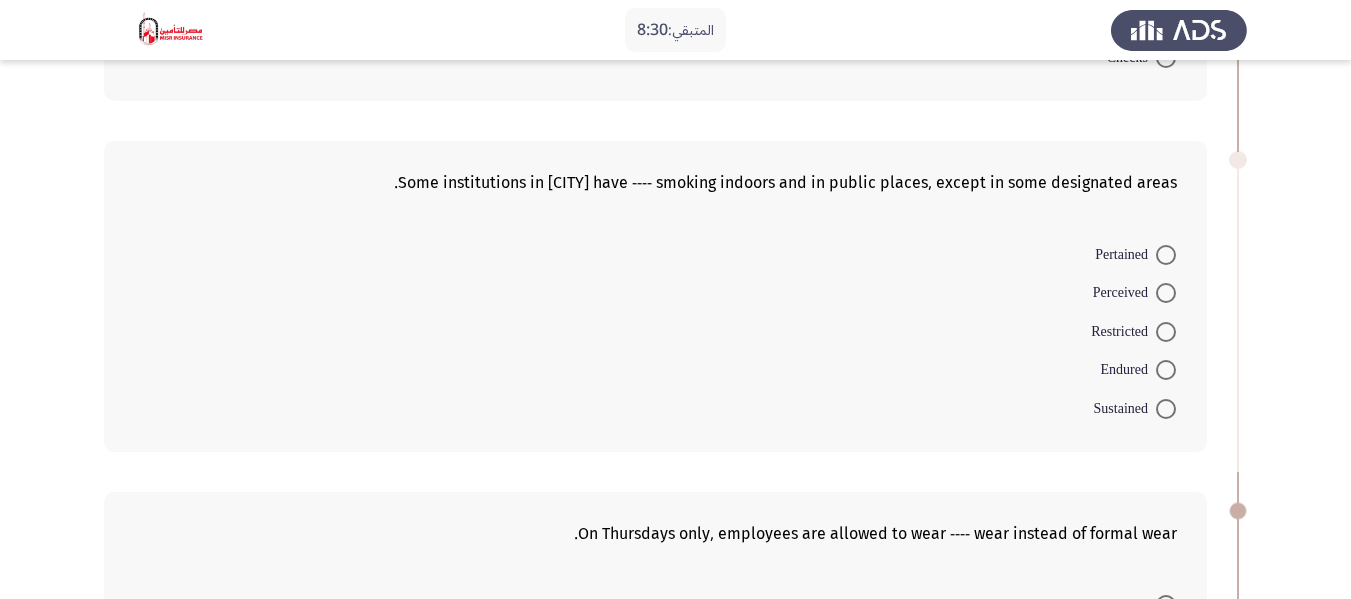 scroll, scrollTop: 327, scrollLeft: 0, axis: vertical 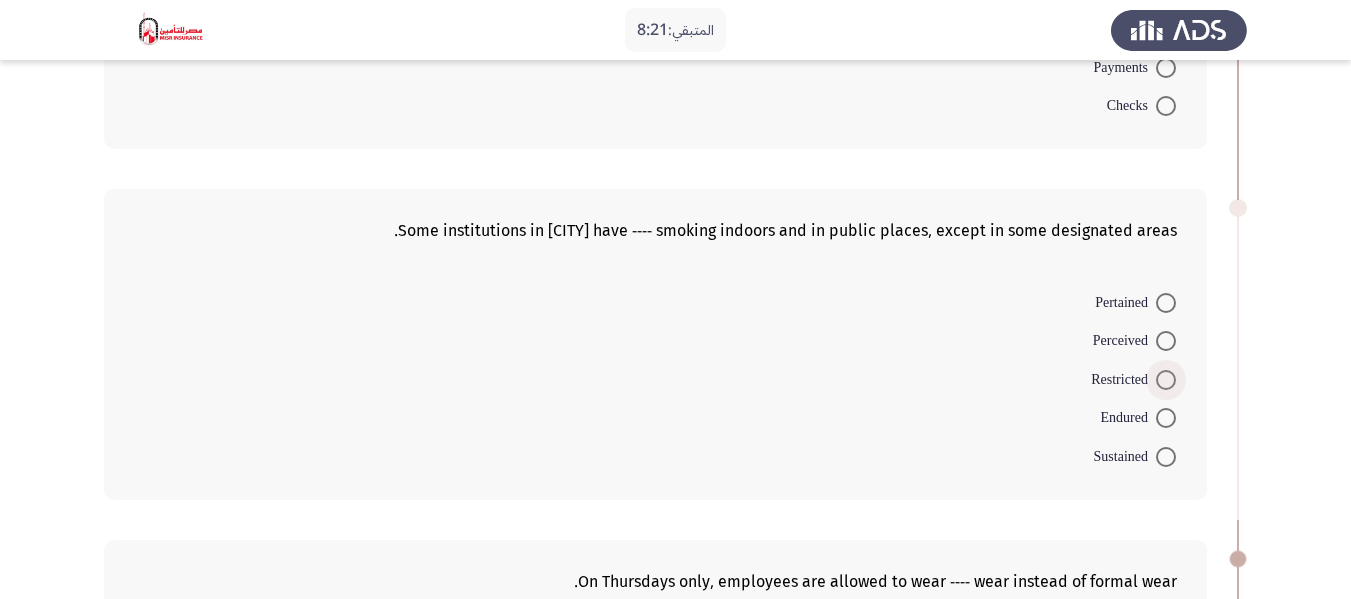 click on "Restricted" at bounding box center (1123, 380) 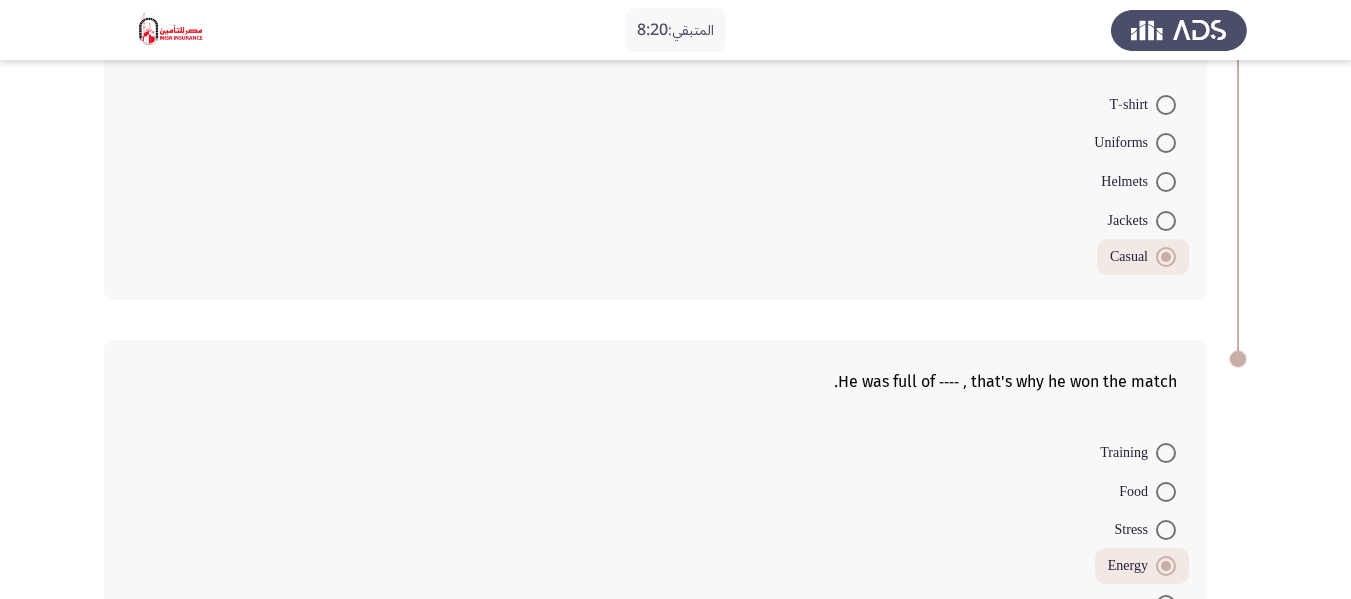 scroll, scrollTop: 1022, scrollLeft: 0, axis: vertical 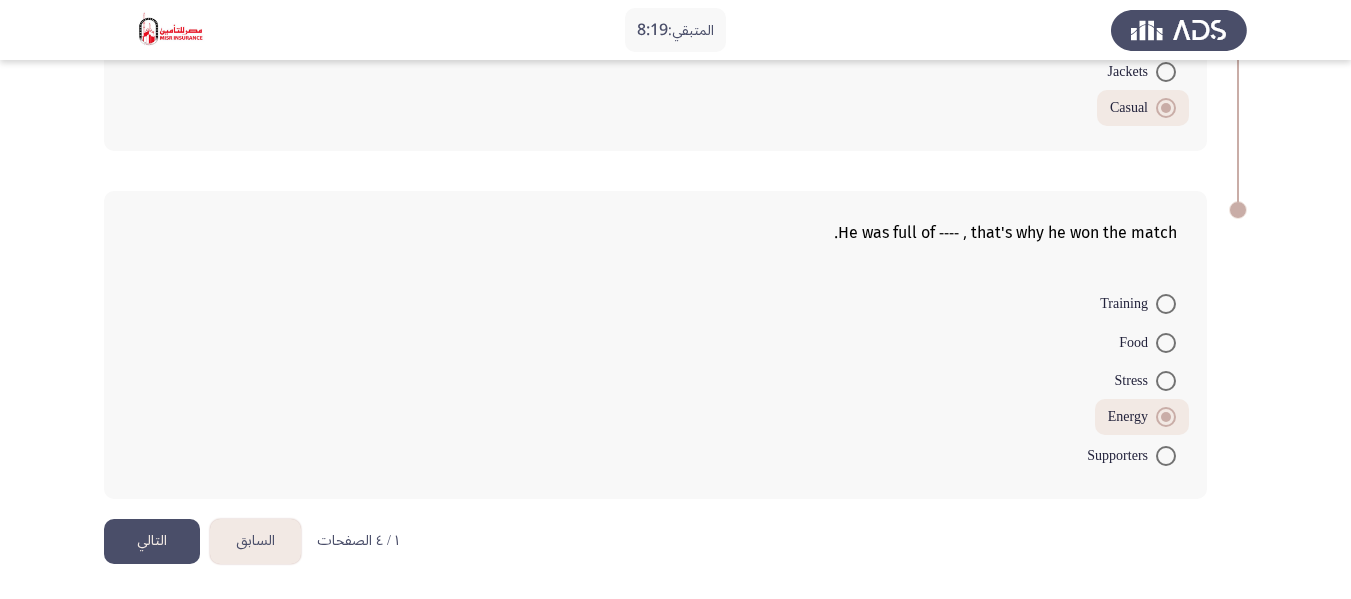 click on "التالي" 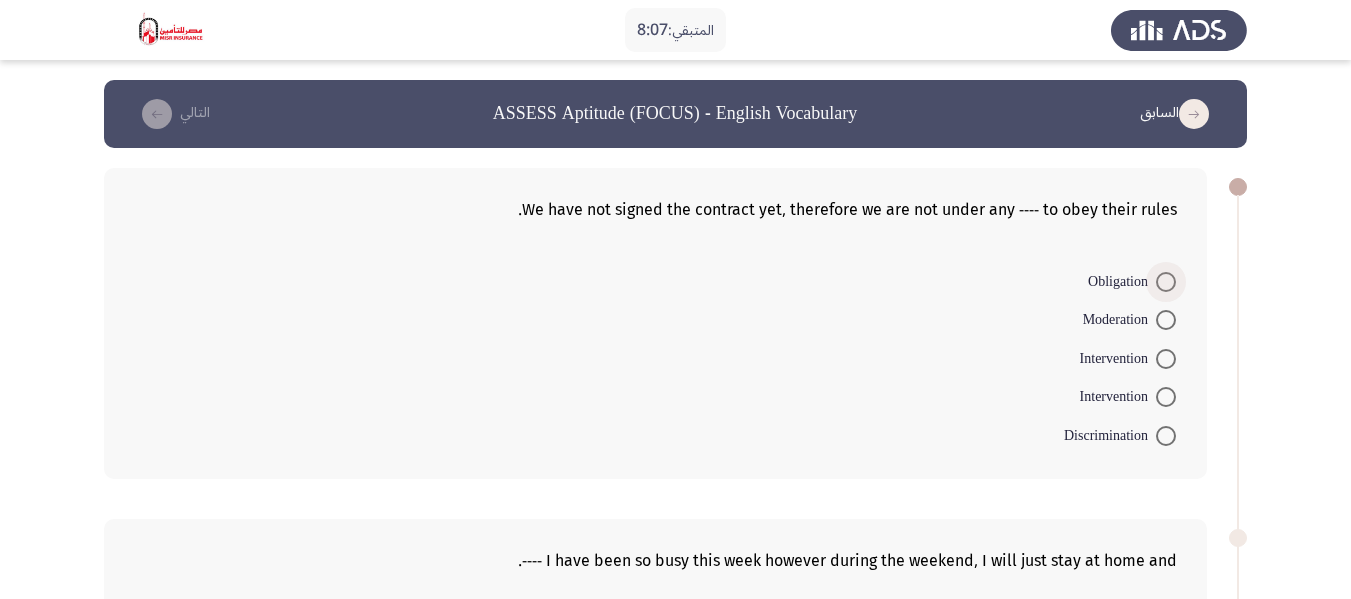click on "Obligation" at bounding box center (1122, 282) 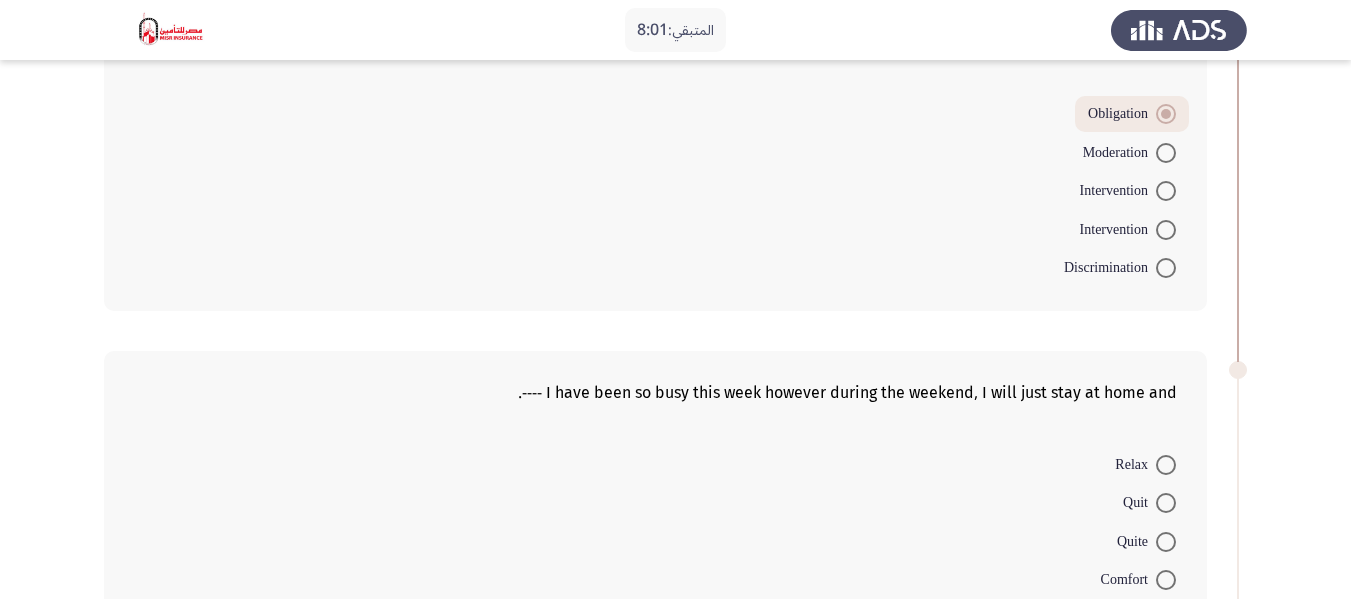 scroll, scrollTop: 200, scrollLeft: 0, axis: vertical 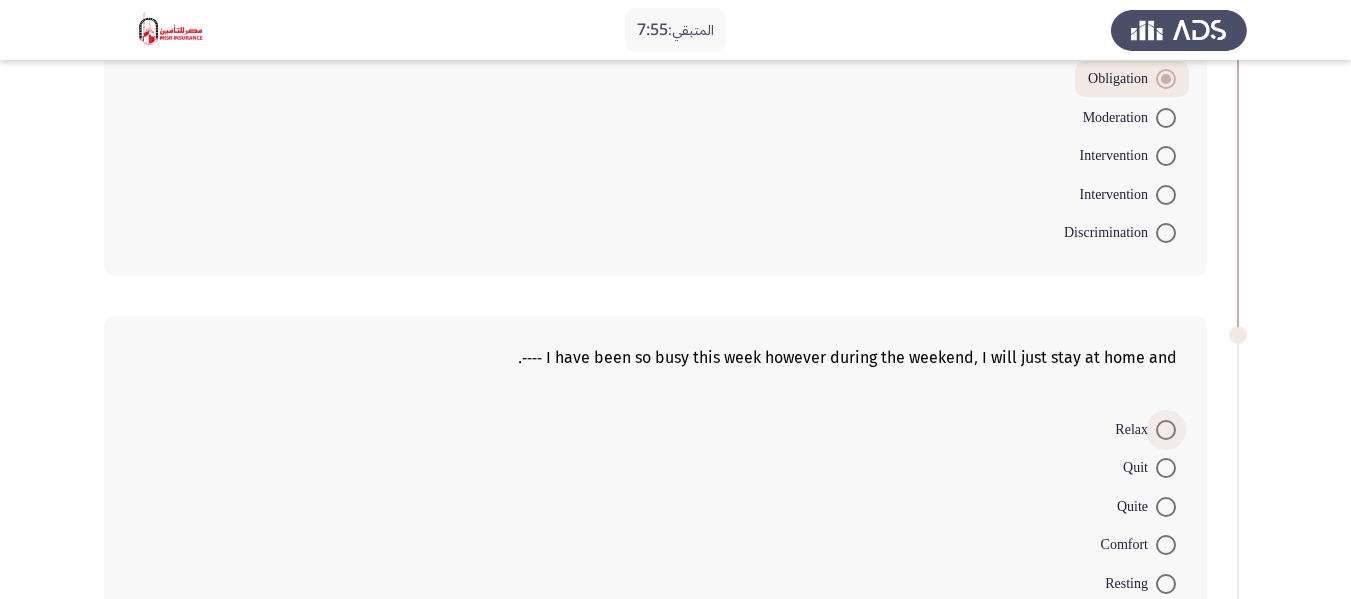 click at bounding box center (1166, 430) 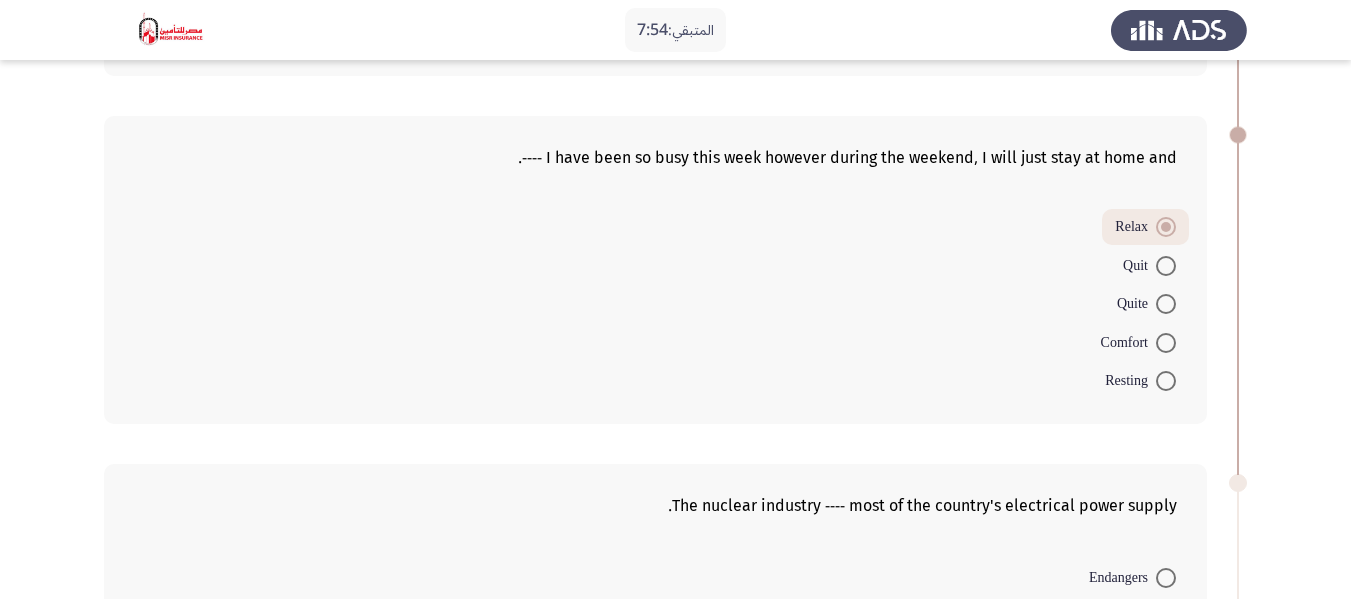 scroll, scrollTop: 600, scrollLeft: 0, axis: vertical 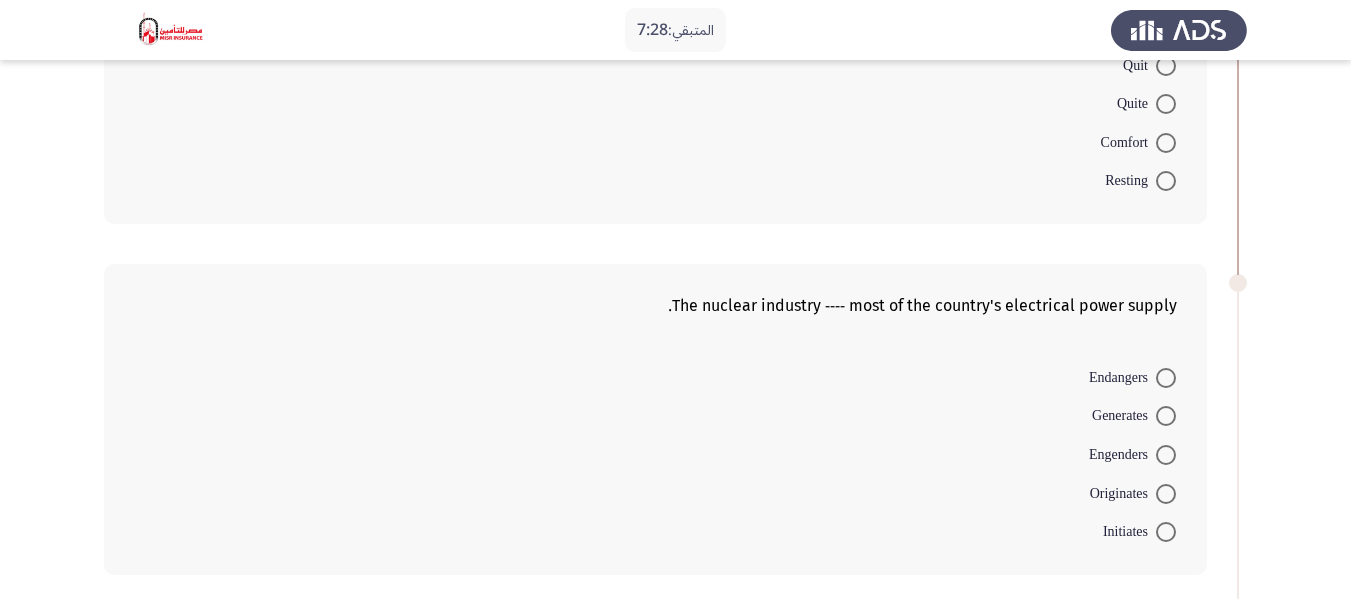 click on "Generates" at bounding box center [1124, 416] 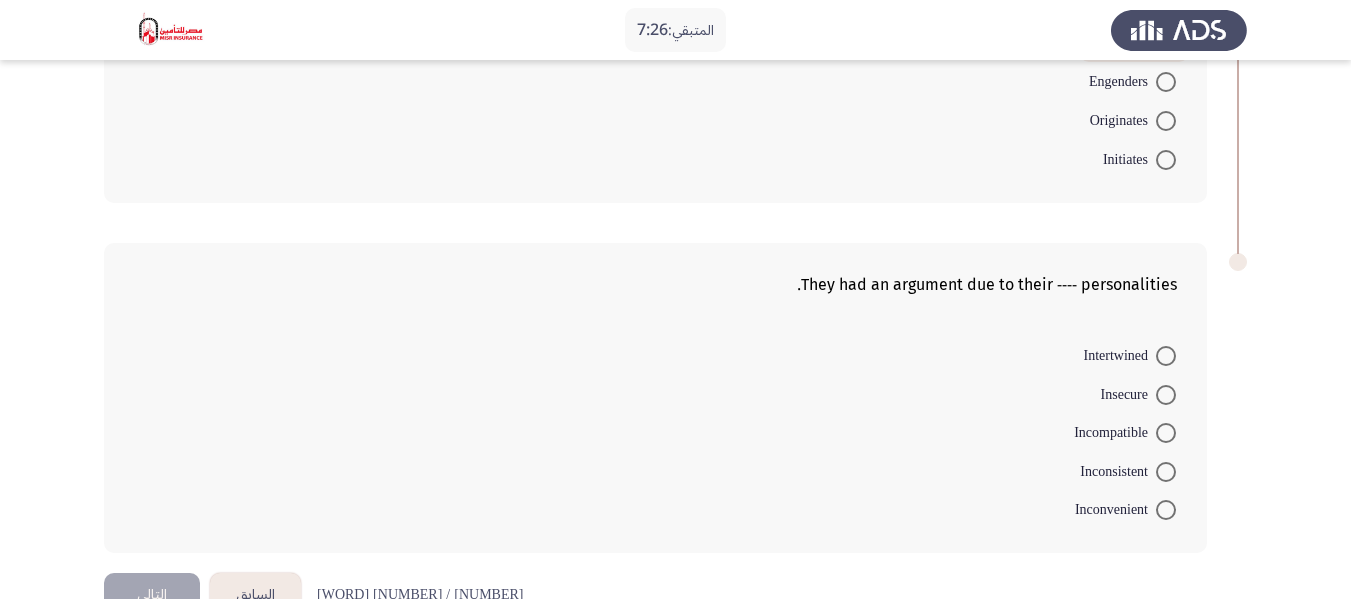 scroll, scrollTop: 1000, scrollLeft: 0, axis: vertical 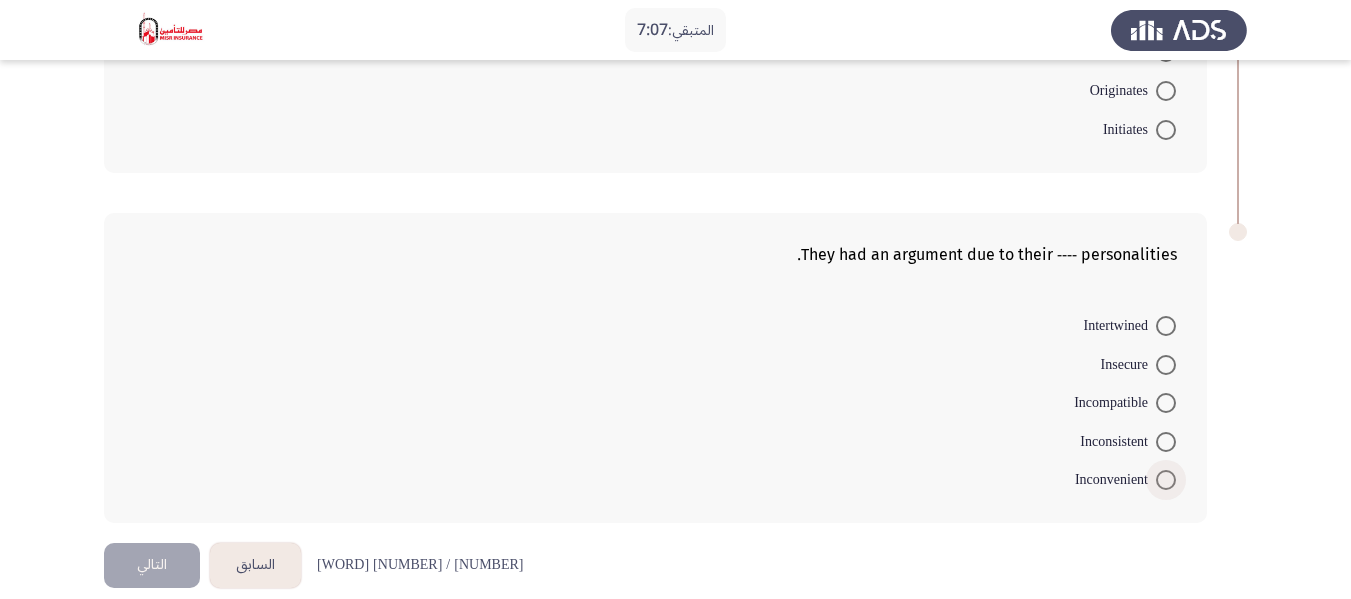 click on "Inconvenient" at bounding box center [1125, 480] 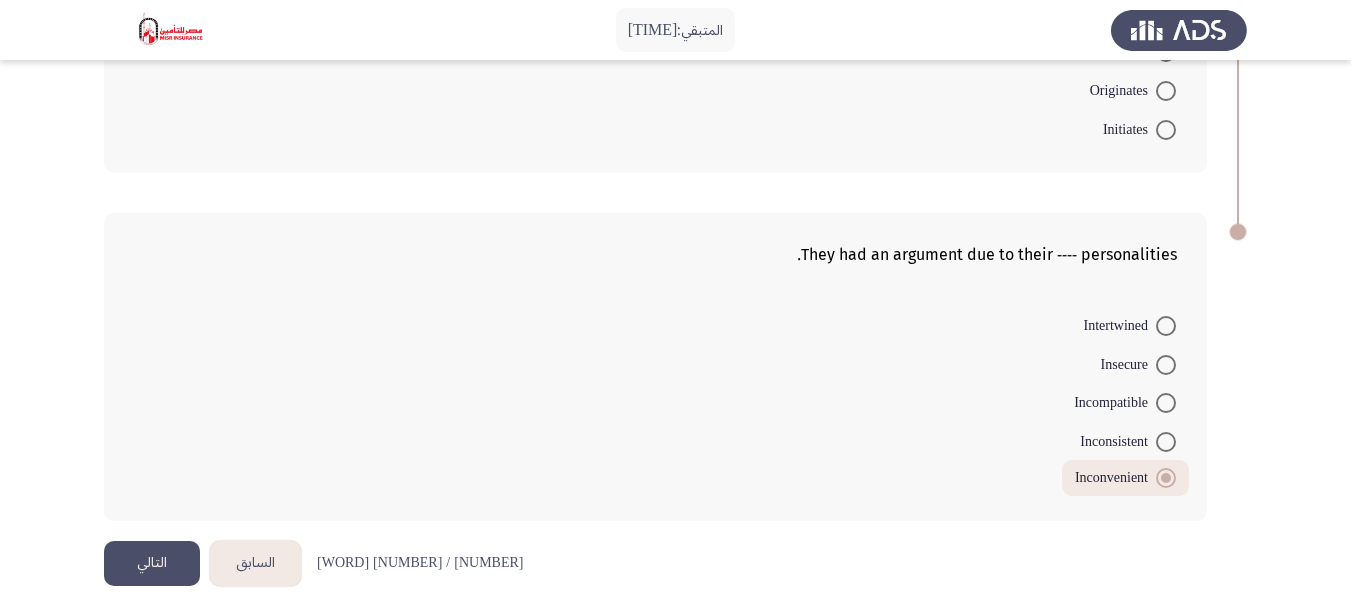 click on "التالي" 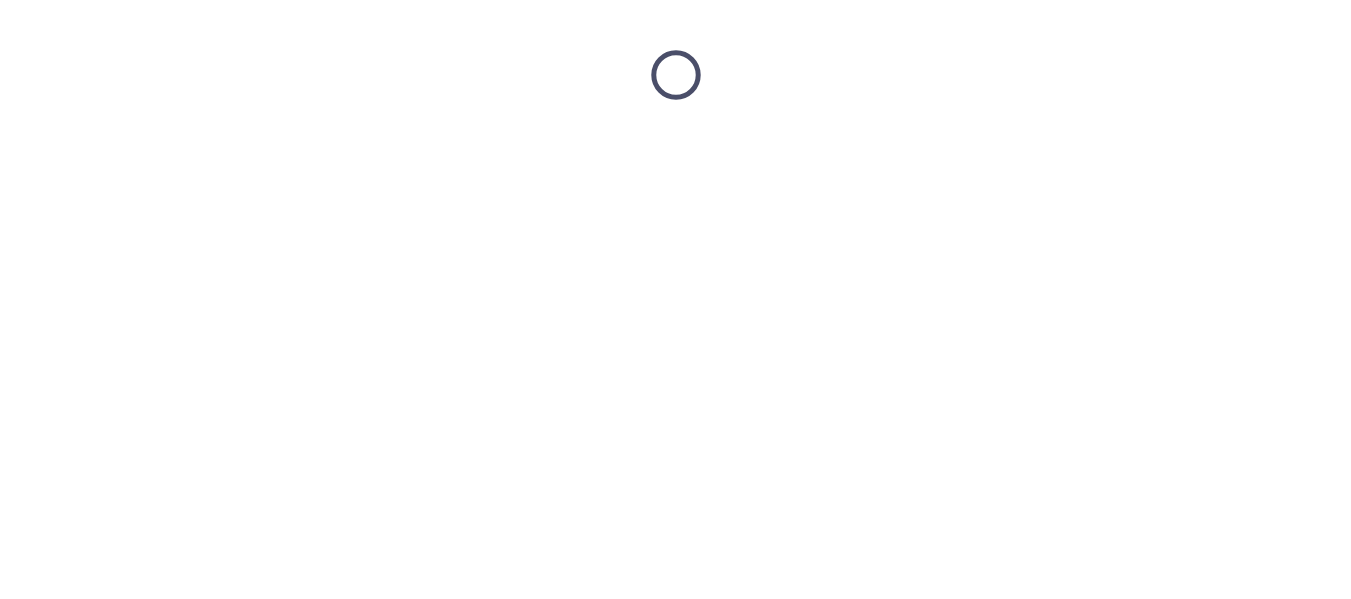 scroll, scrollTop: 0, scrollLeft: 0, axis: both 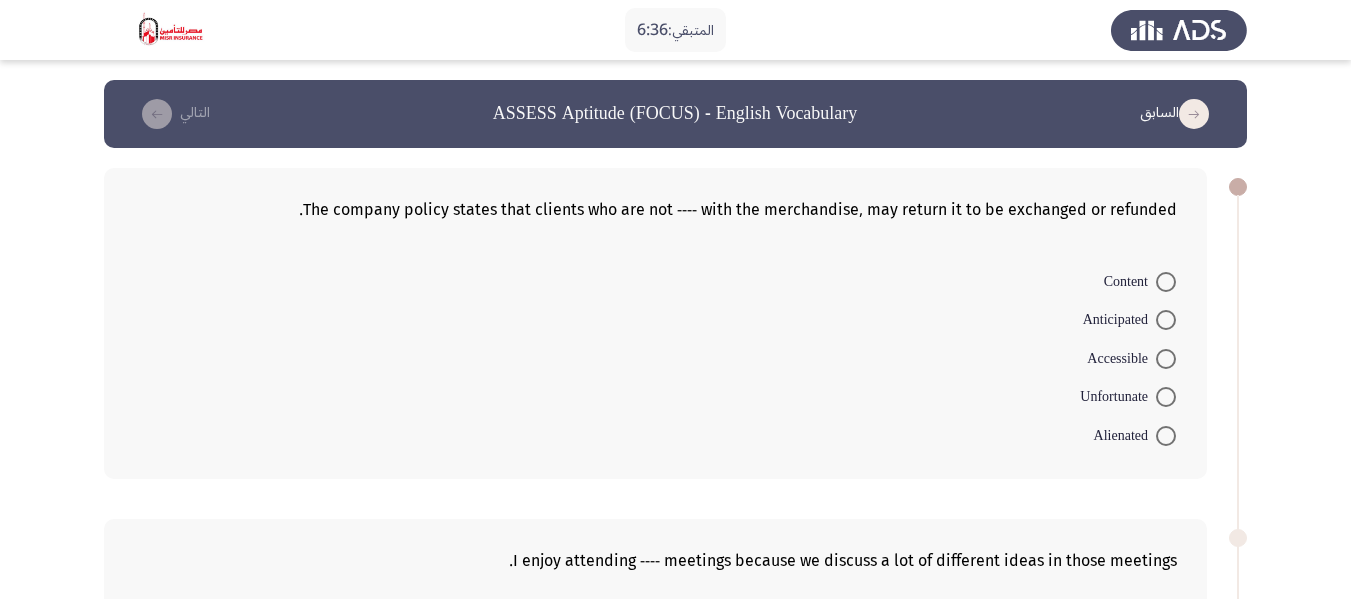 click at bounding box center (1166, 359) 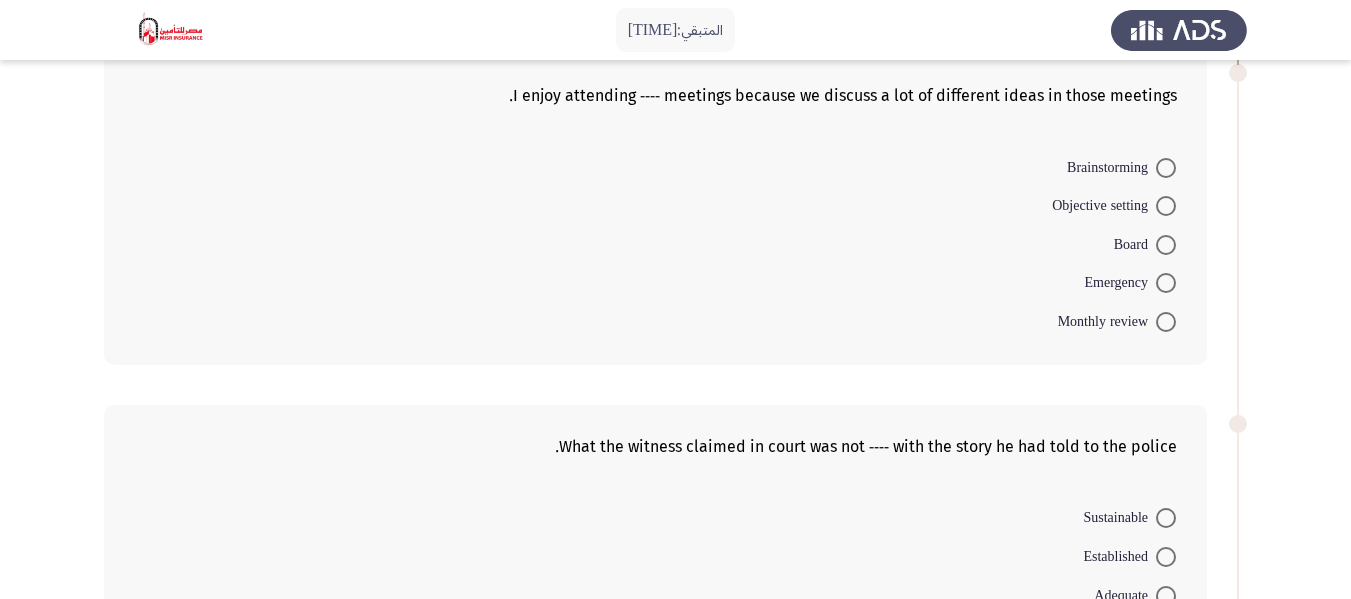scroll, scrollTop: 400, scrollLeft: 0, axis: vertical 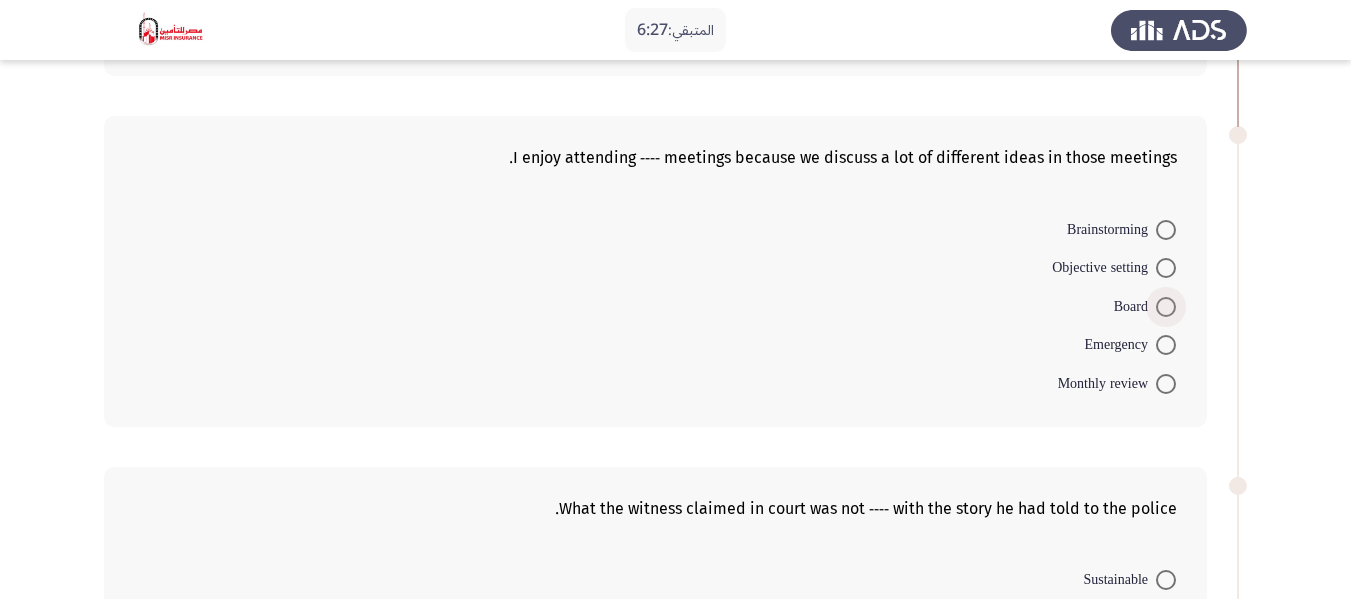 click at bounding box center [1166, 307] 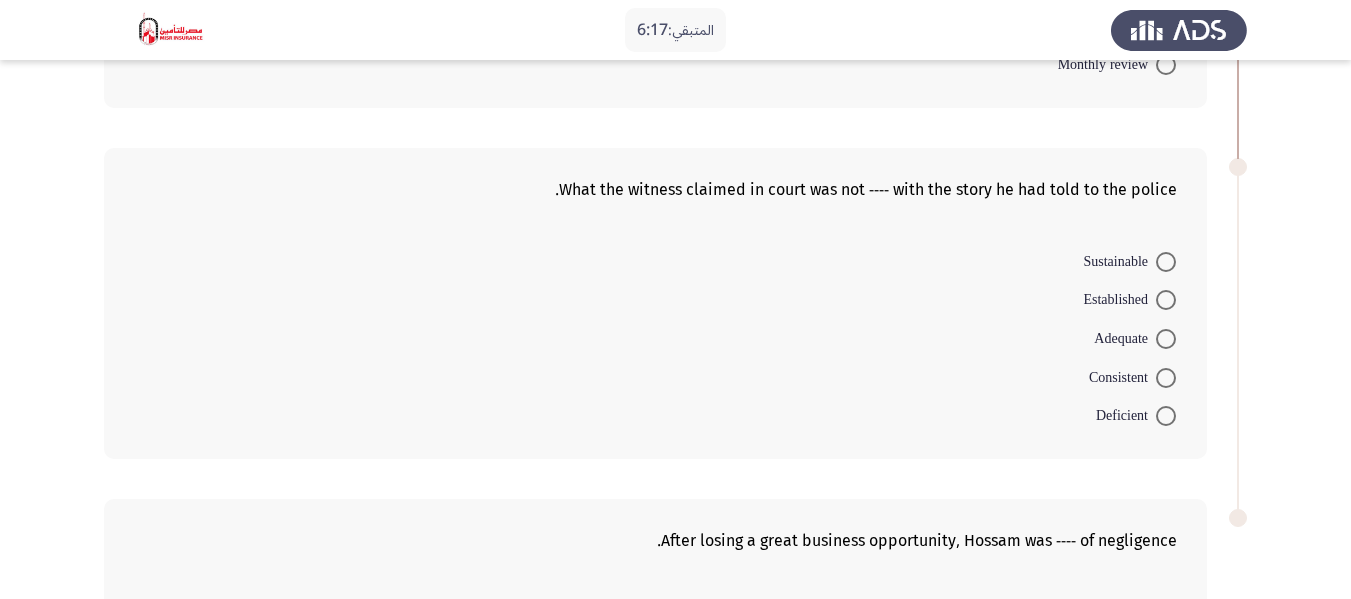 scroll, scrollTop: 700, scrollLeft: 0, axis: vertical 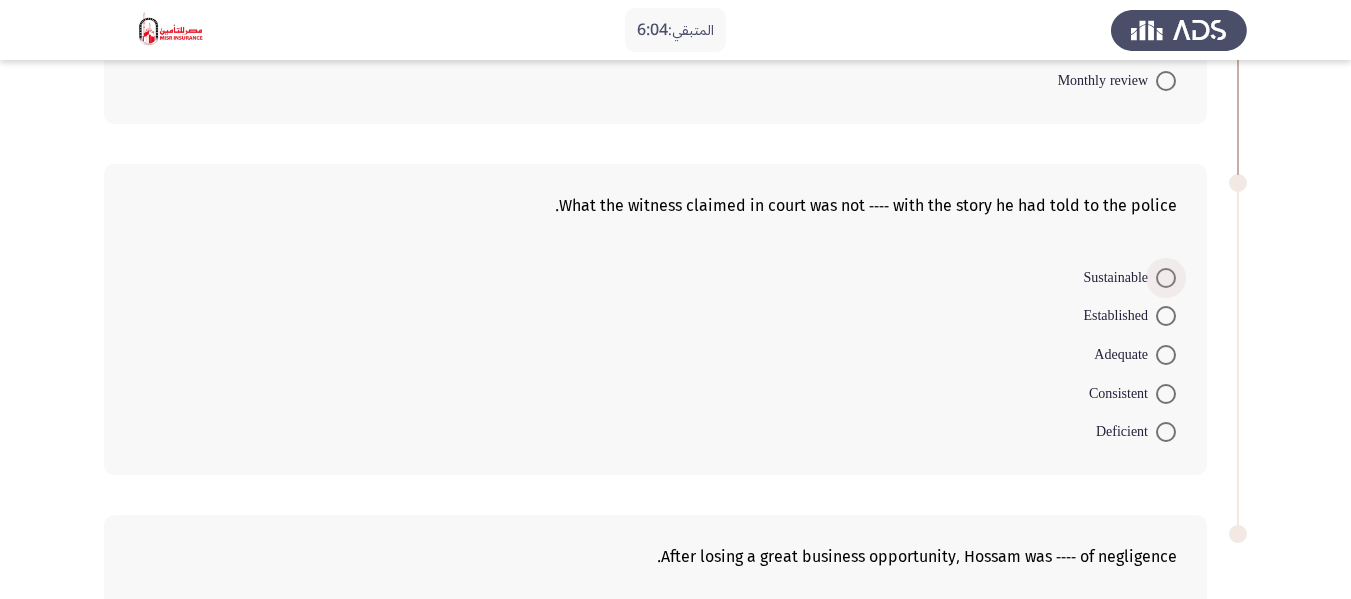 click at bounding box center [1166, 278] 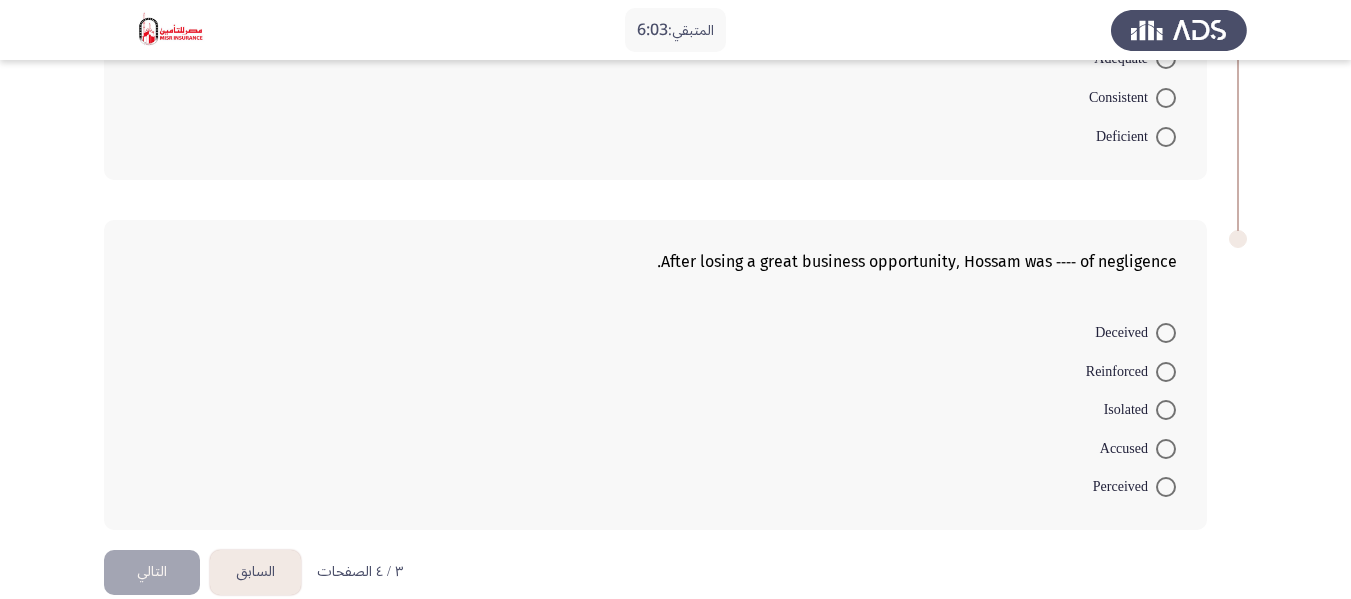 scroll, scrollTop: 1024, scrollLeft: 0, axis: vertical 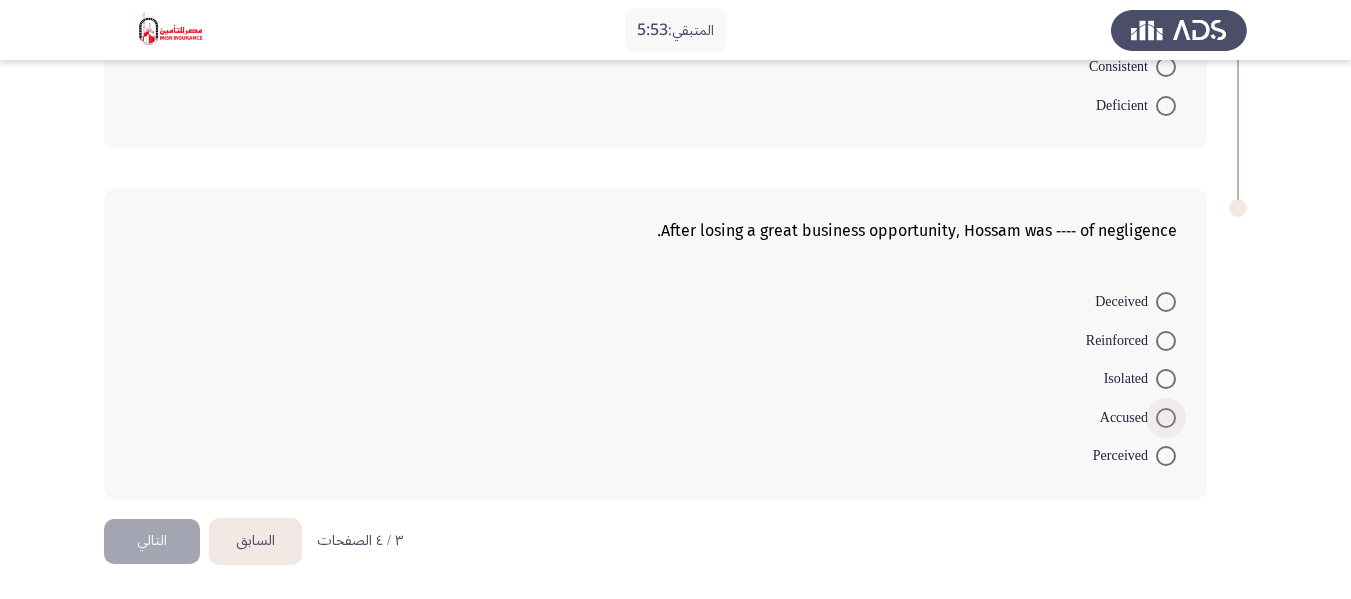 click at bounding box center (1166, 418) 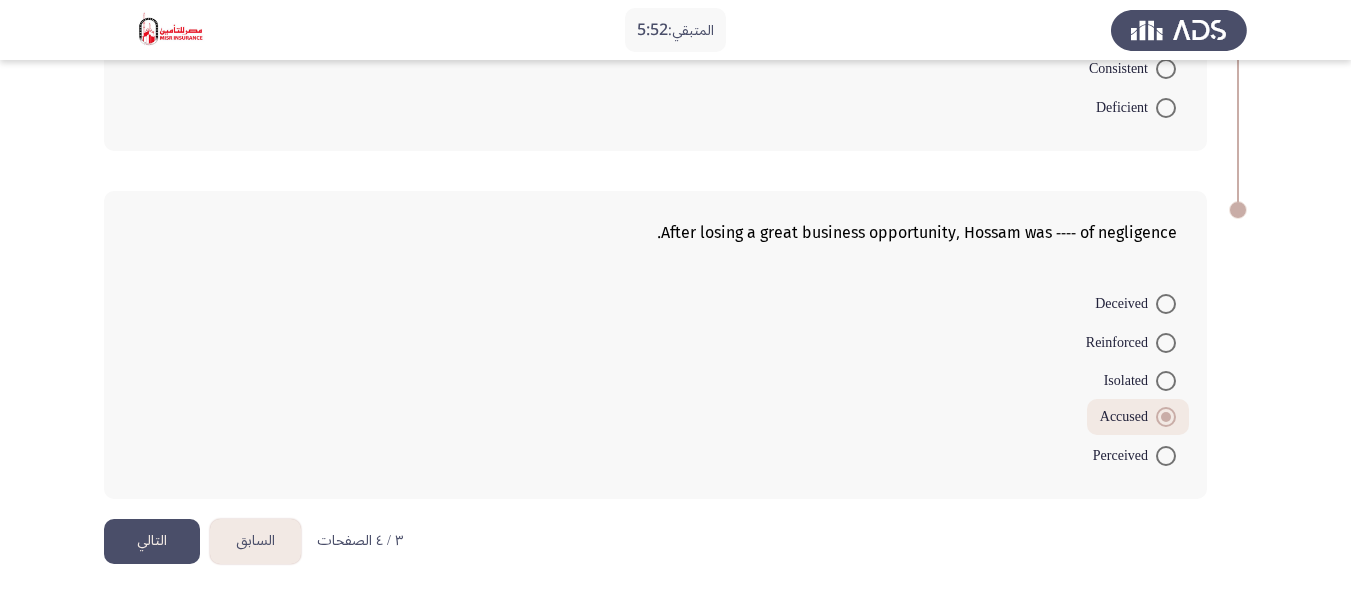 click on "التالي" 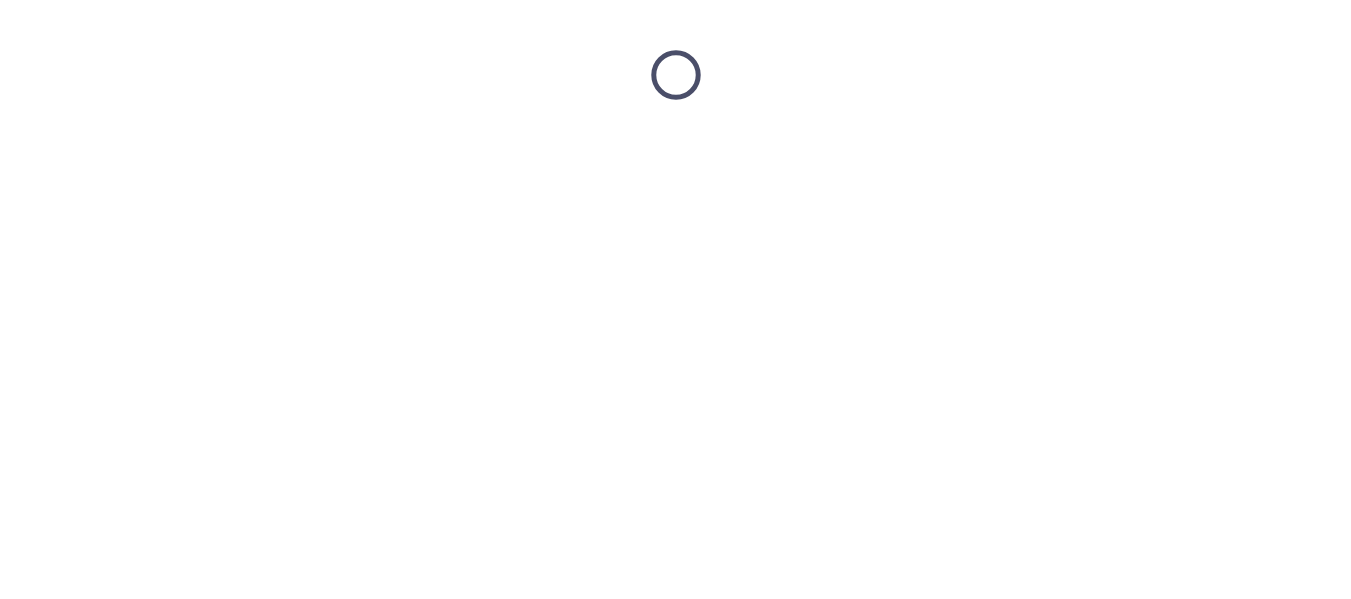 scroll, scrollTop: 0, scrollLeft: 0, axis: both 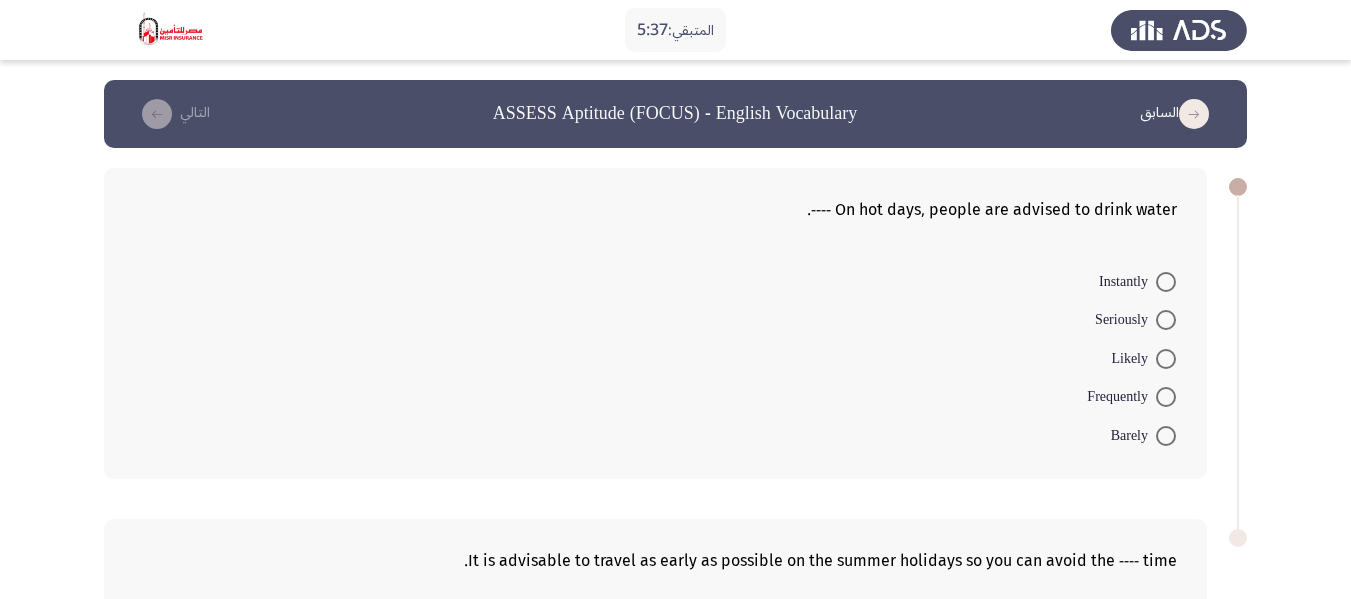 click at bounding box center [1166, 282] 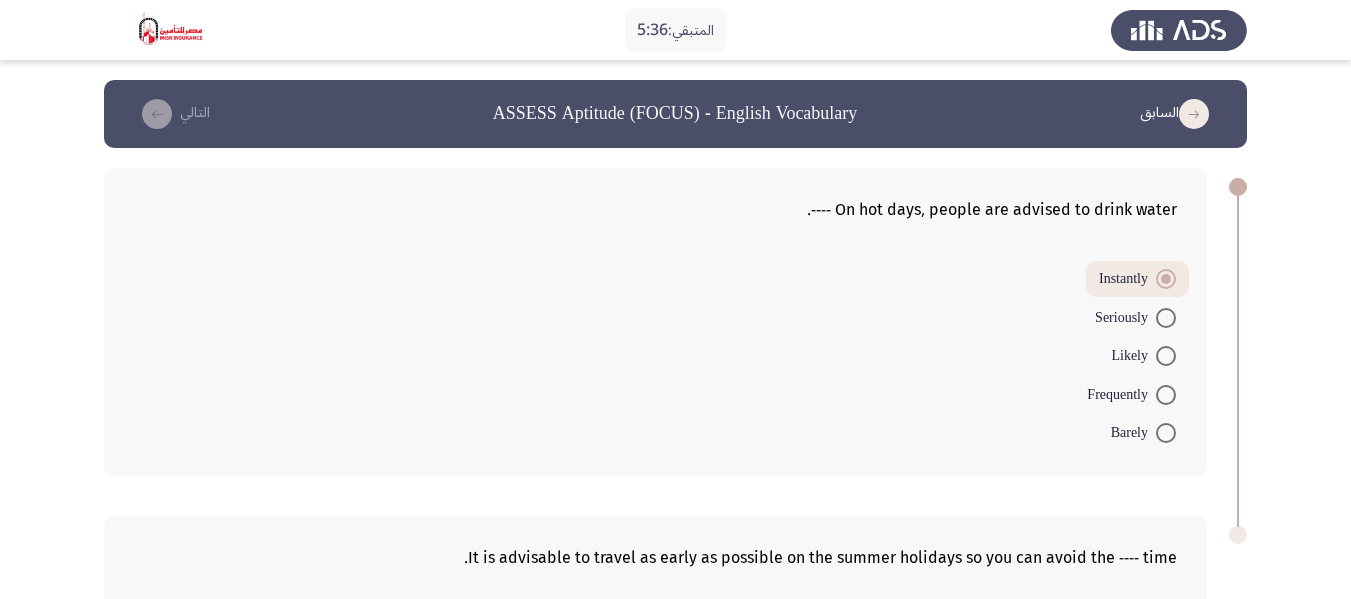 click at bounding box center [1166, 318] 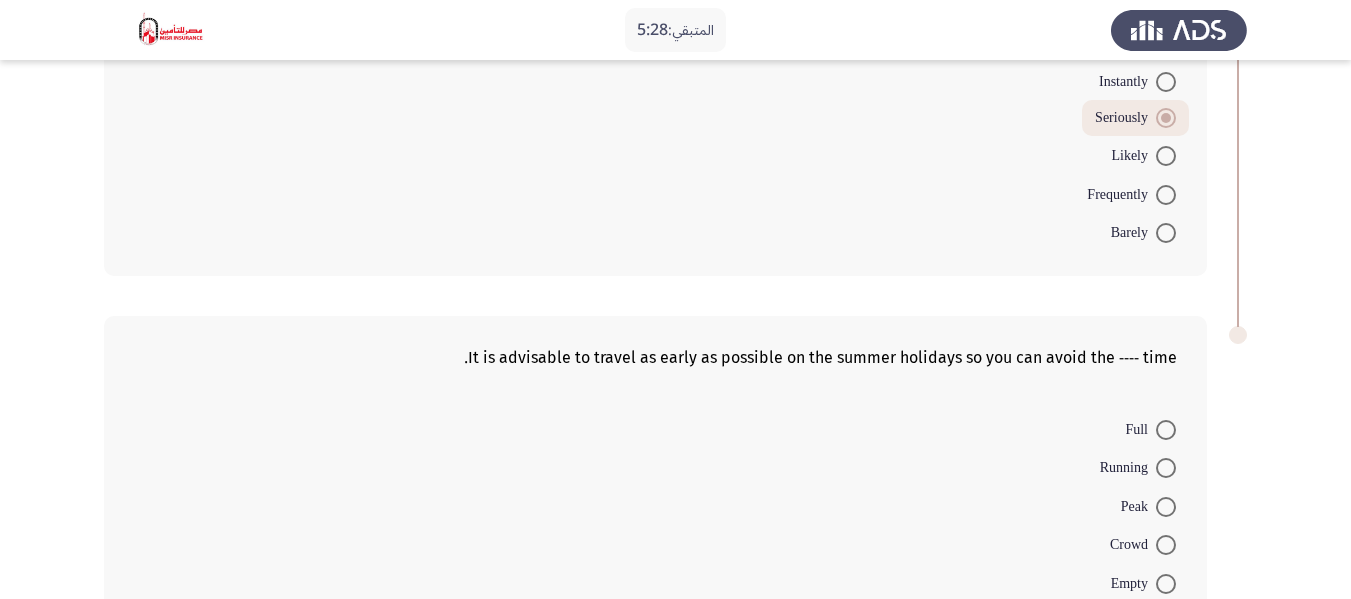 scroll, scrollTop: 300, scrollLeft: 0, axis: vertical 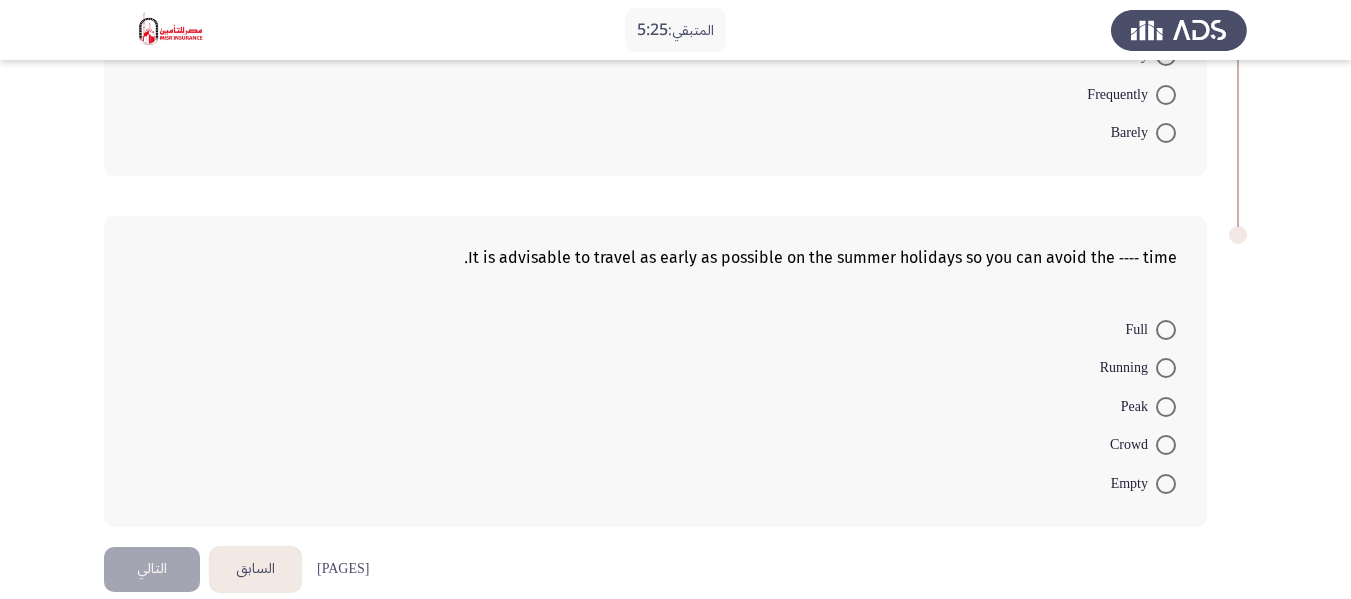 click at bounding box center (1166, 445) 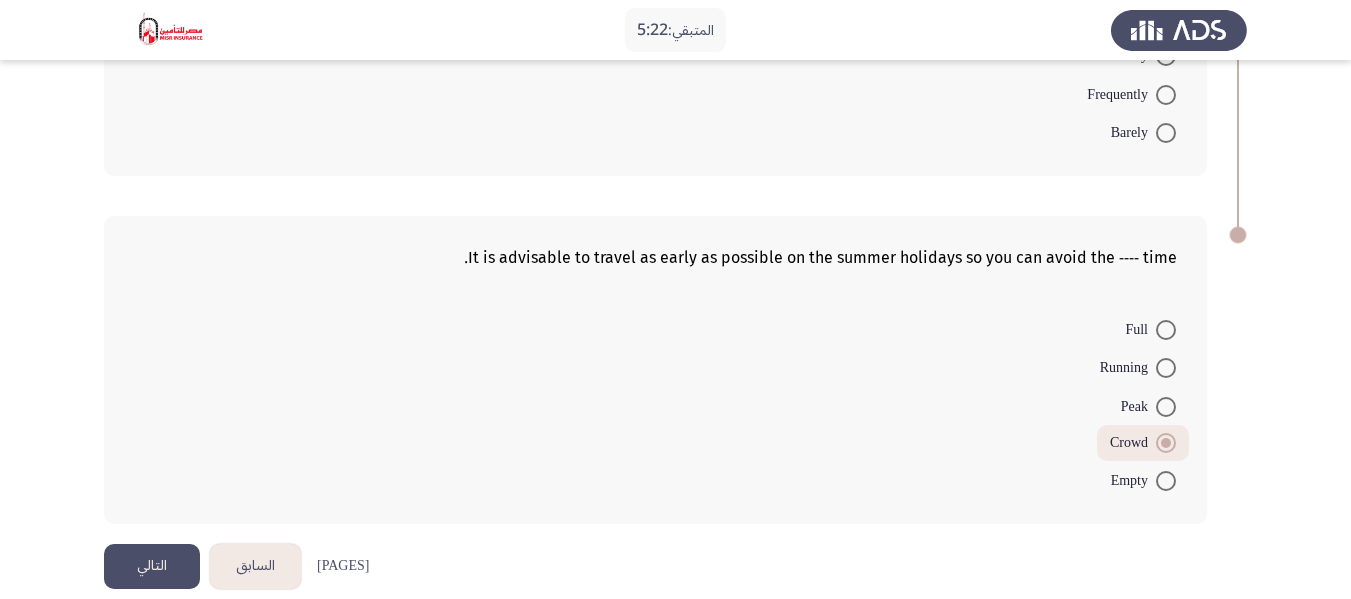 click on "التالي" 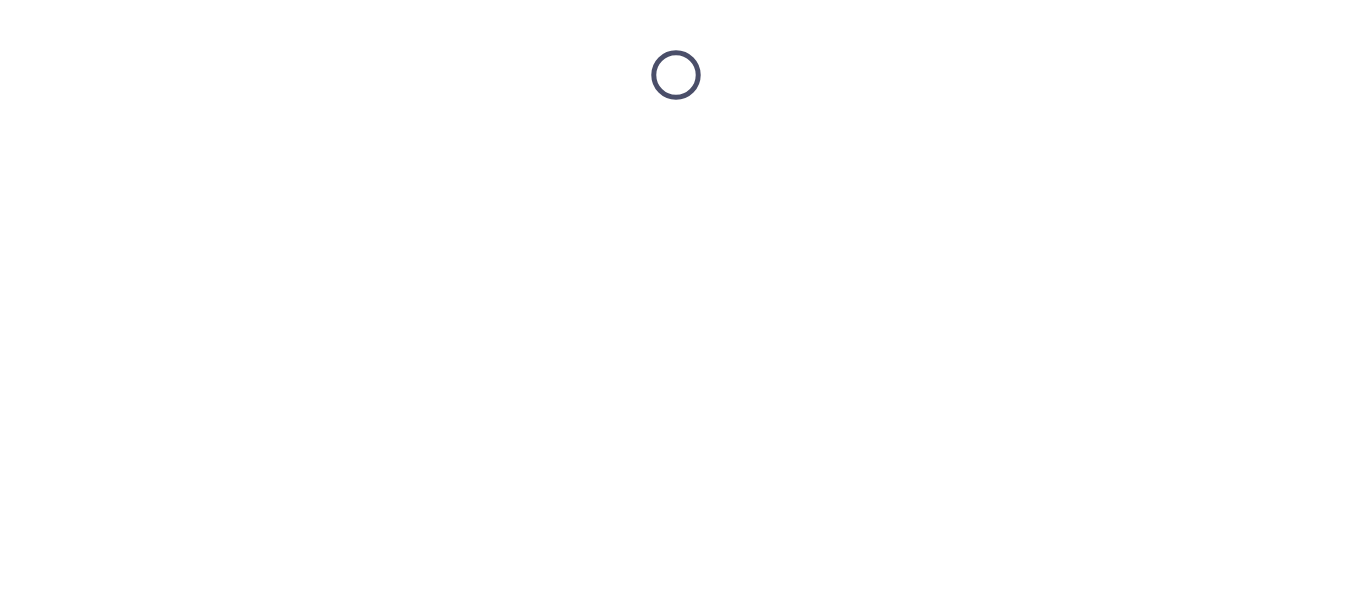 scroll, scrollTop: 0, scrollLeft: 0, axis: both 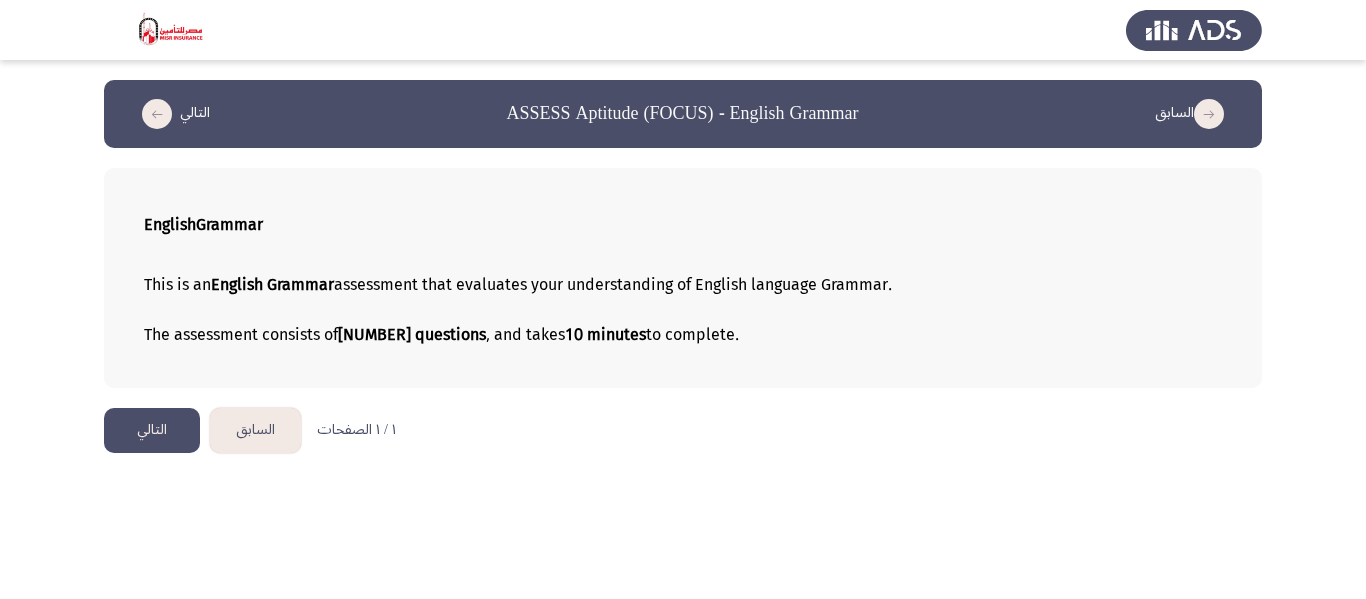 click on "التالي" 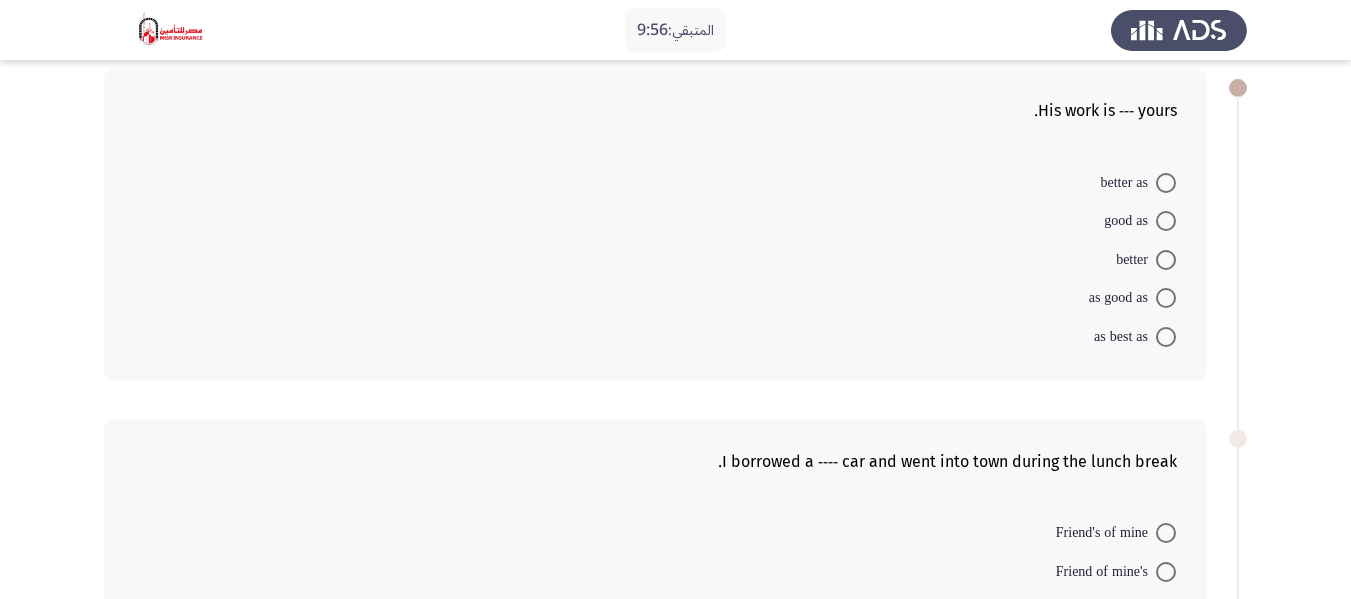 scroll, scrollTop: 100, scrollLeft: 0, axis: vertical 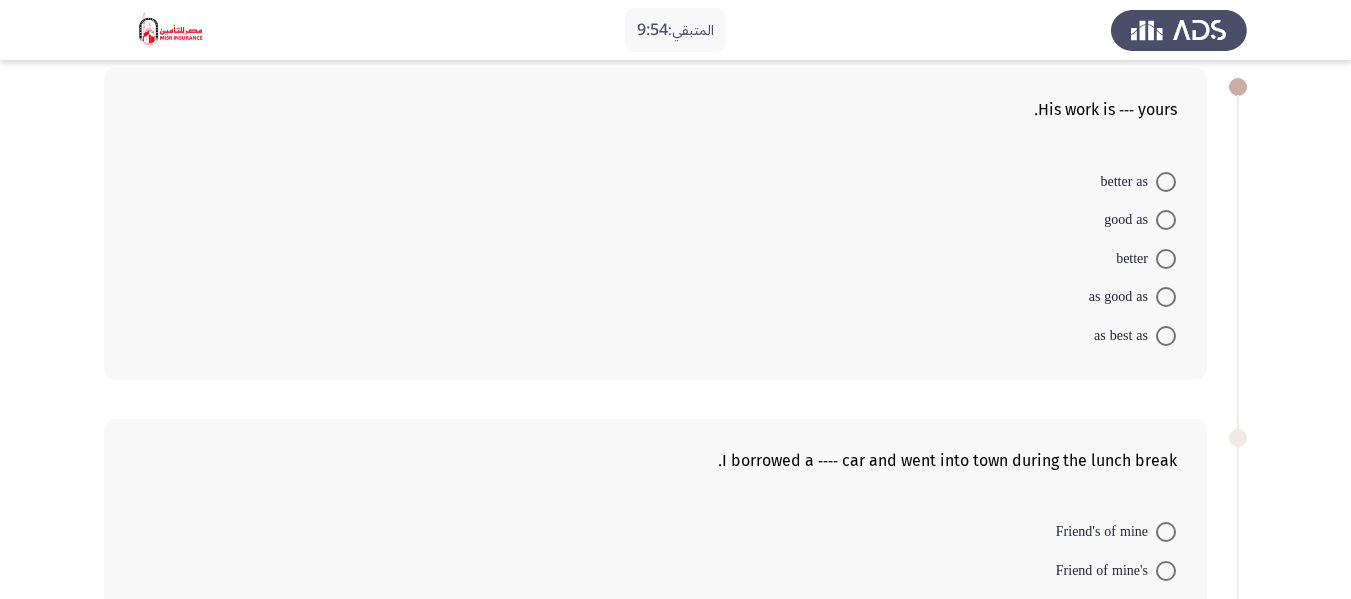 click at bounding box center (1166, 297) 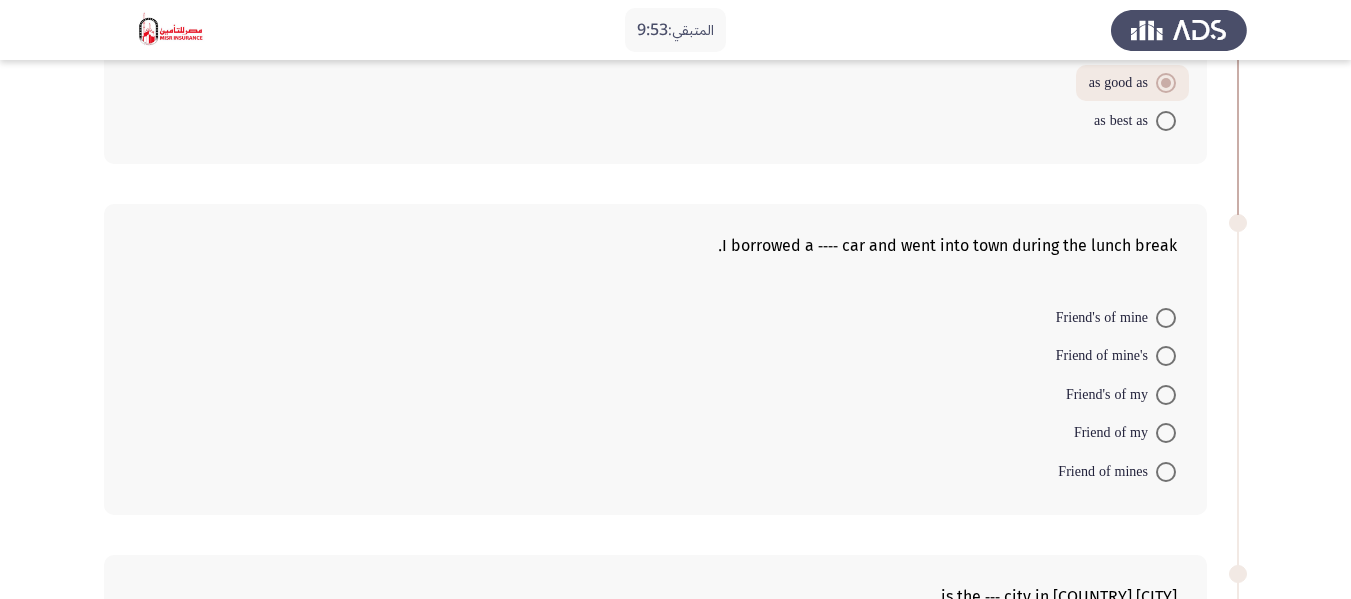scroll, scrollTop: 400, scrollLeft: 0, axis: vertical 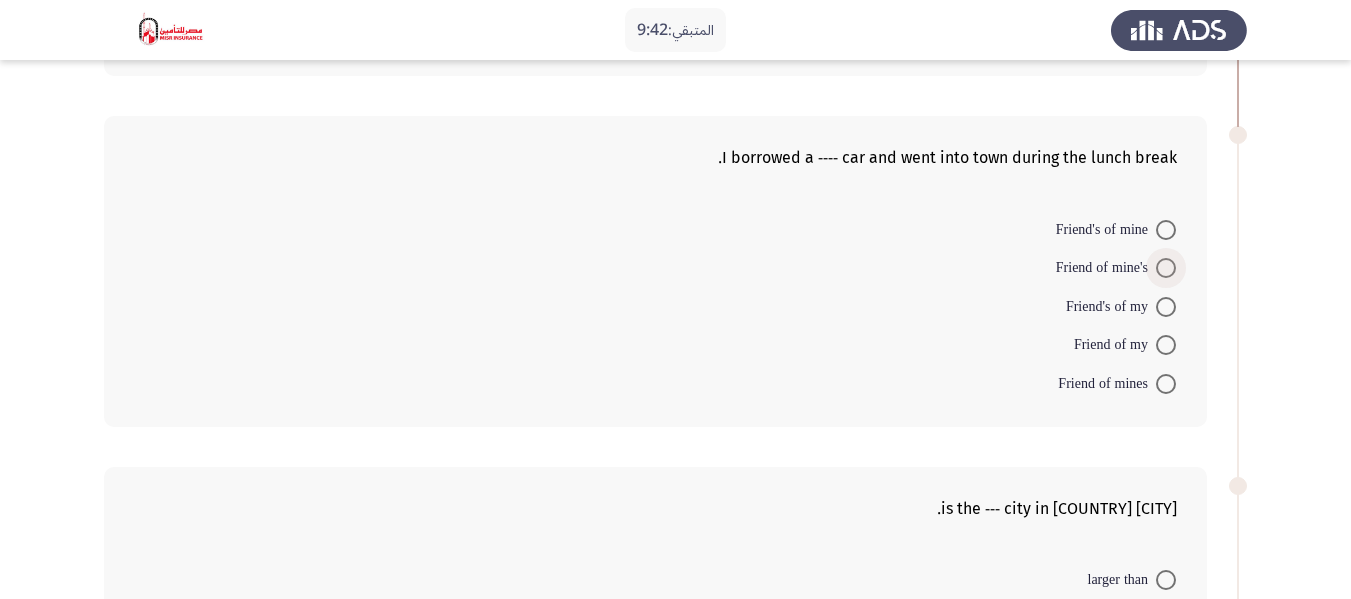 drag, startPoint x: 1120, startPoint y: 259, endPoint x: 1123, endPoint y: 272, distance: 13.341664 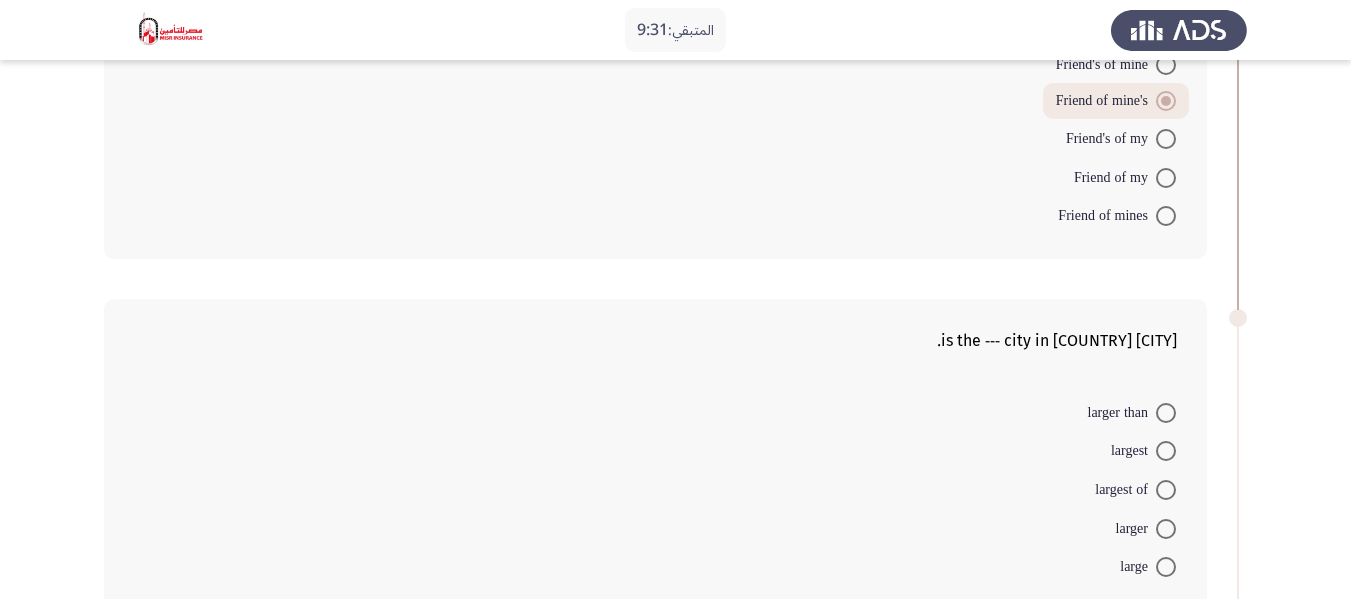 scroll, scrollTop: 600, scrollLeft: 0, axis: vertical 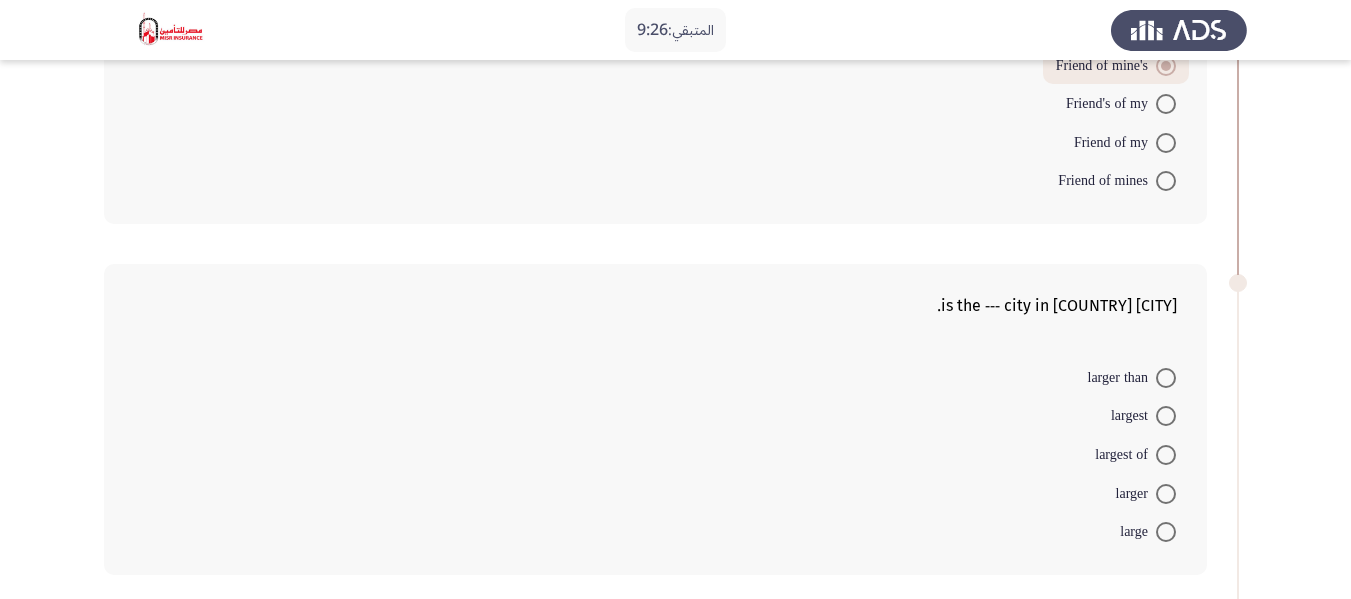 click at bounding box center (1166, 416) 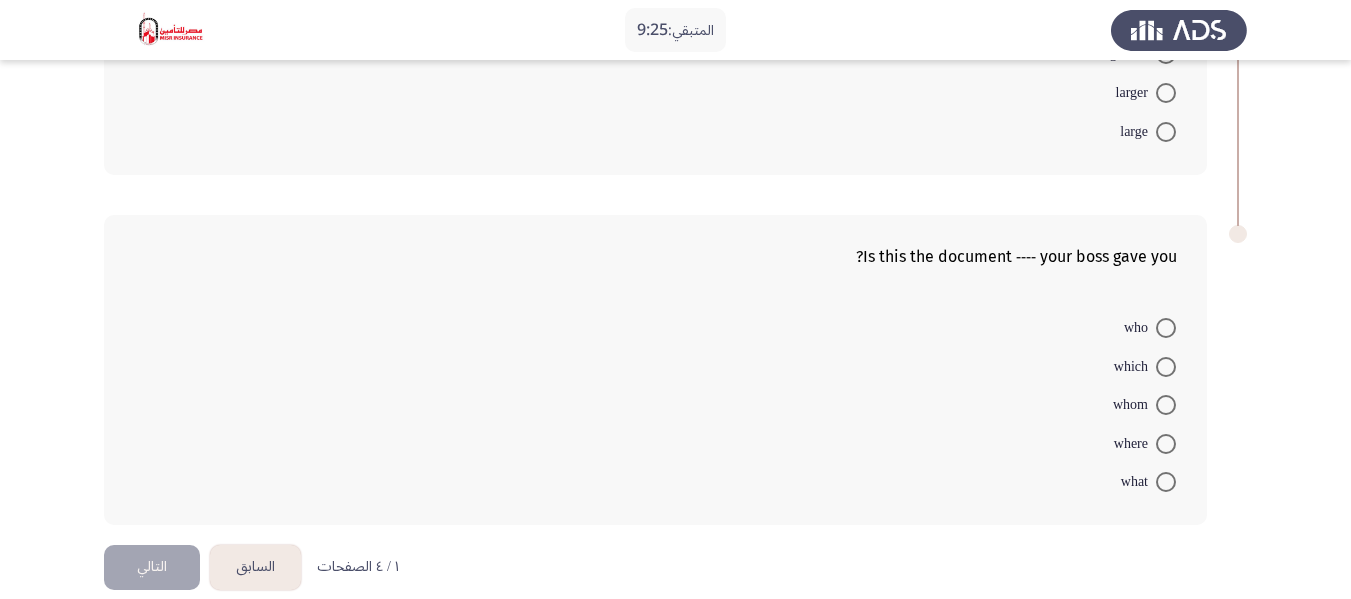 scroll, scrollTop: 1000, scrollLeft: 0, axis: vertical 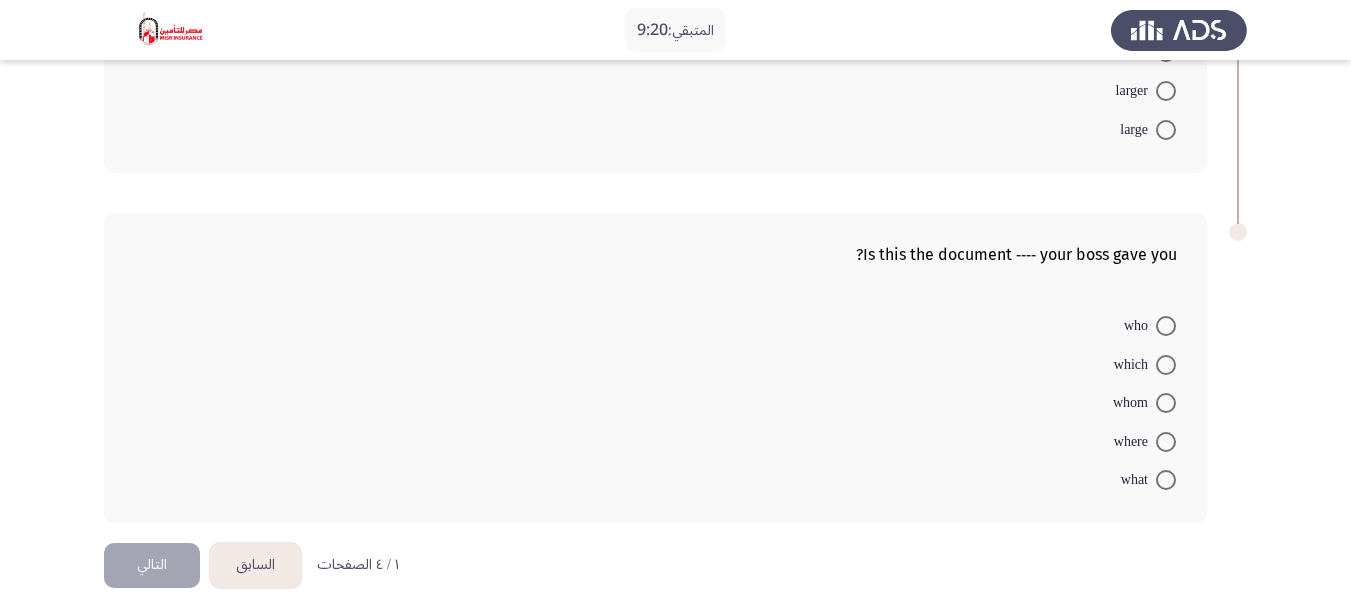 click at bounding box center (1166, 365) 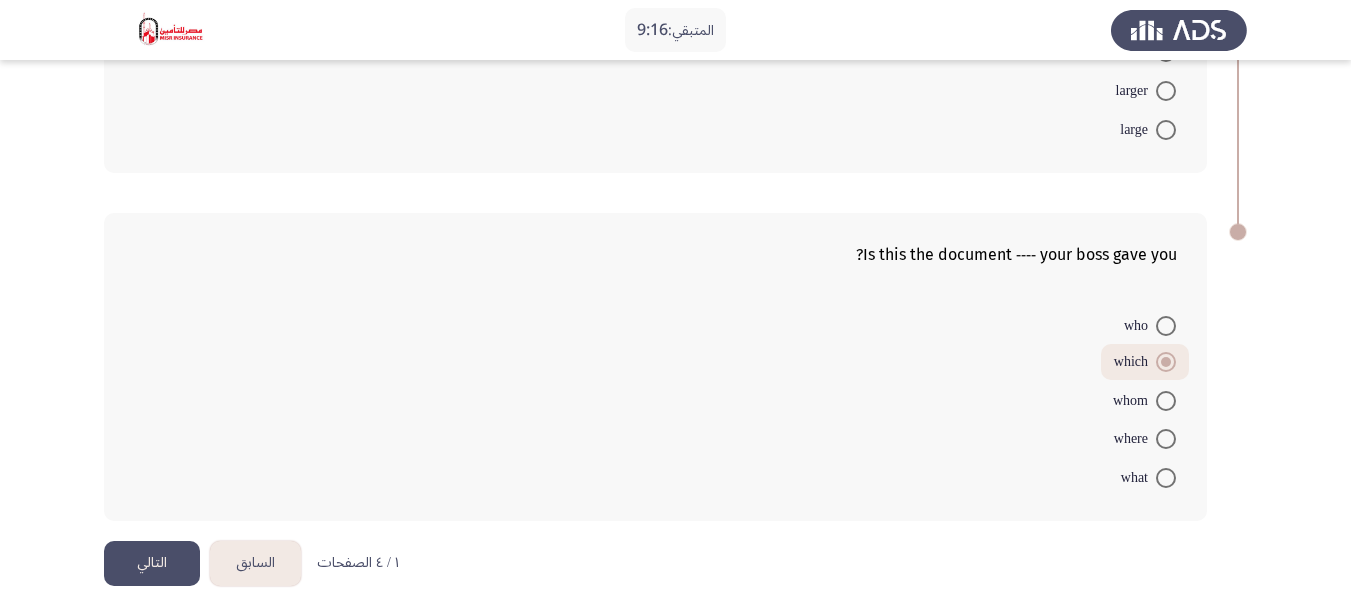 click on "التالي" 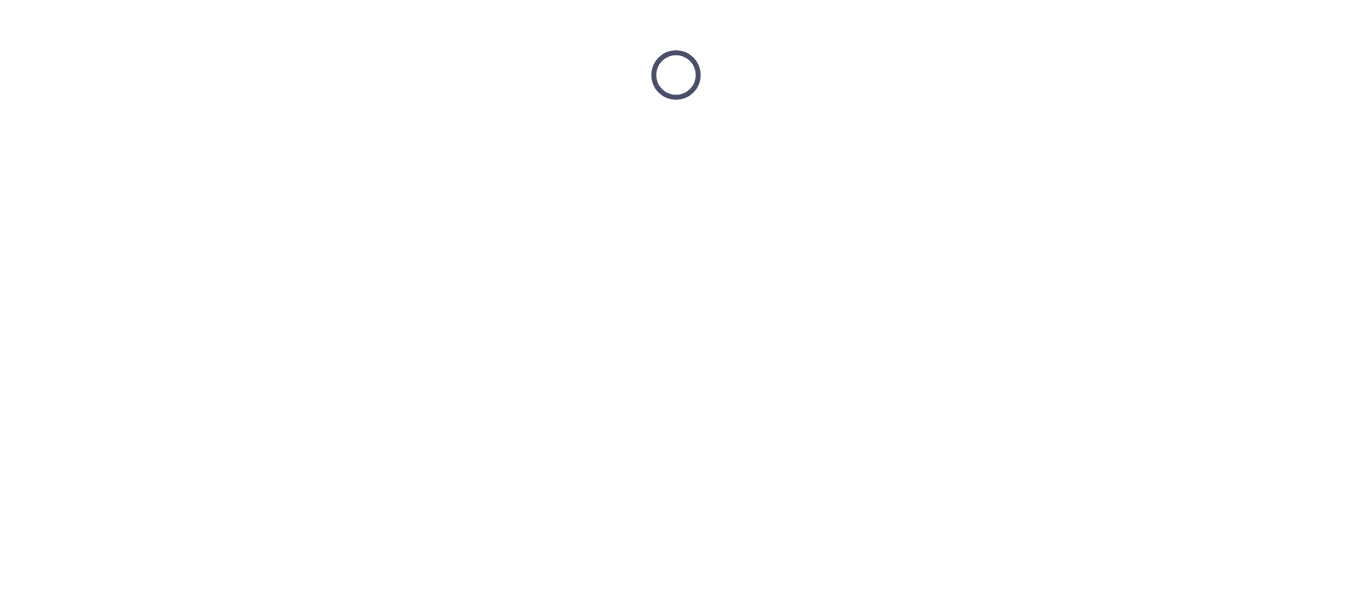 scroll, scrollTop: 0, scrollLeft: 0, axis: both 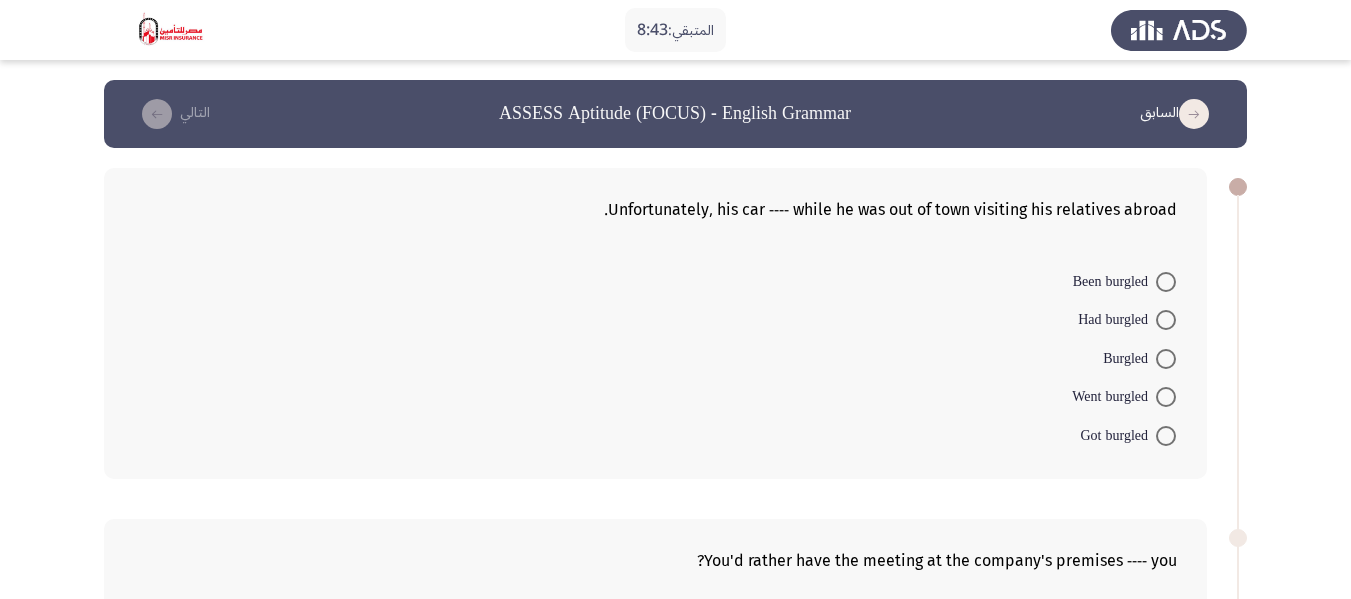 click at bounding box center [1166, 282] 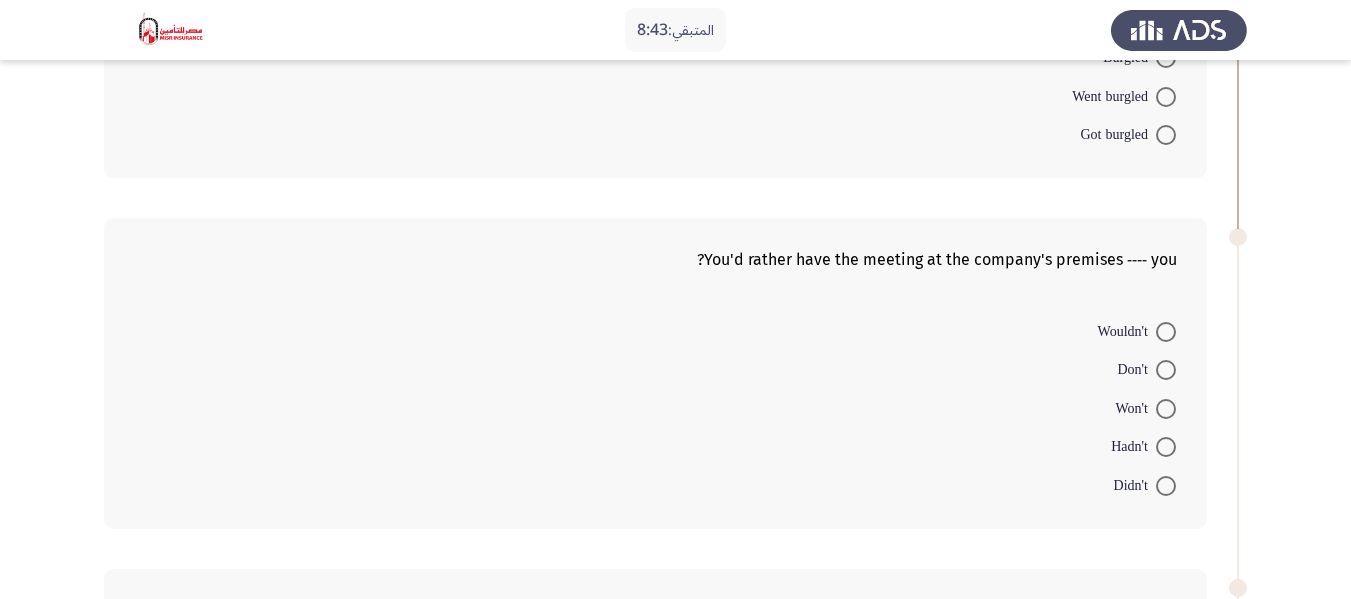 scroll, scrollTop: 300, scrollLeft: 0, axis: vertical 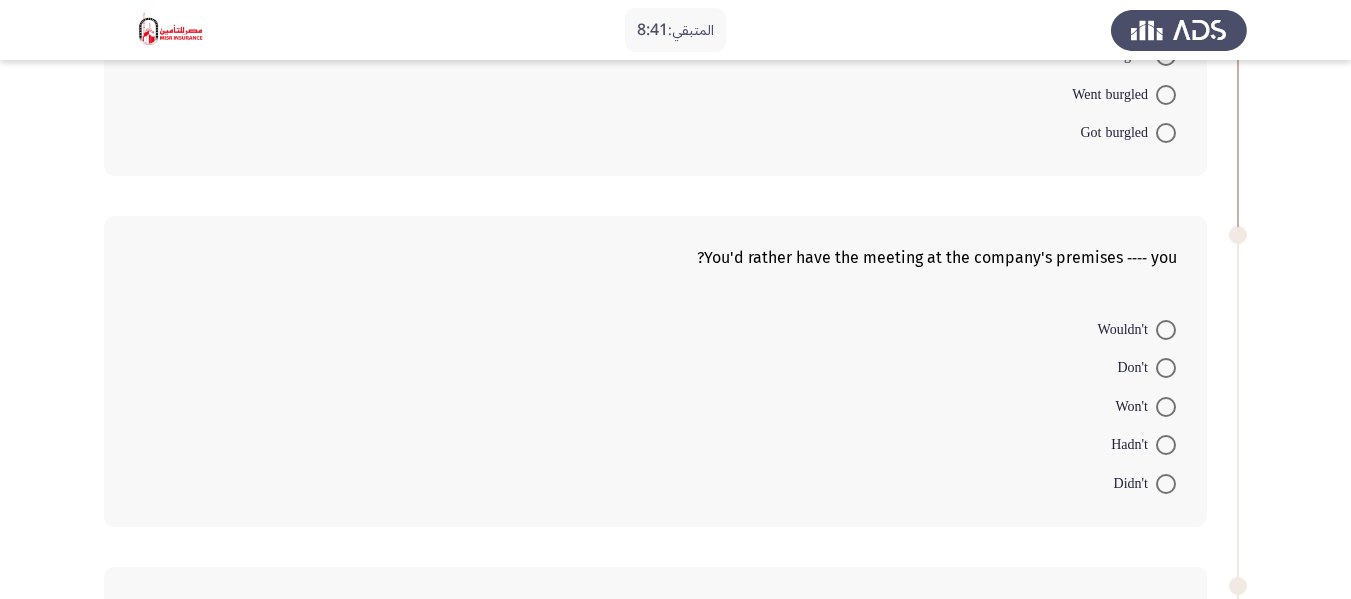 click at bounding box center (1166, 133) 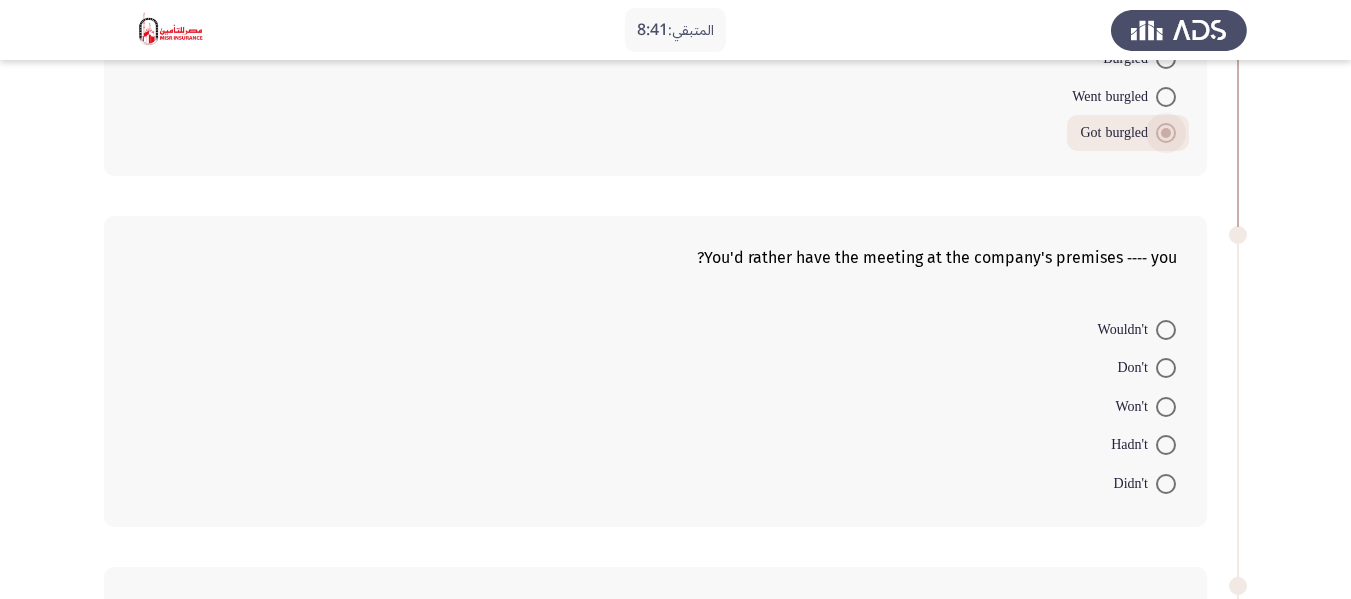 scroll, scrollTop: 302, scrollLeft: 0, axis: vertical 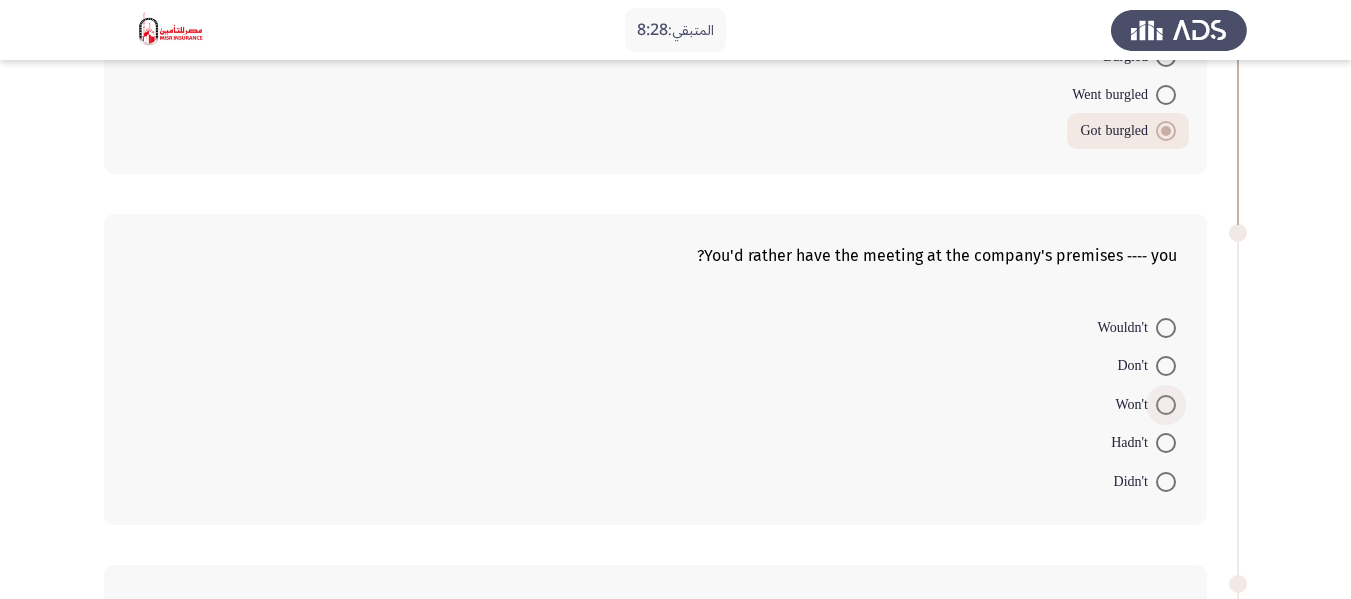 click at bounding box center (1166, 405) 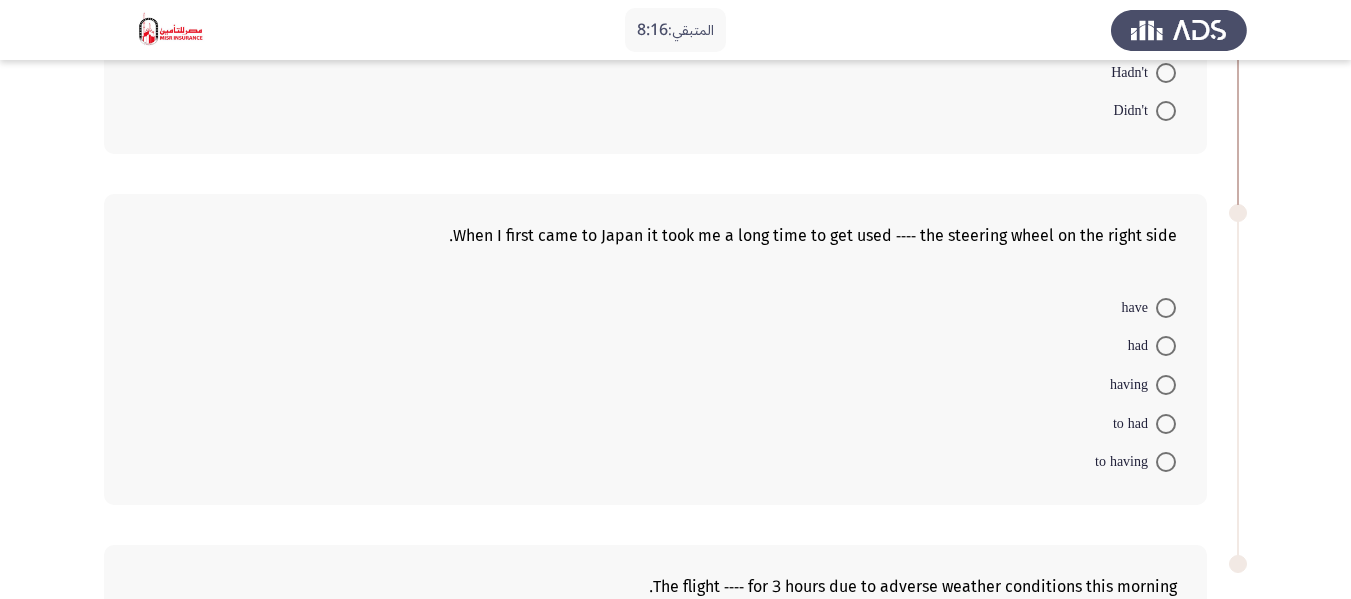 scroll, scrollTop: 702, scrollLeft: 0, axis: vertical 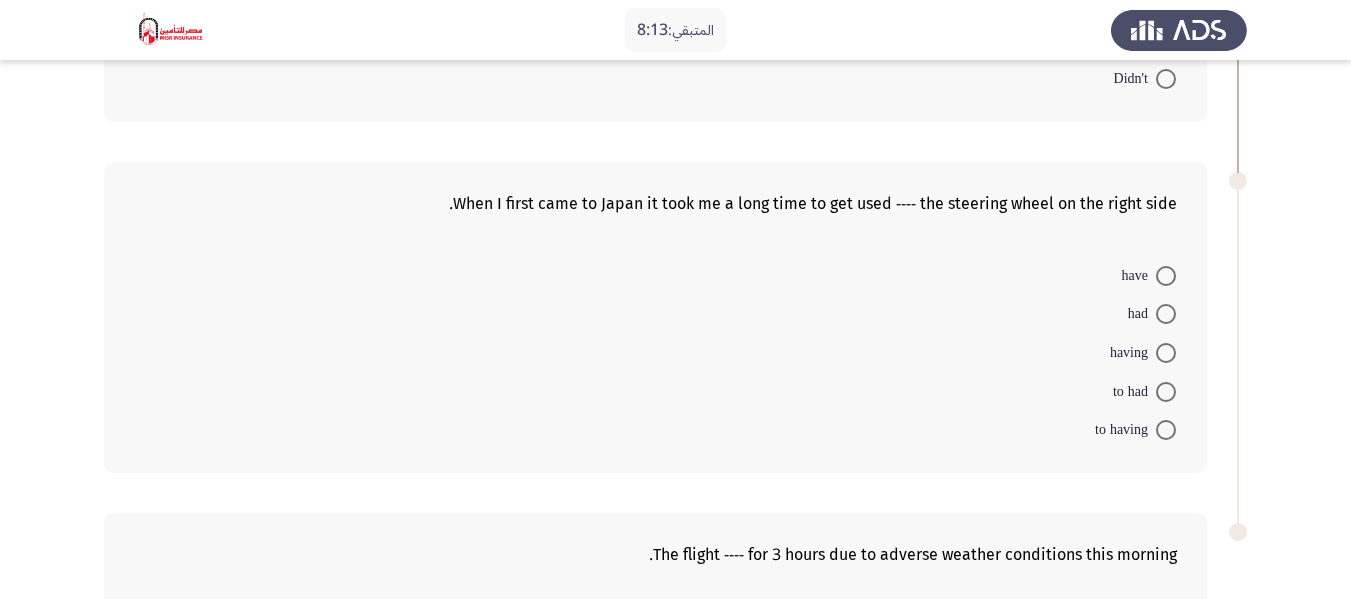 click on "to had" at bounding box center [1134, 392] 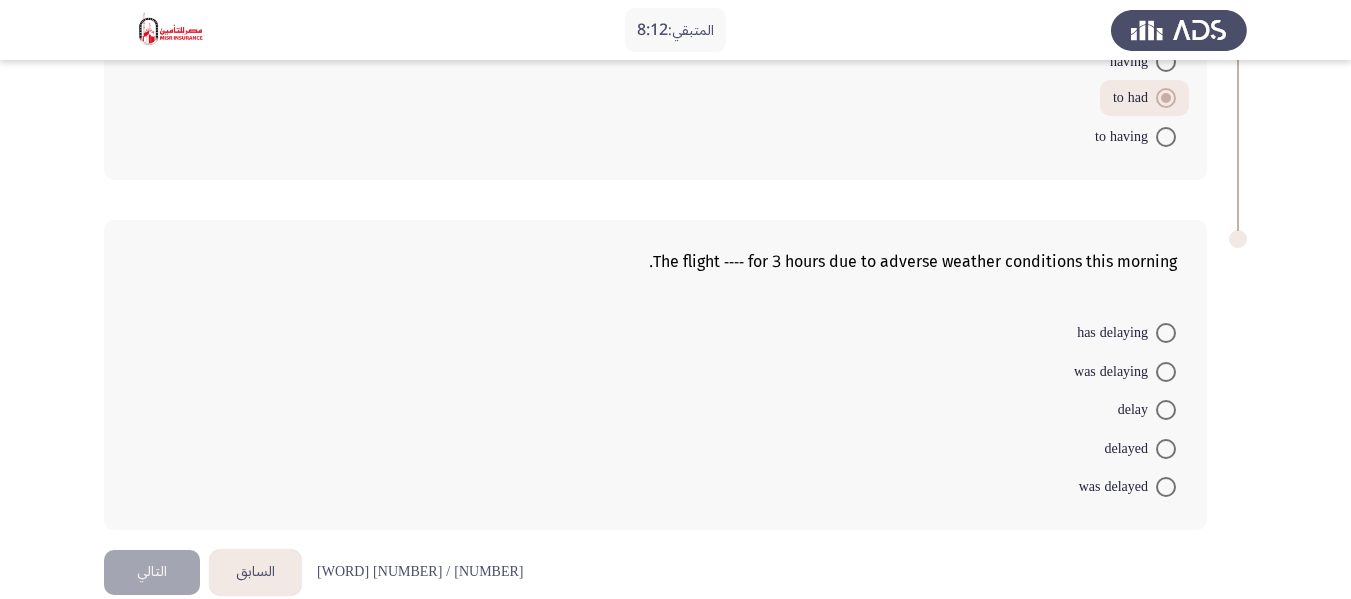 scroll, scrollTop: 1002, scrollLeft: 0, axis: vertical 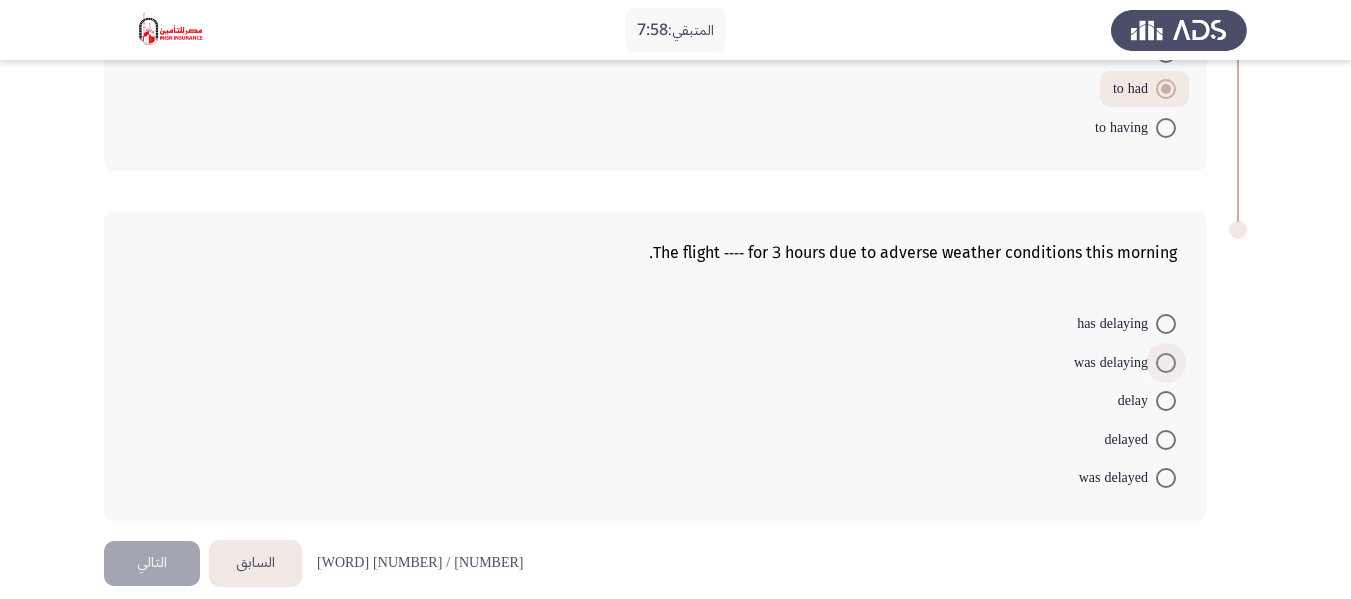 click on "was delaying" at bounding box center [1115, 363] 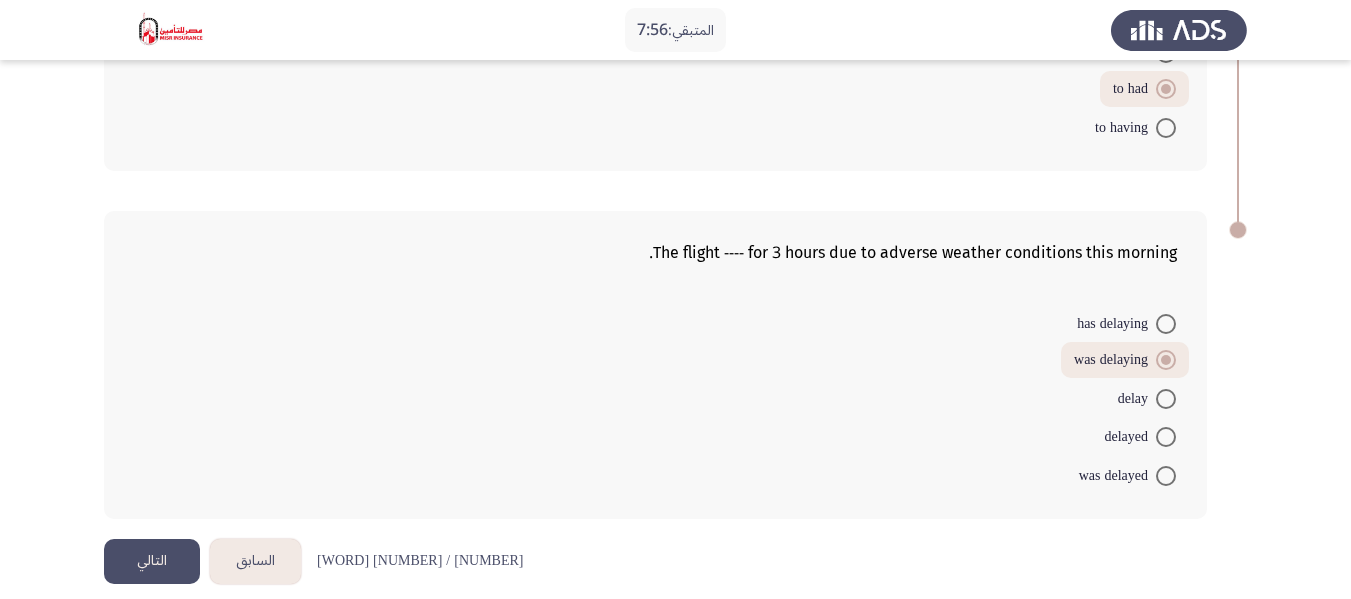 click on "التالي" 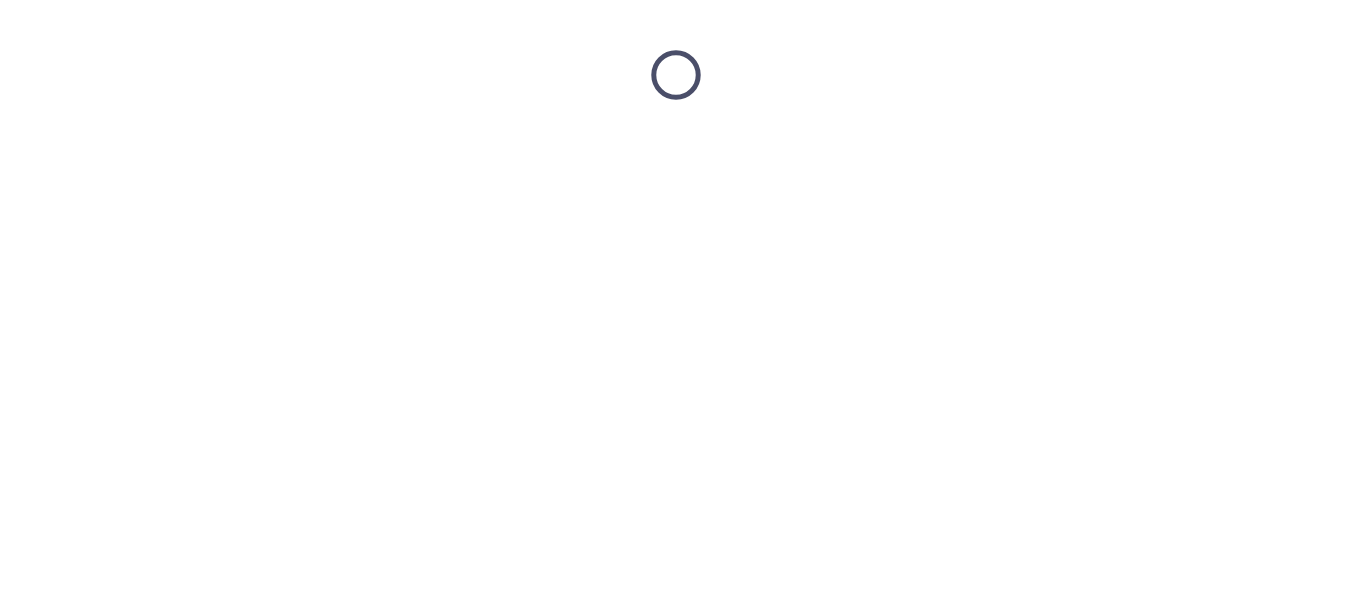scroll, scrollTop: 0, scrollLeft: 0, axis: both 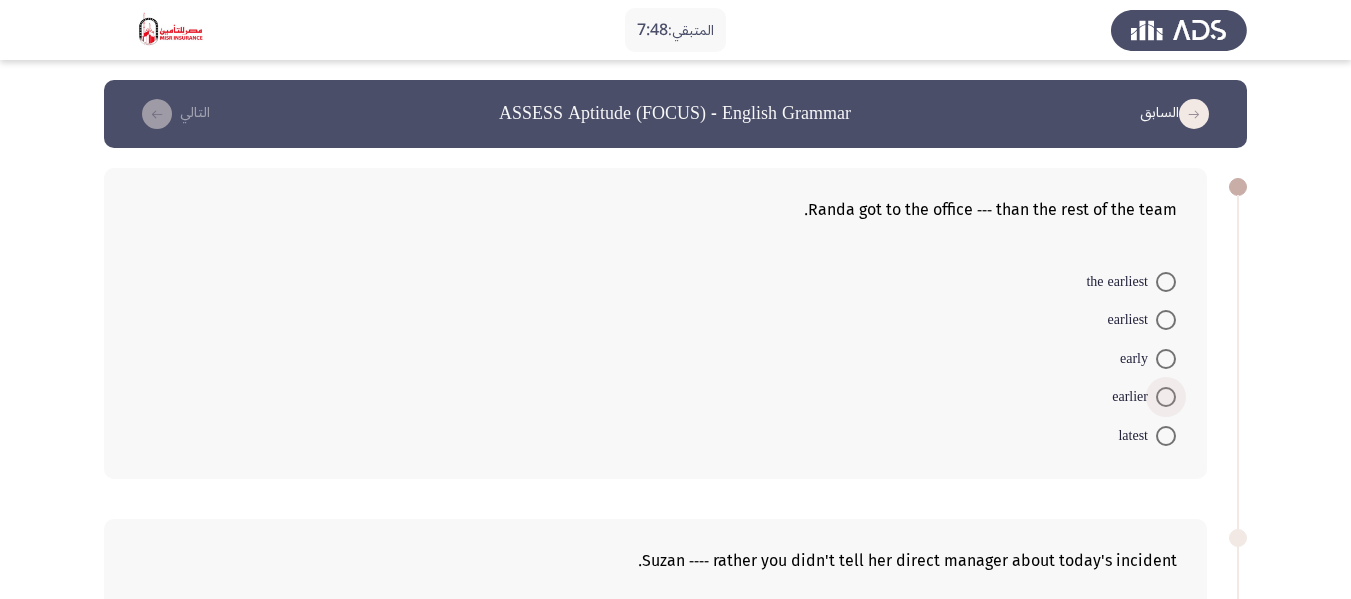 click at bounding box center (1166, 397) 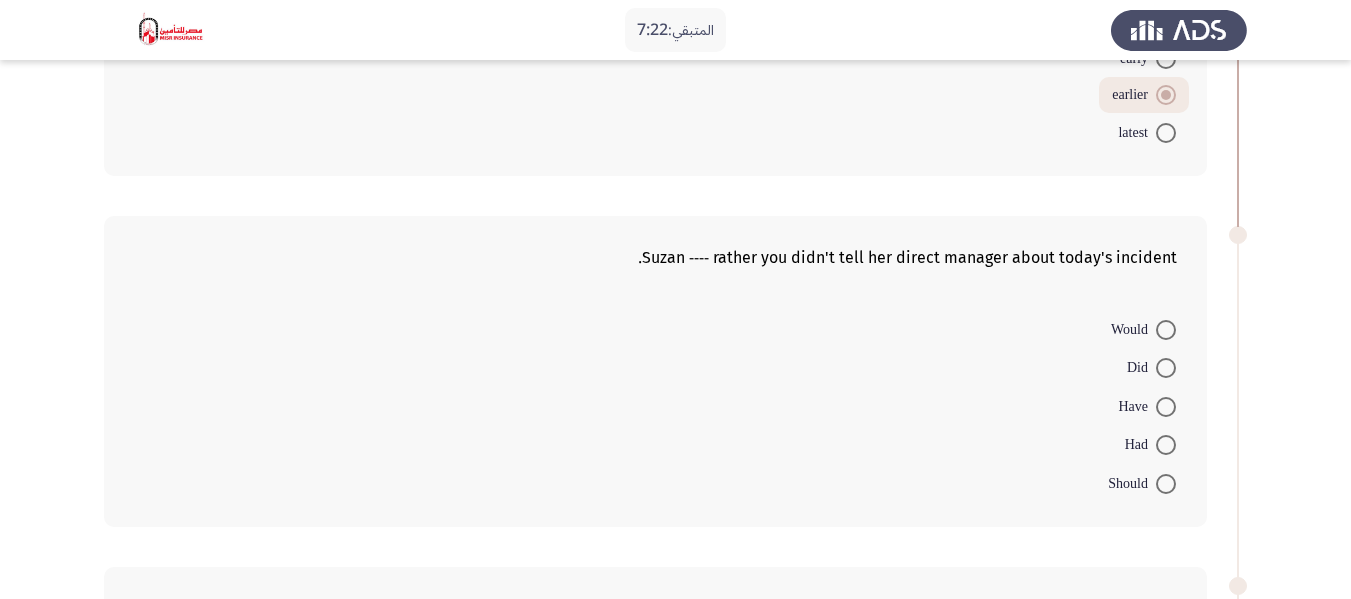 scroll, scrollTop: 400, scrollLeft: 0, axis: vertical 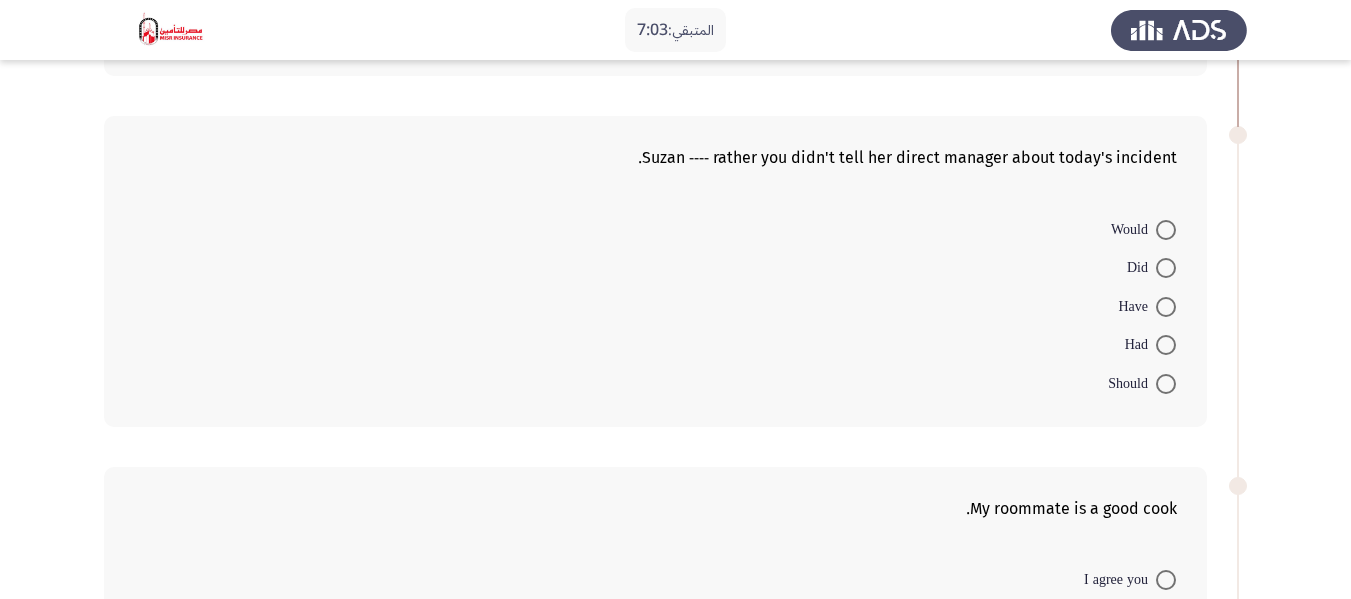click at bounding box center (1166, 384) 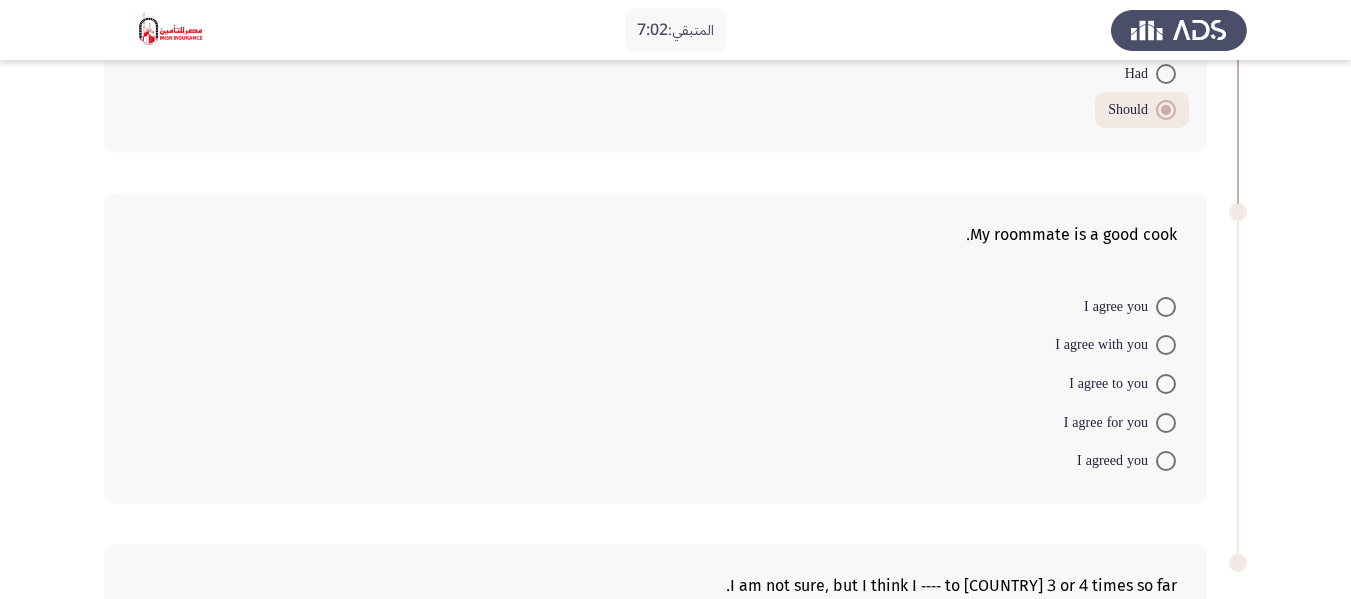 scroll, scrollTop: 700, scrollLeft: 0, axis: vertical 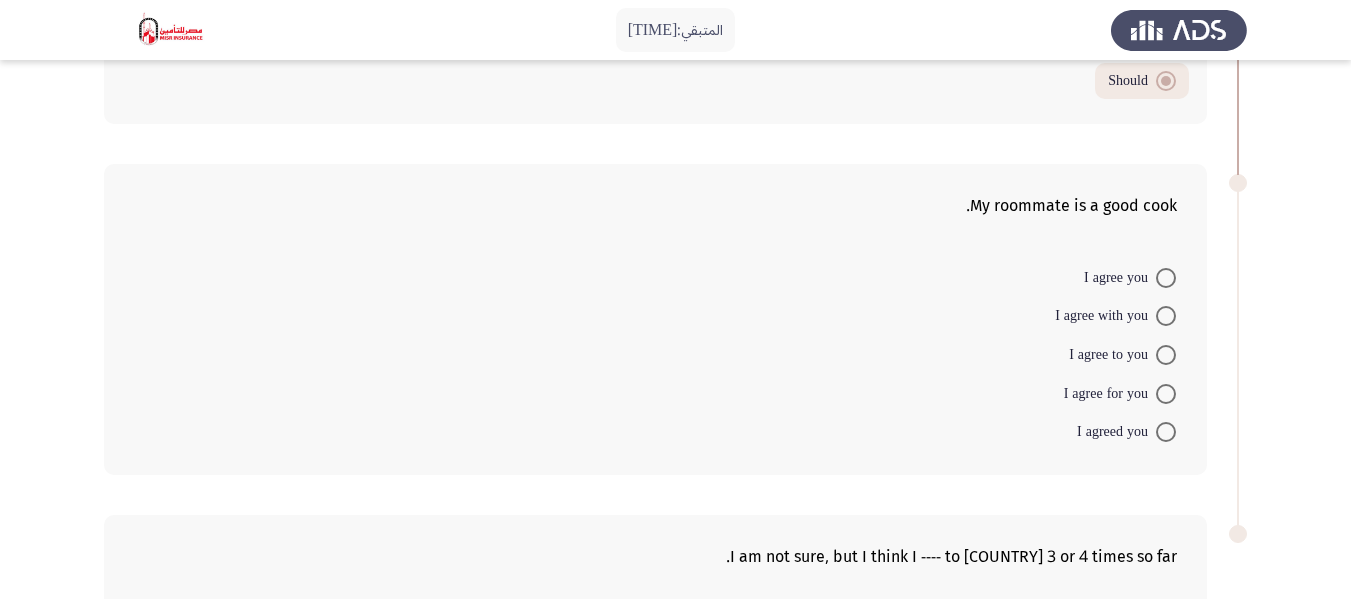 click on "I agree with you" at bounding box center [1105, 316] 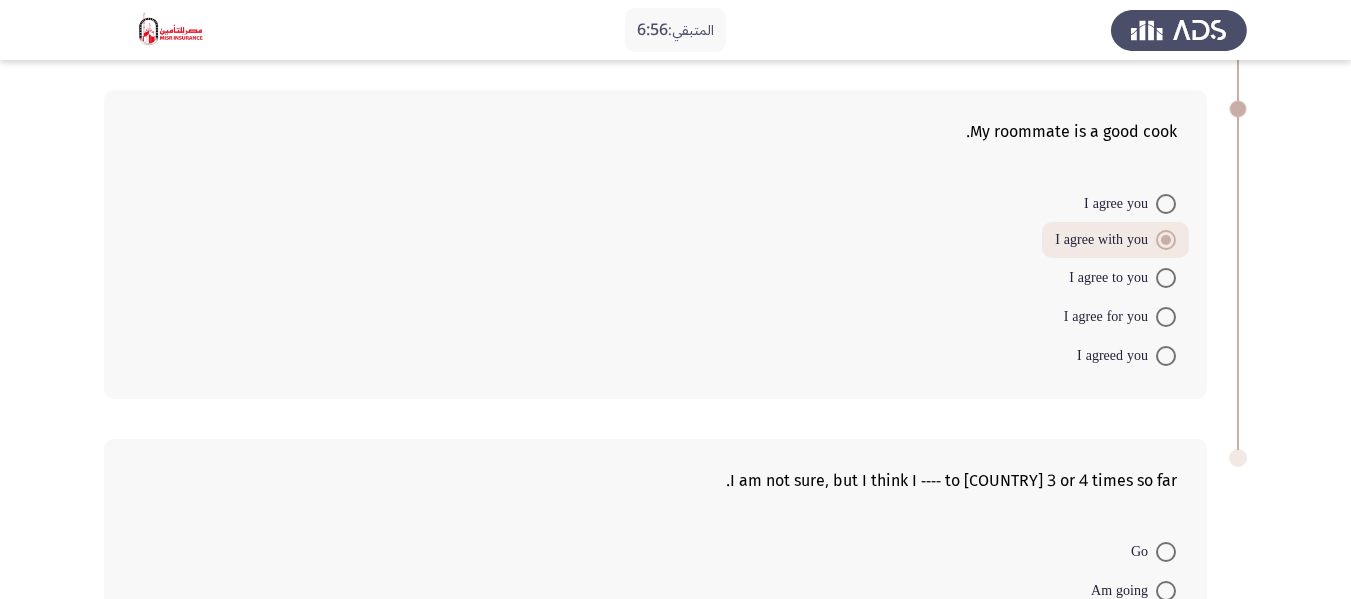 scroll, scrollTop: 1000, scrollLeft: 0, axis: vertical 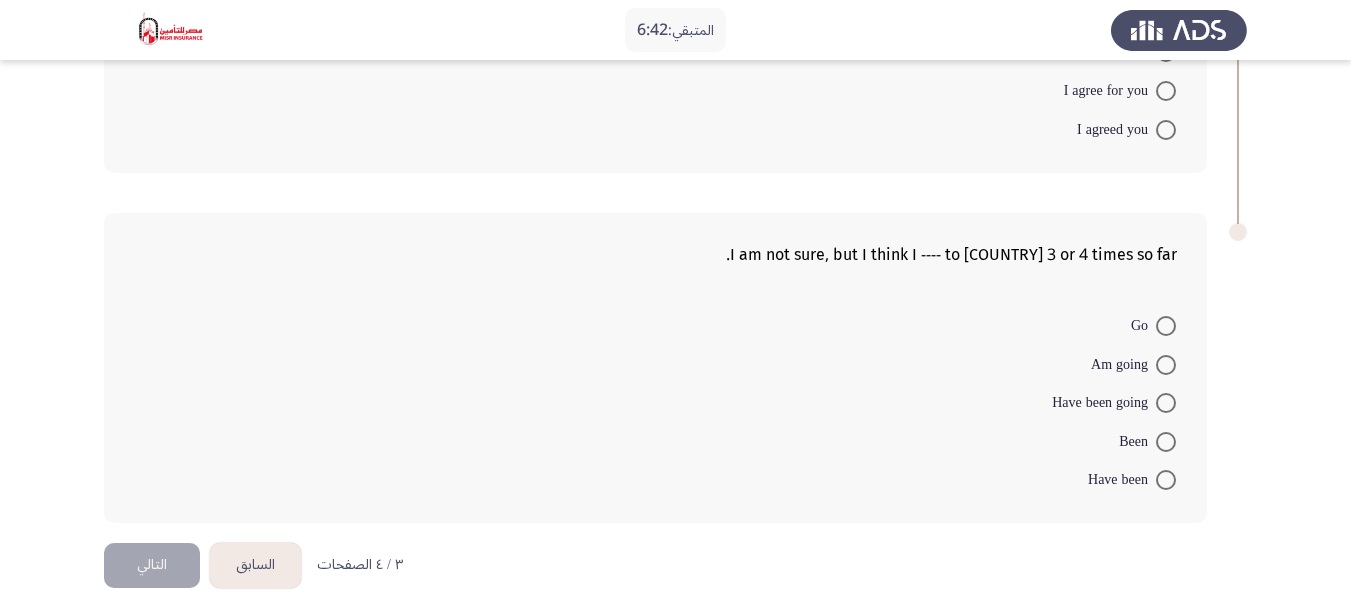 click at bounding box center [1166, 480] 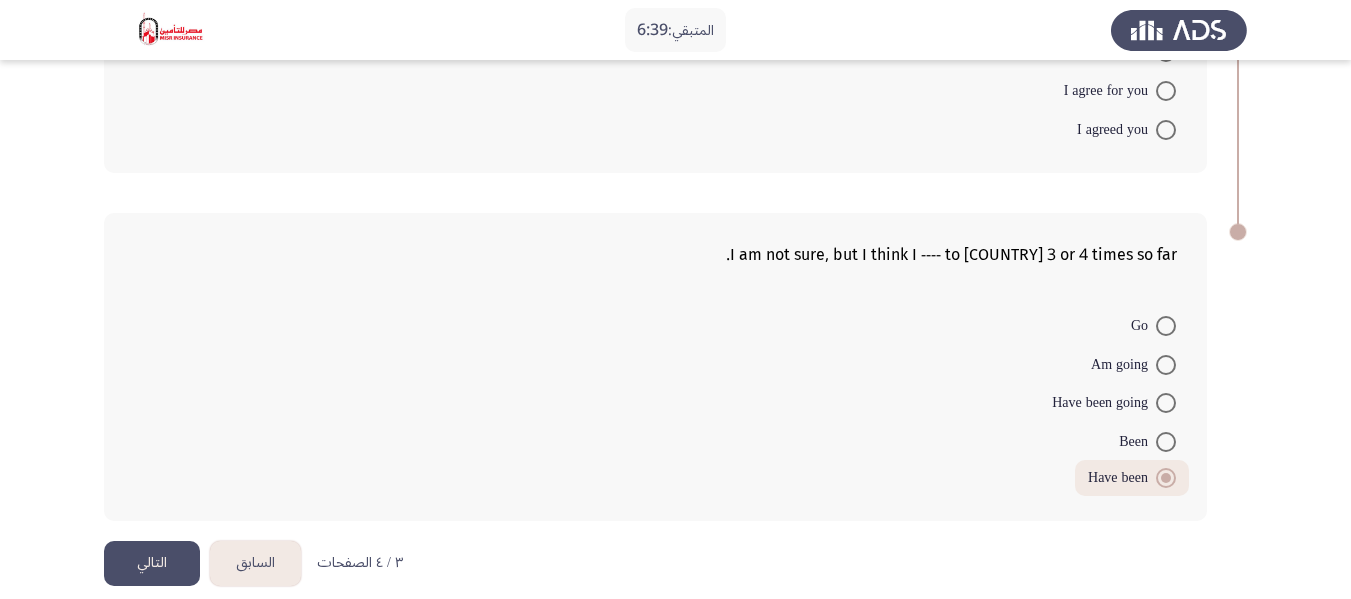 click on "التالي" 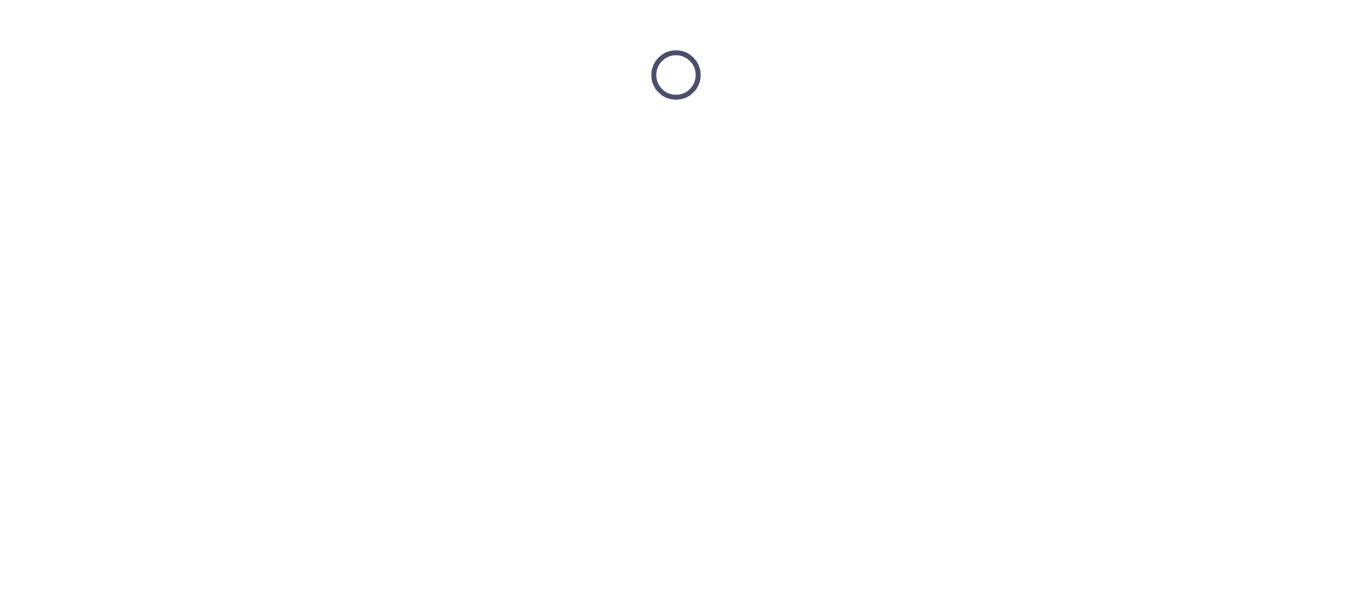 scroll, scrollTop: 0, scrollLeft: 0, axis: both 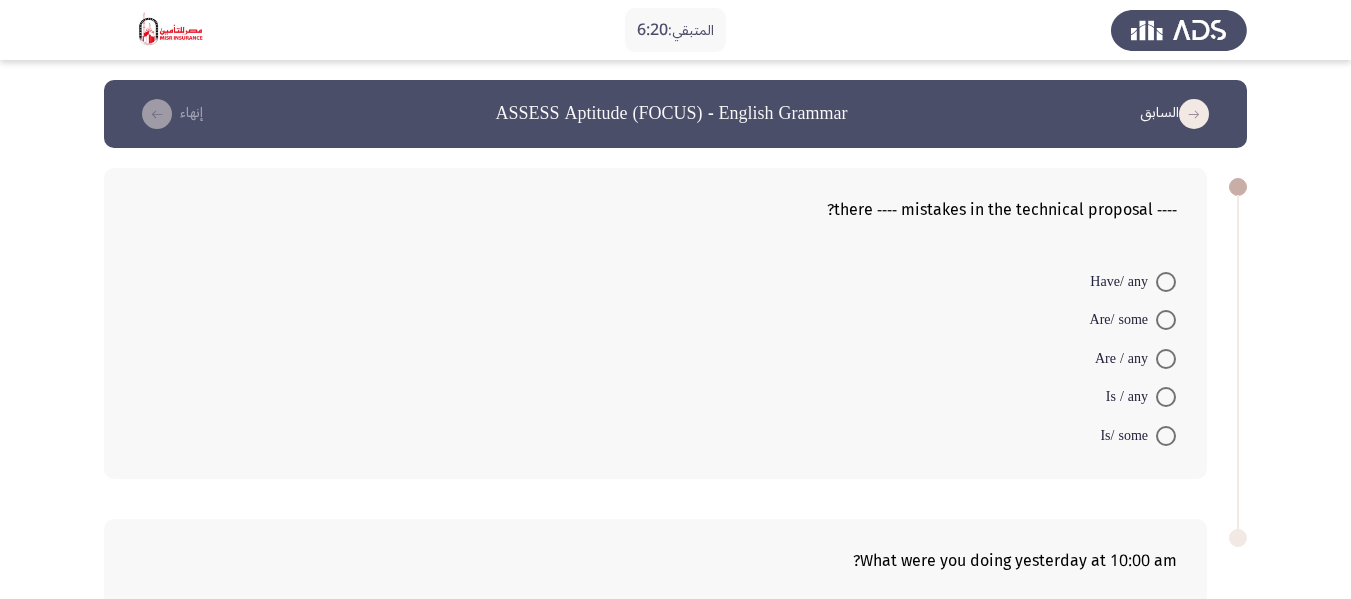 click on "Are / any" at bounding box center (1135, 359) 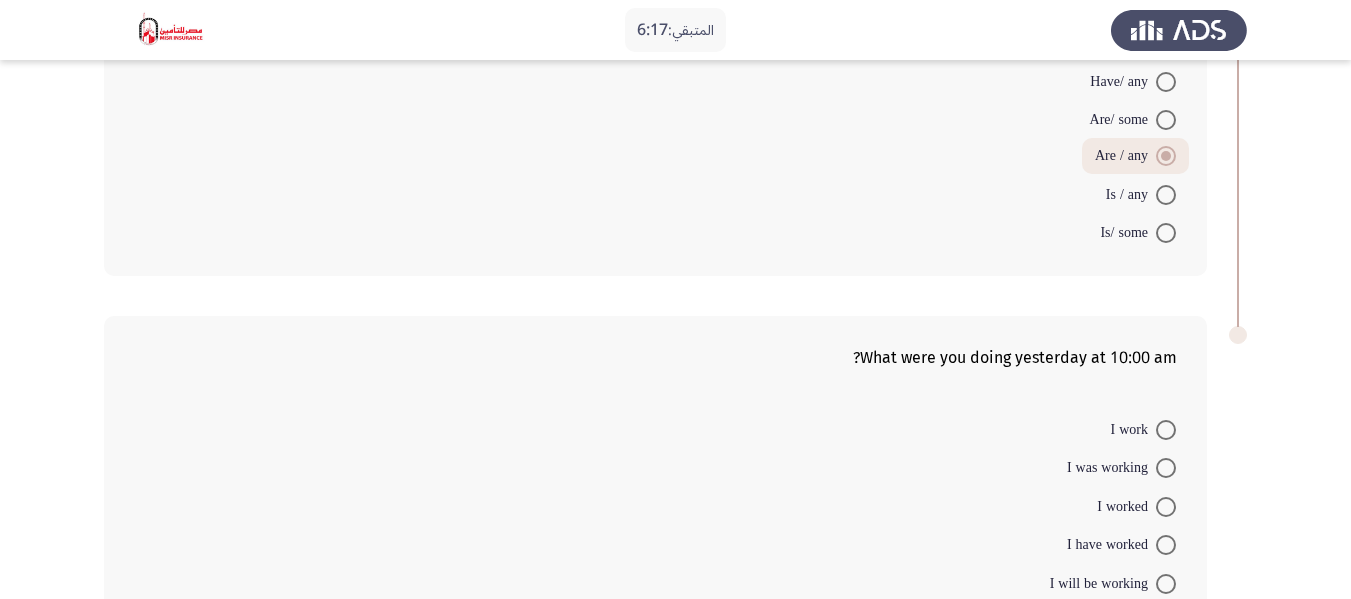 scroll, scrollTop: 300, scrollLeft: 0, axis: vertical 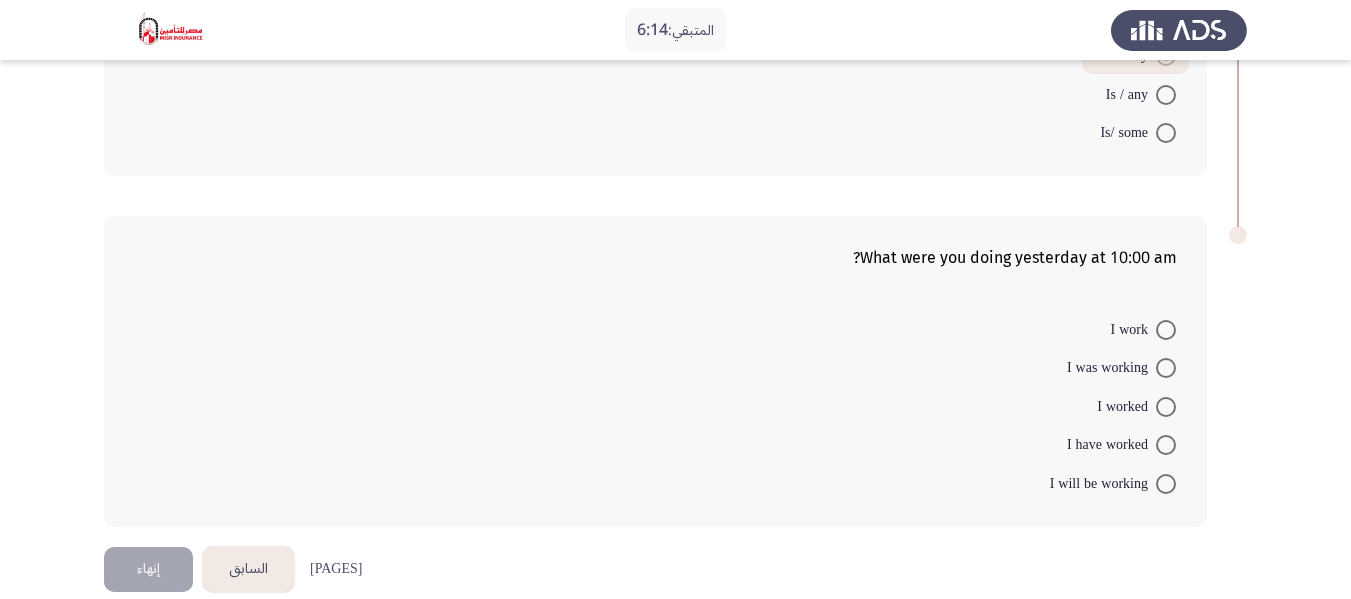 click at bounding box center [1166, 368] 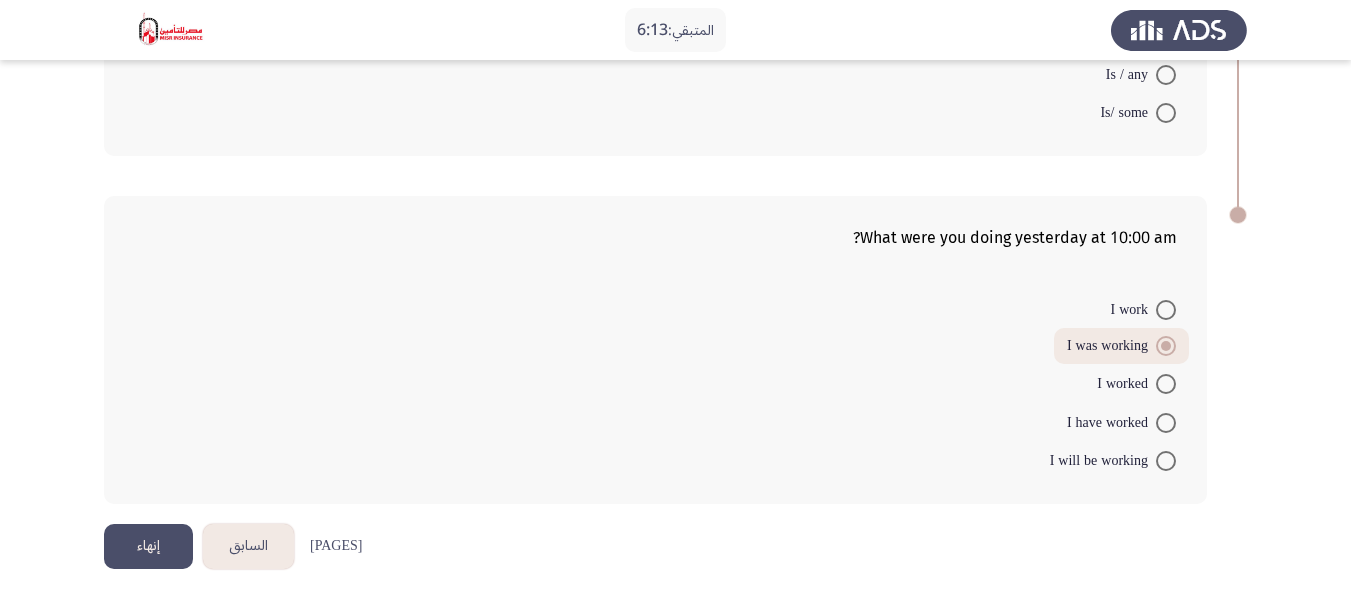 scroll, scrollTop: 325, scrollLeft: 0, axis: vertical 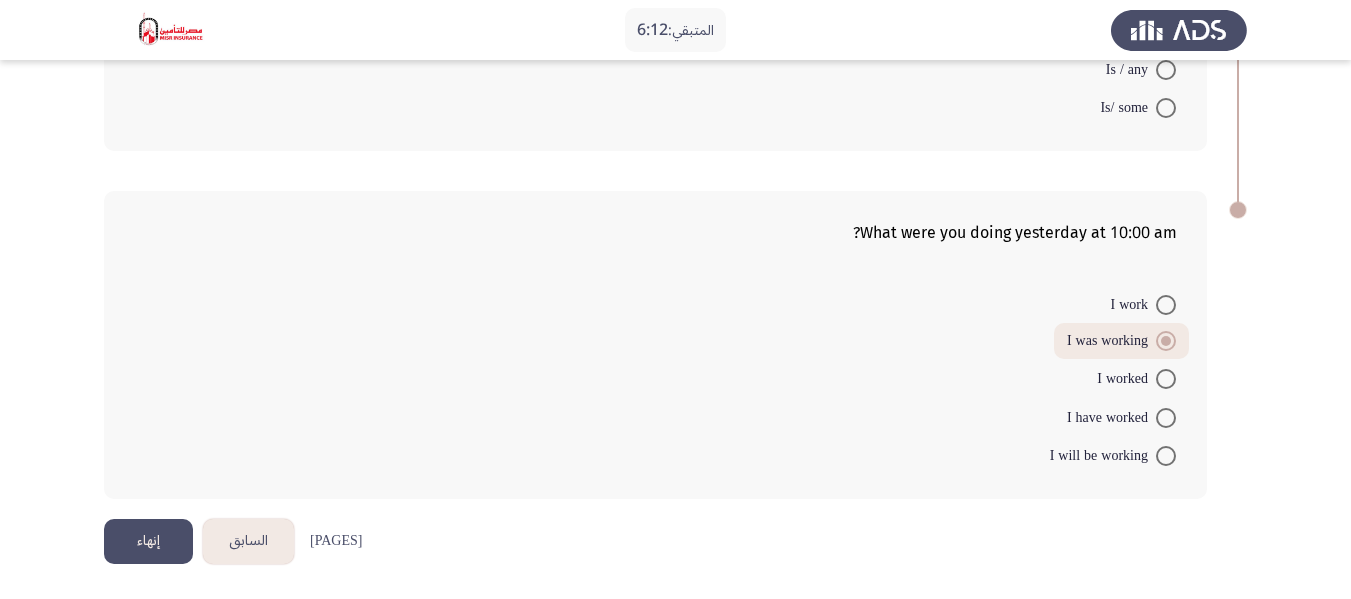 click on "إنهاء" 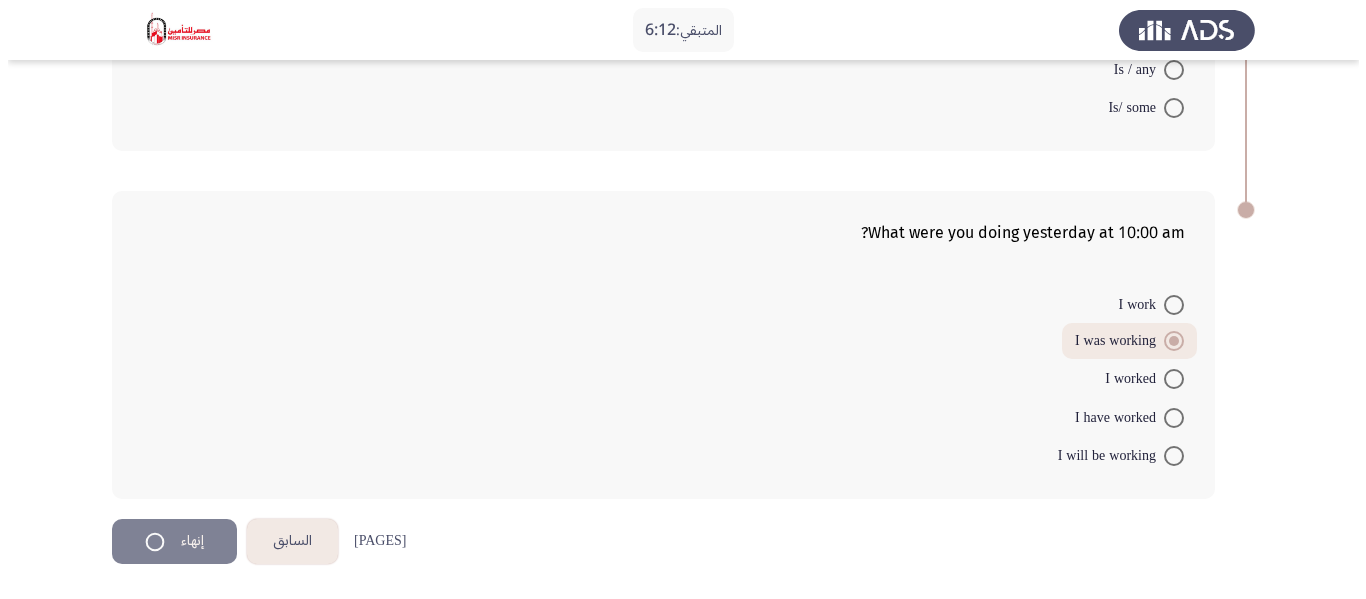 scroll, scrollTop: 0, scrollLeft: 0, axis: both 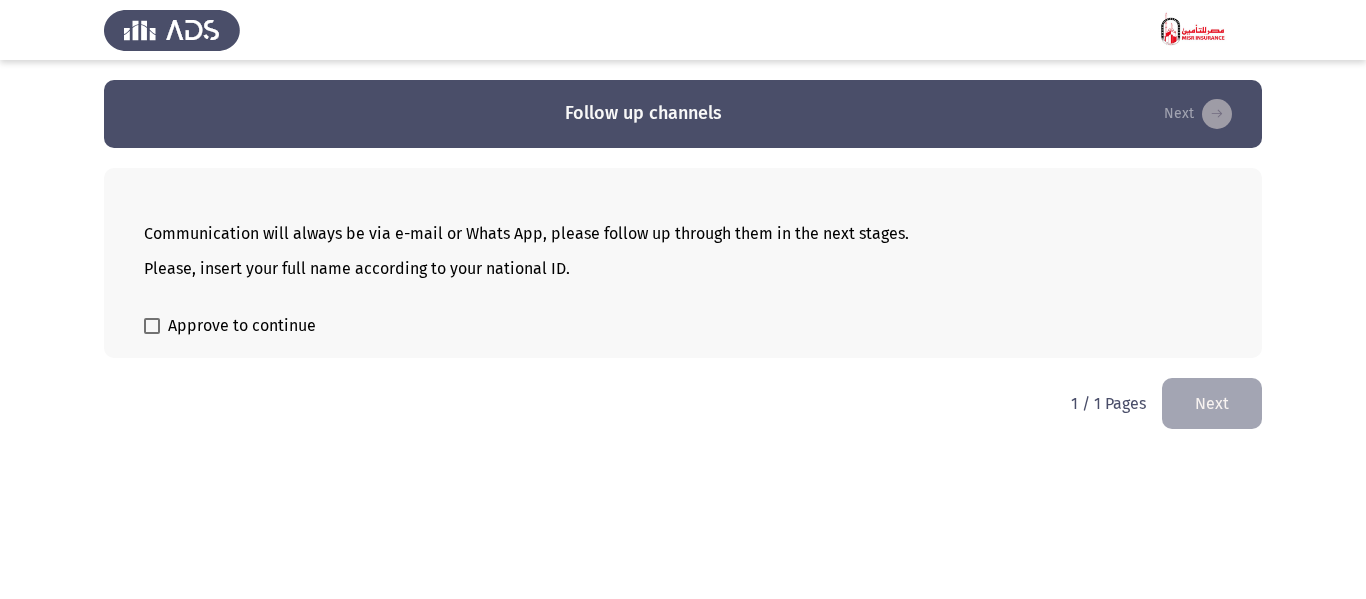 click at bounding box center (152, 326) 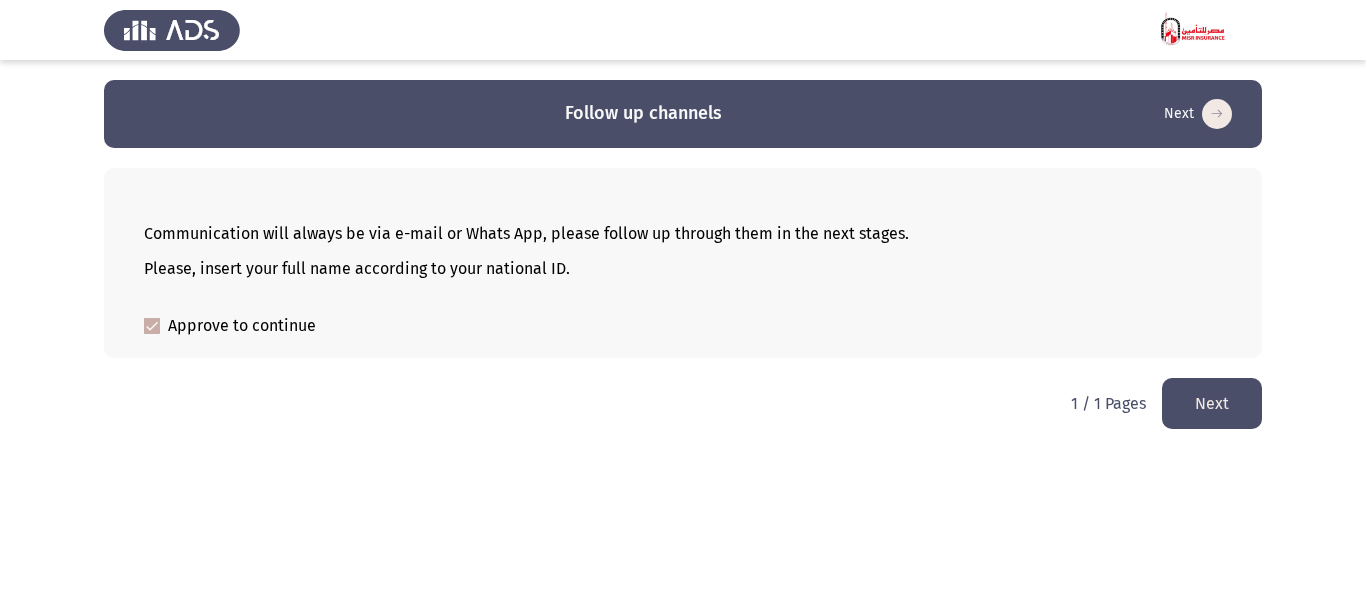click on "Next" 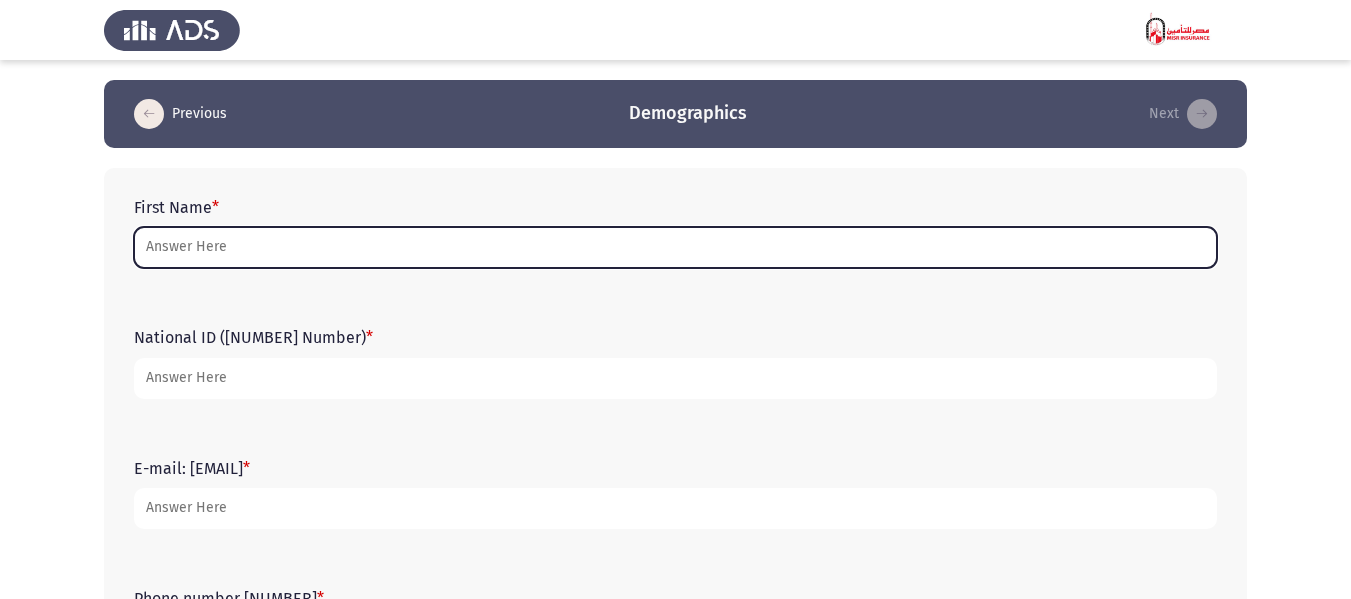 click on "First Name *" at bounding box center (675, 247) 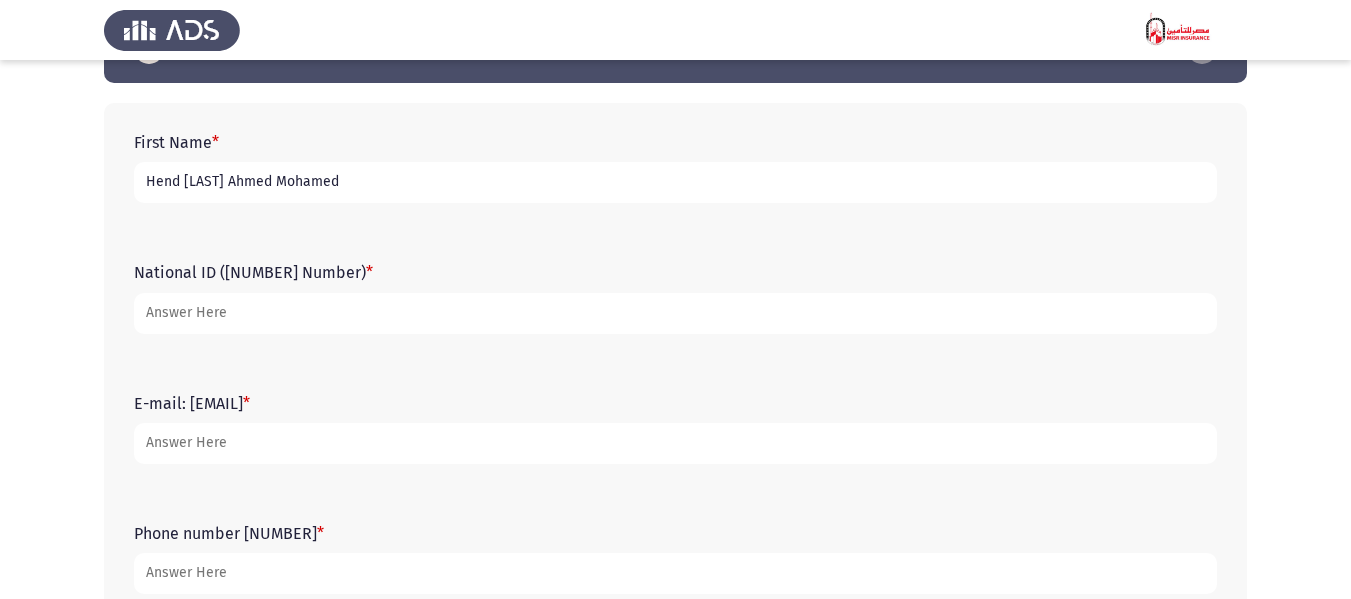 scroll, scrollTop: 100, scrollLeft: 0, axis: vertical 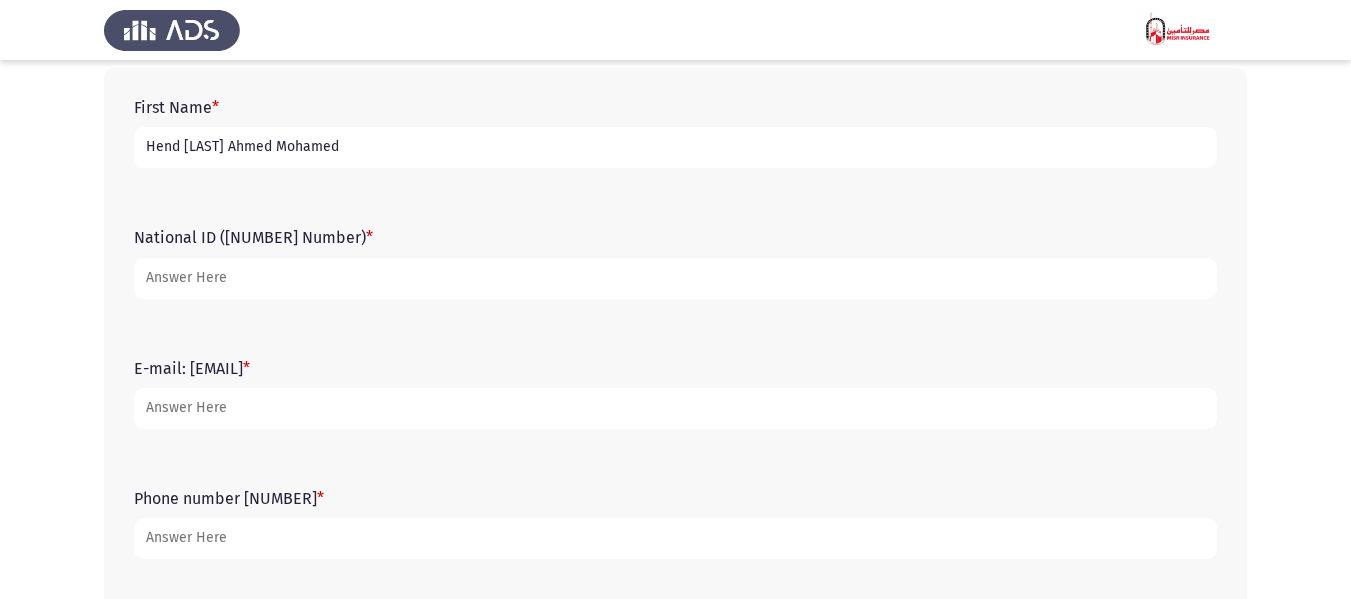 type on "Hend [LAST] Ahmed Mohamed" 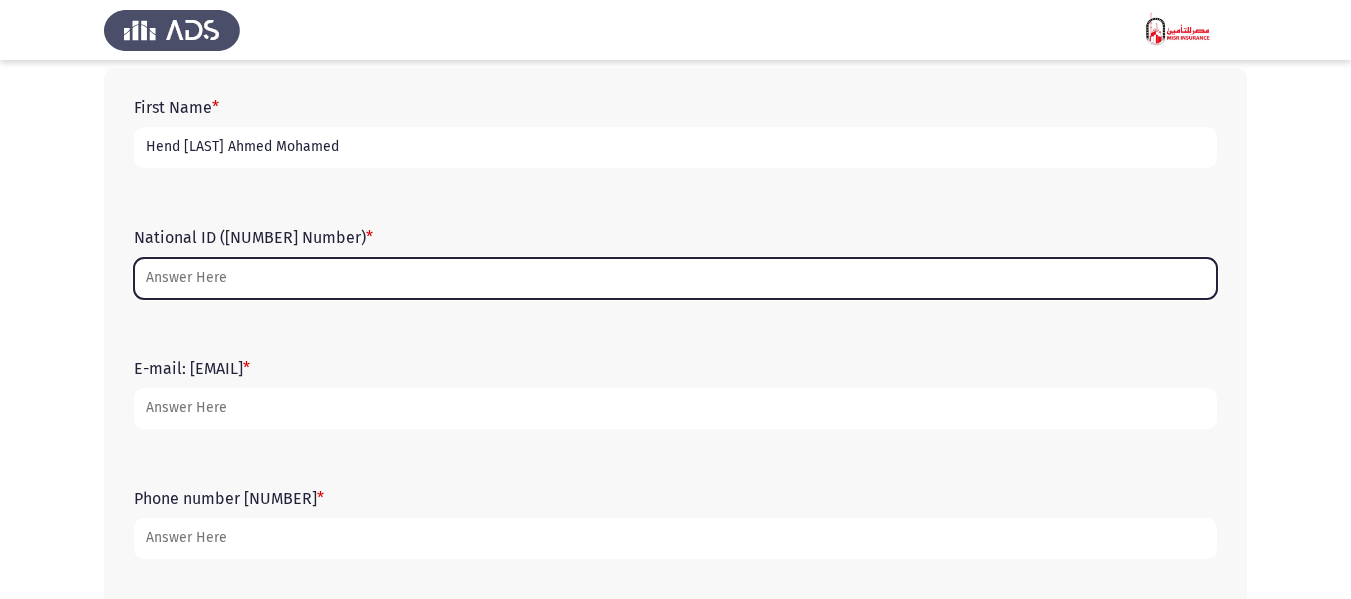 click on "National ID (14 Number) *" at bounding box center (675, 278) 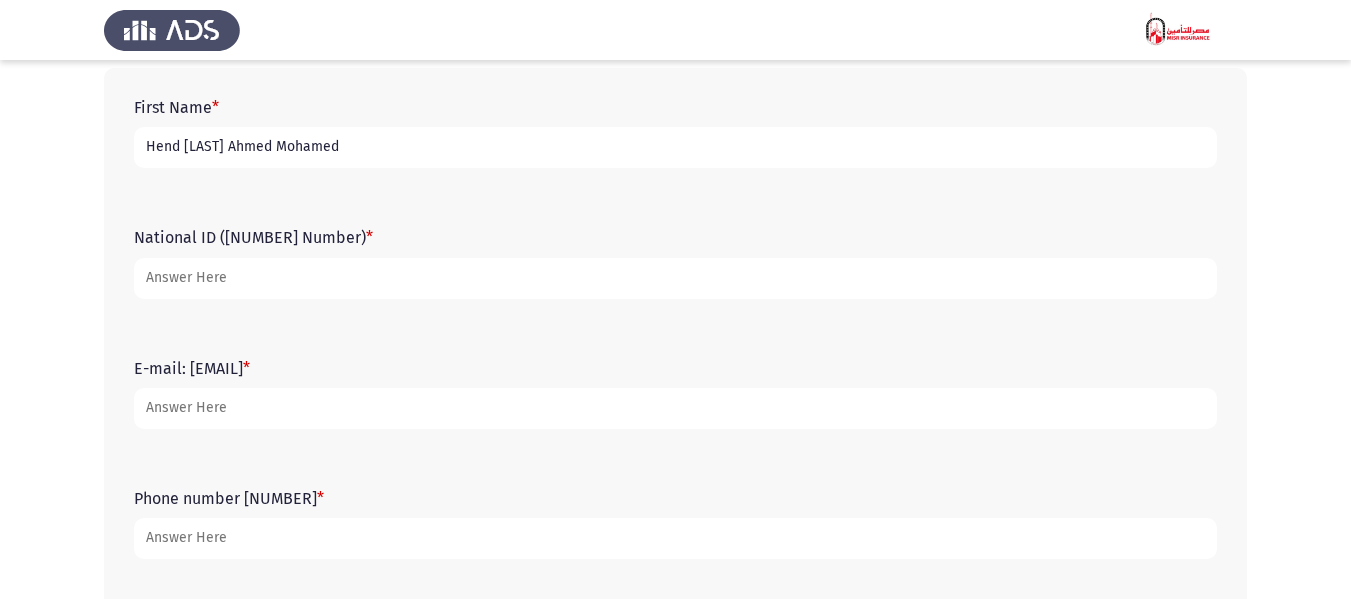 type on "[NUMBER]" 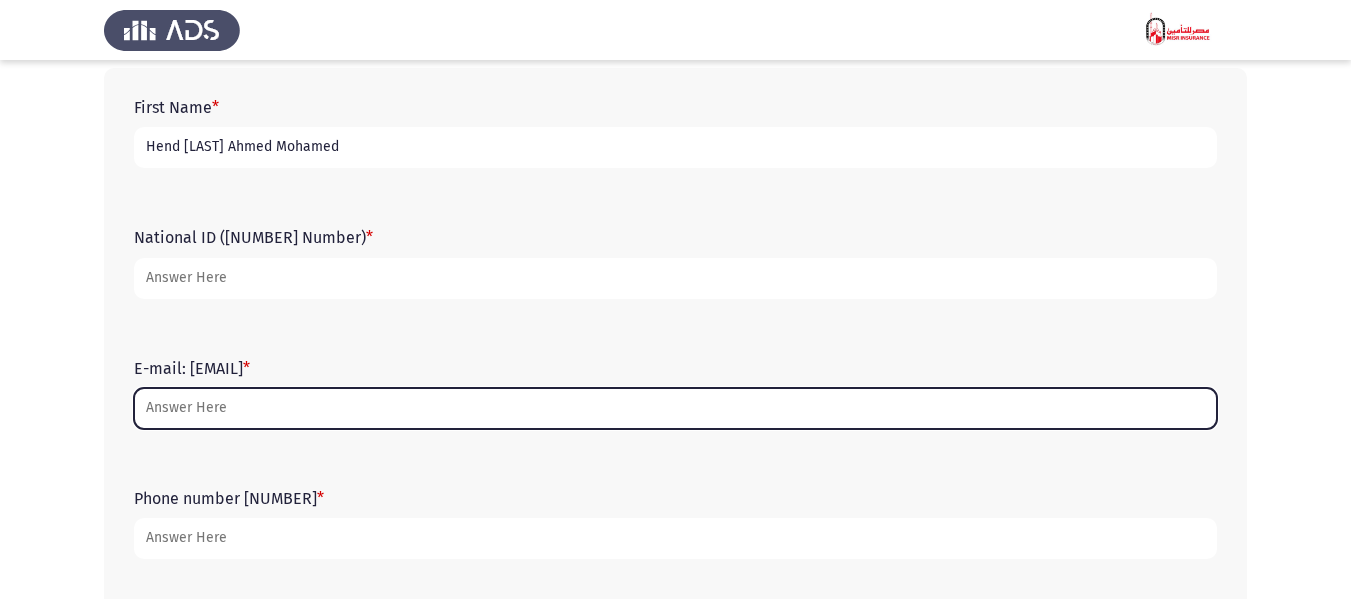click on "E-mail:   *" at bounding box center [675, 408] 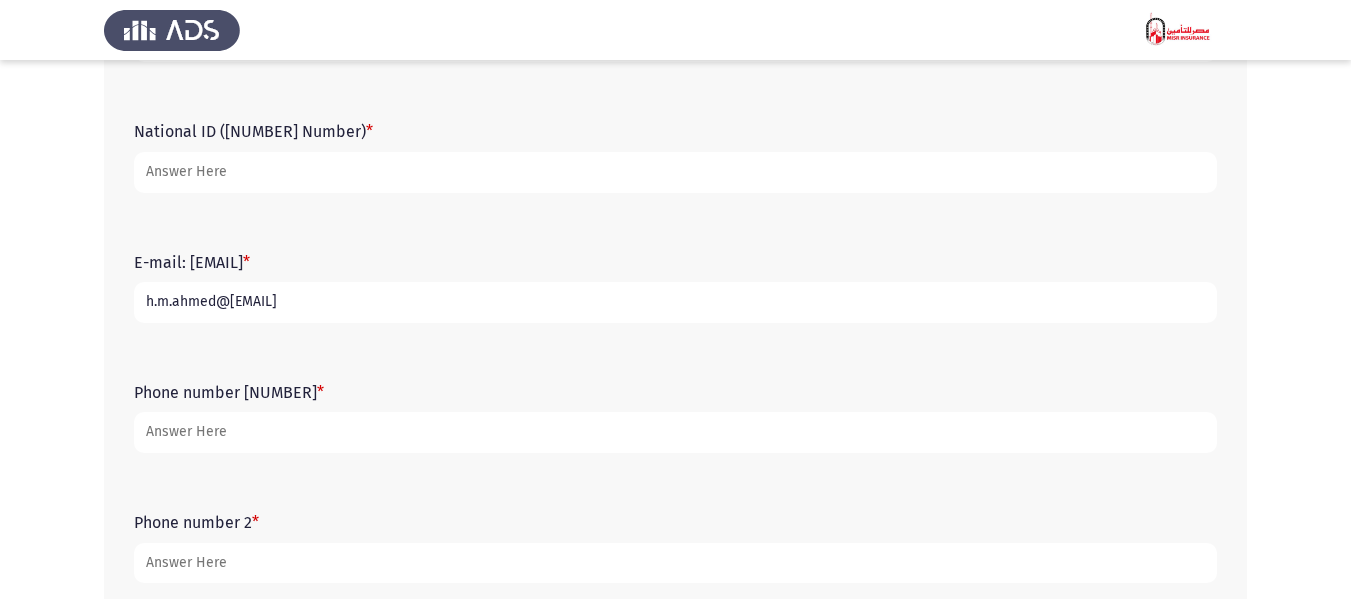 scroll, scrollTop: 300, scrollLeft: 0, axis: vertical 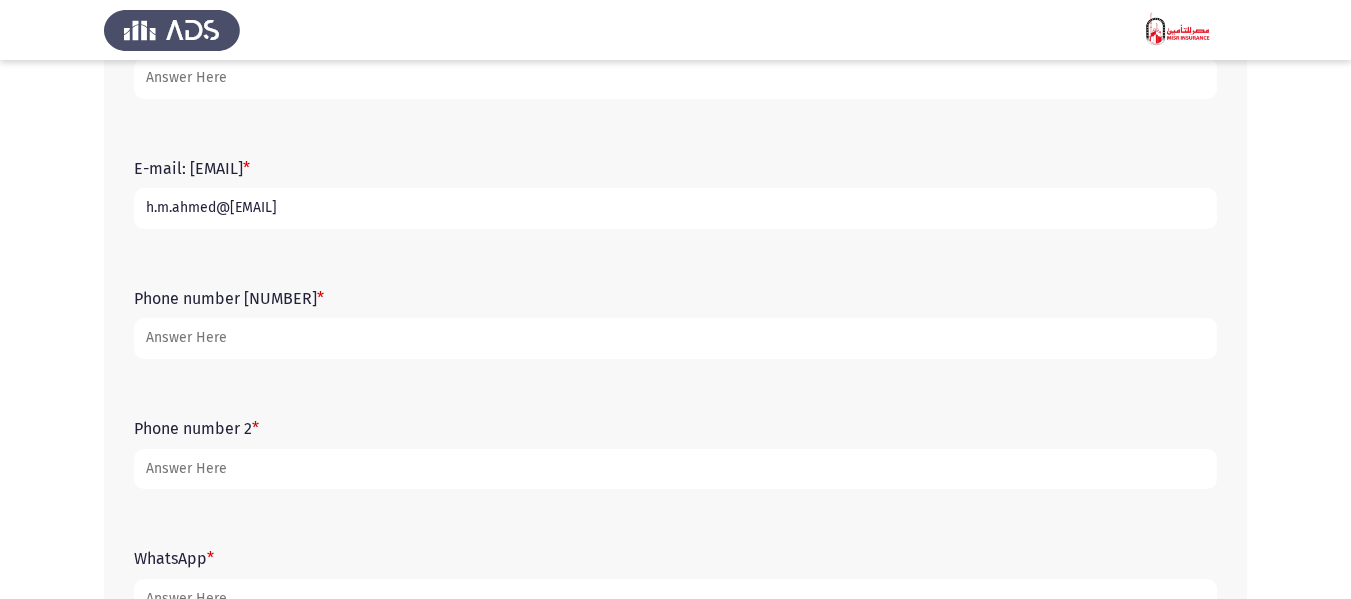 type on "h.m.ahmed@[EMAIL]" 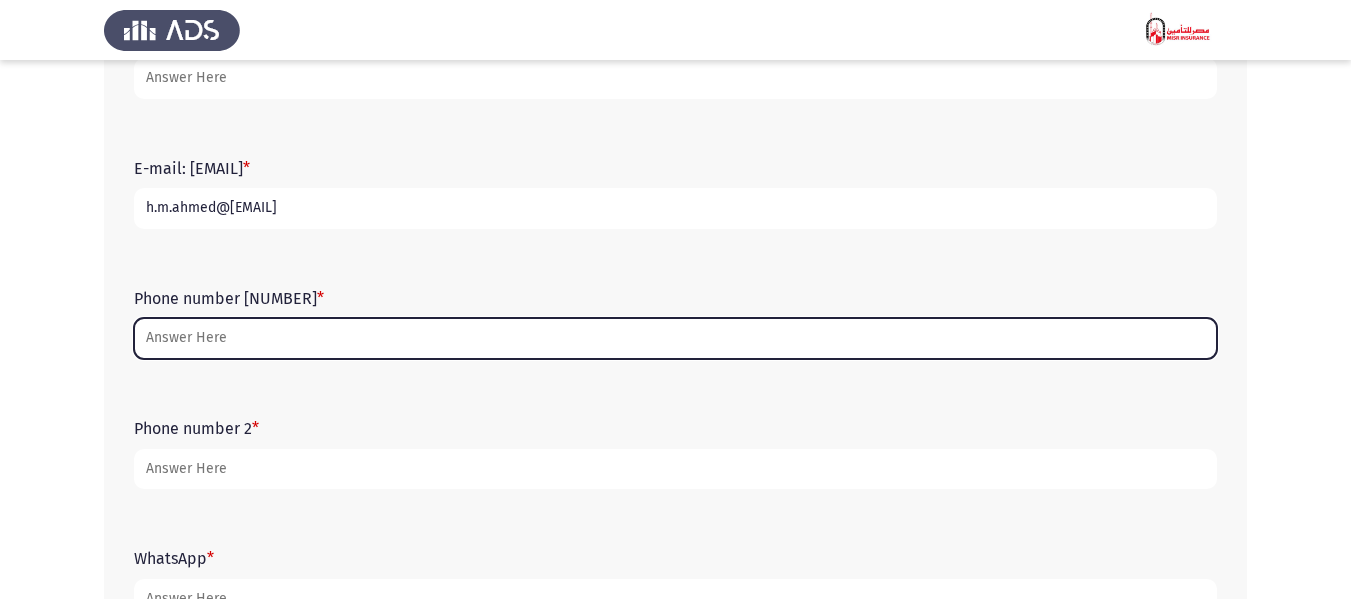click on "Phone number 1 *" at bounding box center [675, 338] 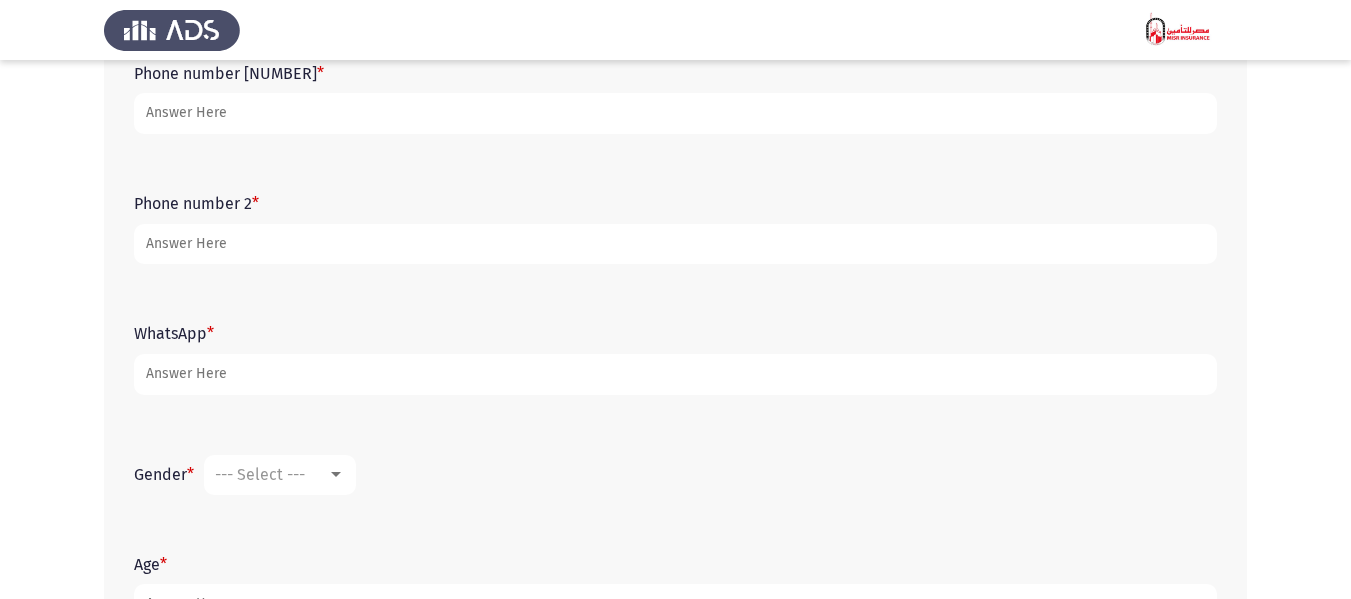 scroll, scrollTop: 481, scrollLeft: 0, axis: vertical 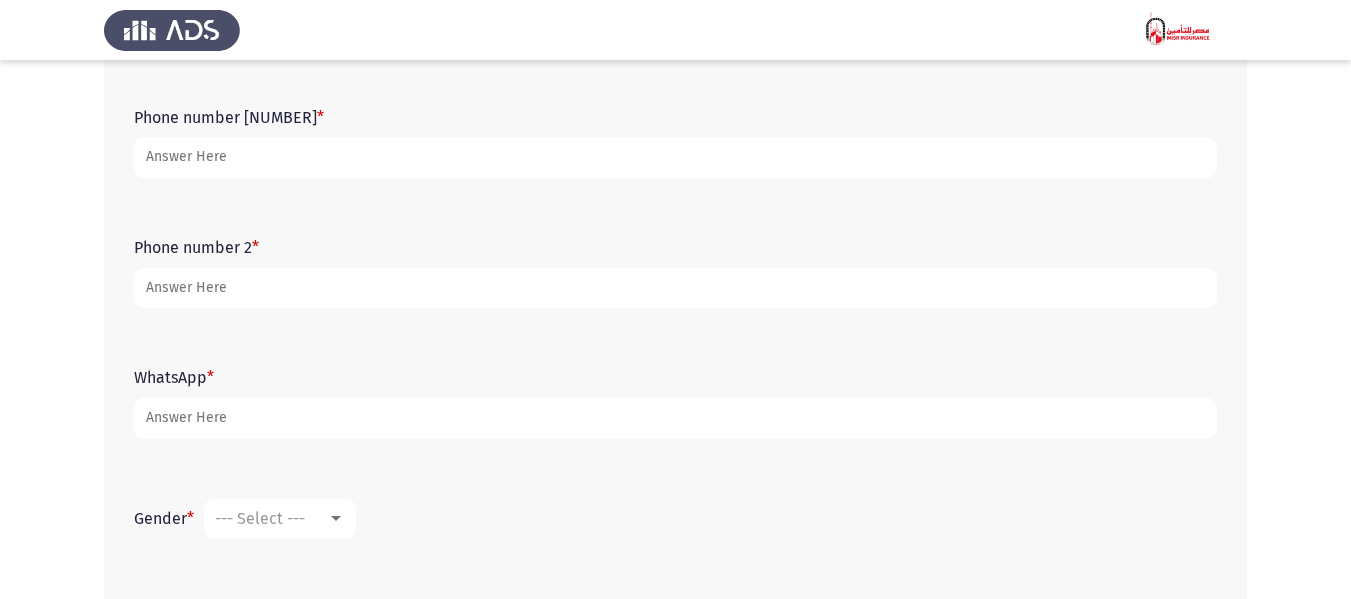 click on "[PHONE]" at bounding box center [675, 157] 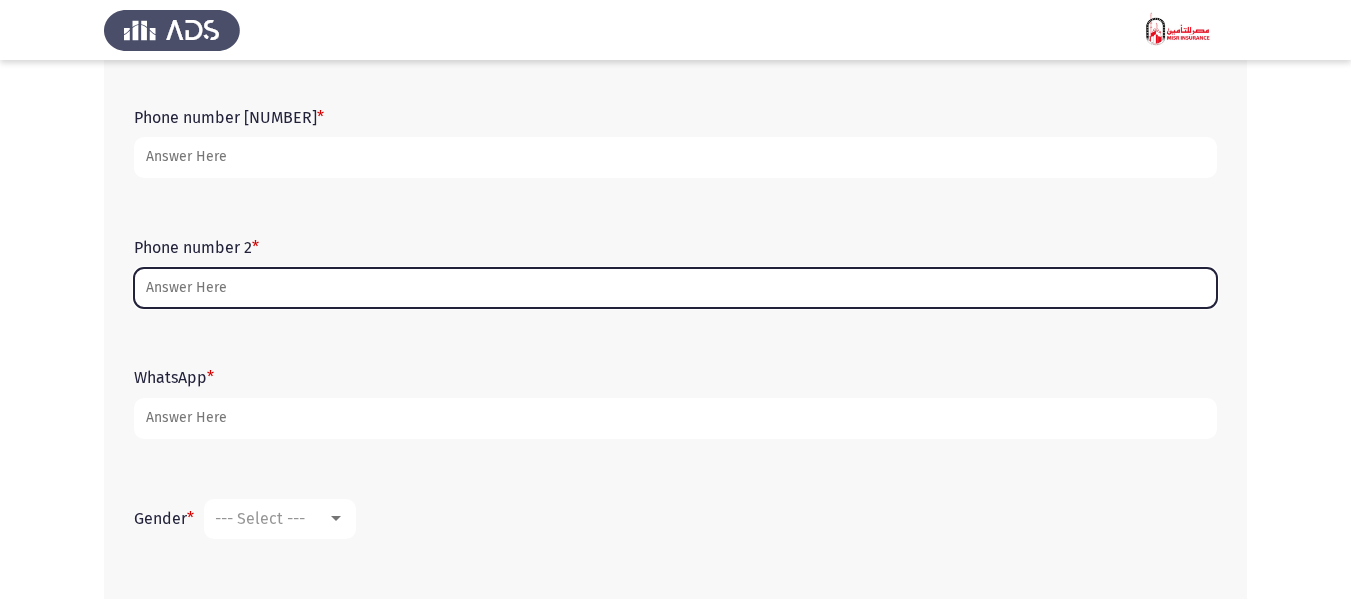 click on "Phone number 2 *" at bounding box center [675, 288] 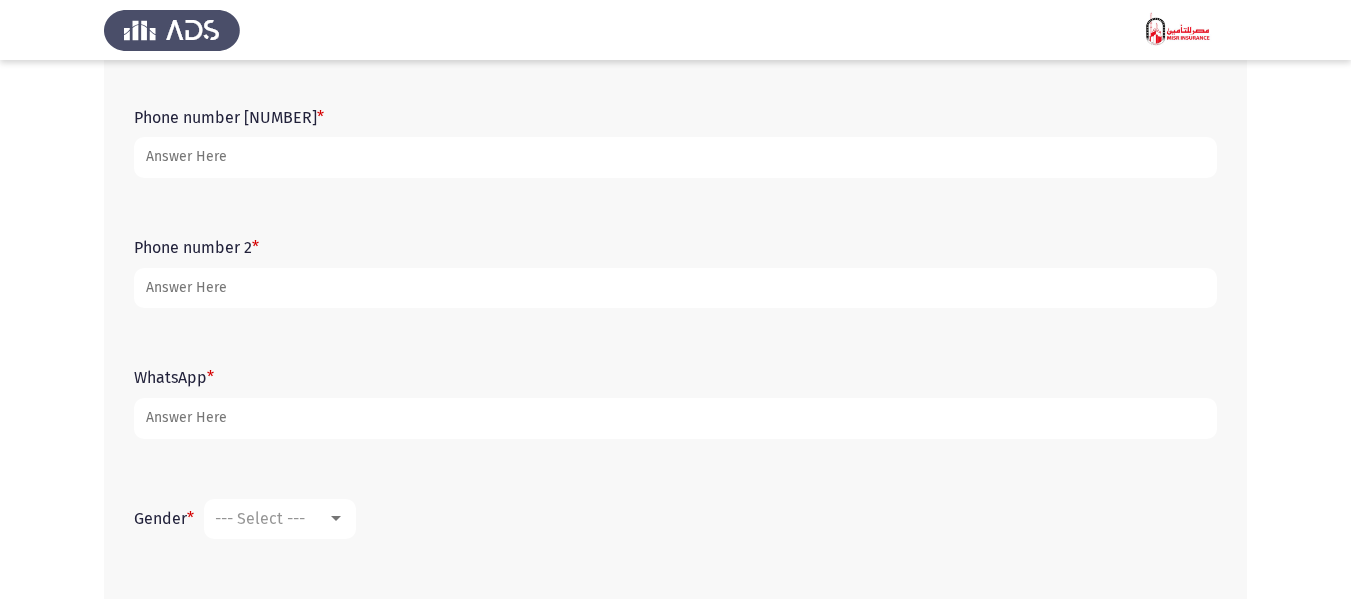 type on "[PHONE]" 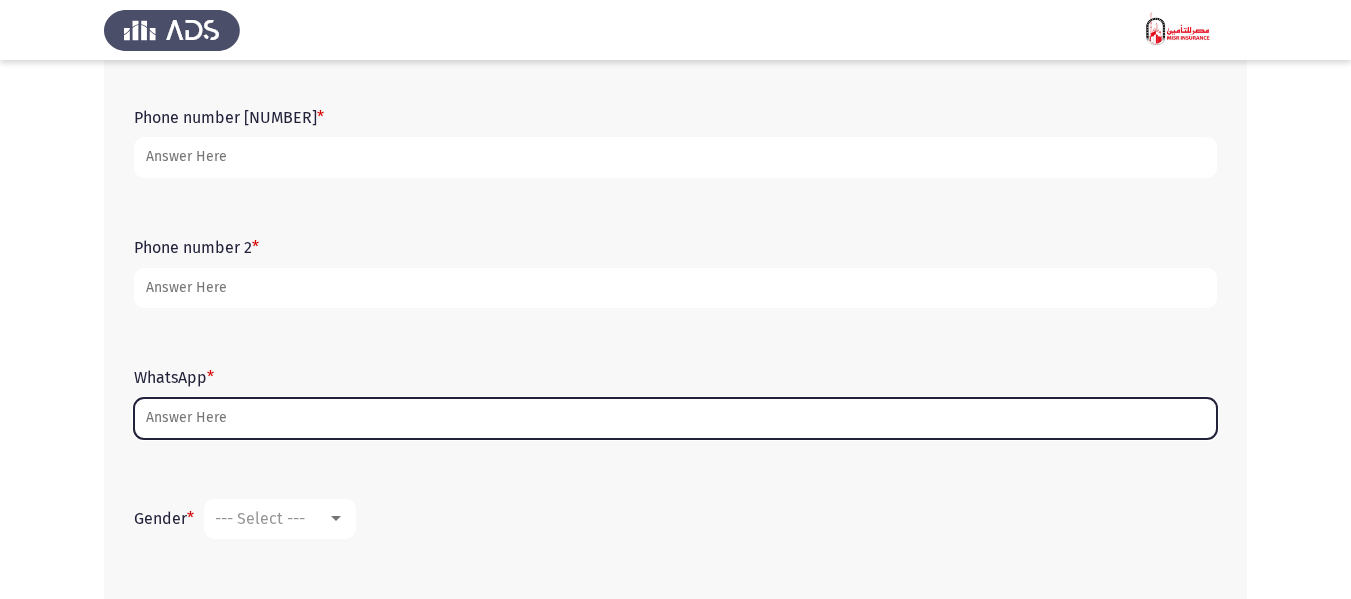 click on "WhatsApp   *" at bounding box center (675, 418) 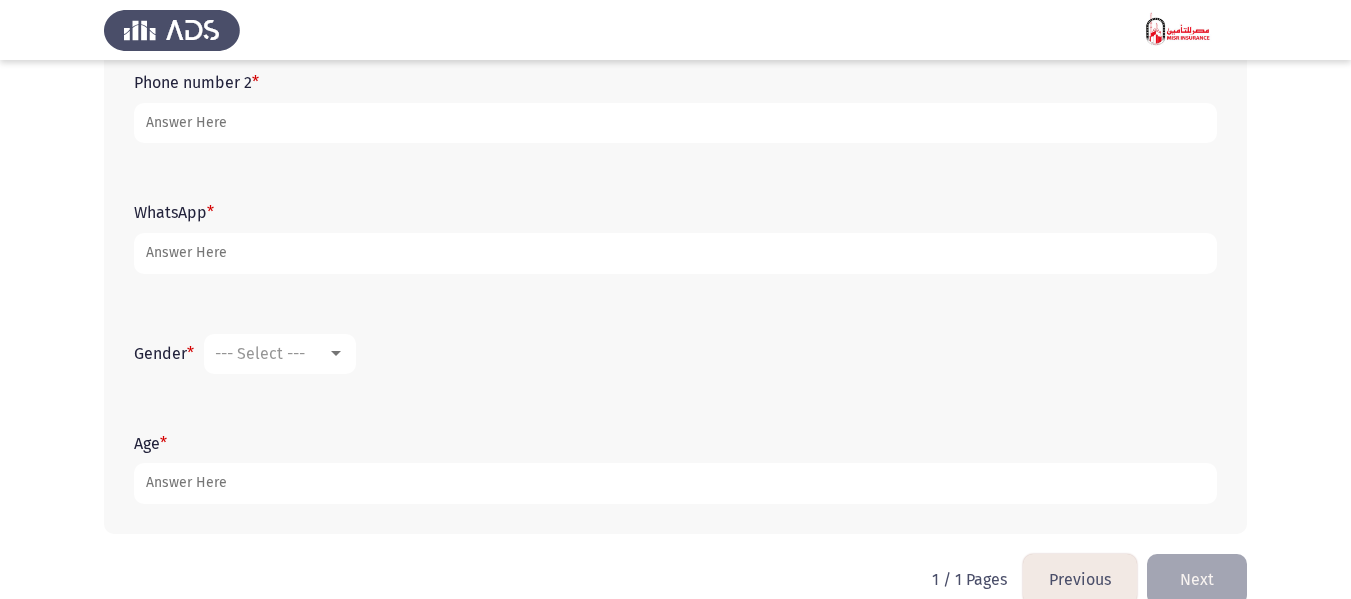 scroll, scrollTop: 681, scrollLeft: 0, axis: vertical 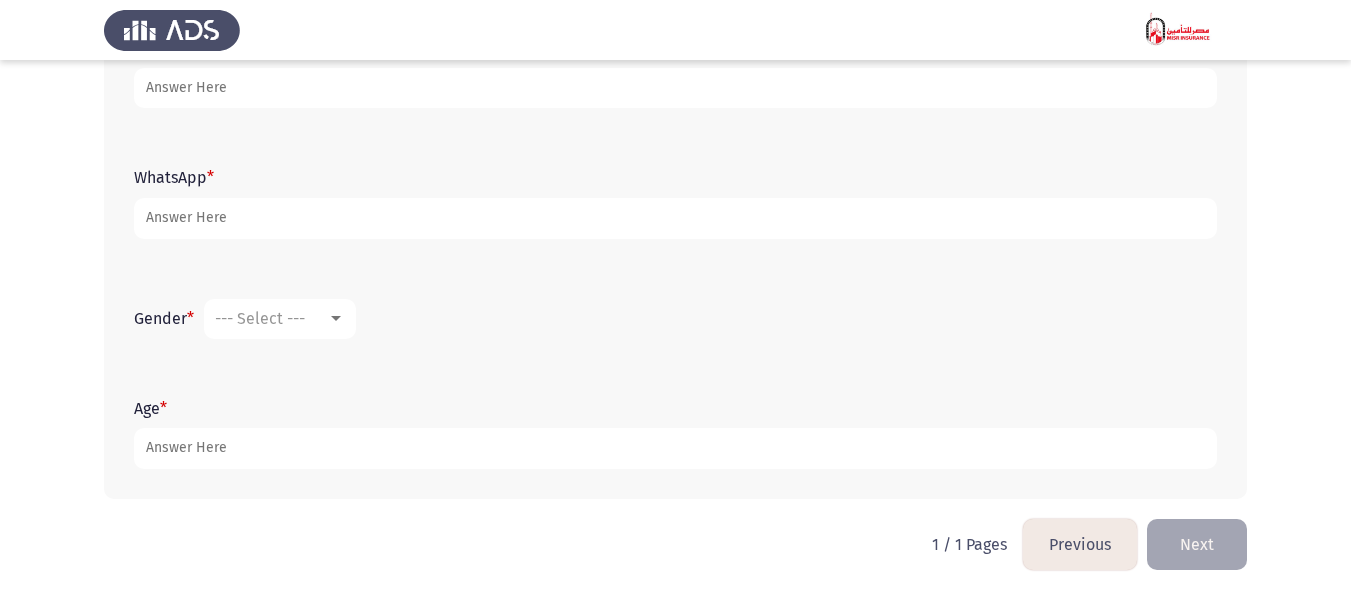 type on "[PHONE]" 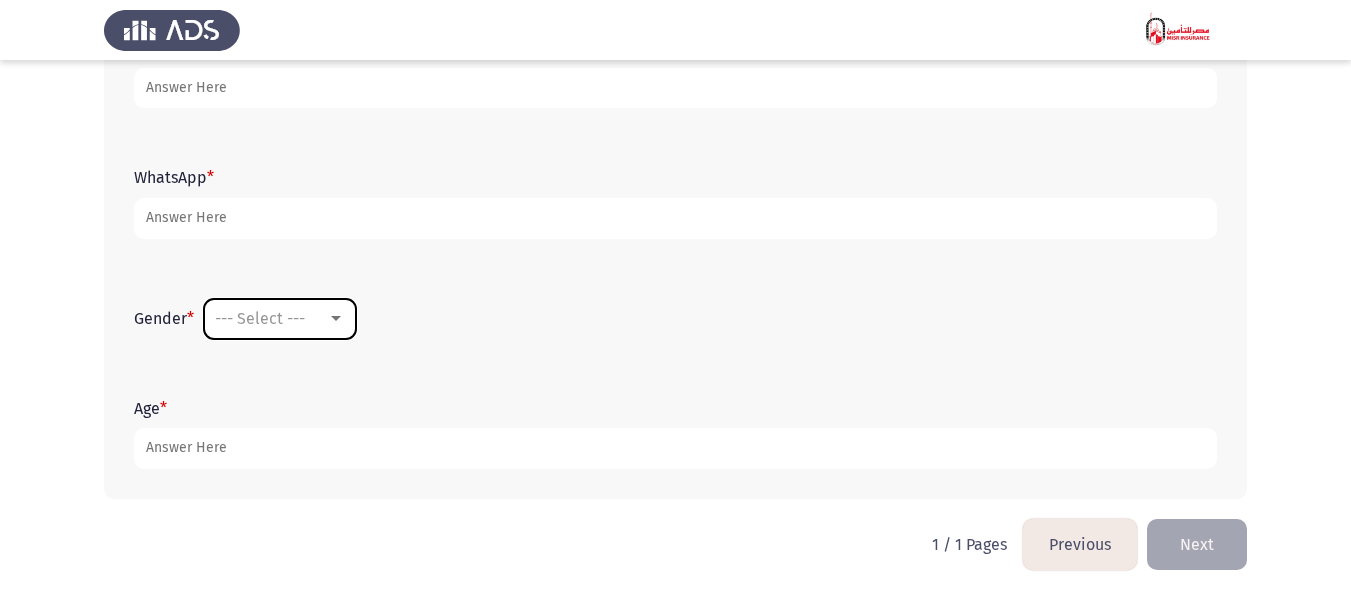 click at bounding box center (336, 319) 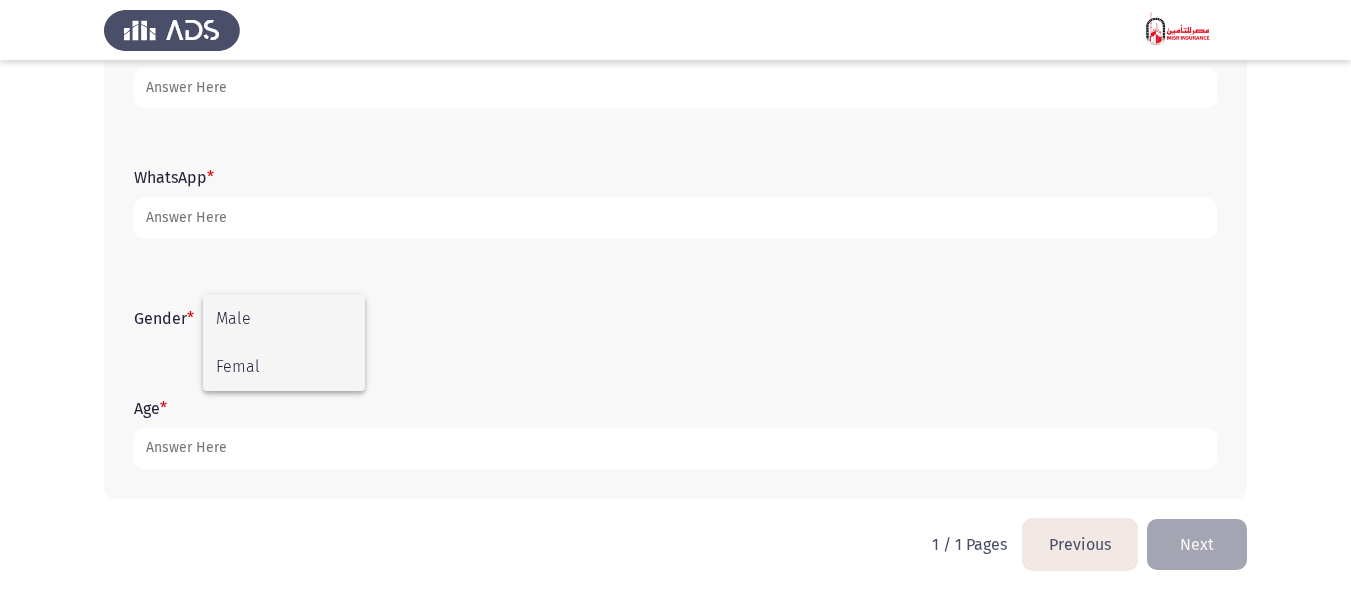 click on "Femal" at bounding box center [284, 367] 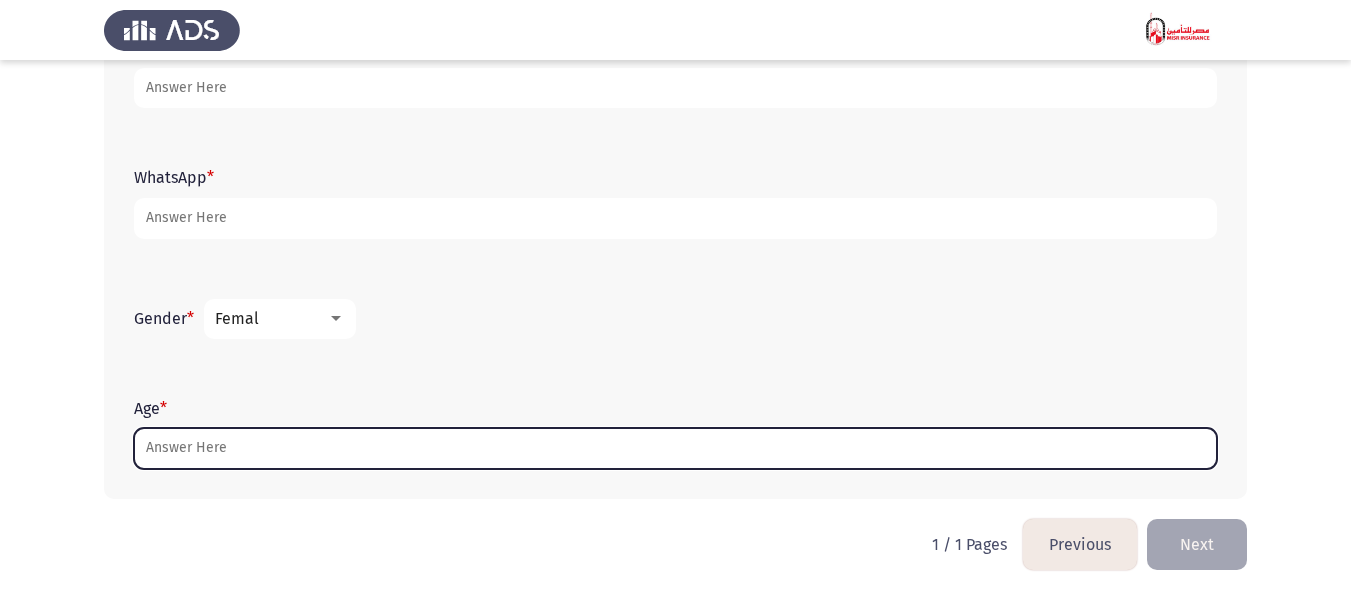 click on "Age   *" at bounding box center (675, 448) 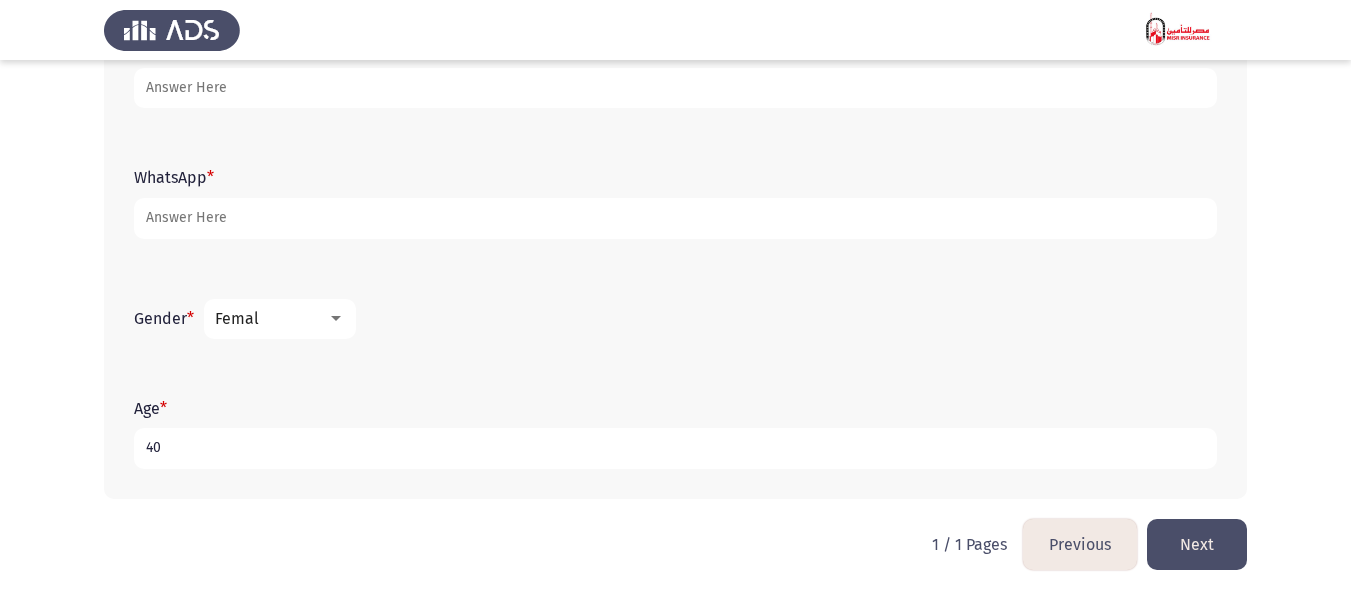 type on "40" 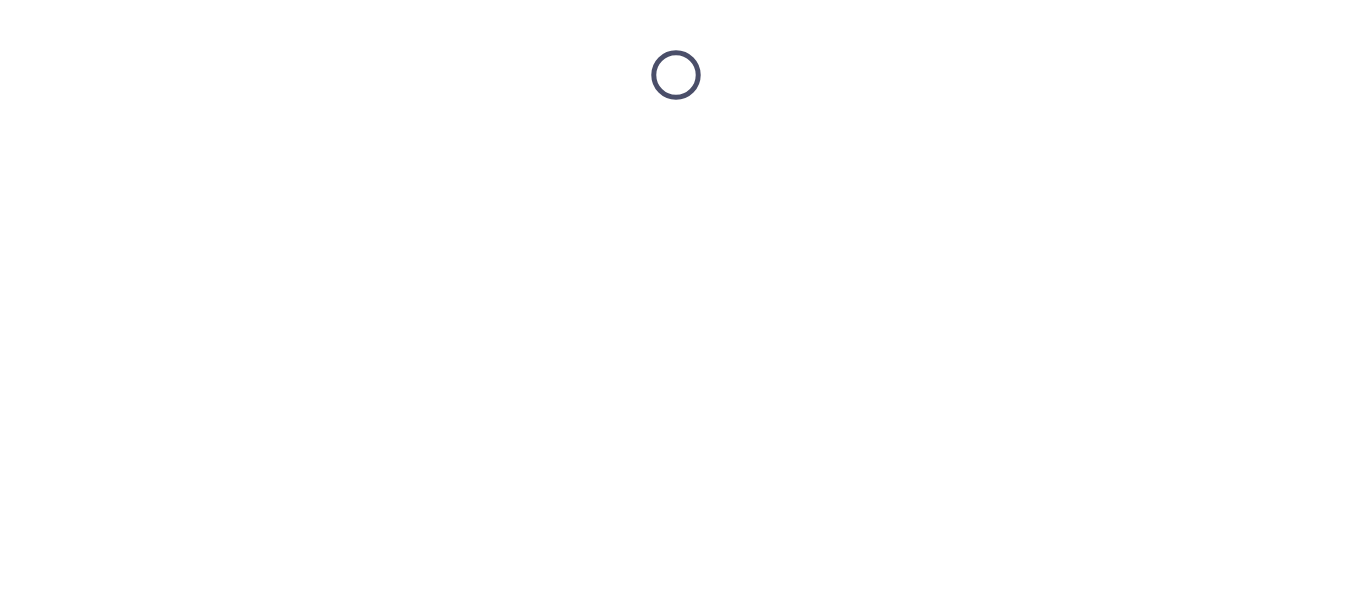 scroll, scrollTop: 0, scrollLeft: 0, axis: both 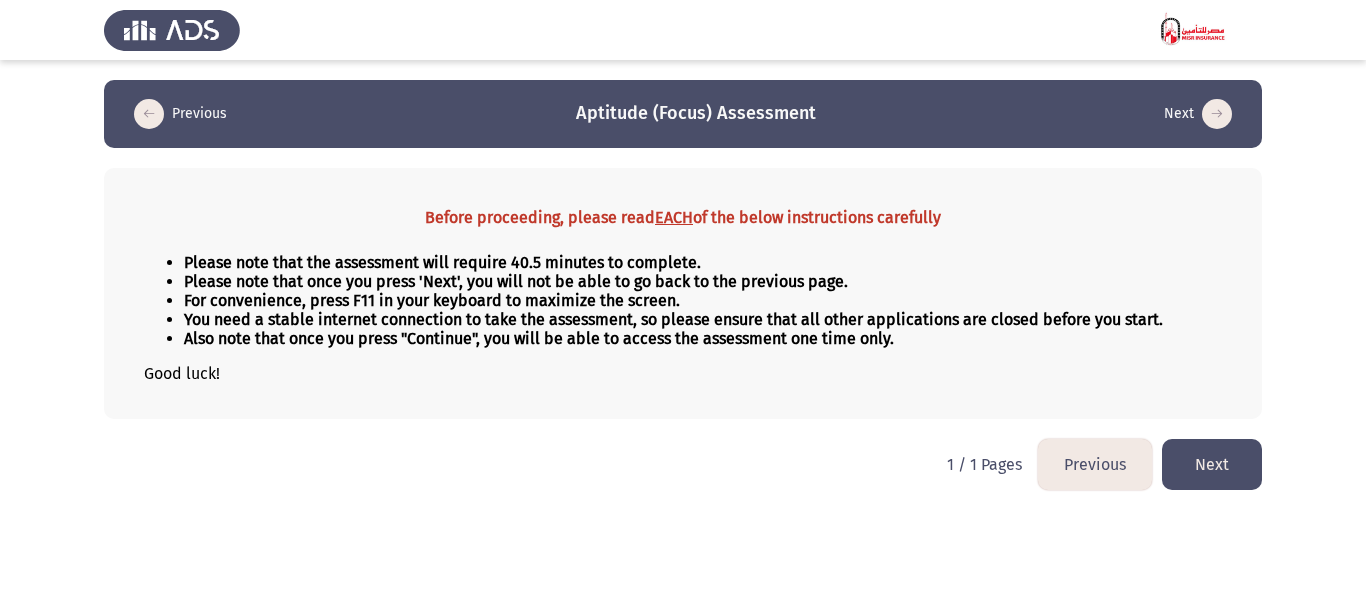 click on "Next" 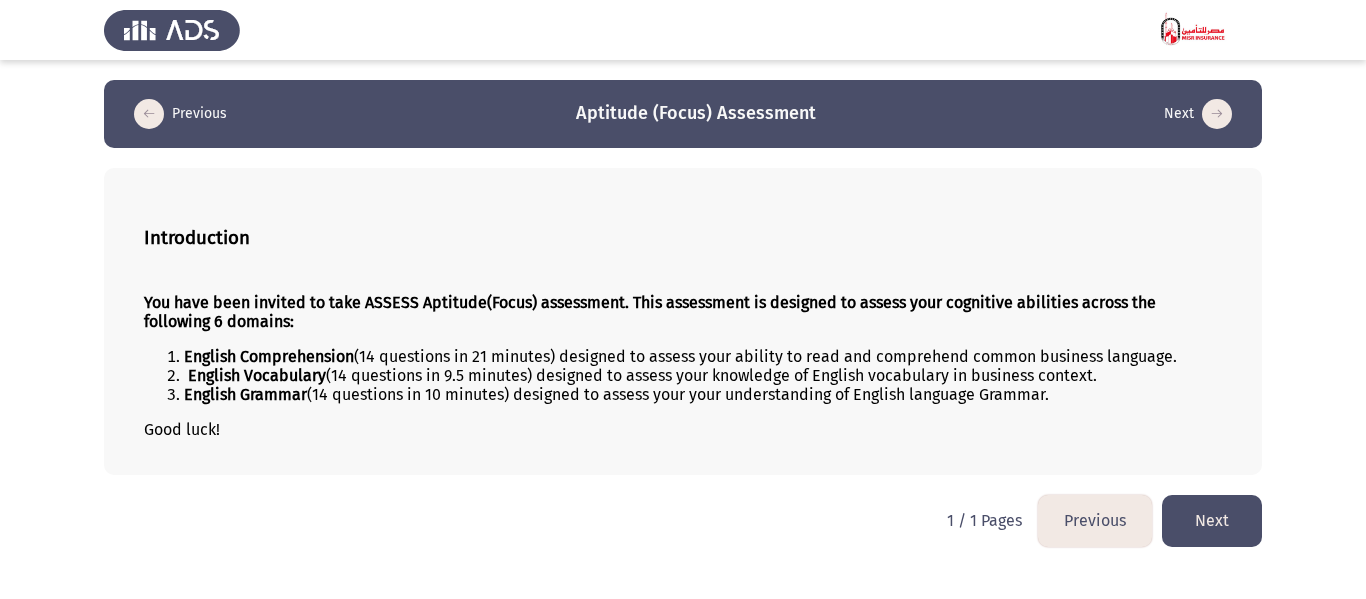 click on "Next" 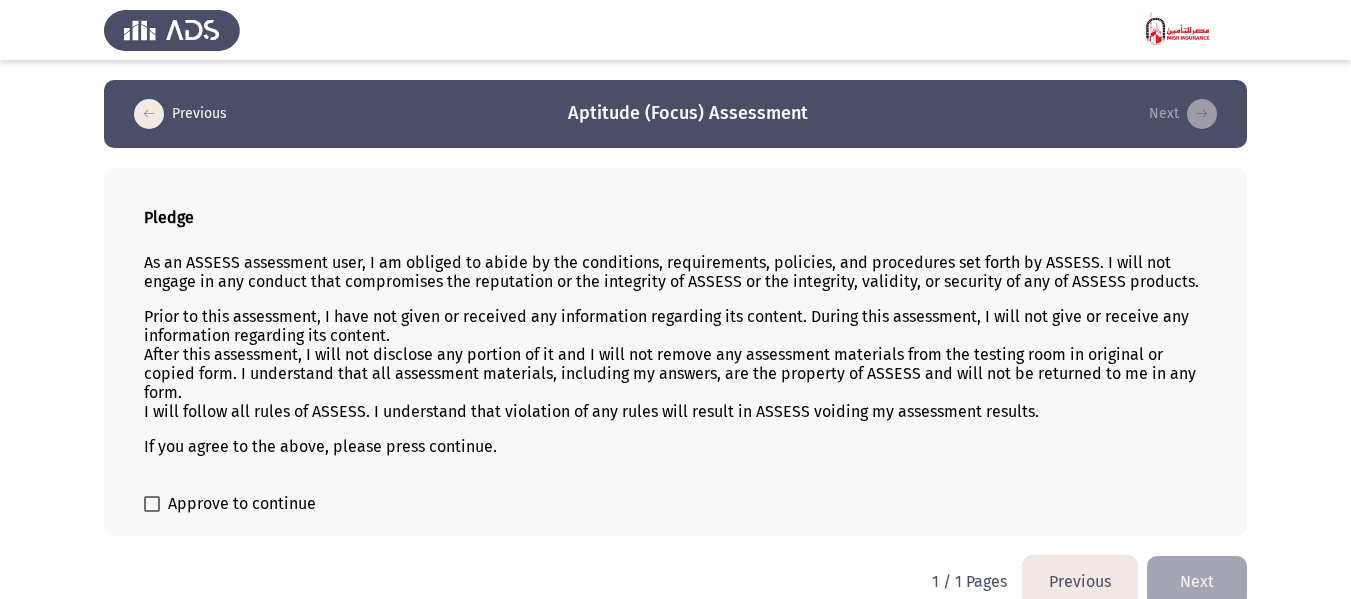 scroll, scrollTop: 28, scrollLeft: 0, axis: vertical 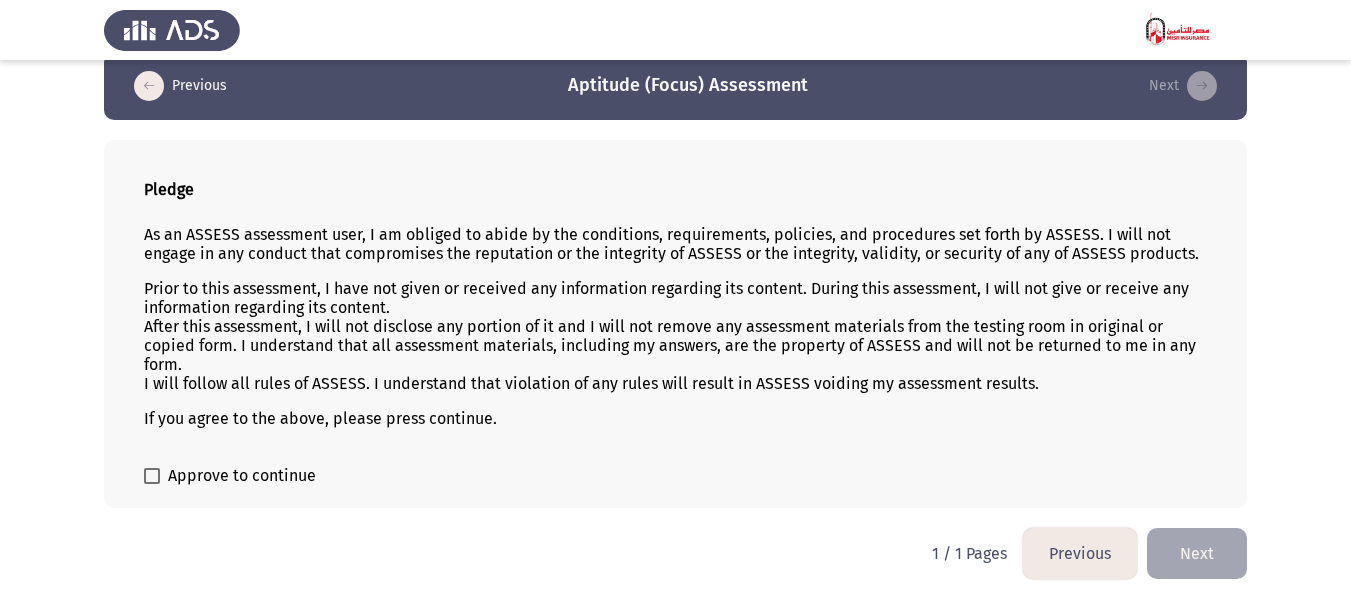 click on "Approve to continue" at bounding box center (242, 476) 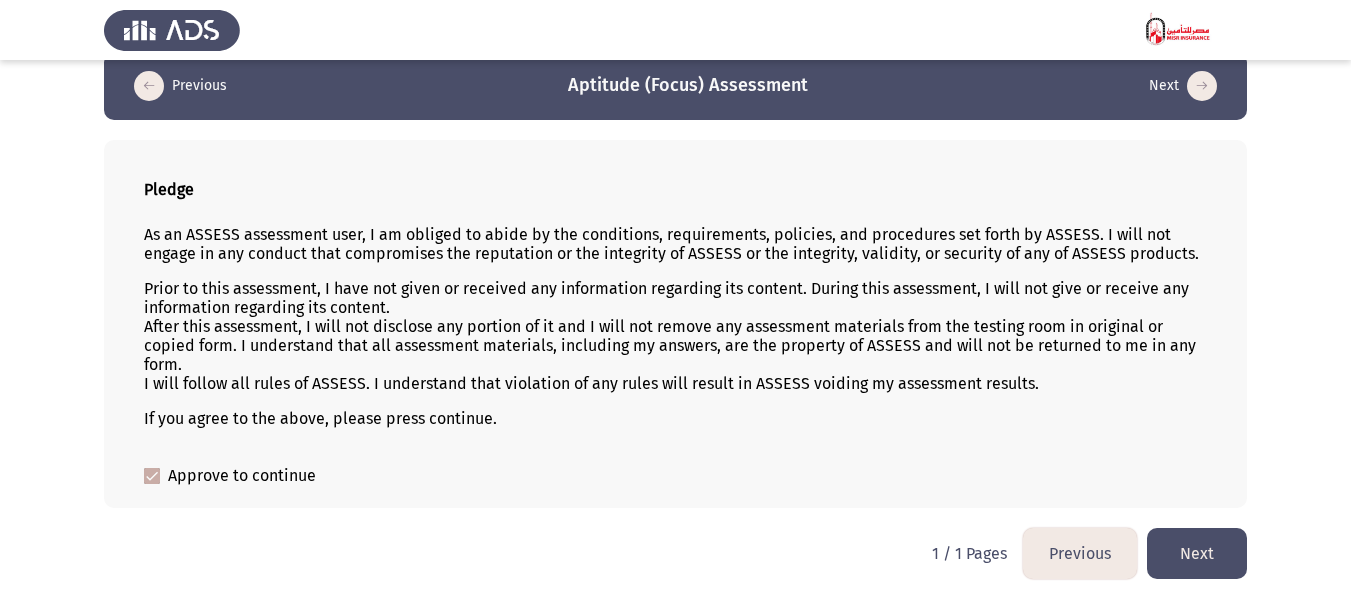click on "Next" 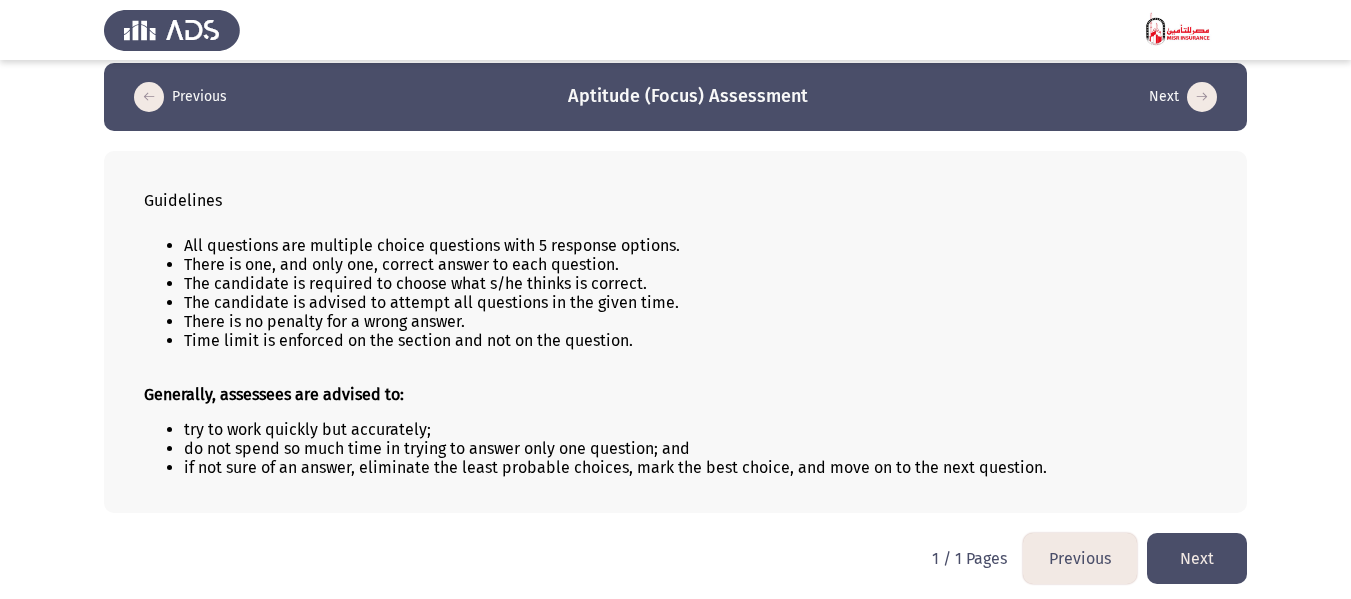 scroll, scrollTop: 22, scrollLeft: 0, axis: vertical 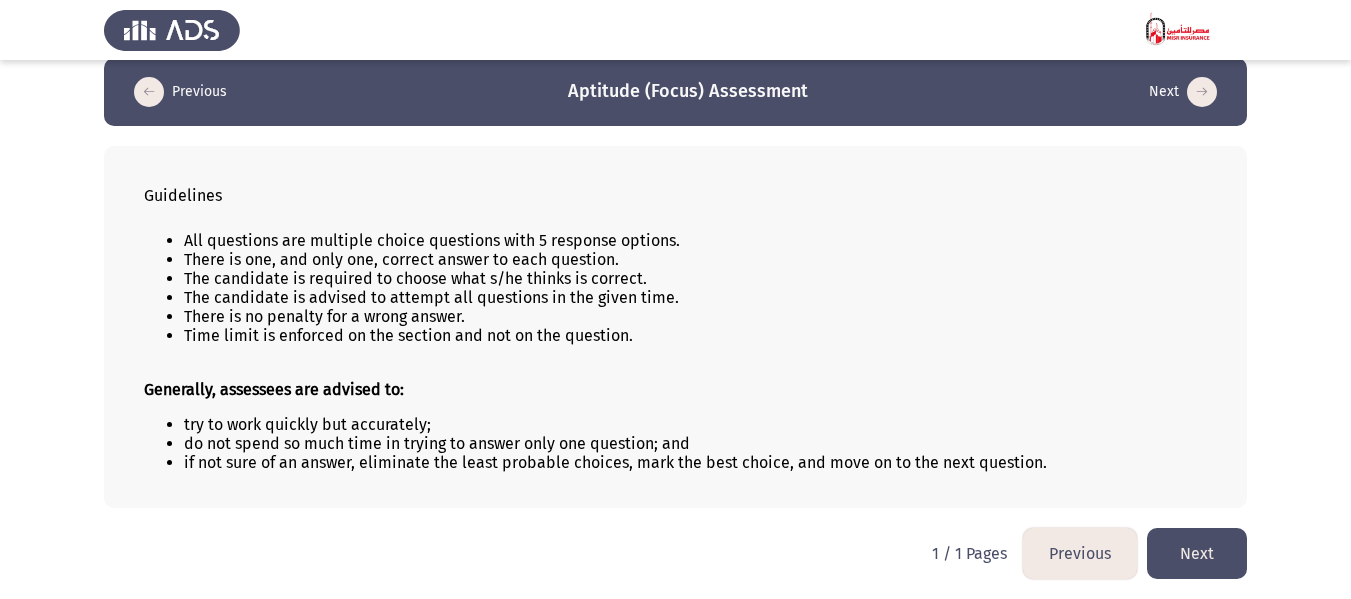 click on "Next" 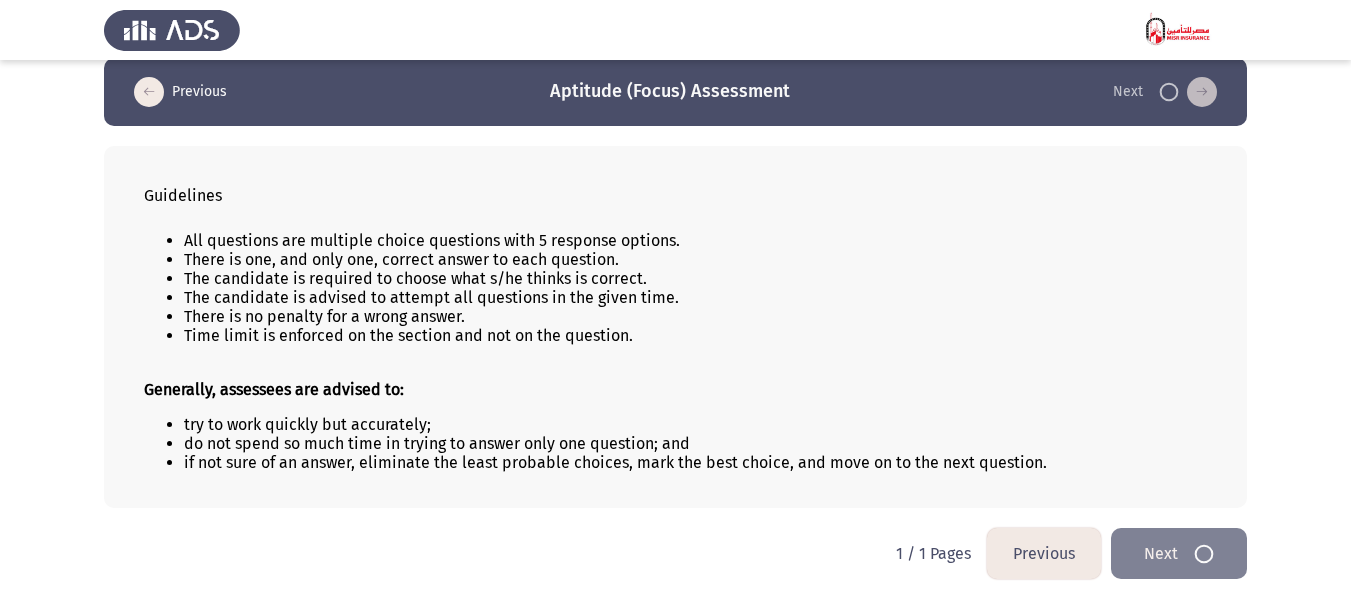 scroll, scrollTop: 0, scrollLeft: 0, axis: both 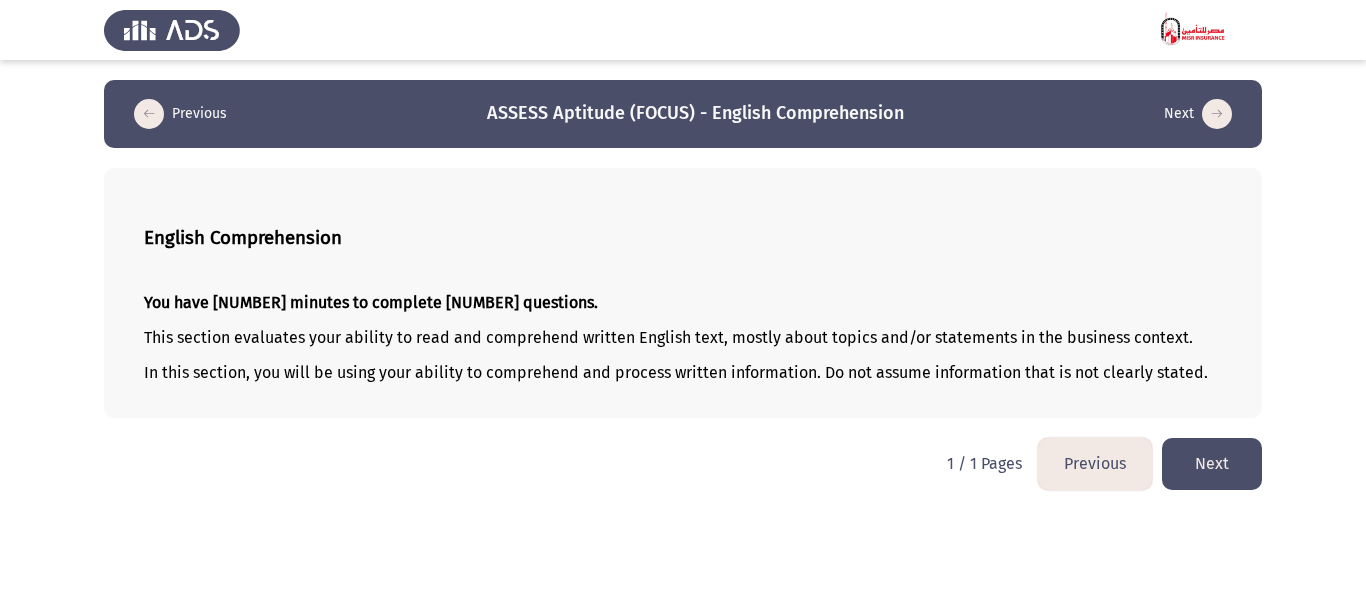 click on "Next" 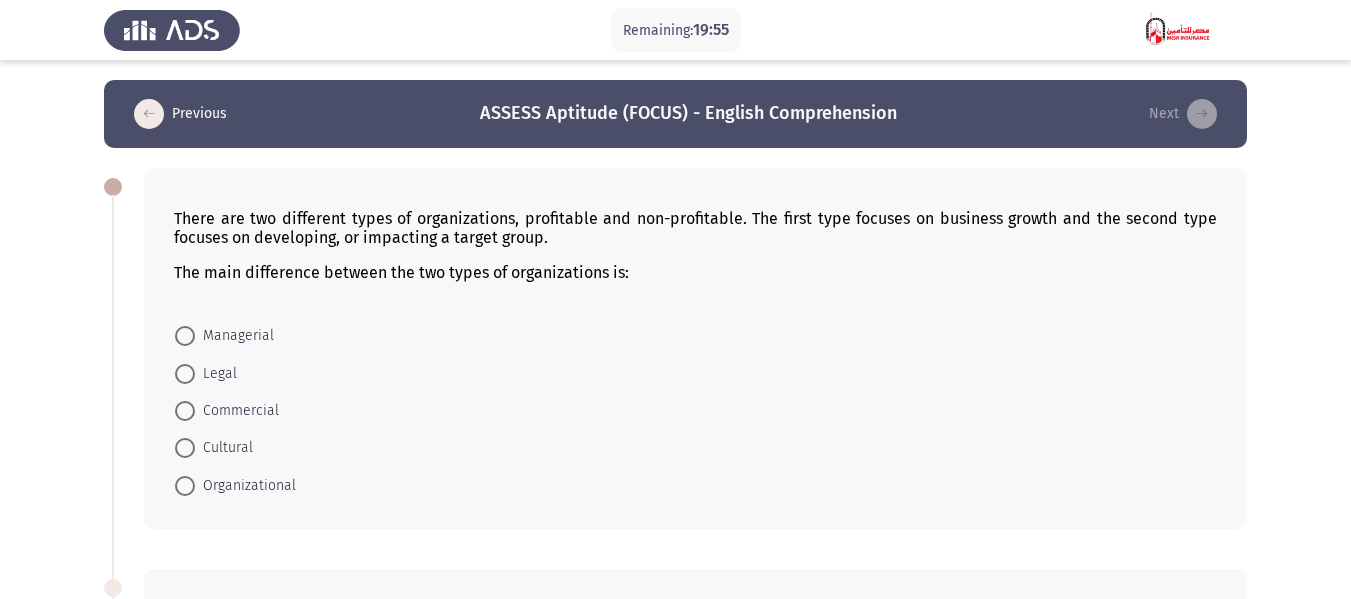 click at bounding box center (185, 411) 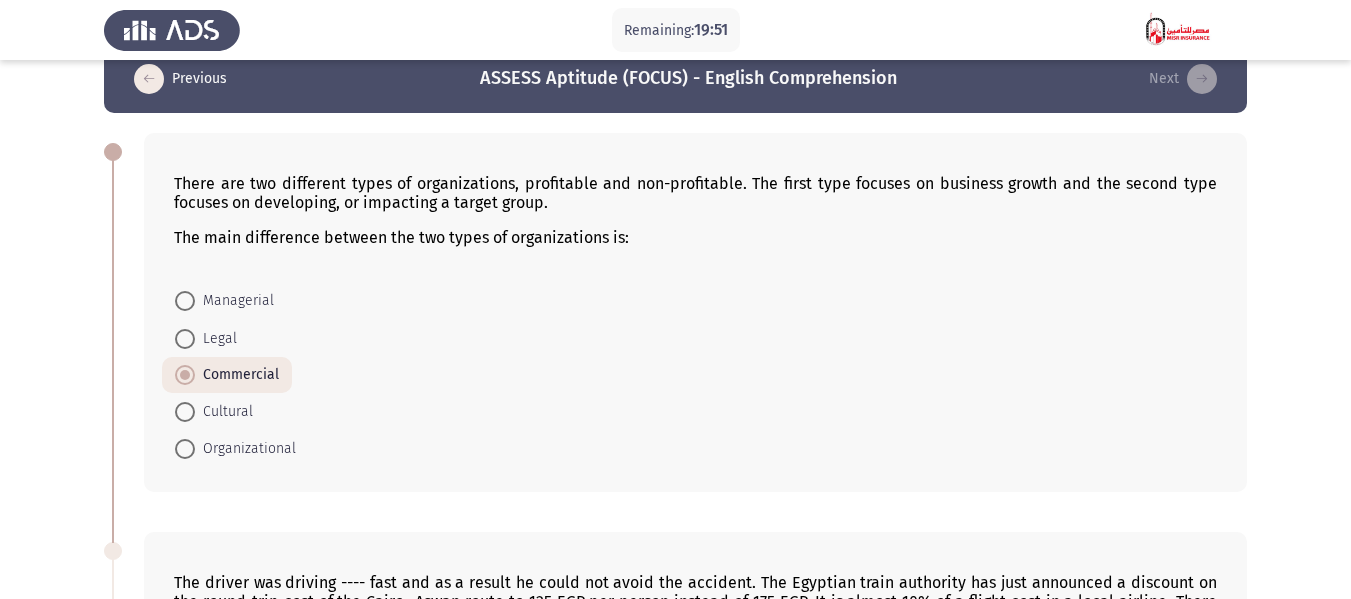 scroll, scrollTop: 0, scrollLeft: 0, axis: both 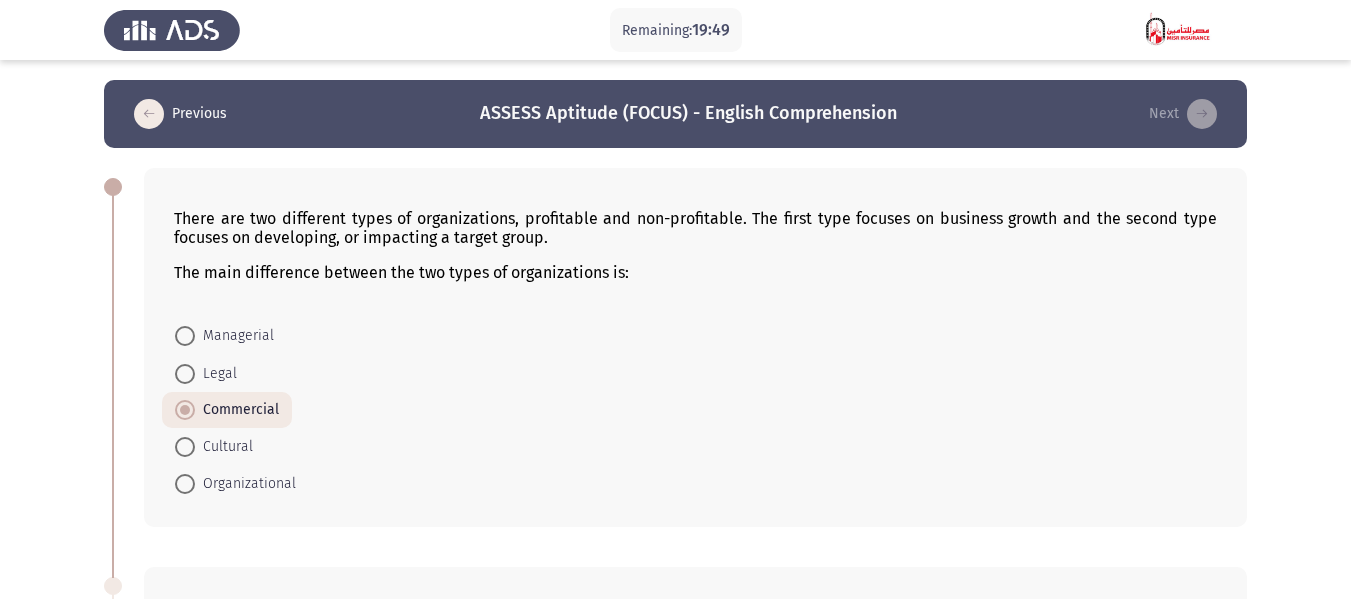 click on "Managerial" at bounding box center [234, 336] 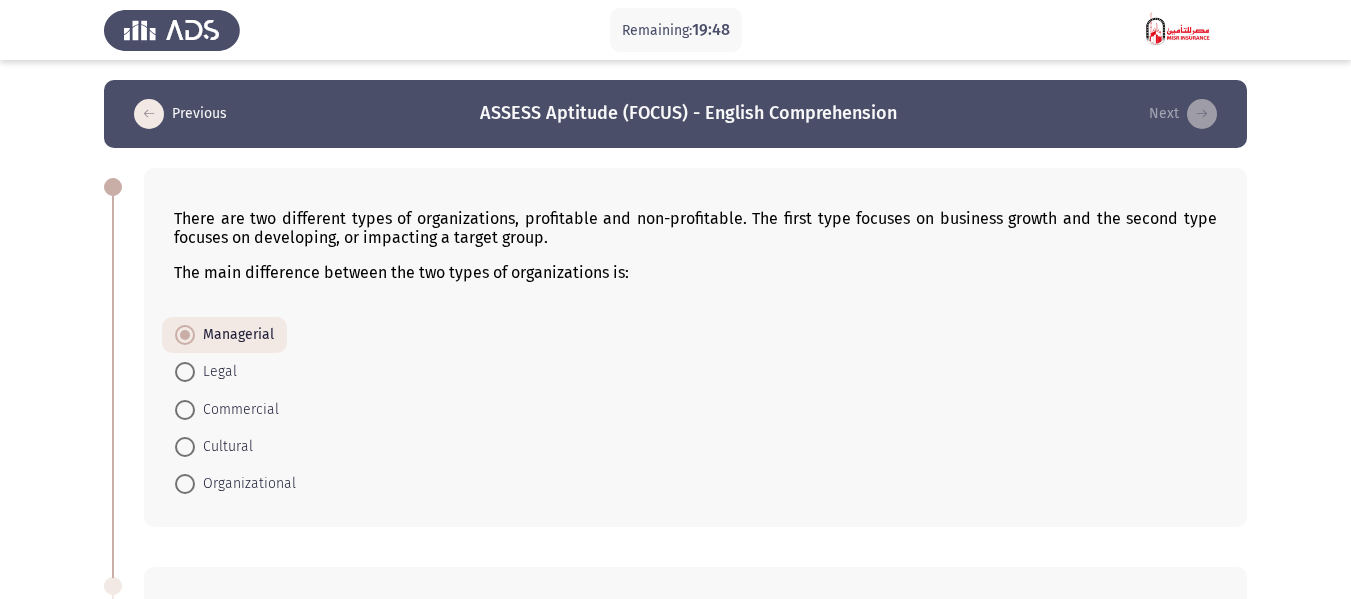 click at bounding box center (185, 410) 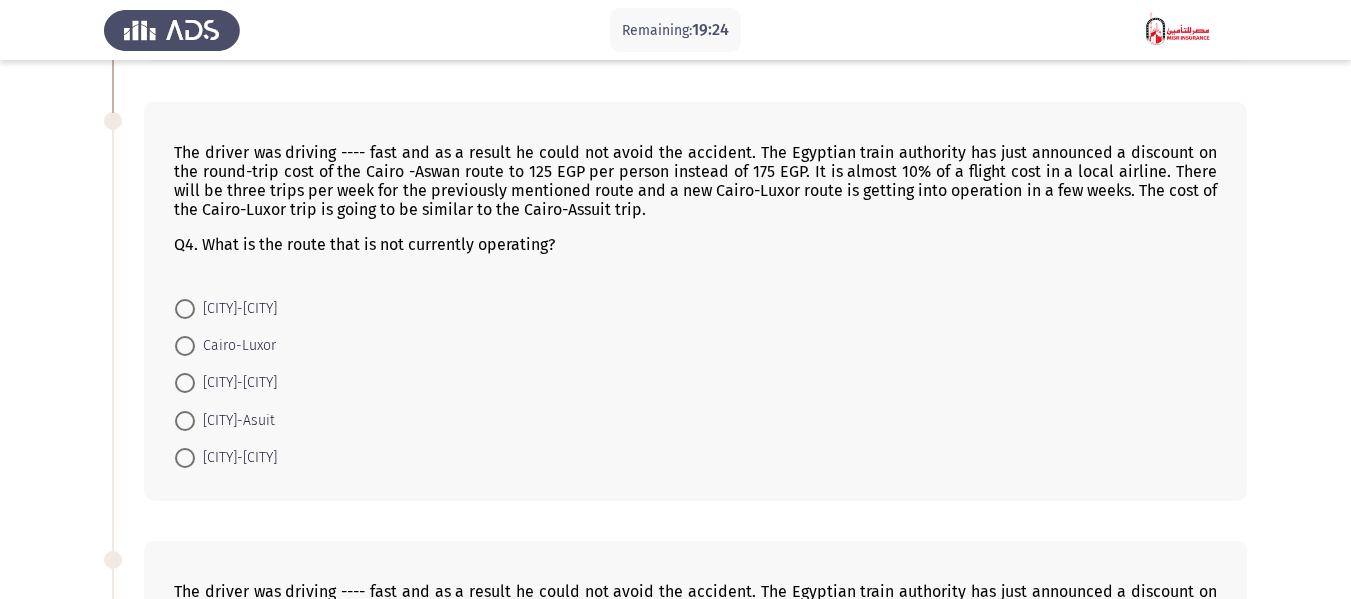 scroll, scrollTop: 500, scrollLeft: 0, axis: vertical 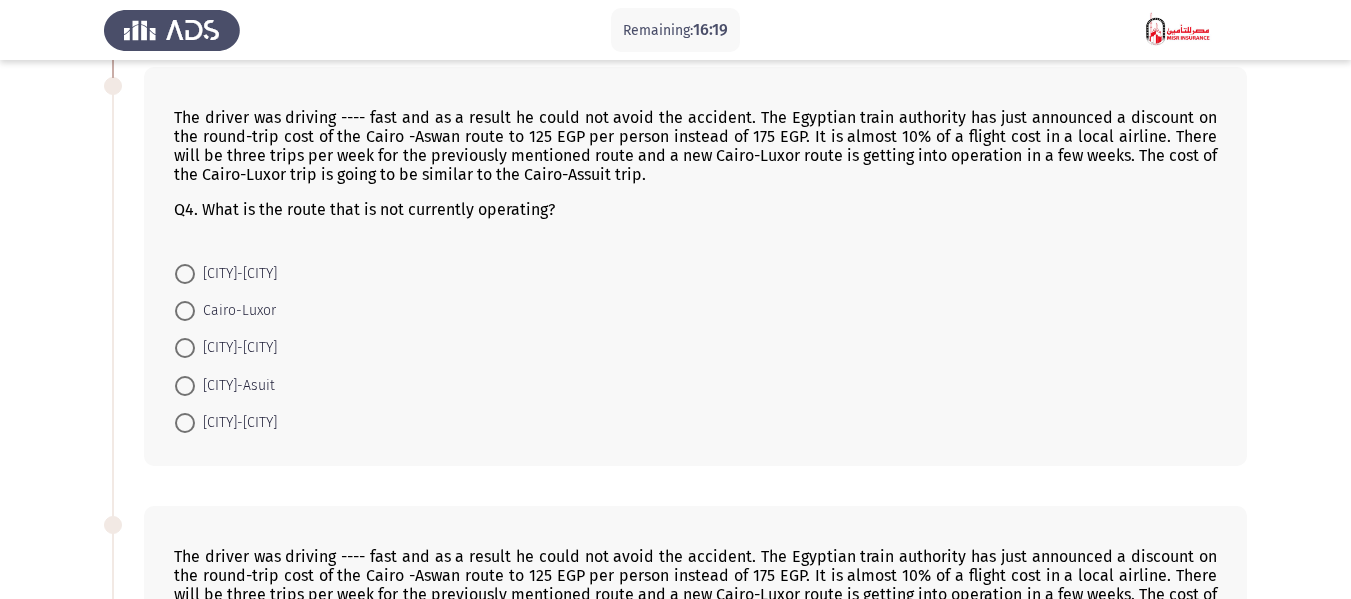 click on "[LOCATION]" at bounding box center [236, 423] 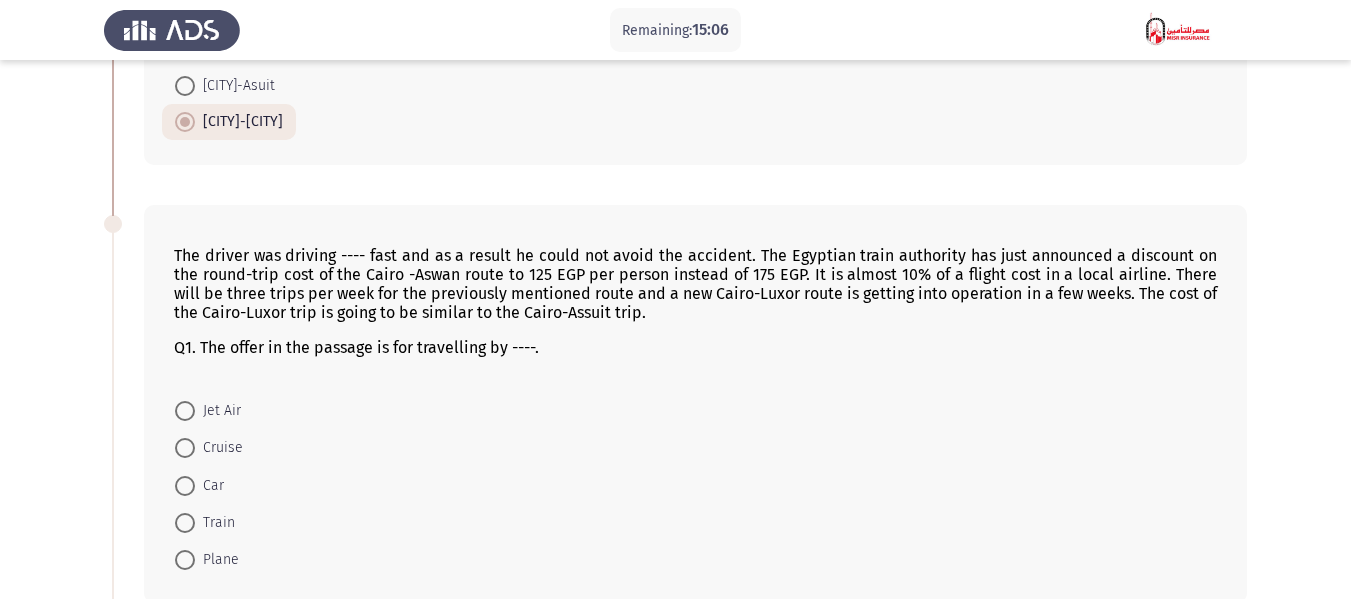 scroll, scrollTop: 900, scrollLeft: 0, axis: vertical 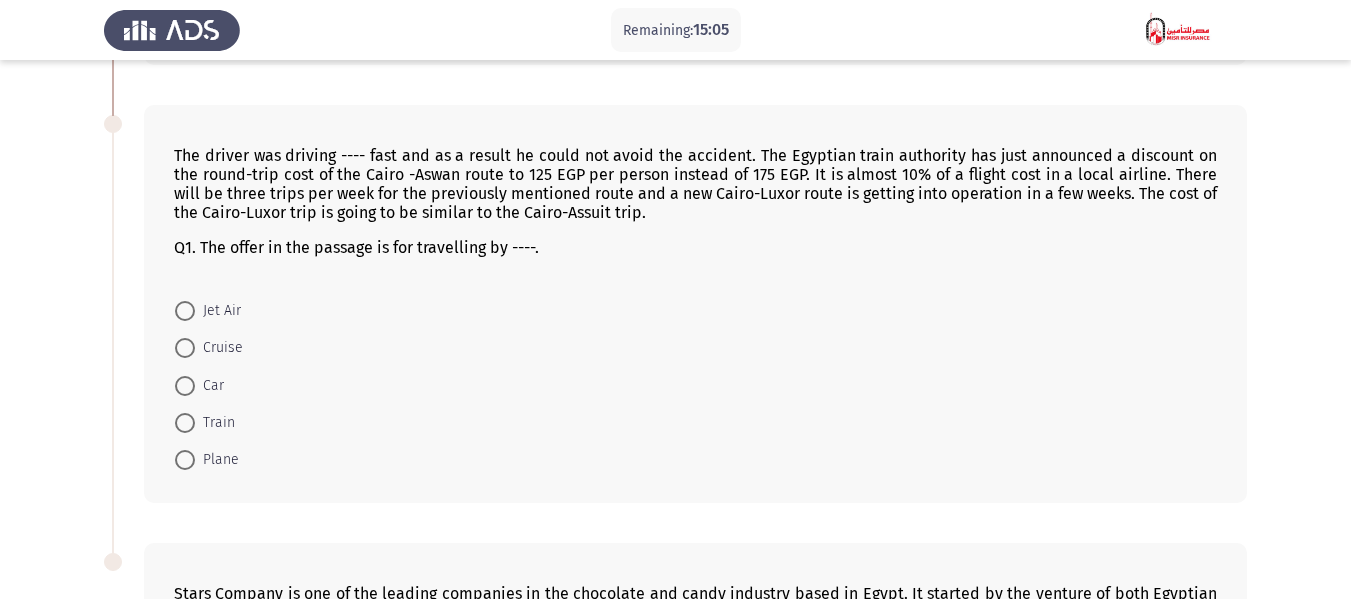 drag, startPoint x: 218, startPoint y: 420, endPoint x: 250, endPoint y: 421, distance: 32.01562 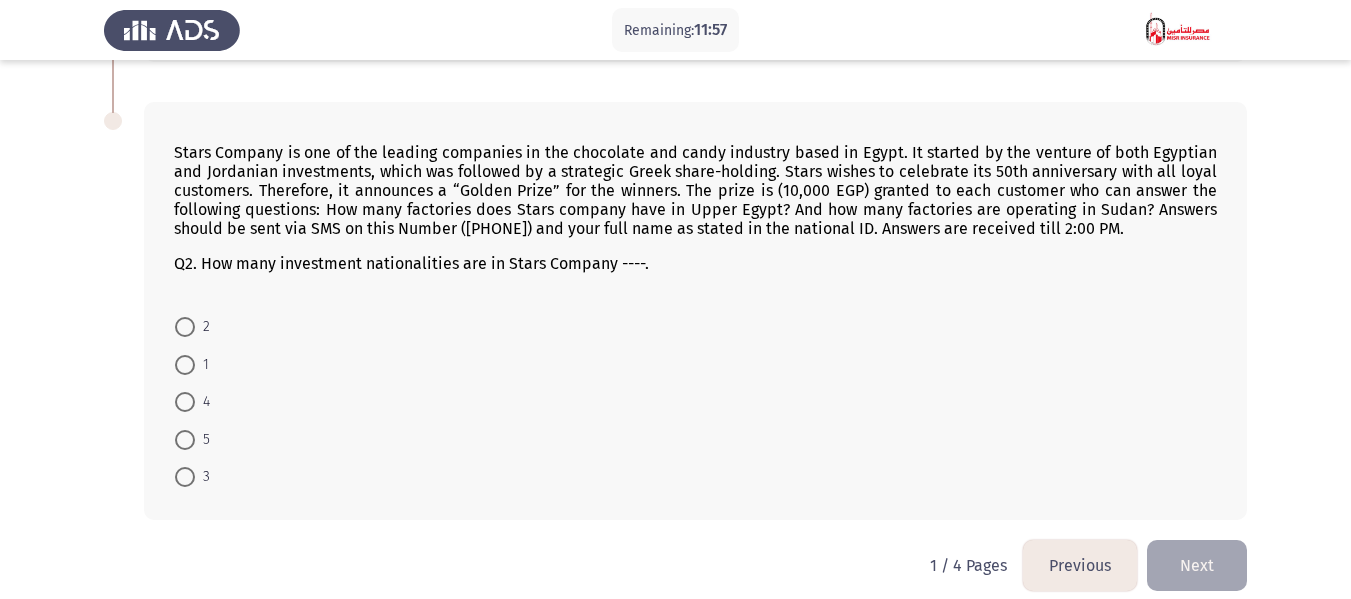 scroll, scrollTop: 1361, scrollLeft: 0, axis: vertical 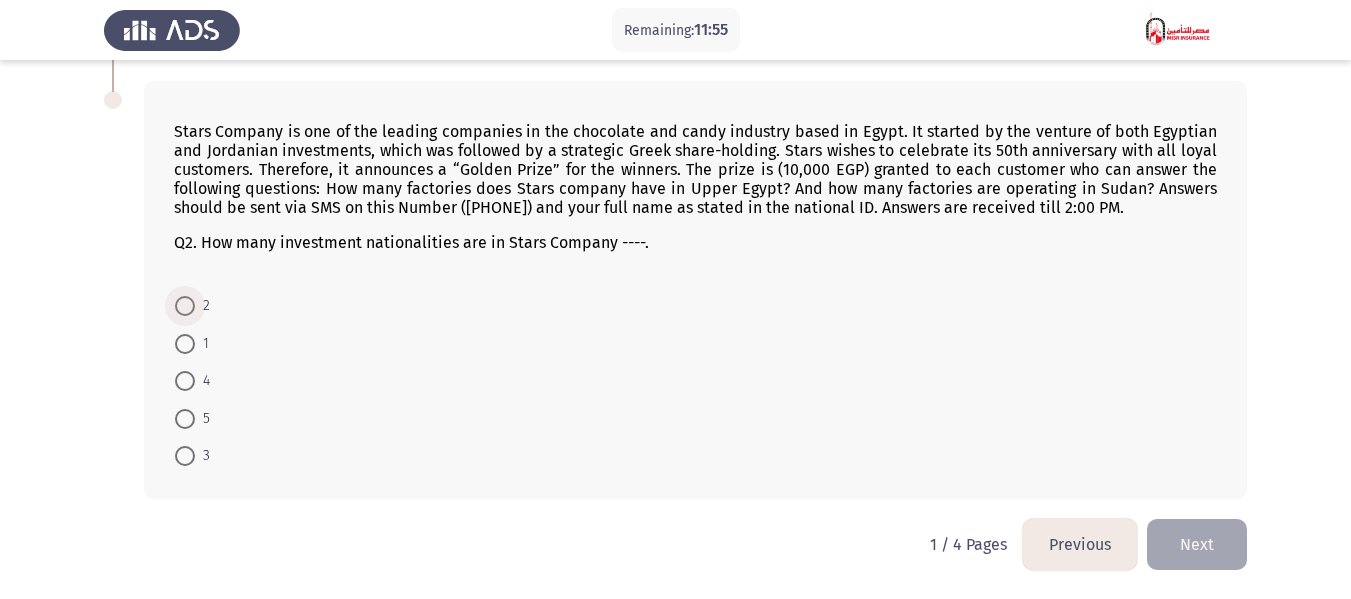click at bounding box center (185, 306) 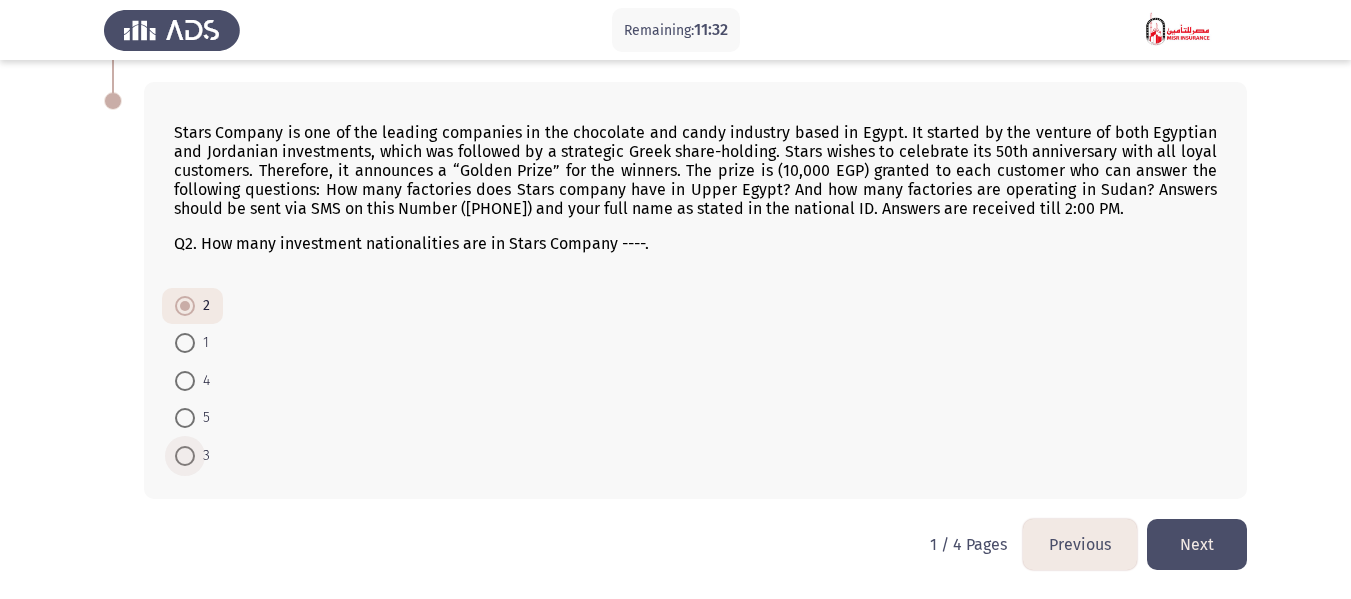 click on "3" at bounding box center [202, 456] 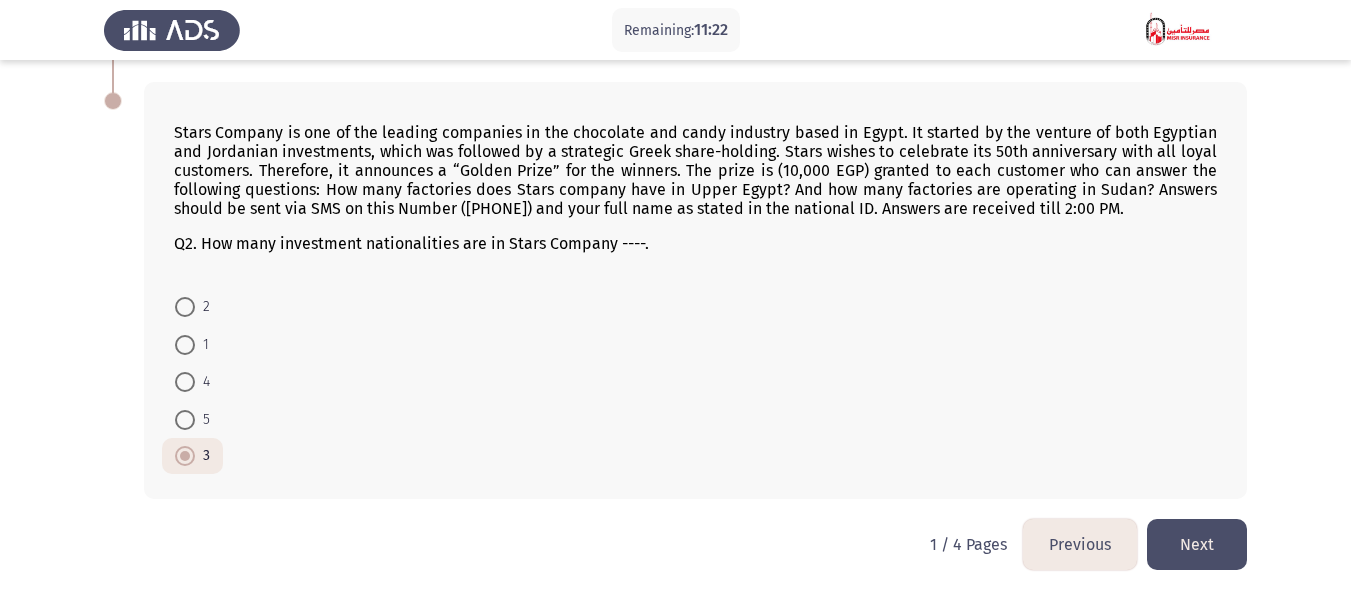 click on "Next" 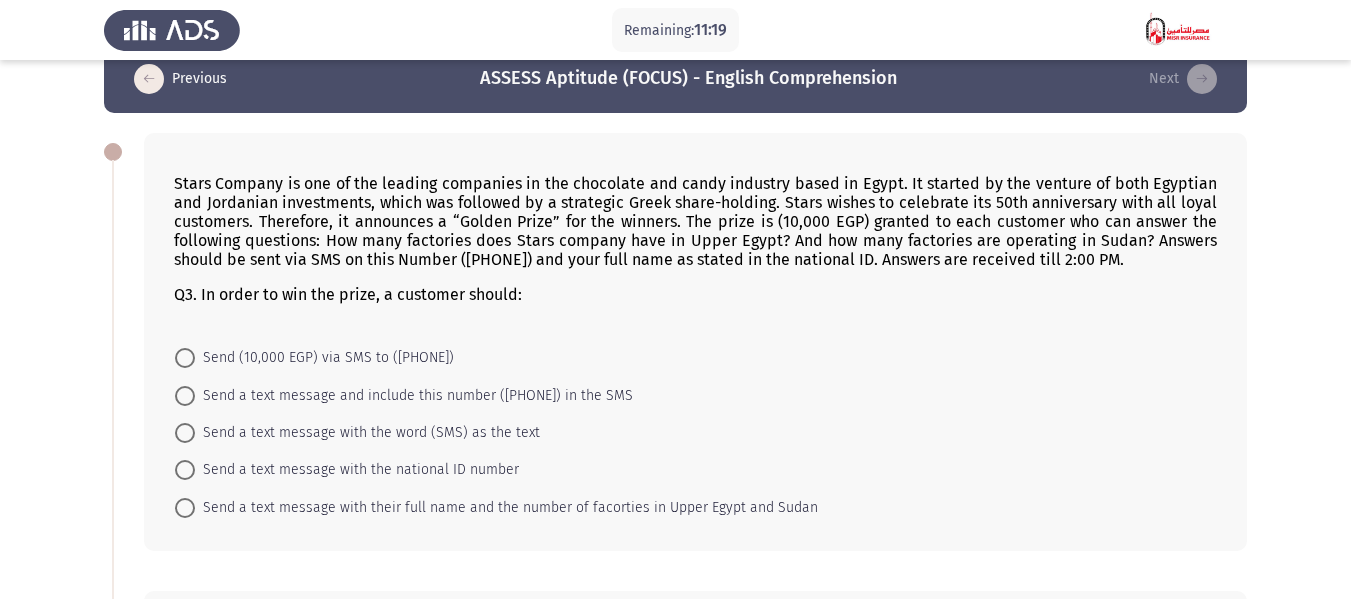 scroll, scrollTop: 0, scrollLeft: 0, axis: both 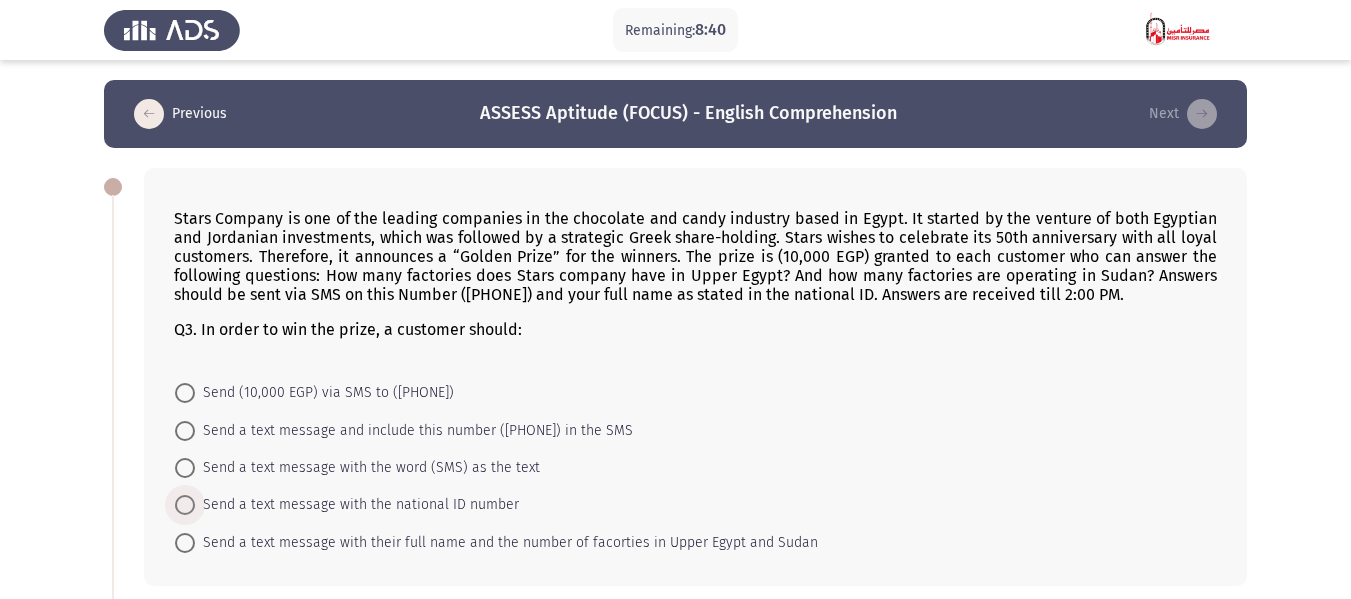 click at bounding box center (185, 505) 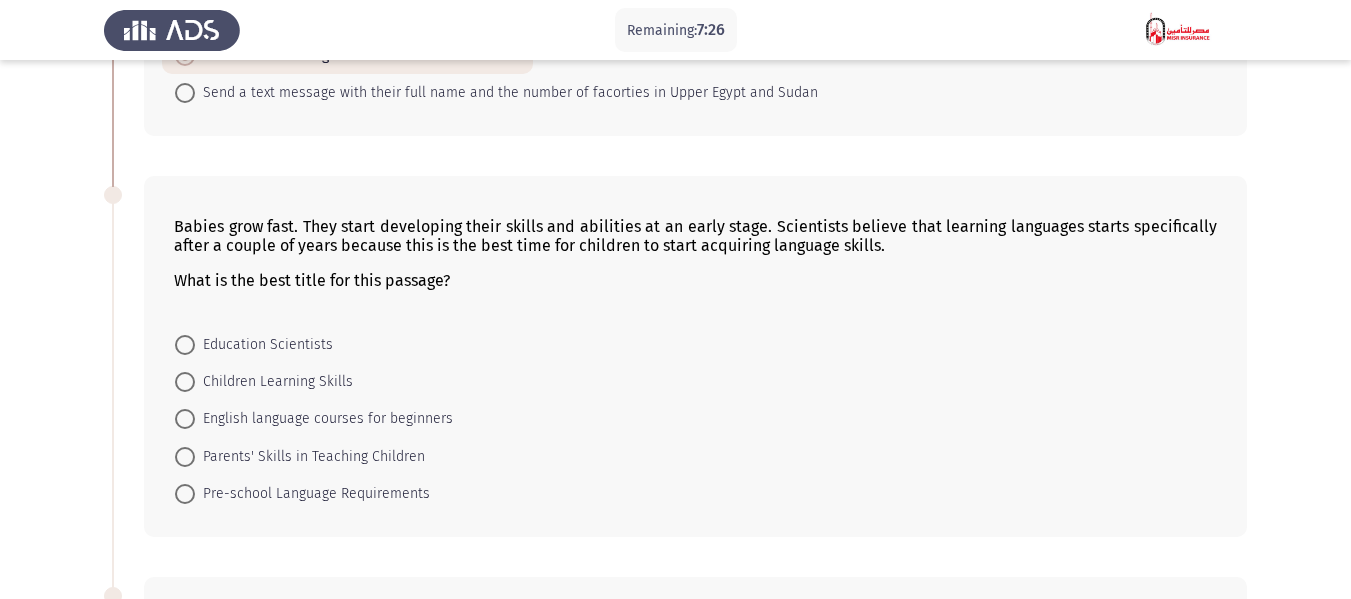 scroll, scrollTop: 483, scrollLeft: 0, axis: vertical 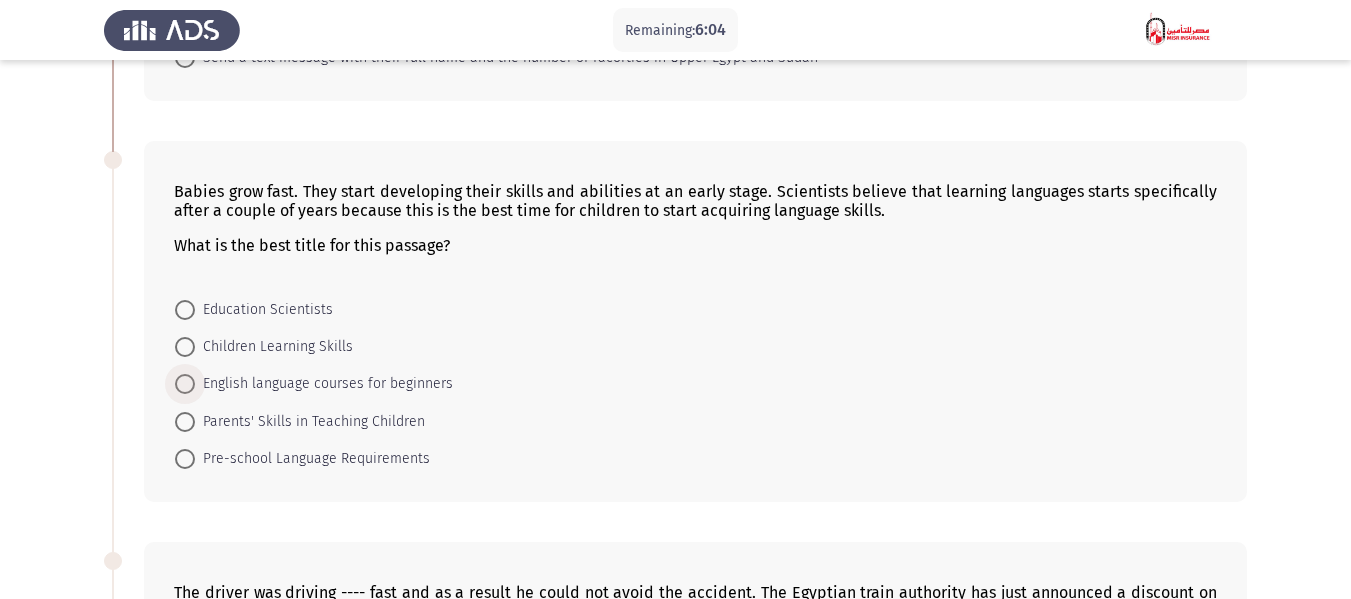click at bounding box center [185, 384] 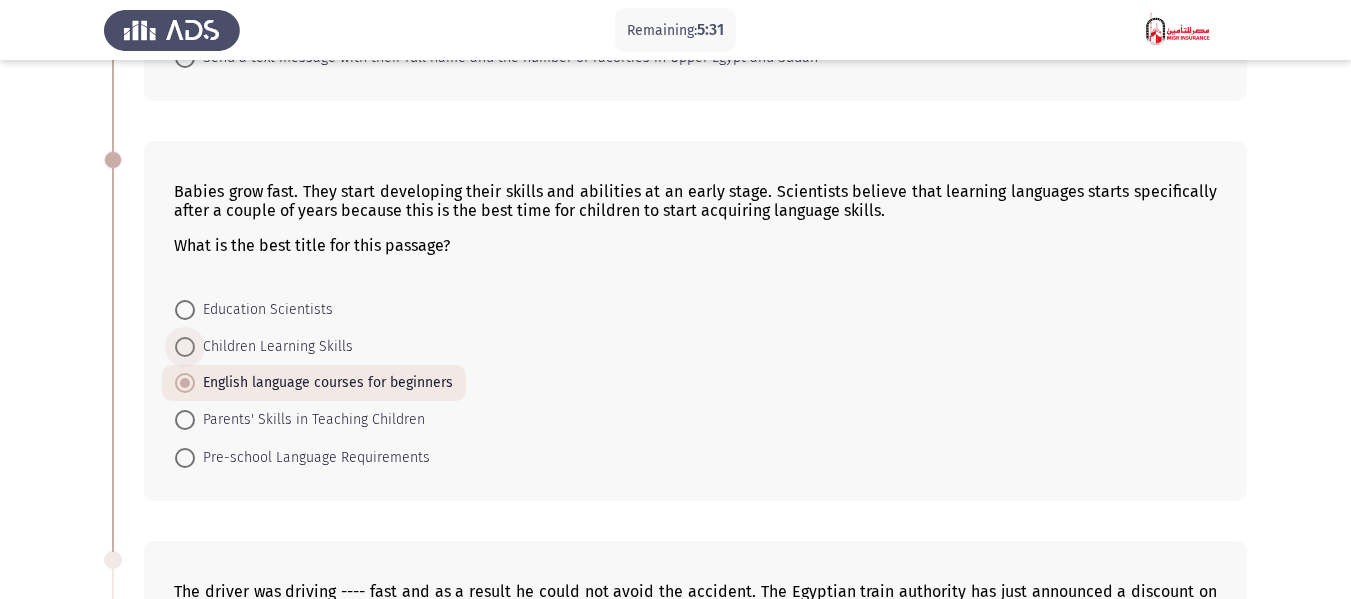 click on "Children Learning Skills" at bounding box center [274, 347] 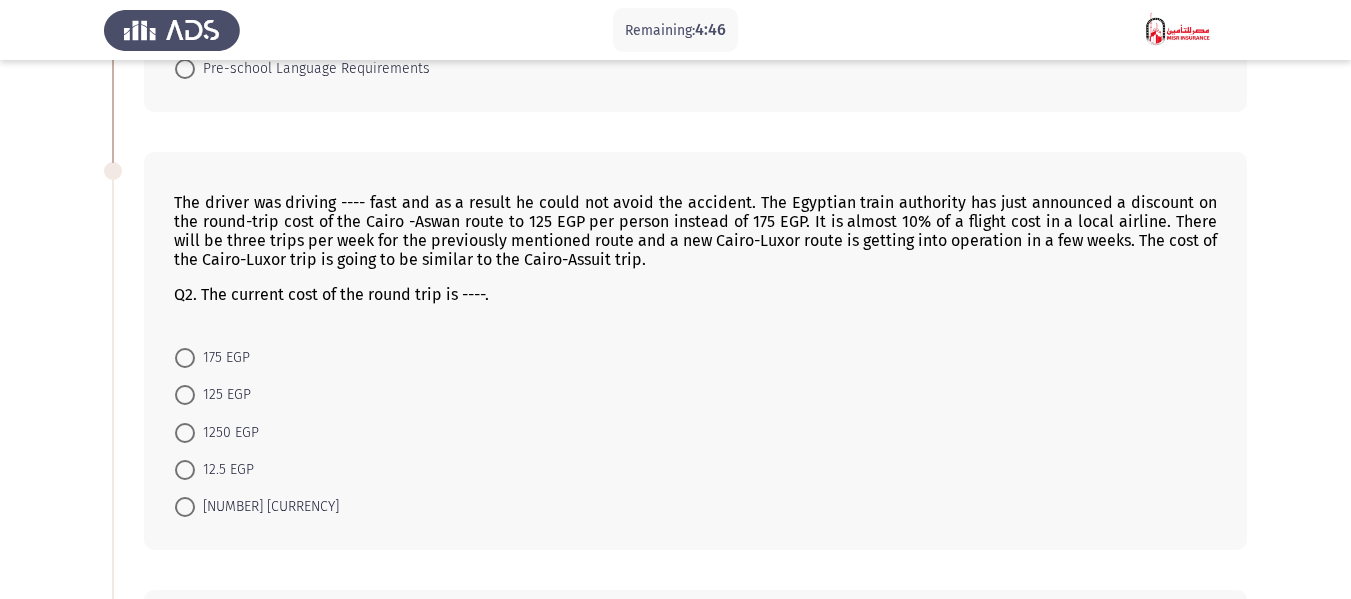 scroll, scrollTop: 883, scrollLeft: 0, axis: vertical 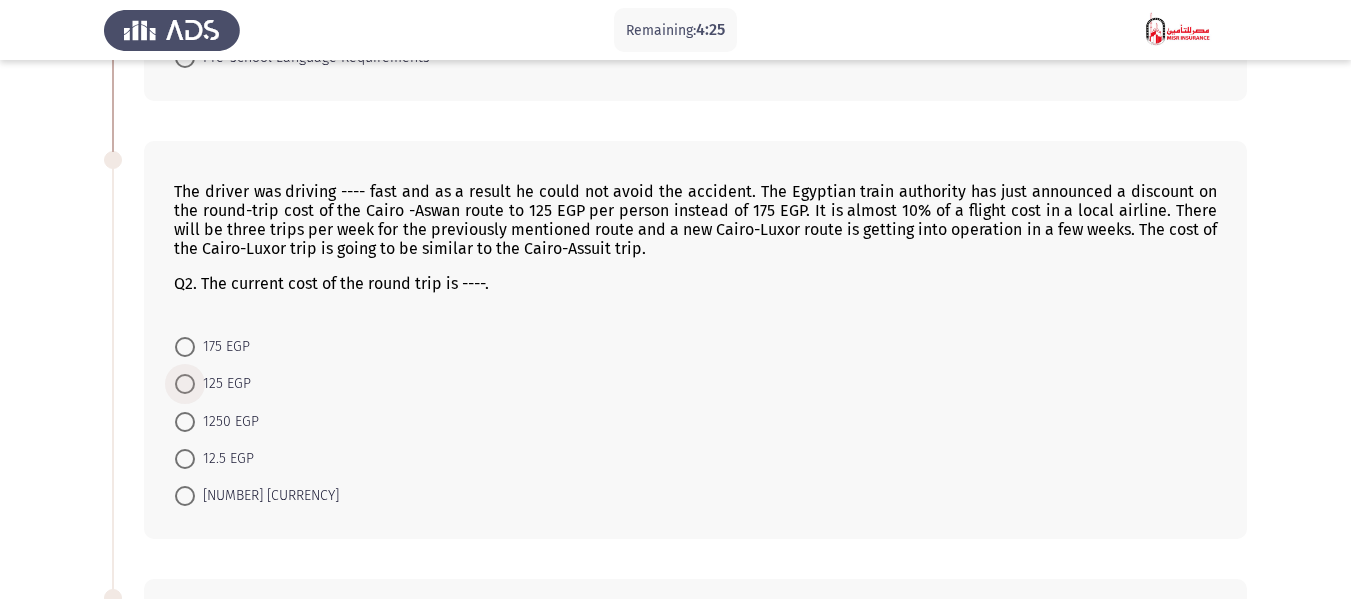 click on "125 EGP" at bounding box center [223, 384] 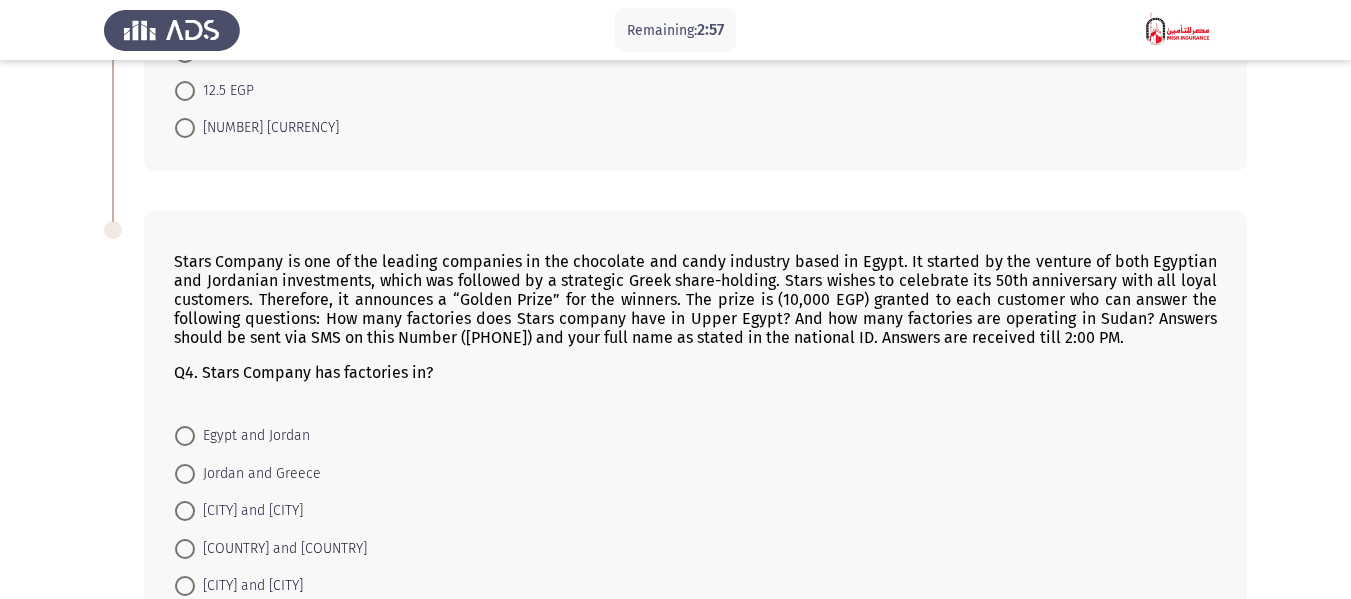 scroll, scrollTop: 1283, scrollLeft: 0, axis: vertical 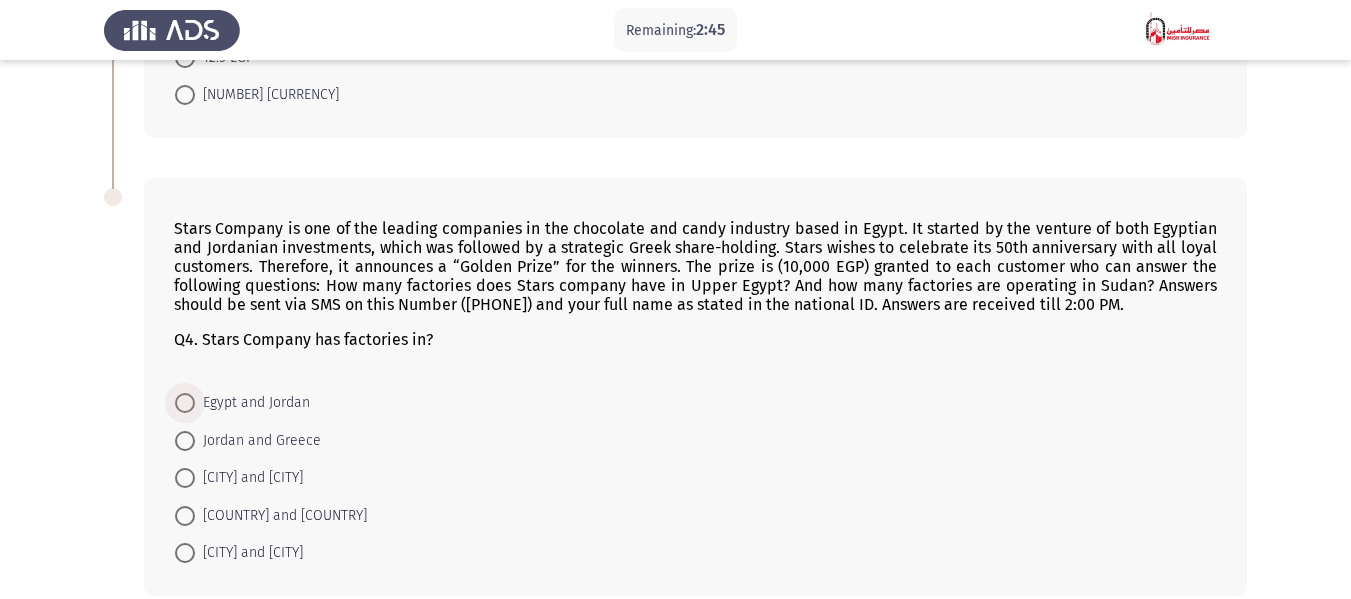click on "Egypt and Jordan" at bounding box center [252, 403] 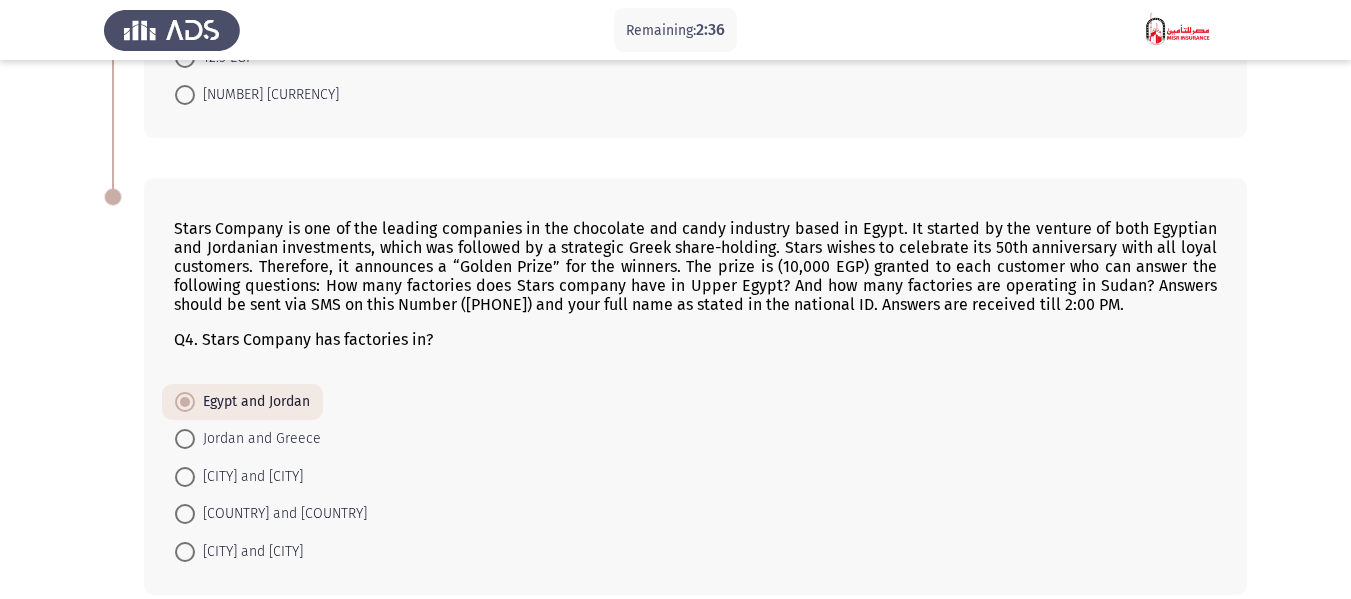 scroll, scrollTop: 1379, scrollLeft: 0, axis: vertical 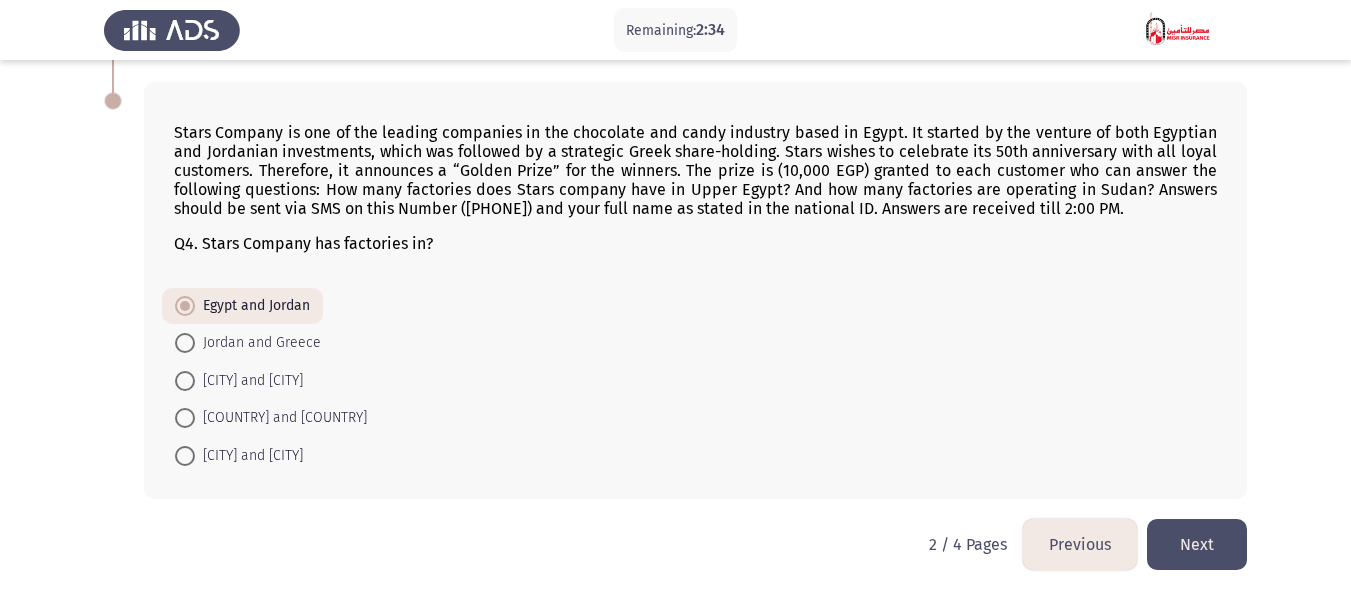 click on "Next" 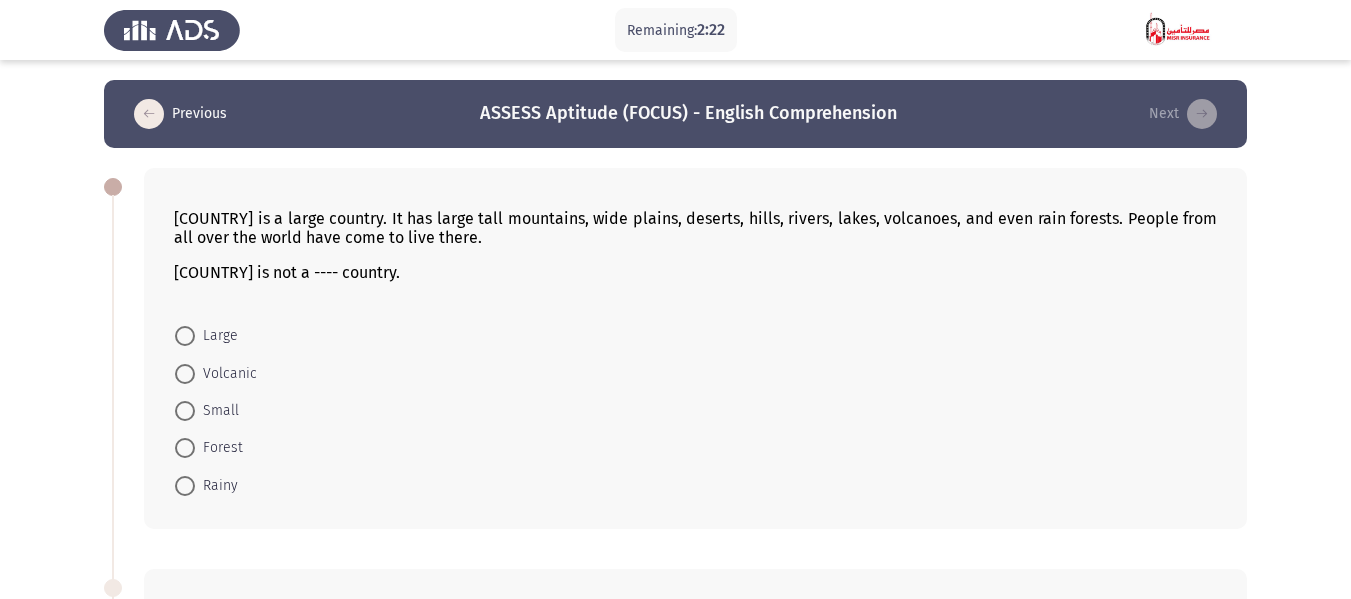 click on "Small" at bounding box center (217, 411) 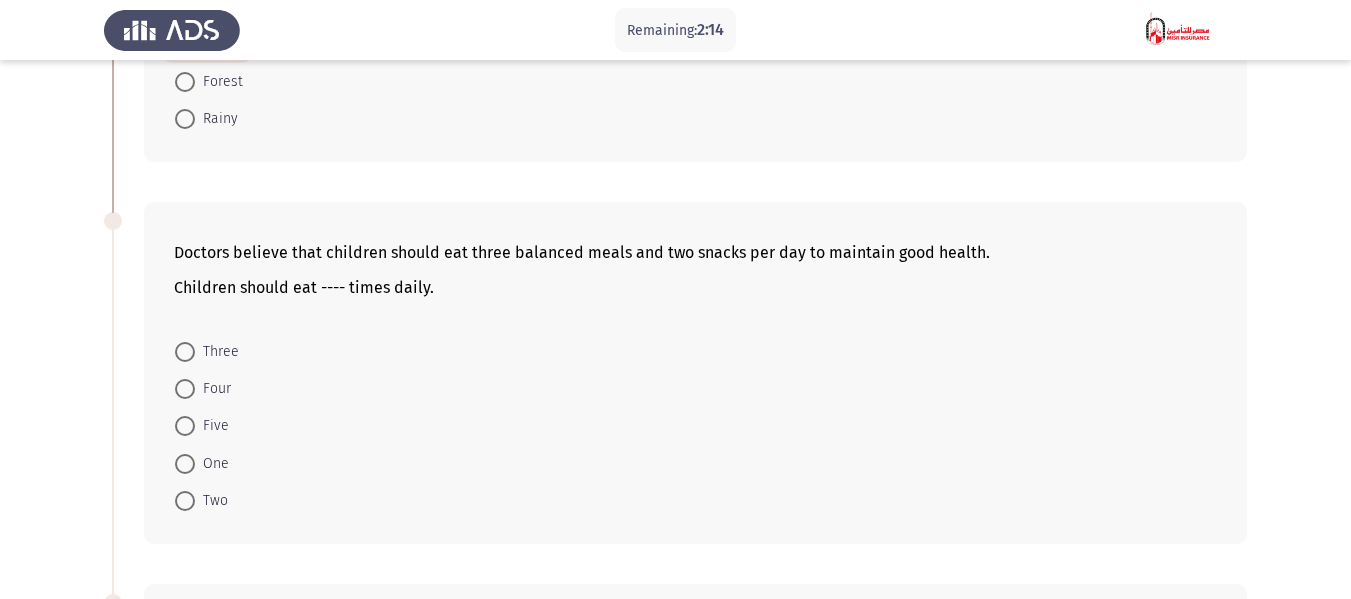 scroll, scrollTop: 400, scrollLeft: 0, axis: vertical 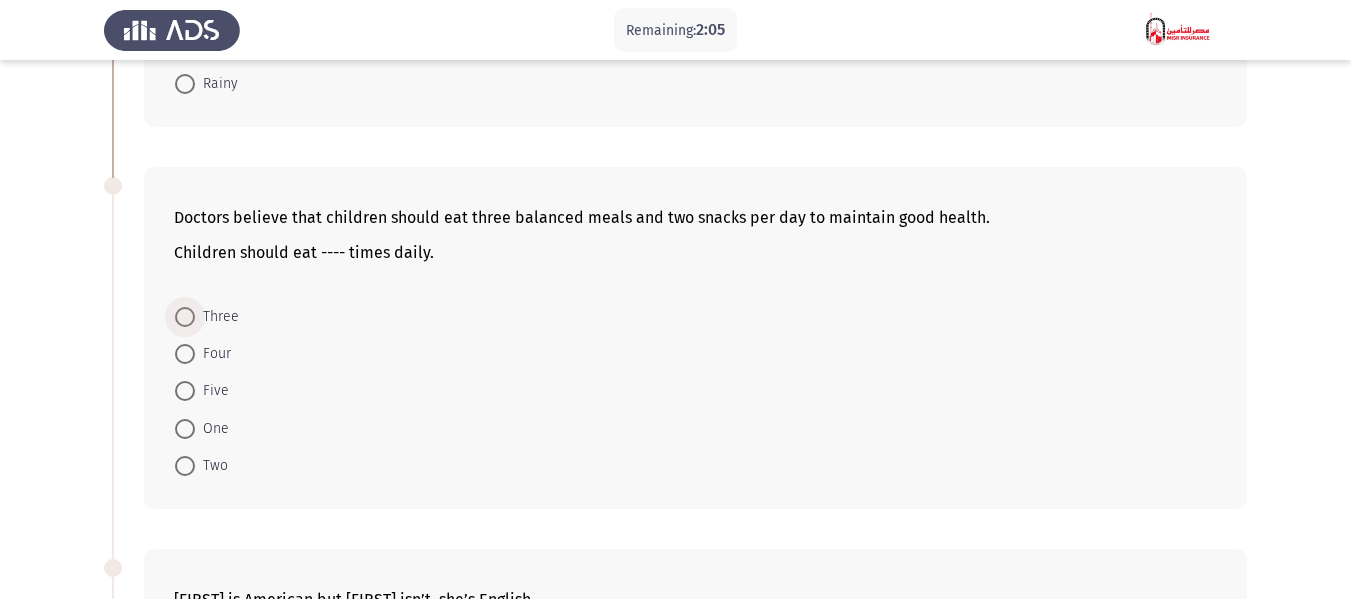 click on "Three" at bounding box center (217, 317) 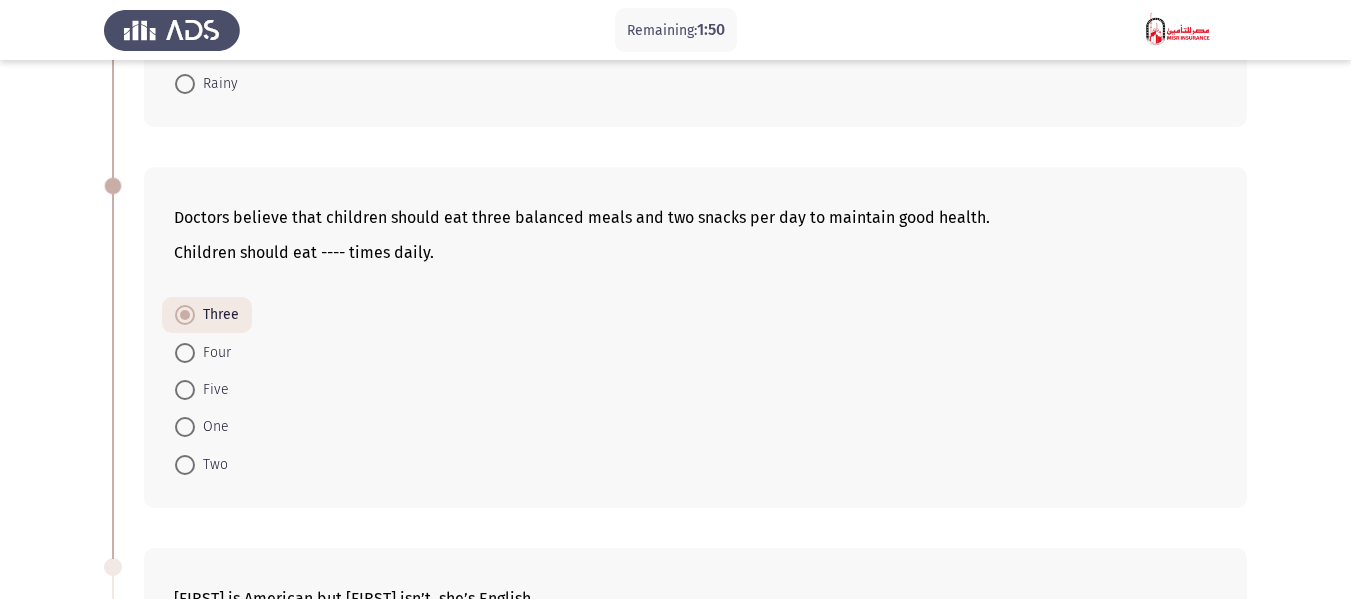 drag, startPoint x: 232, startPoint y: 388, endPoint x: 250, endPoint y: 388, distance: 18 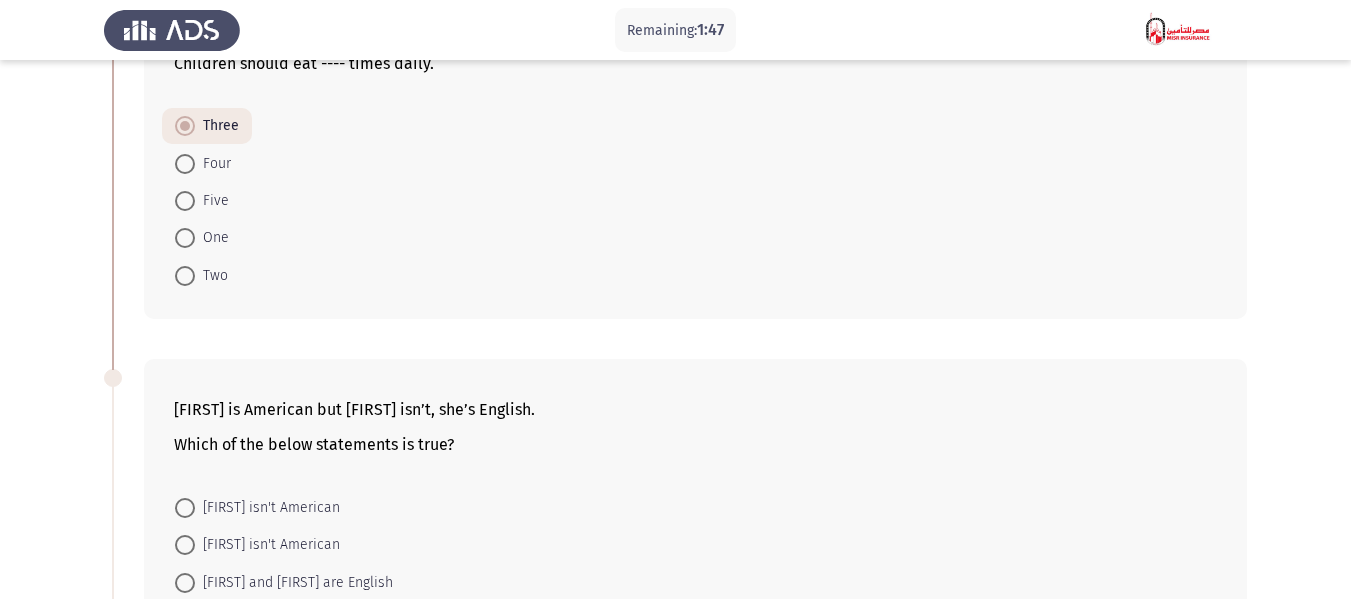 scroll, scrollTop: 600, scrollLeft: 0, axis: vertical 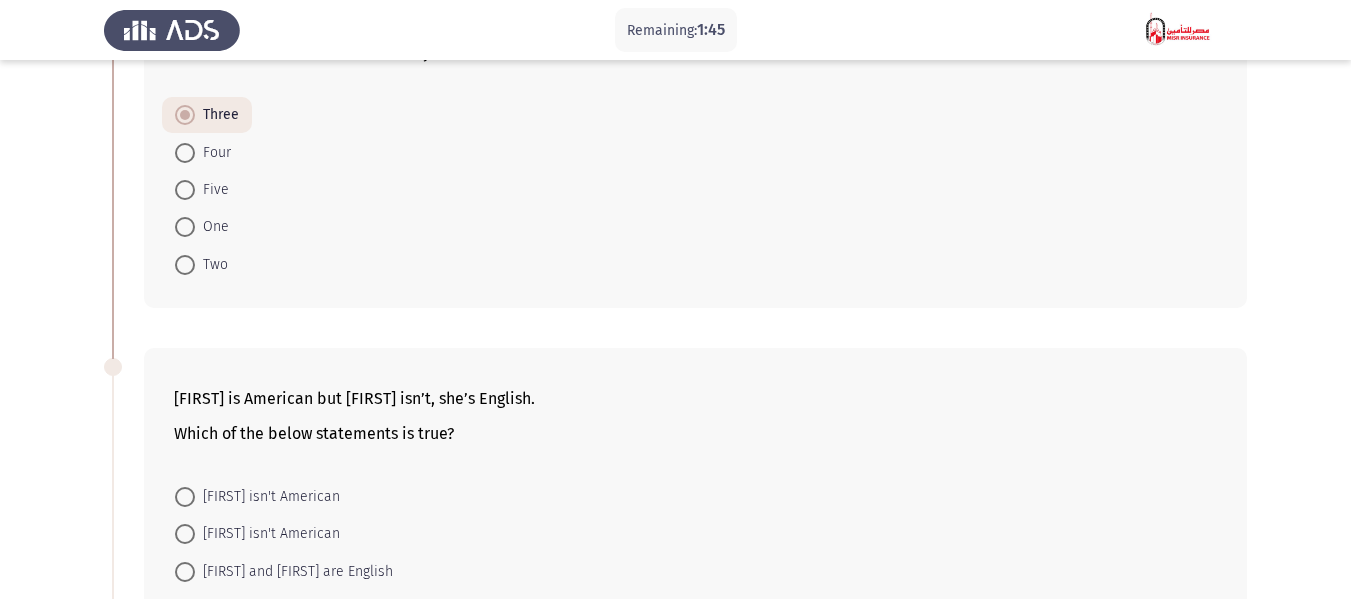 click on "Five" at bounding box center (212, 190) 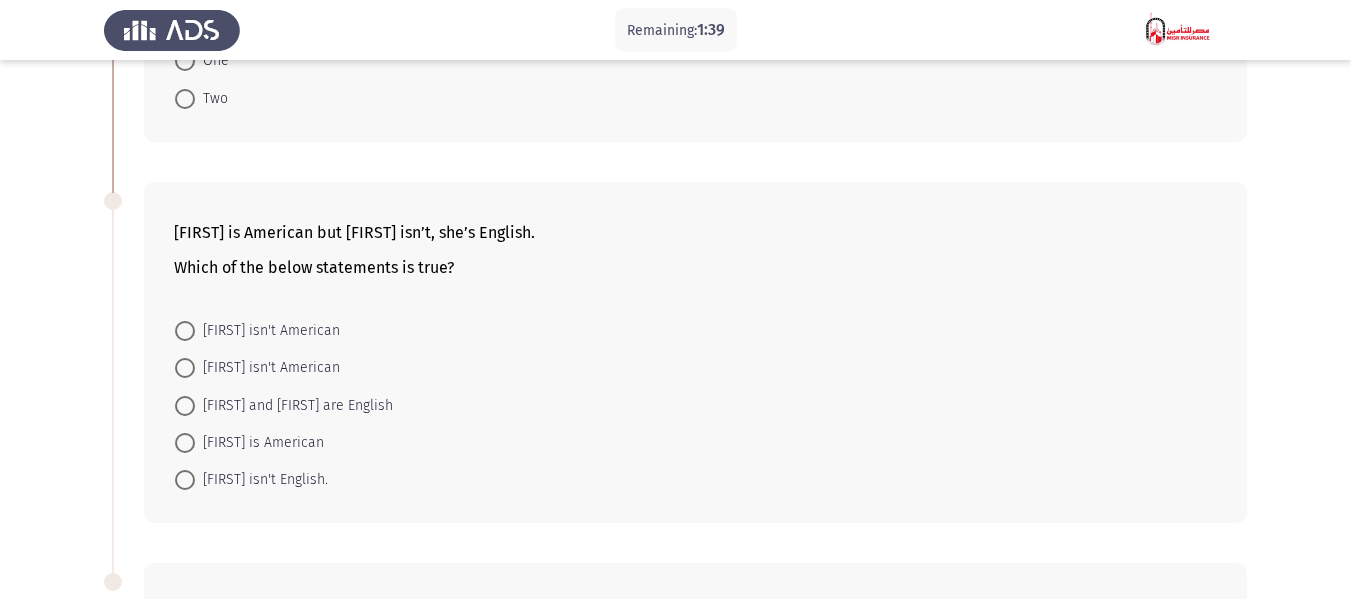 scroll, scrollTop: 800, scrollLeft: 0, axis: vertical 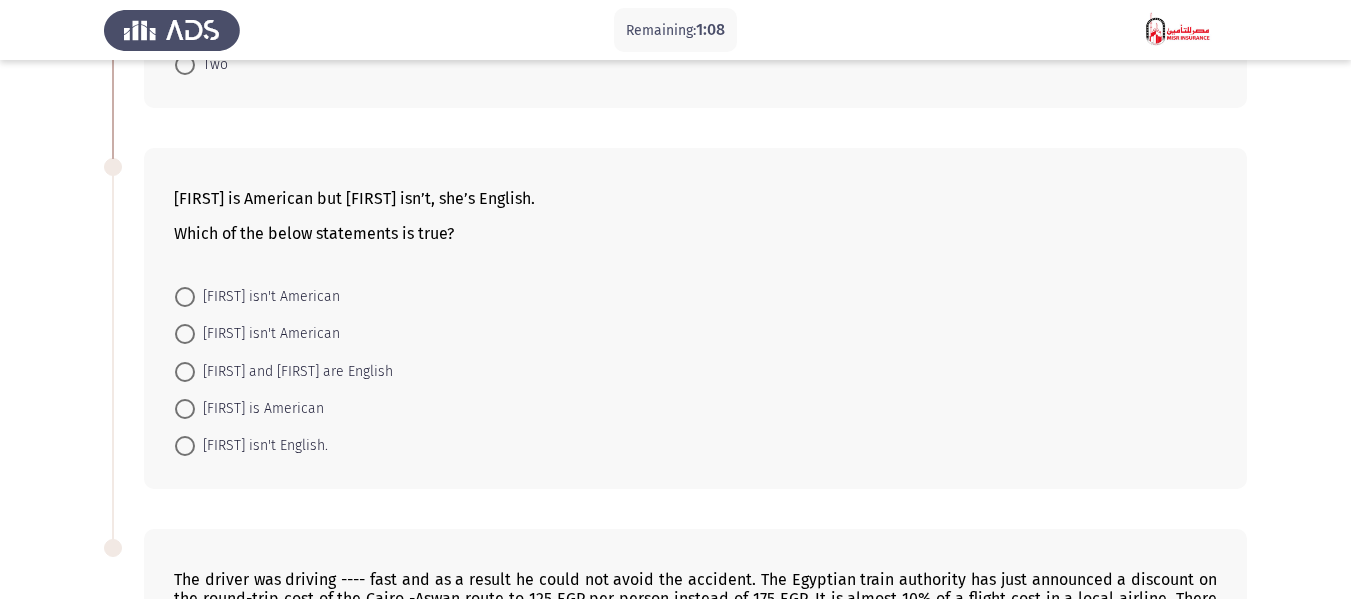 click on "Linda isn't English" at bounding box center [261, 446] 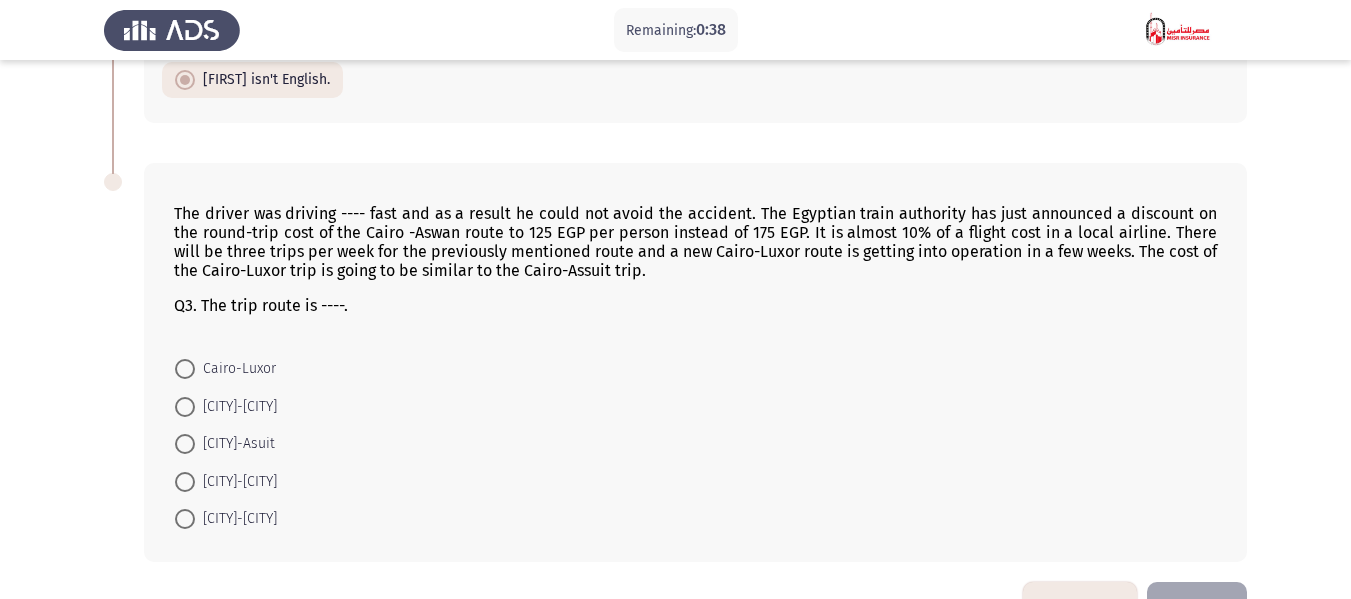 scroll, scrollTop: 1200, scrollLeft: 0, axis: vertical 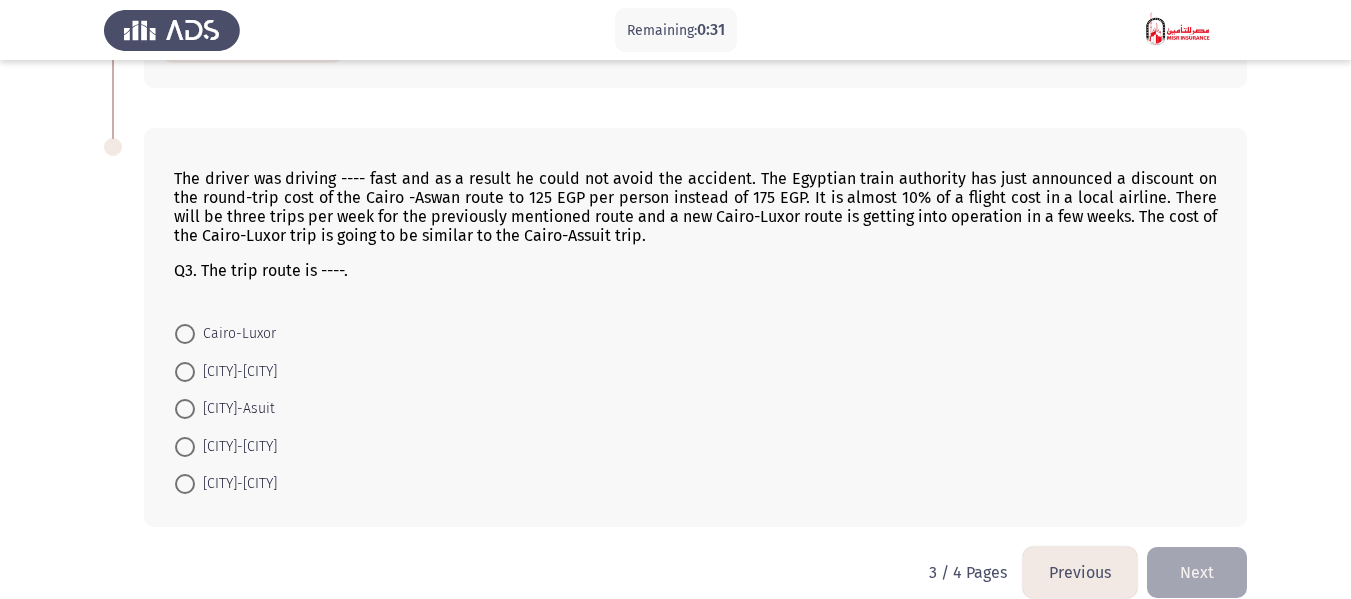 click on "[CITY]-[CITY]" at bounding box center [235, 334] 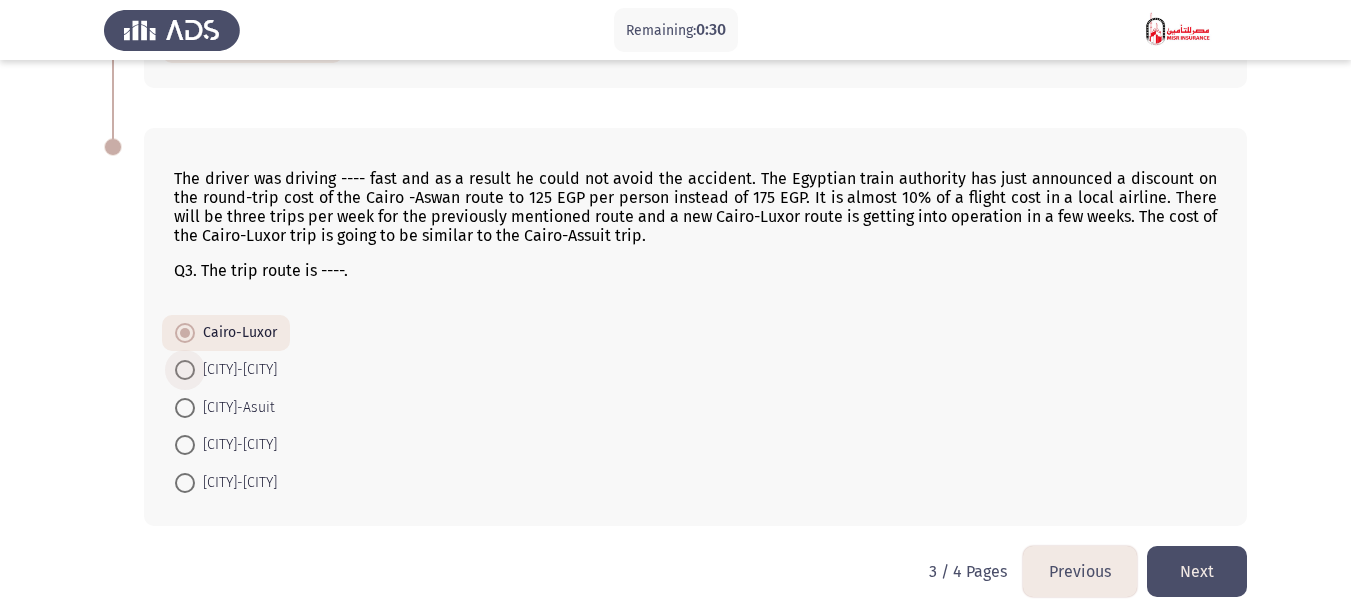 click on "[LOCATION]" at bounding box center [236, 370] 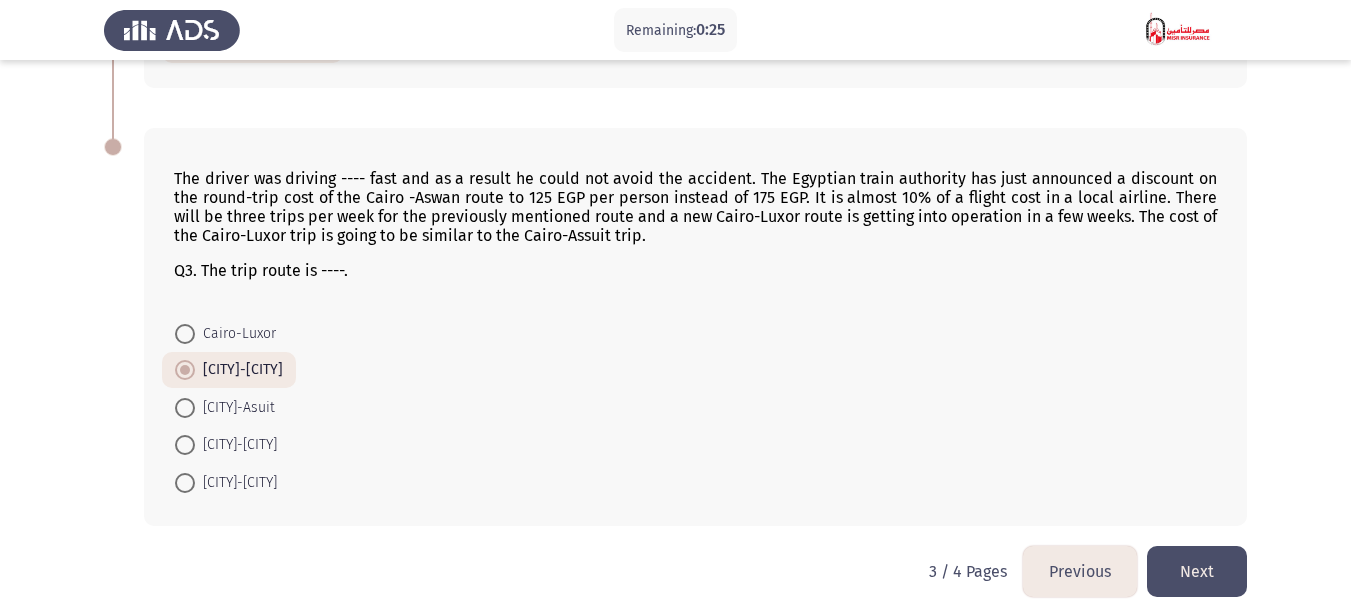 click on "[CITY]-[CITY]" at bounding box center [236, 445] 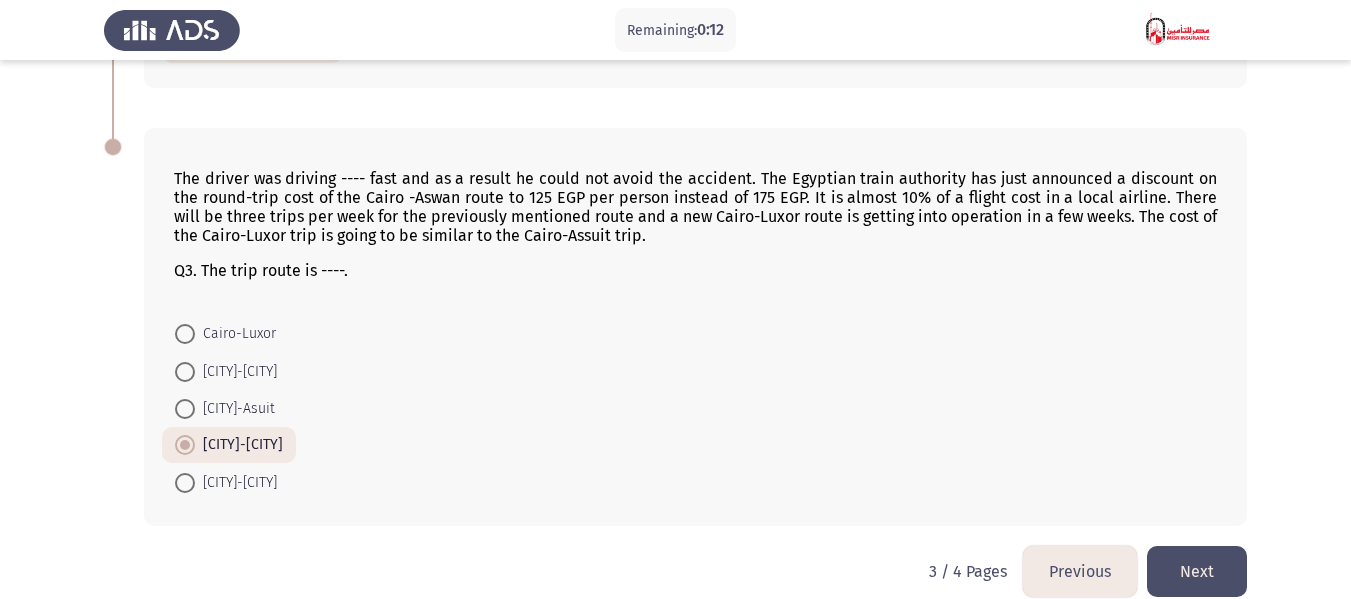 drag, startPoint x: 230, startPoint y: 339, endPoint x: 254, endPoint y: 347, distance: 25.298222 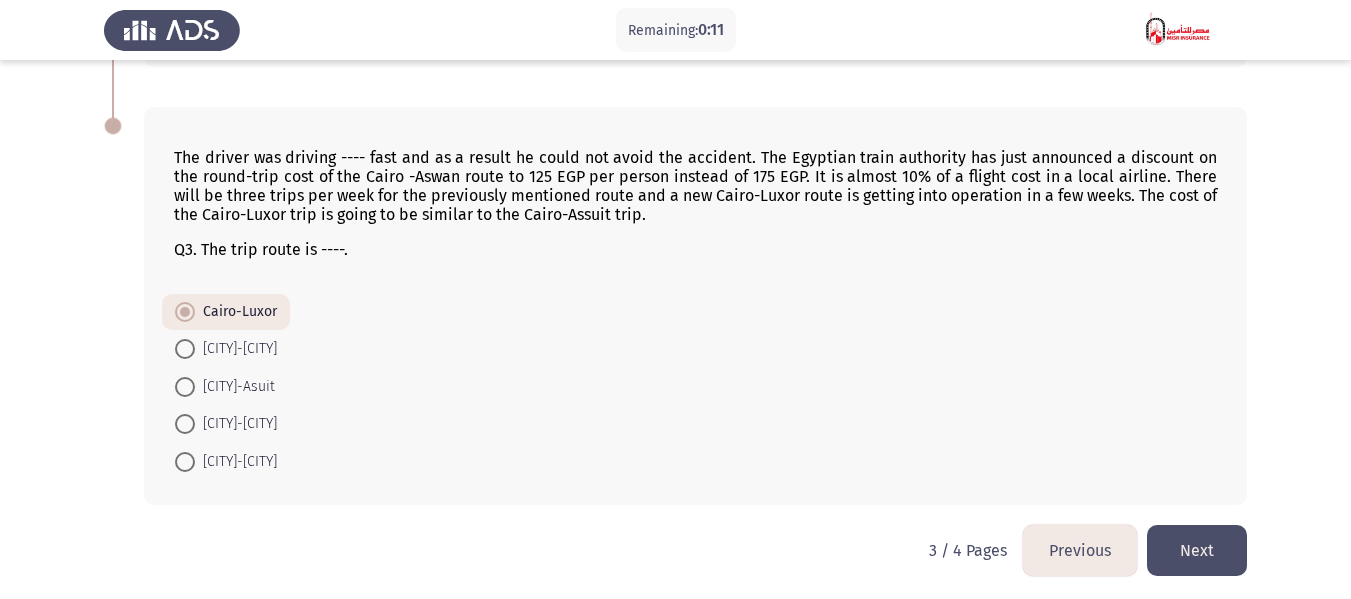 scroll, scrollTop: 1227, scrollLeft: 0, axis: vertical 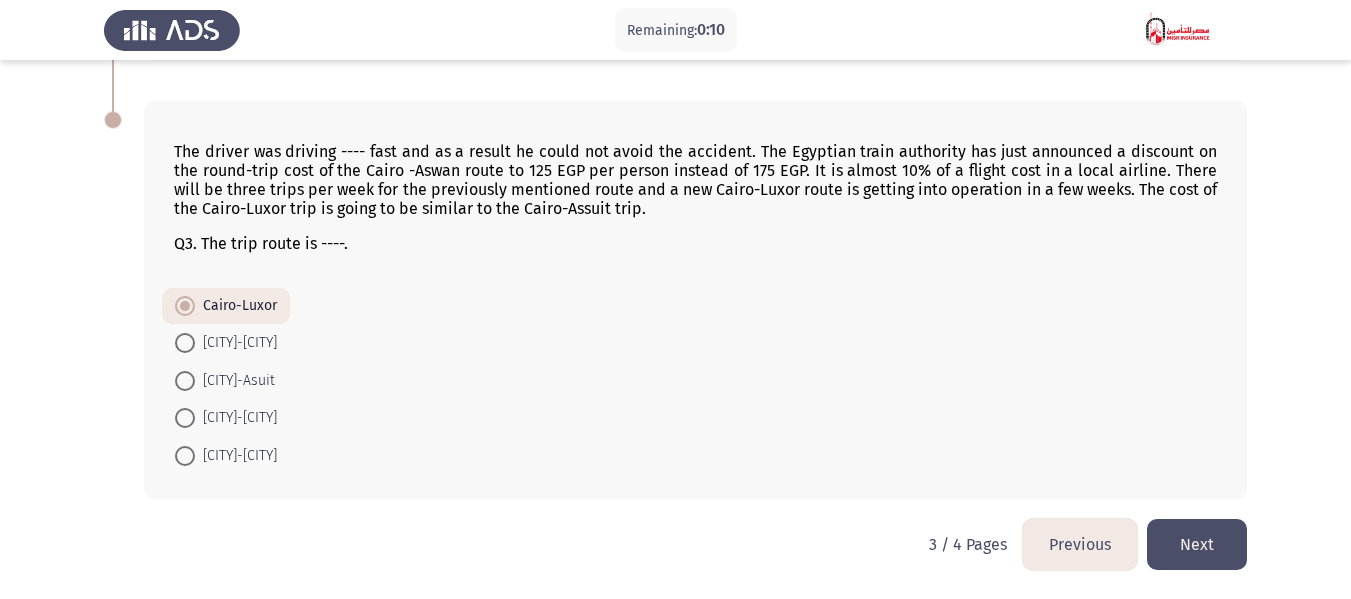 click on "Next" 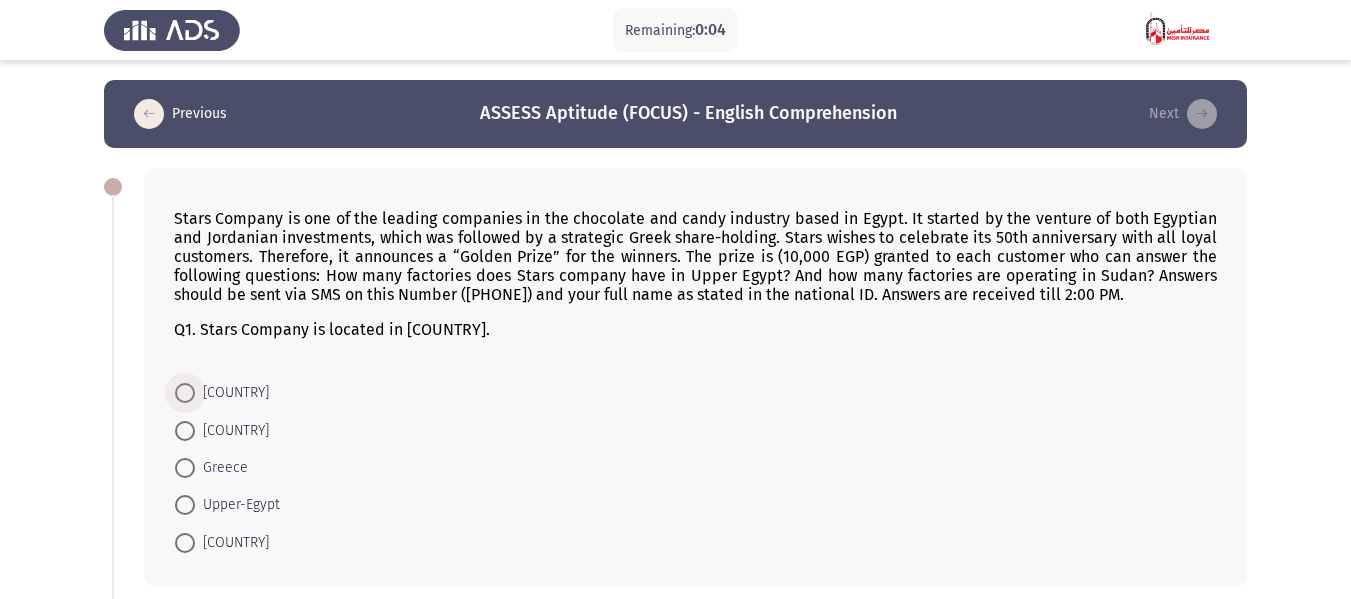 click on "[LOCATION]" at bounding box center (232, 393) 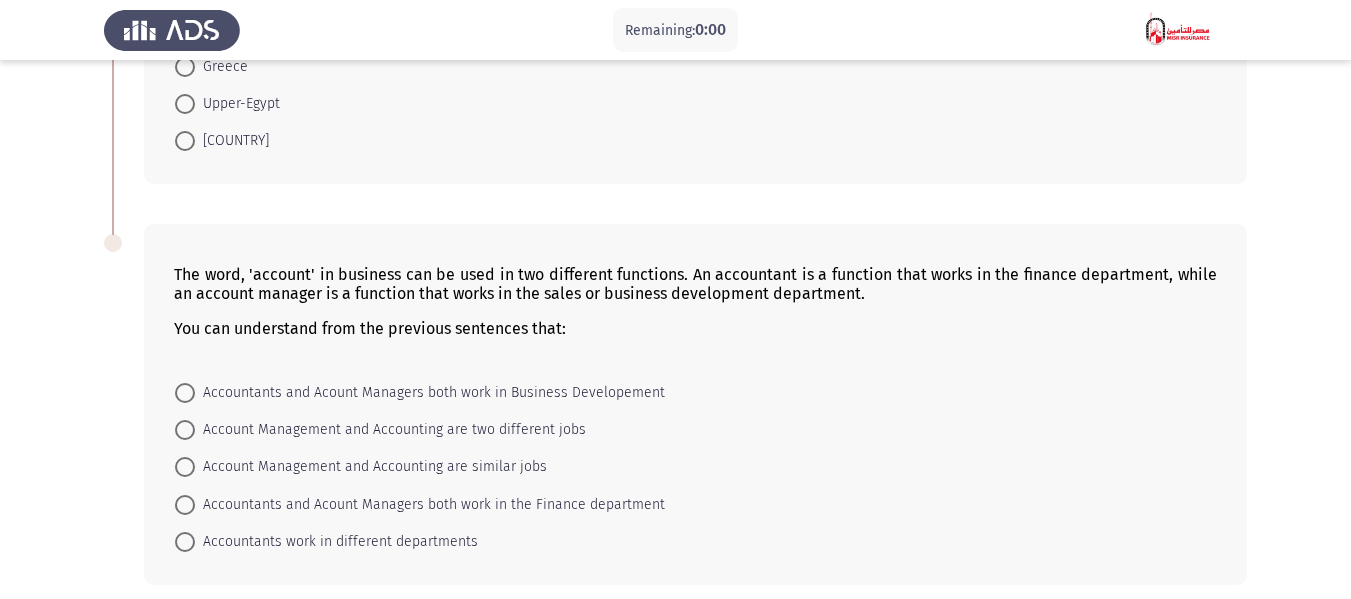 scroll, scrollTop: 0, scrollLeft: 0, axis: both 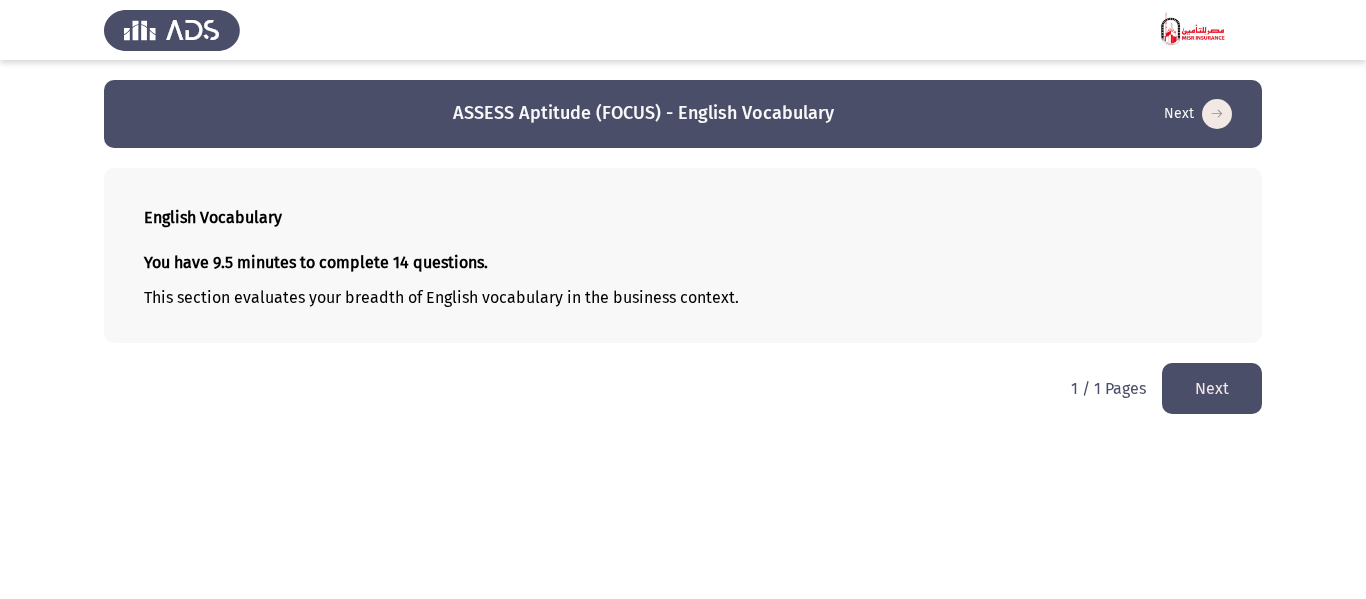 click on "Next" 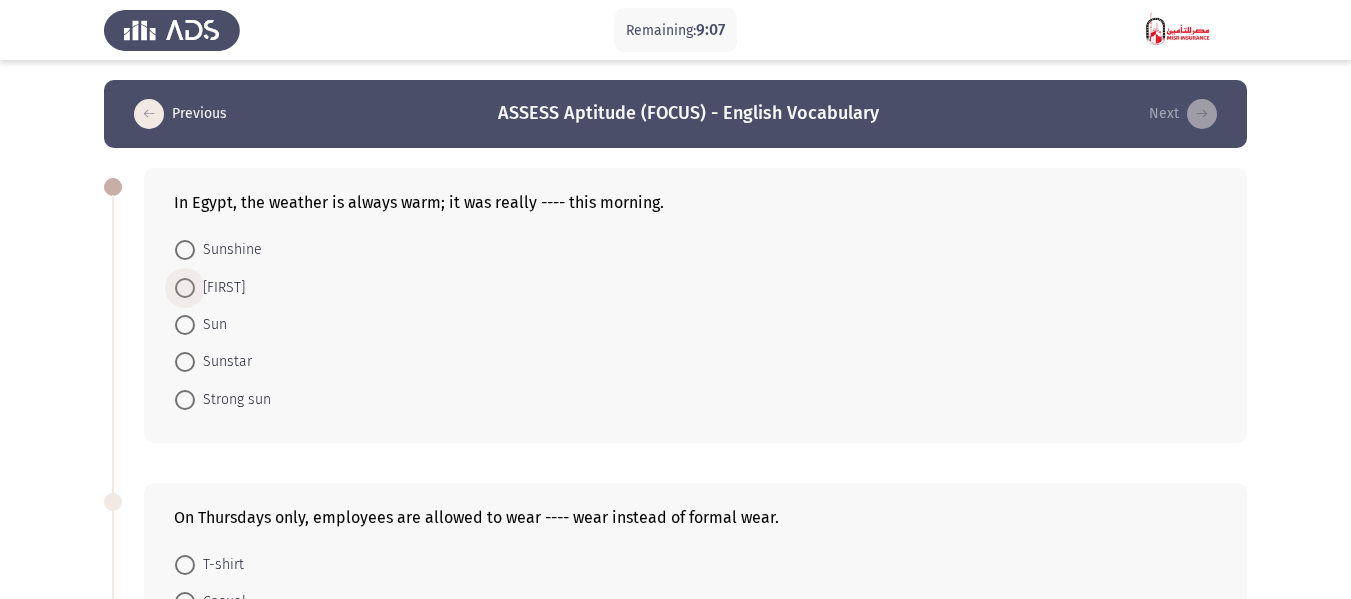 click on "Sunny" at bounding box center (220, 288) 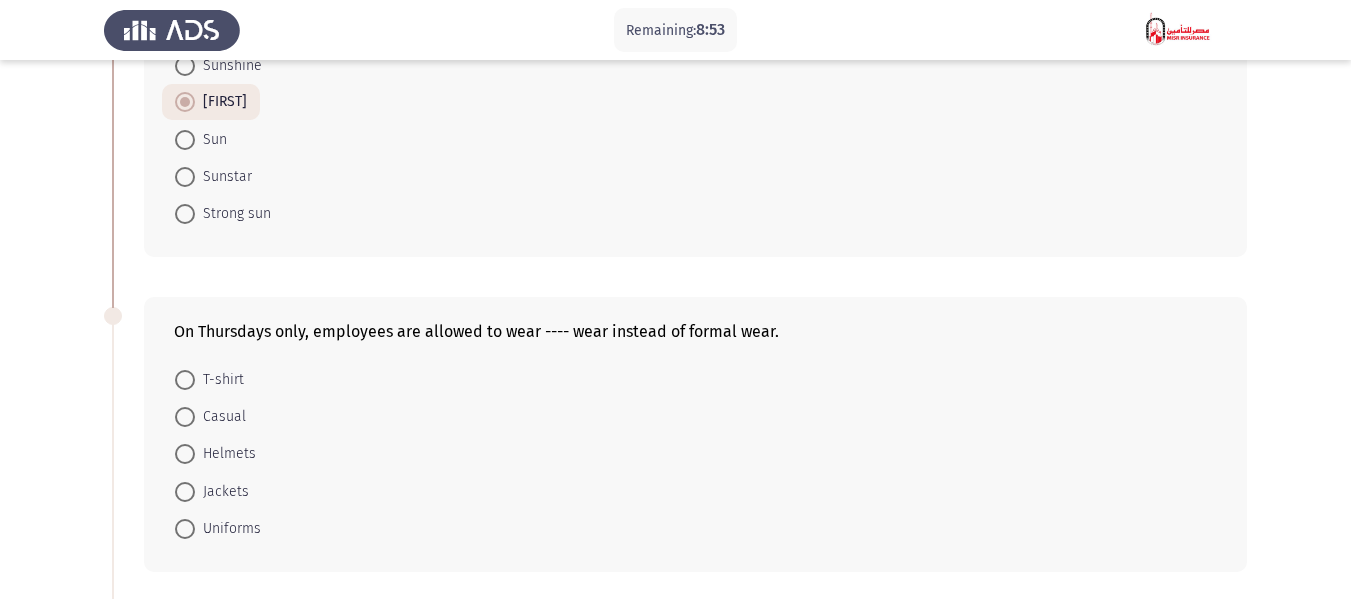scroll, scrollTop: 200, scrollLeft: 0, axis: vertical 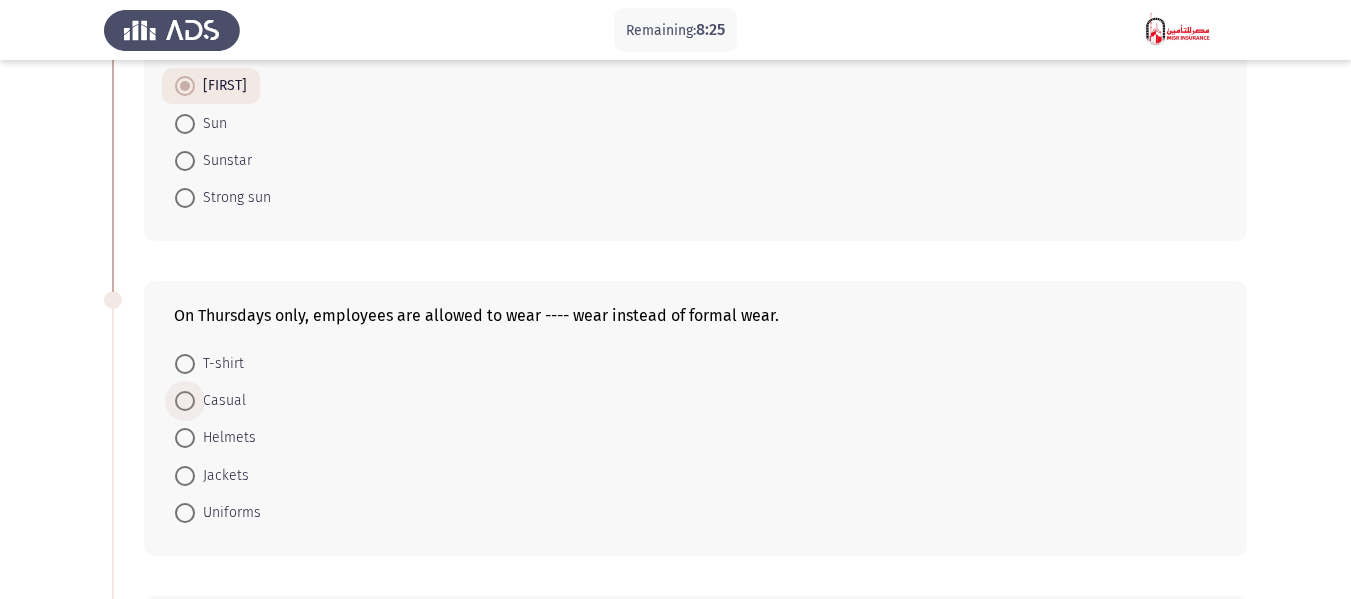 click on "Casual" at bounding box center [220, 401] 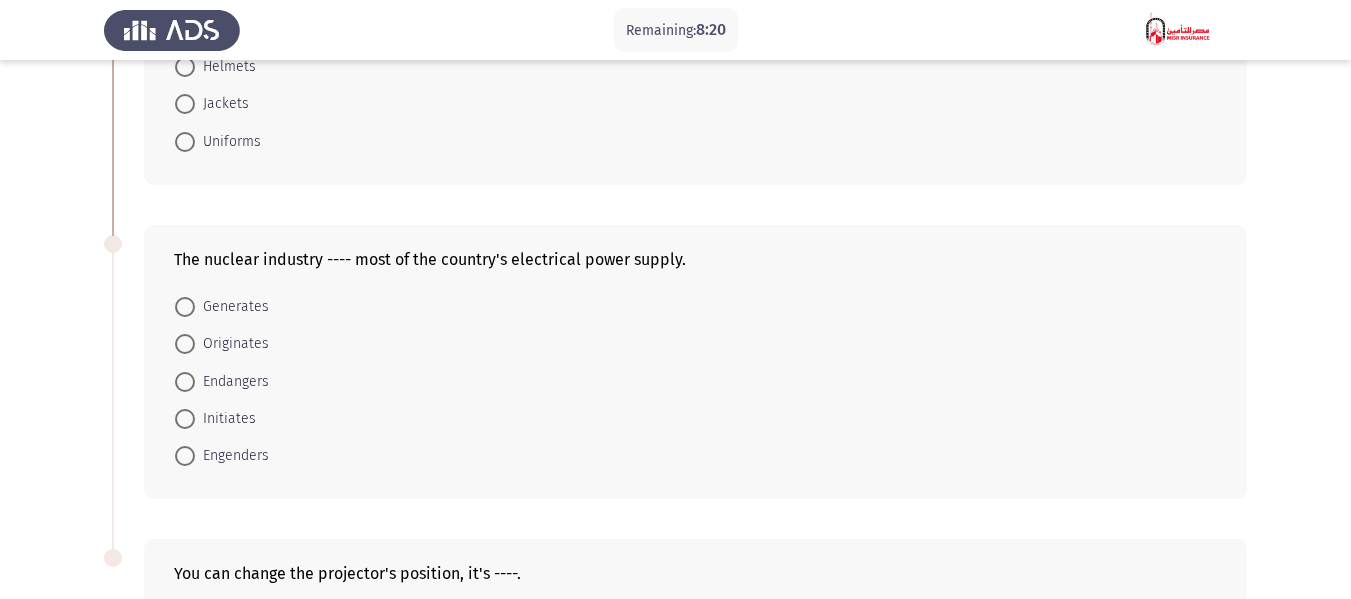 scroll, scrollTop: 600, scrollLeft: 0, axis: vertical 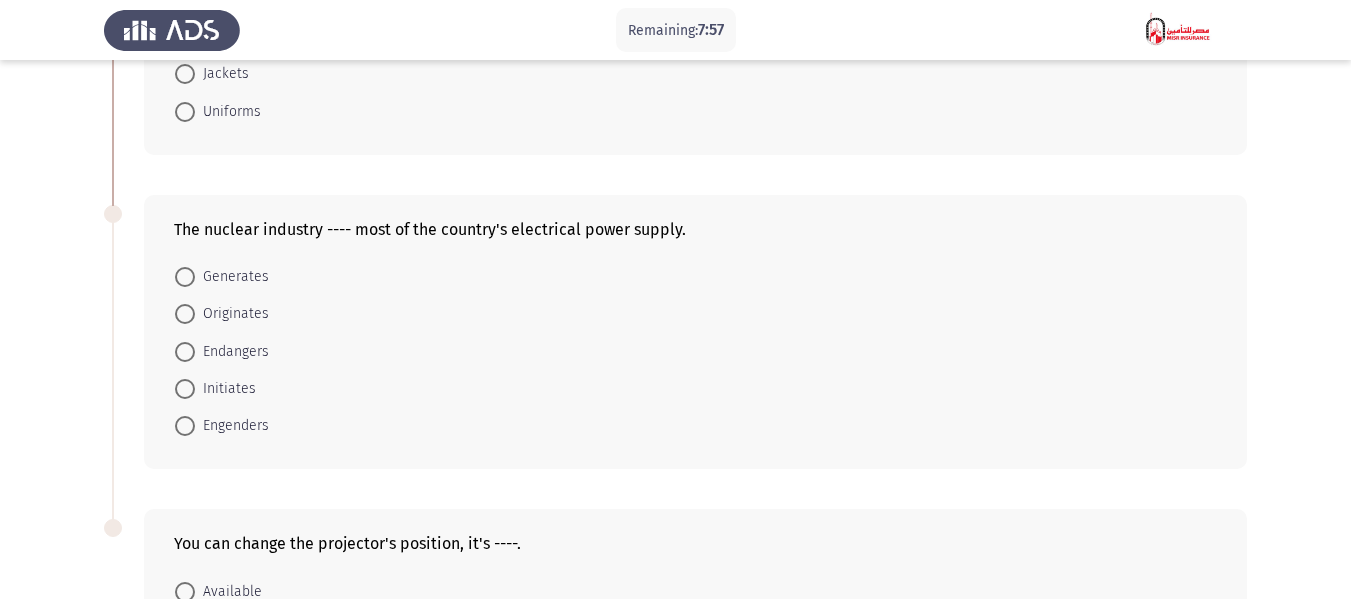 click on "Generates" at bounding box center (232, 277) 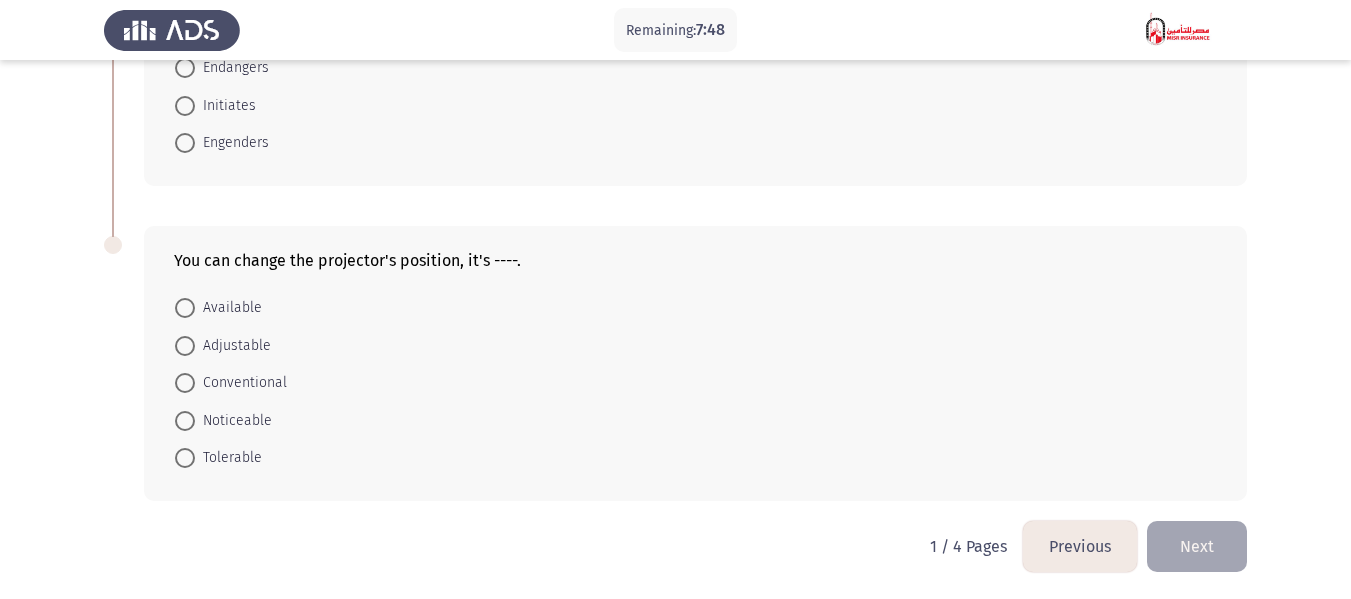 scroll, scrollTop: 884, scrollLeft: 0, axis: vertical 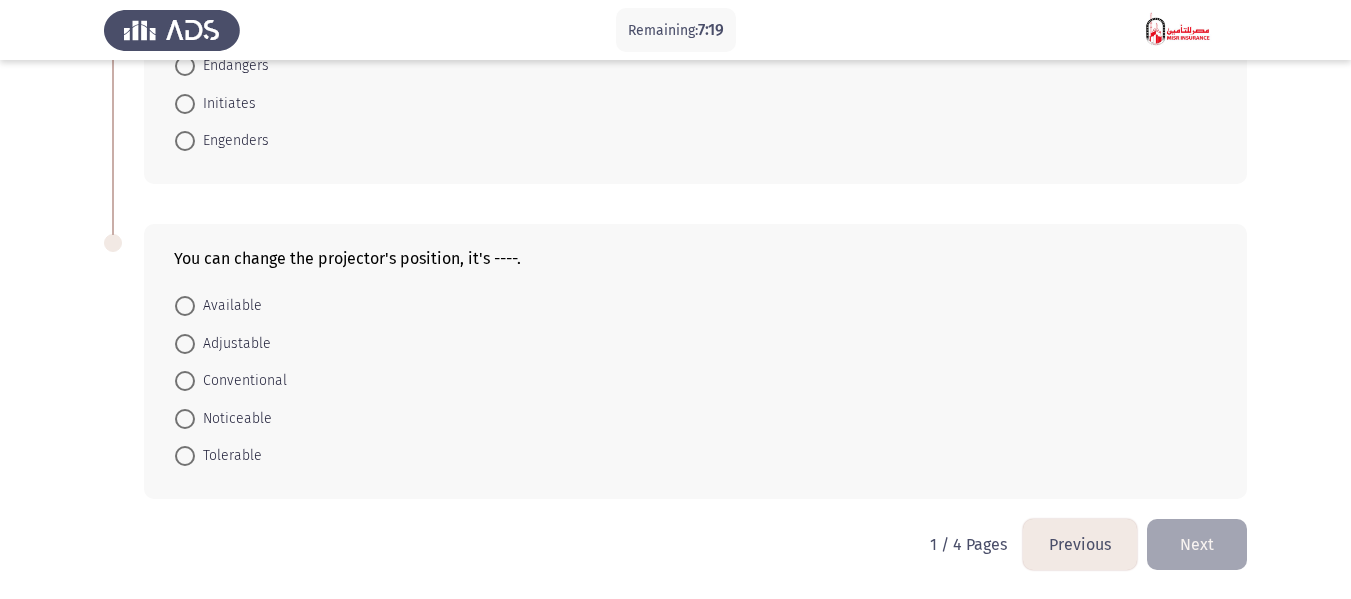 click on "Available" at bounding box center (228, 306) 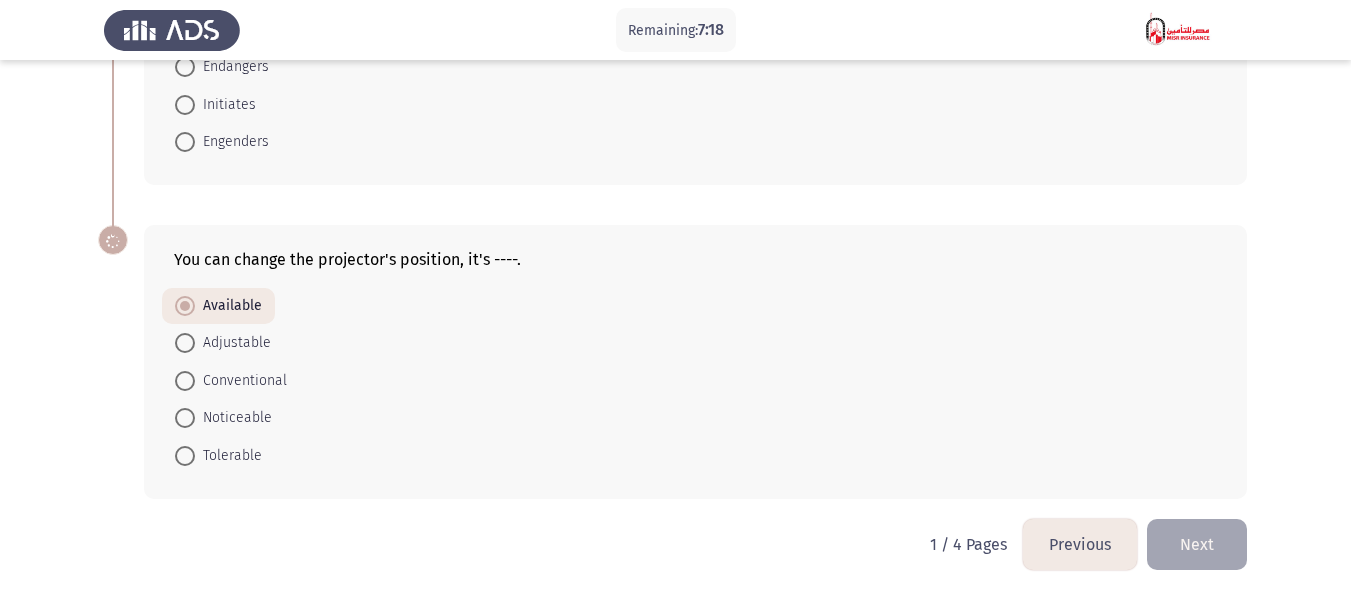 scroll, scrollTop: 883, scrollLeft: 0, axis: vertical 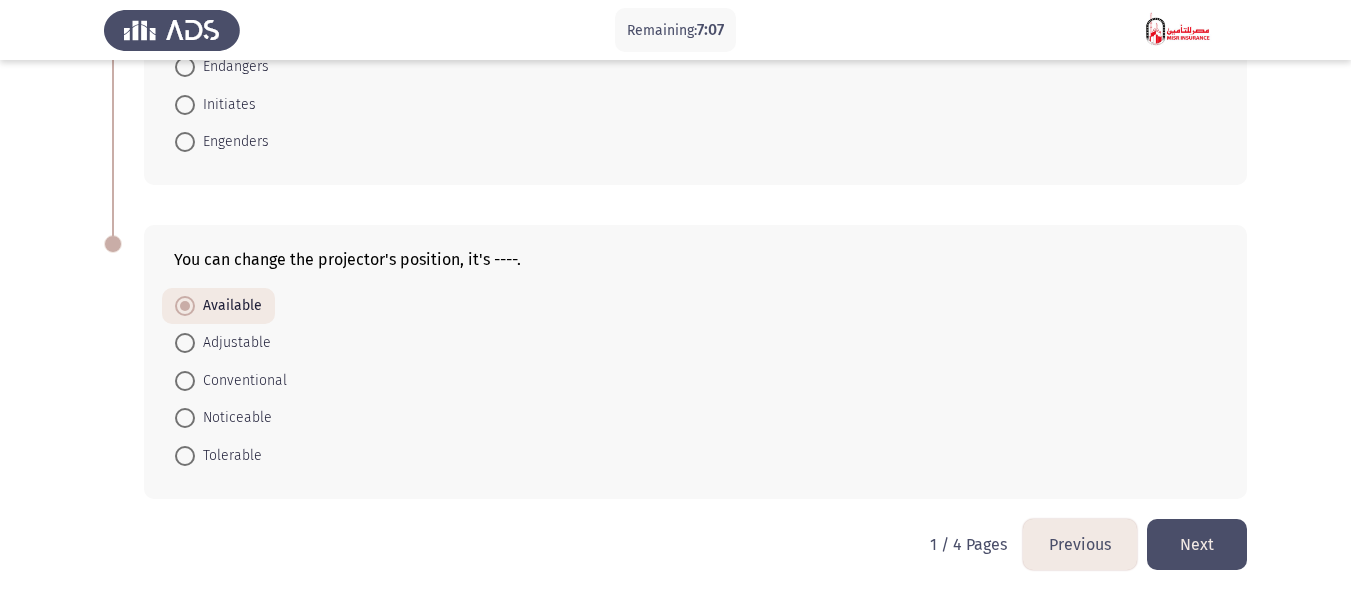 click on "Next" 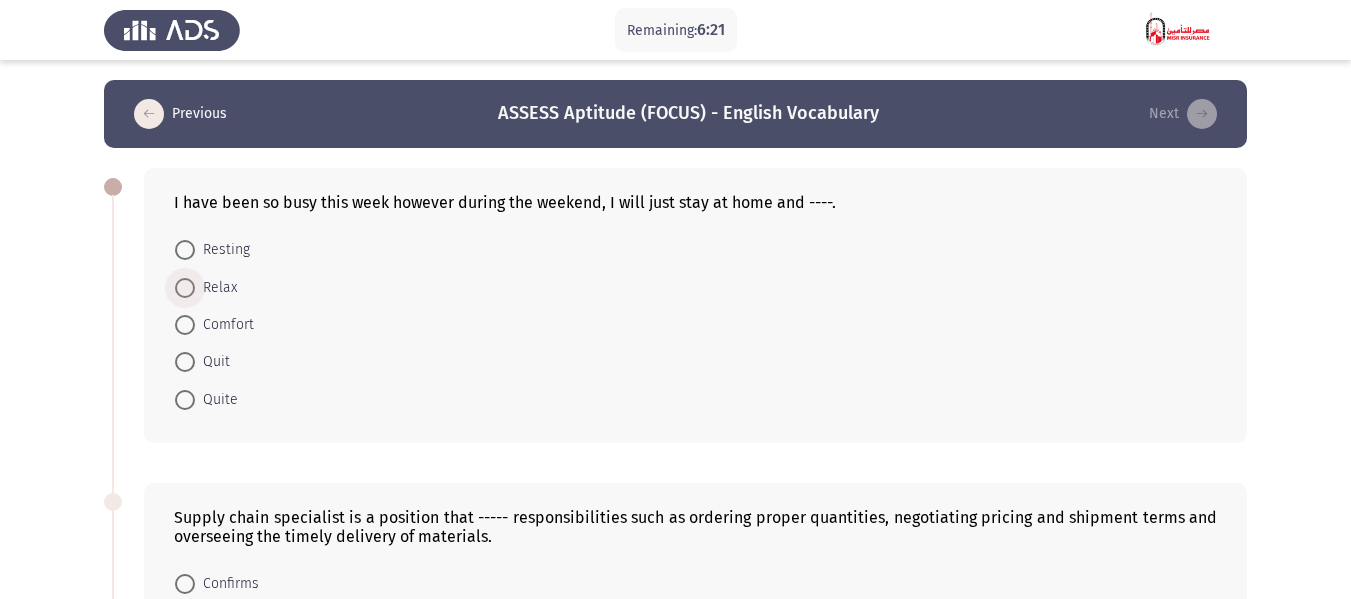 click on "Relax" at bounding box center [216, 288] 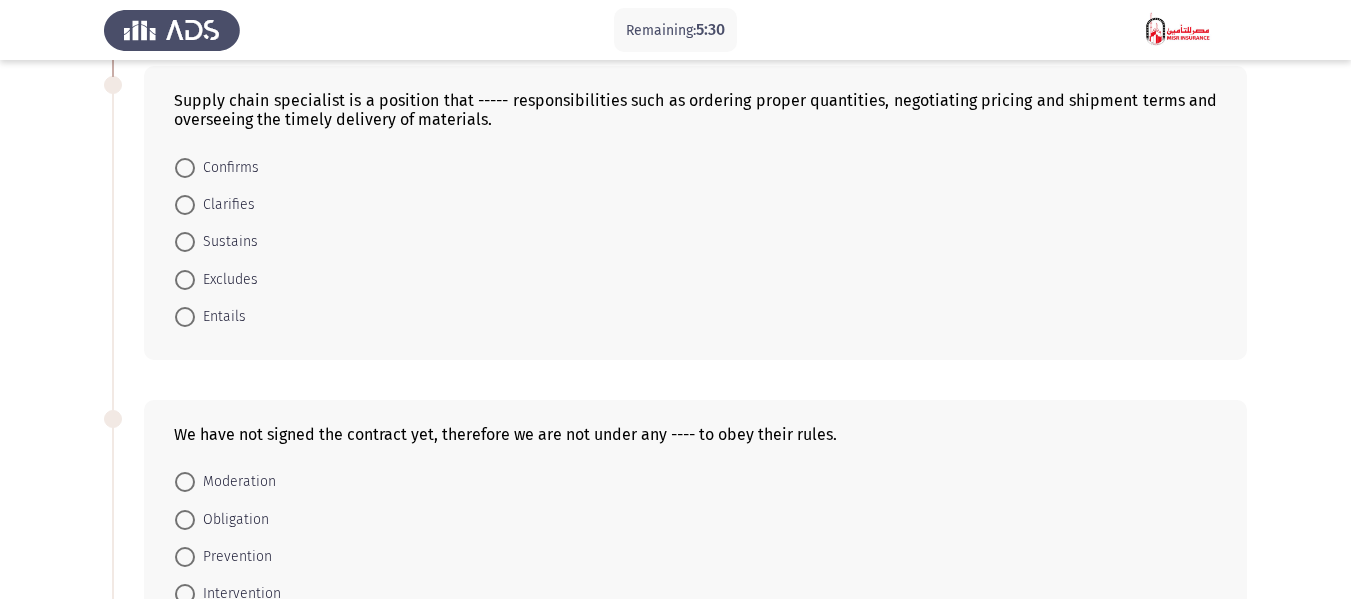 scroll, scrollTop: 600, scrollLeft: 0, axis: vertical 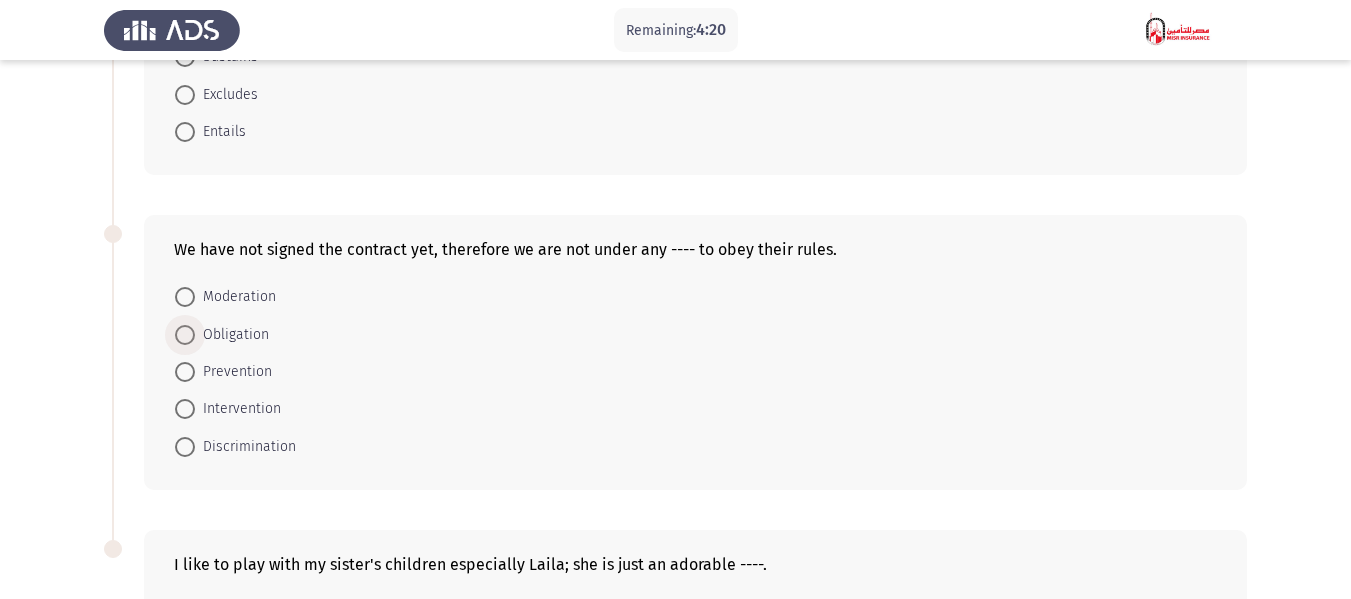 click on "Obligation" at bounding box center [232, 335] 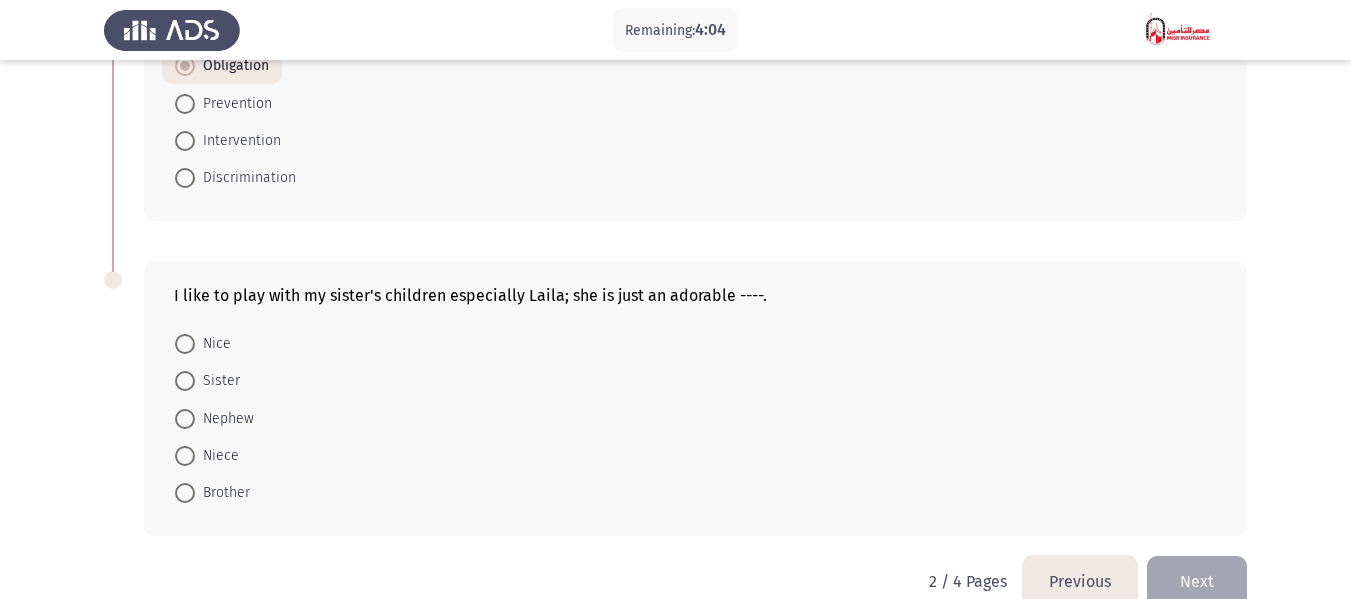scroll, scrollTop: 900, scrollLeft: 0, axis: vertical 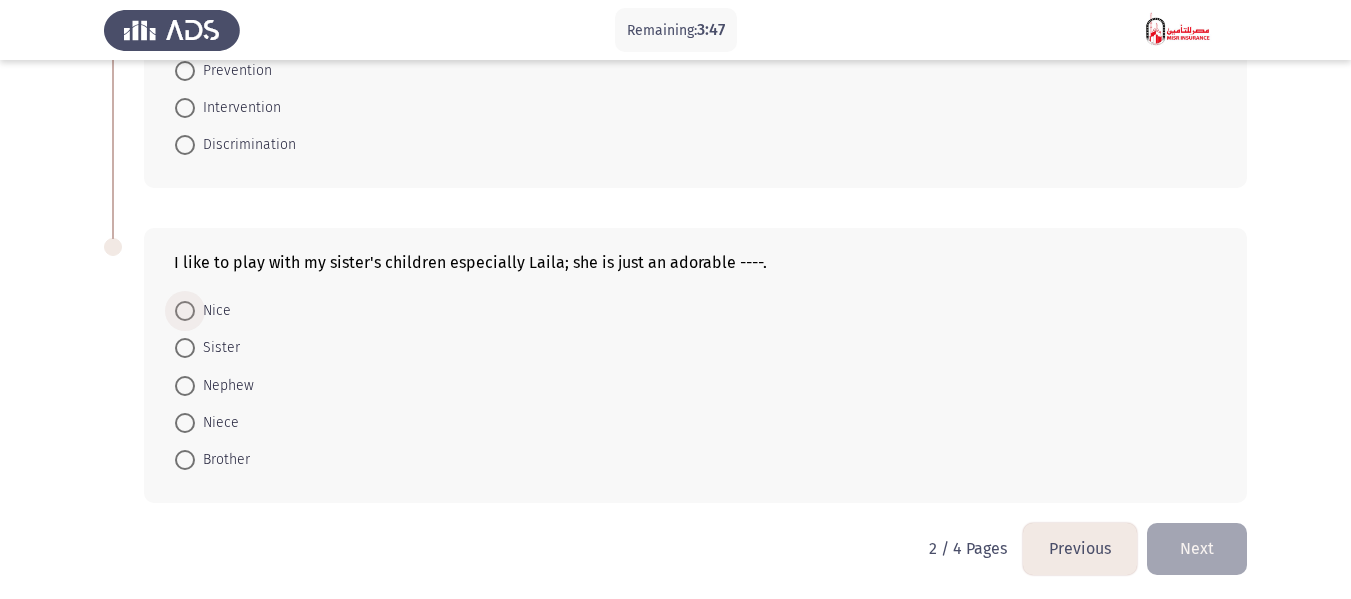 click on "Nice" at bounding box center (213, 311) 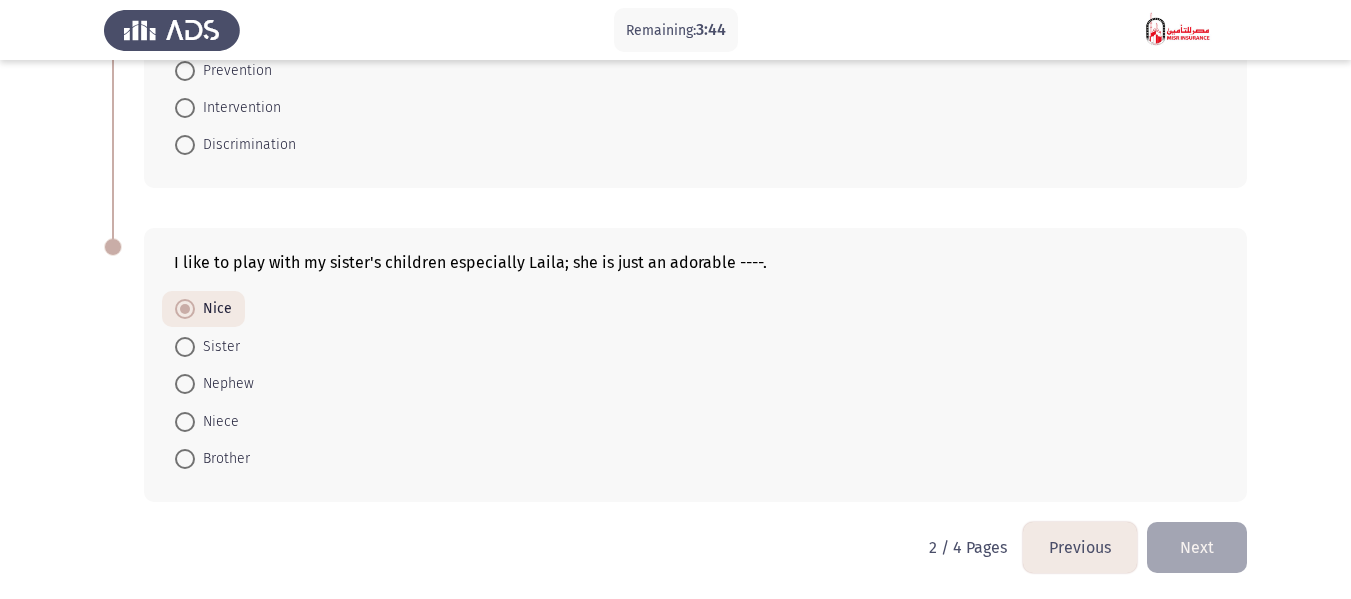 scroll, scrollTop: 903, scrollLeft: 0, axis: vertical 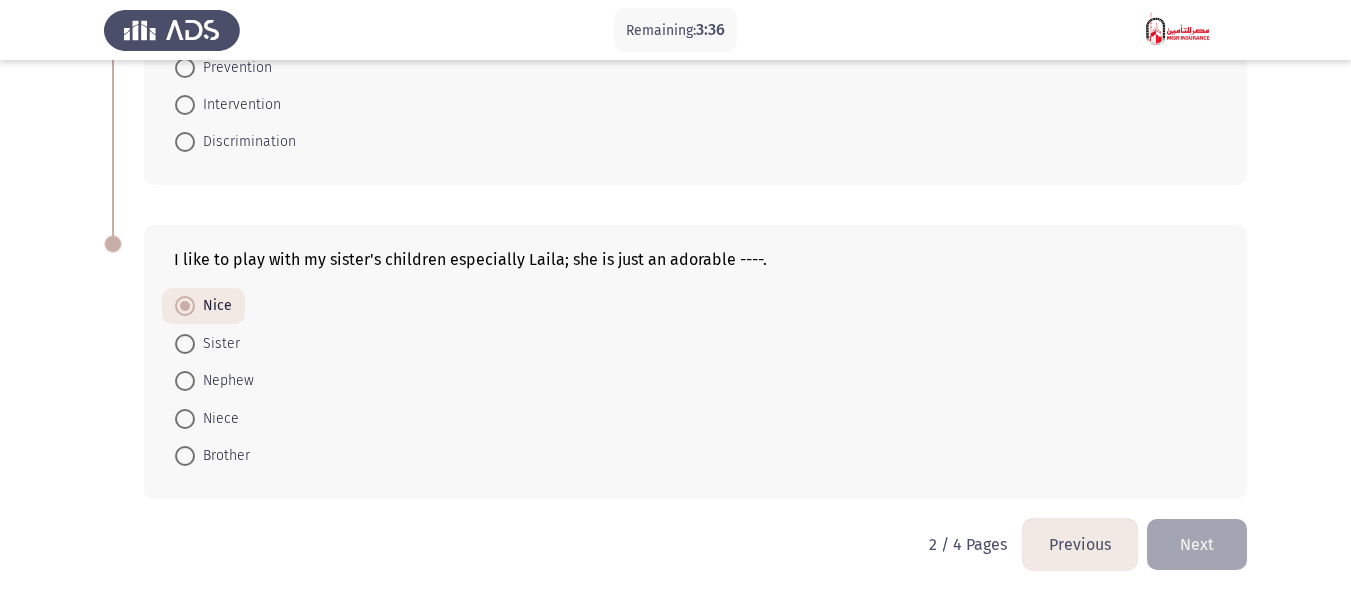 click on "Next" 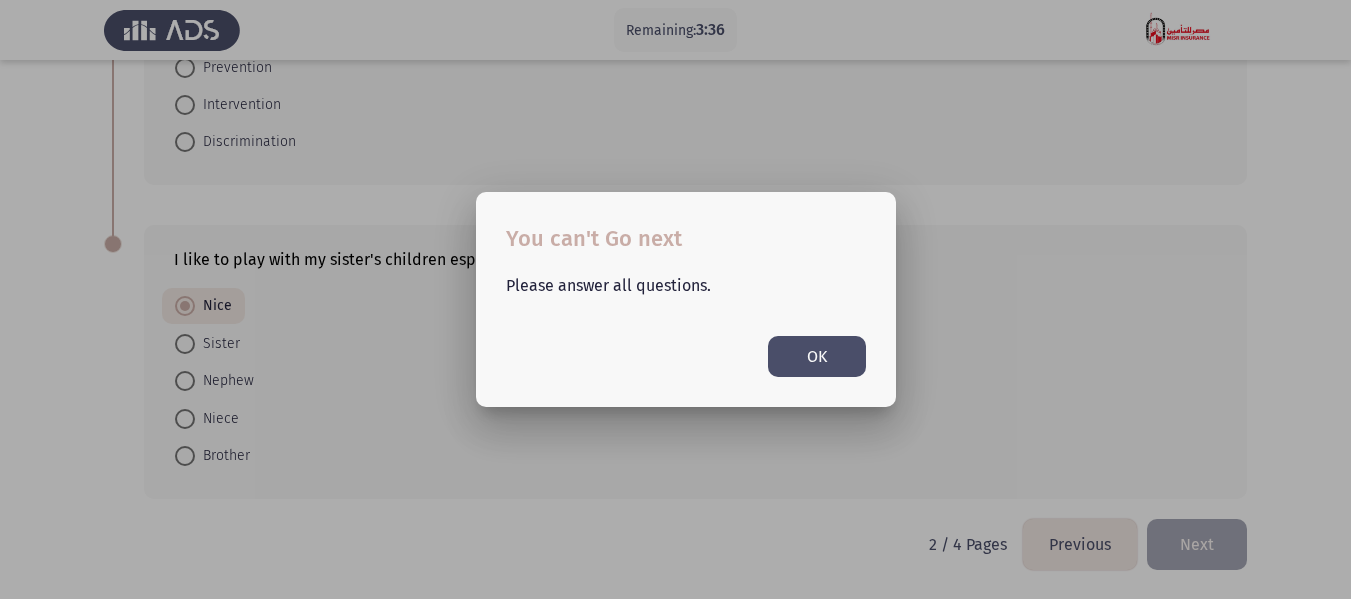 scroll, scrollTop: 0, scrollLeft: 0, axis: both 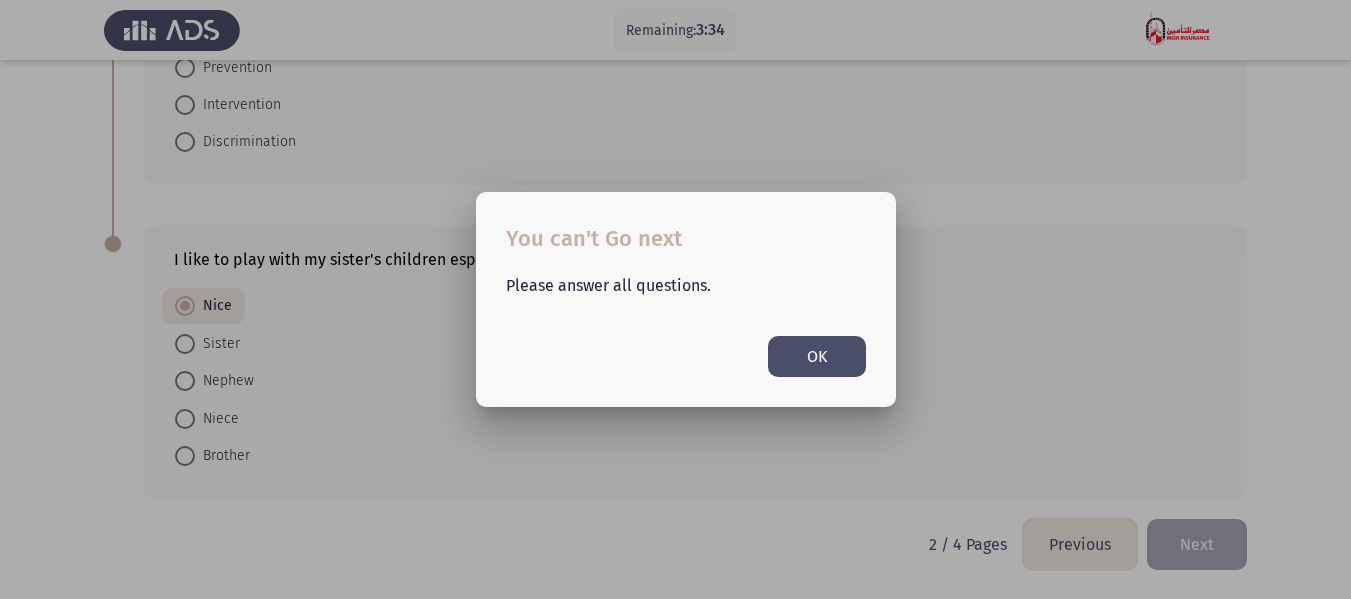 click on "OK" at bounding box center [817, 356] 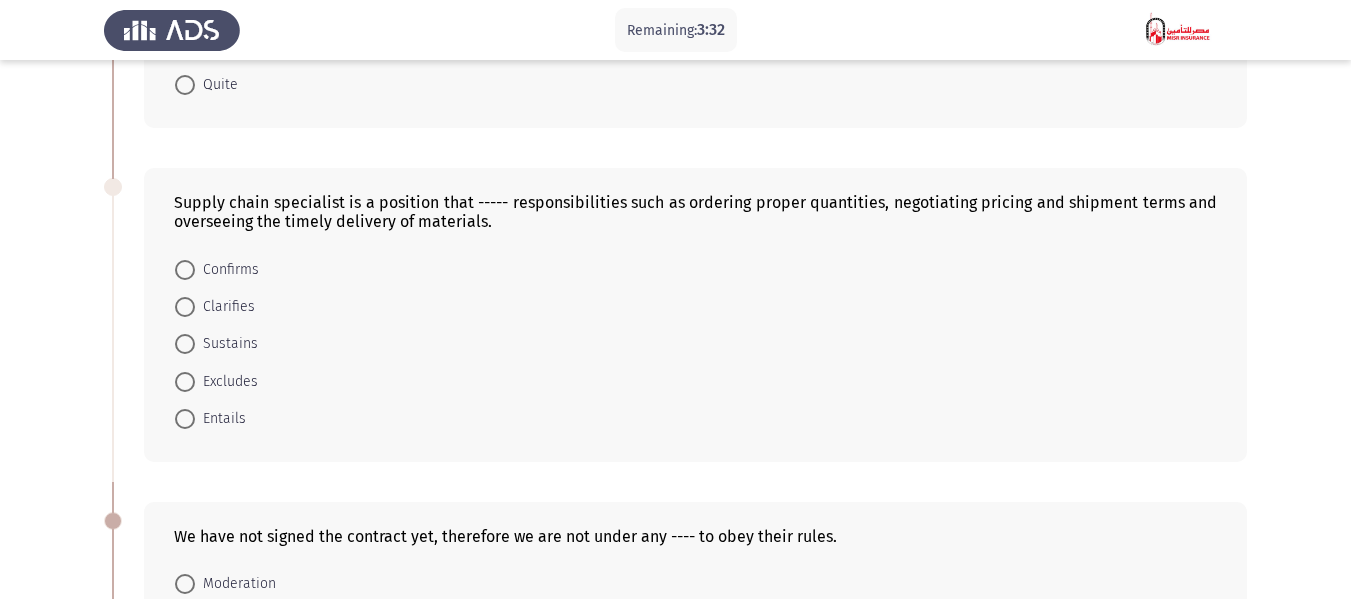 scroll, scrollTop: 303, scrollLeft: 0, axis: vertical 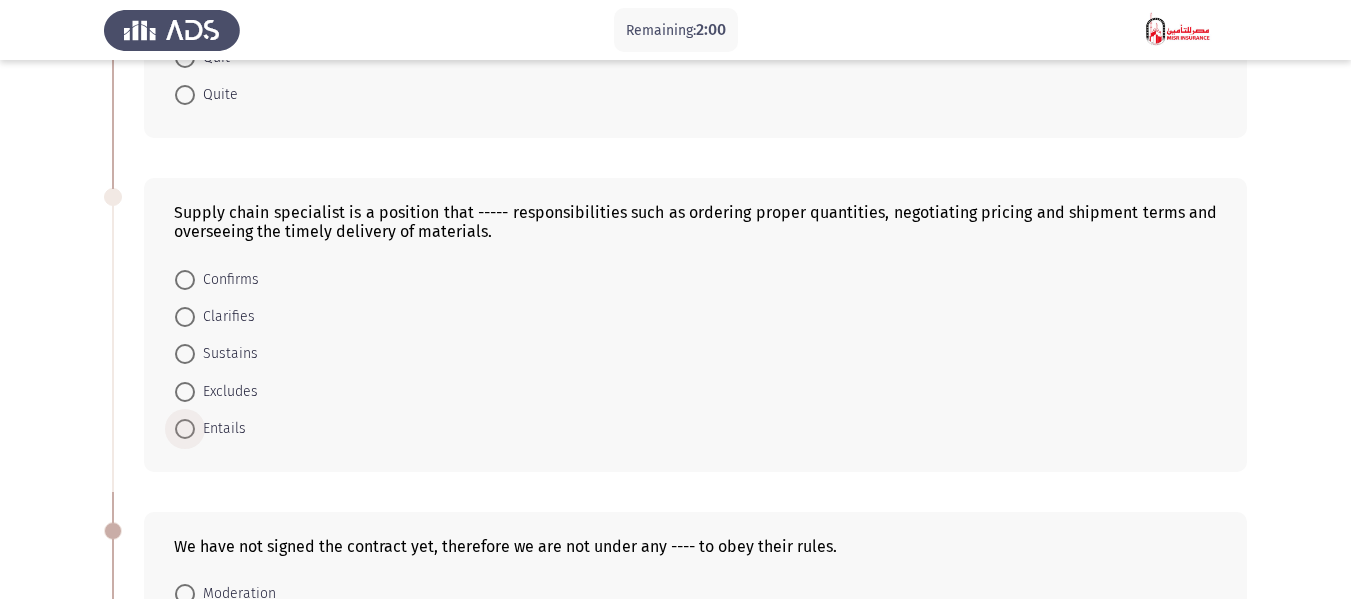 click on "Entails" at bounding box center [220, 429] 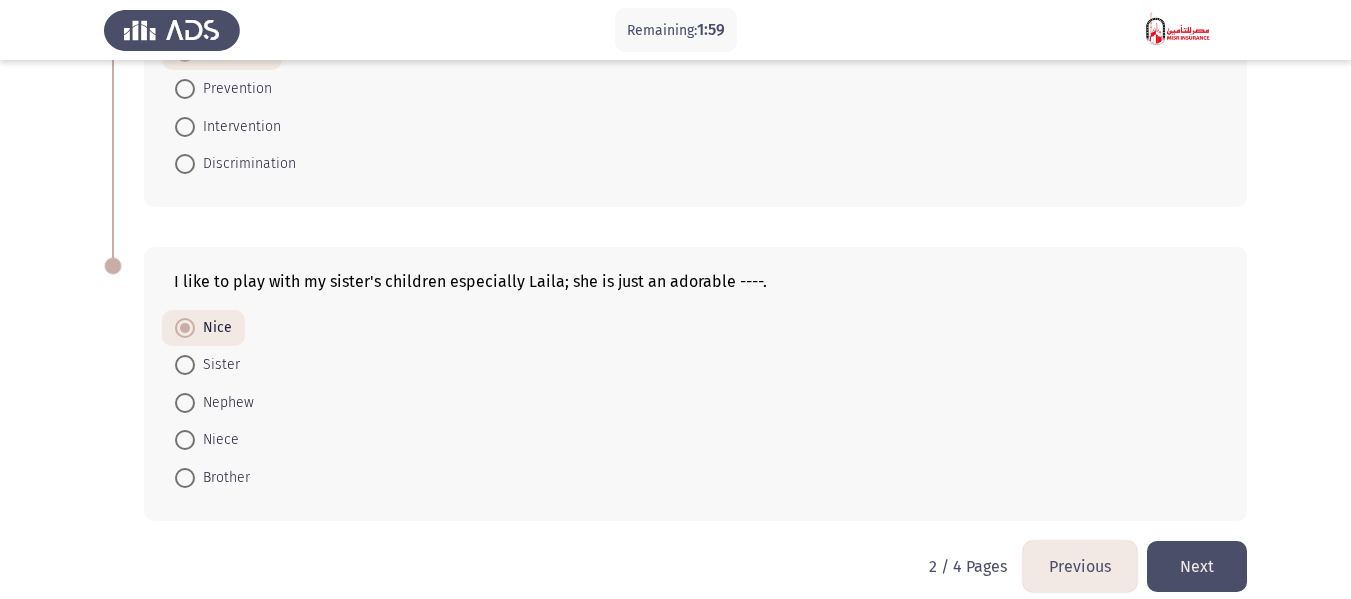 scroll, scrollTop: 902, scrollLeft: 0, axis: vertical 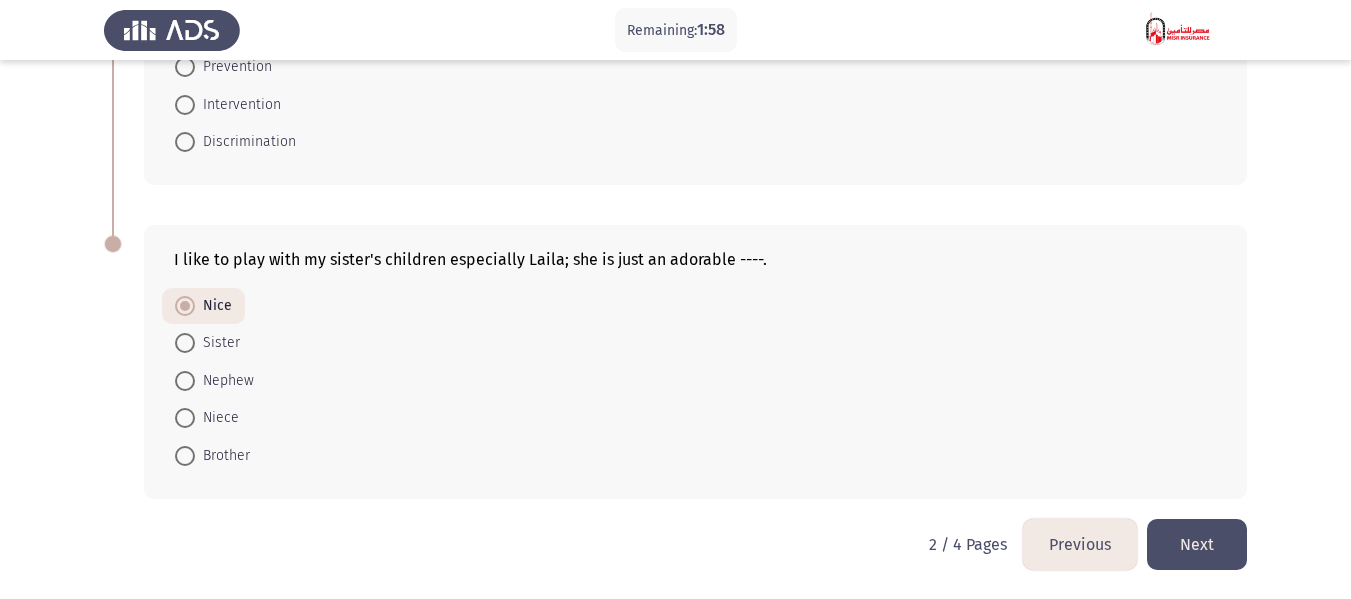 drag, startPoint x: 1168, startPoint y: 553, endPoint x: 1126, endPoint y: 570, distance: 45.310043 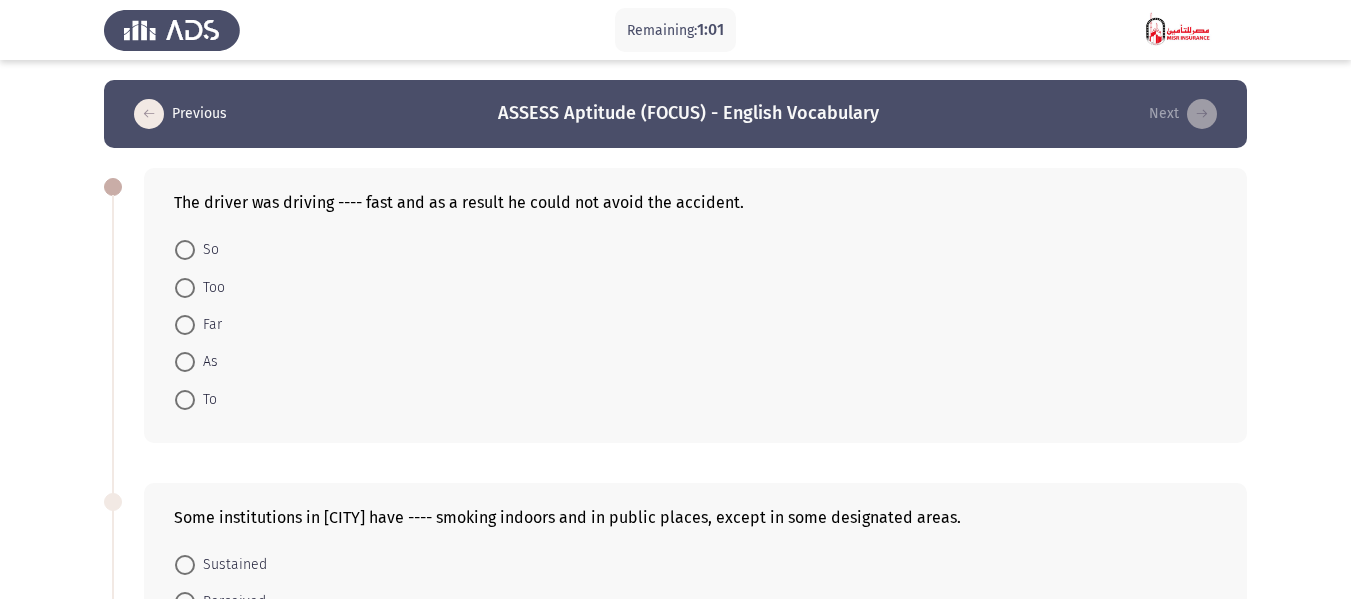 click on "Too" at bounding box center (210, 288) 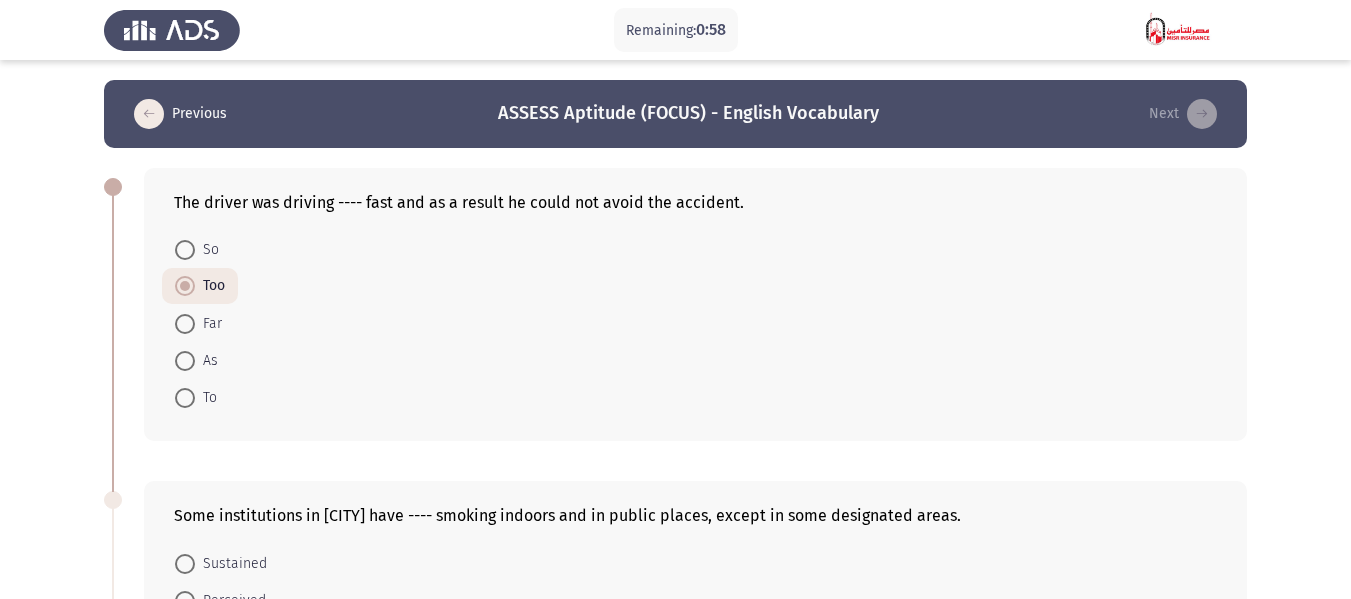 click at bounding box center [185, 250] 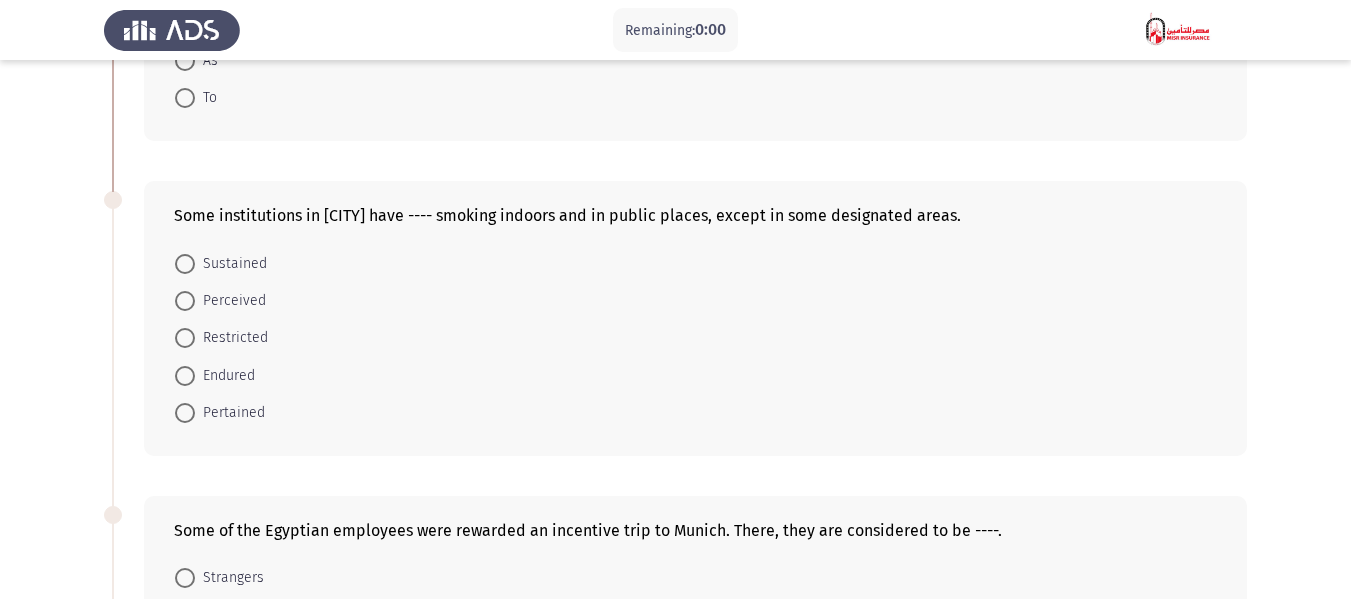 scroll, scrollTop: 0, scrollLeft: 0, axis: both 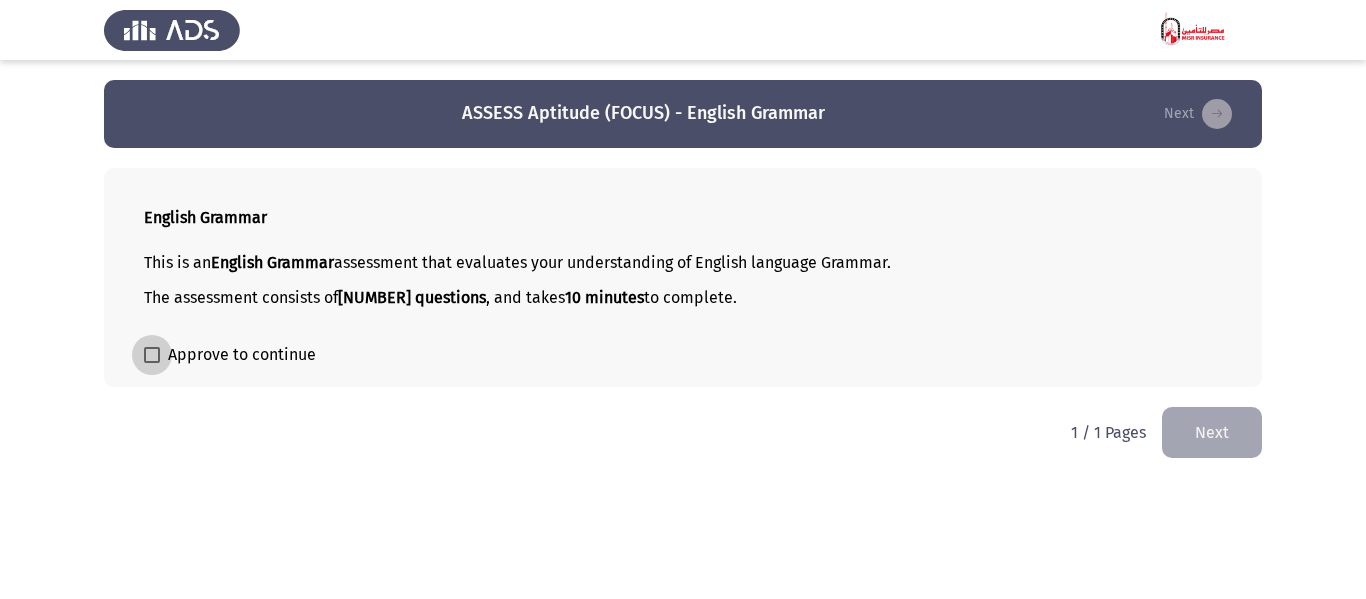 click on "Approve to continue" at bounding box center [242, 355] 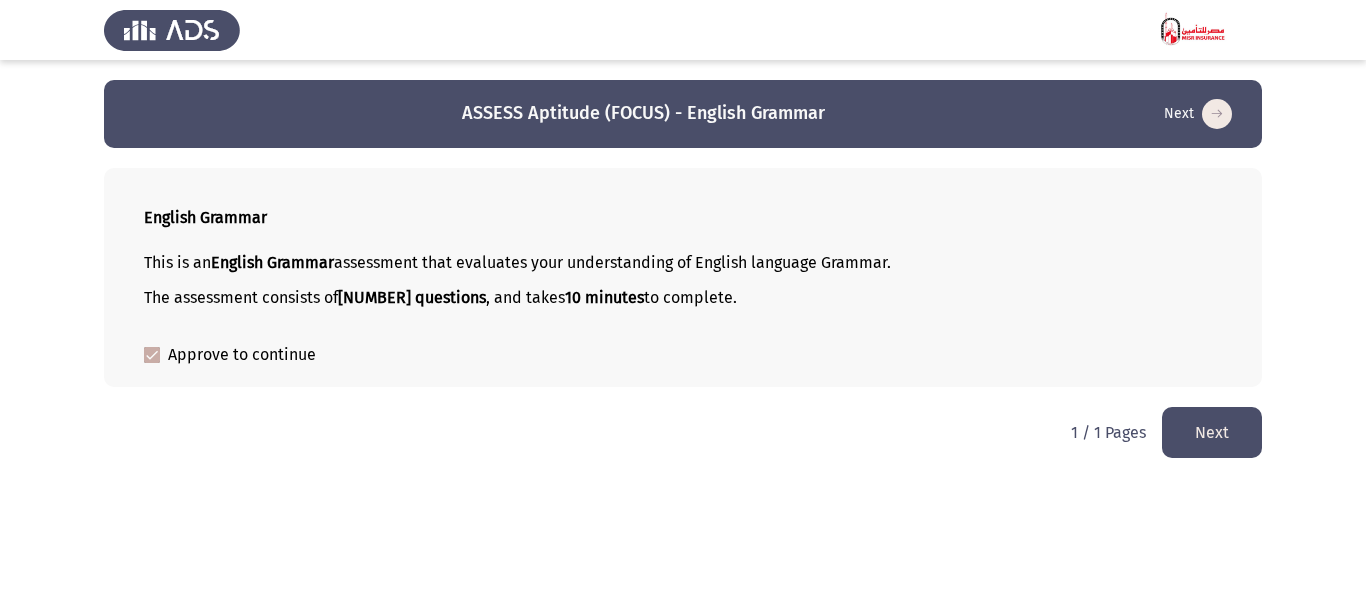 click on "Next" 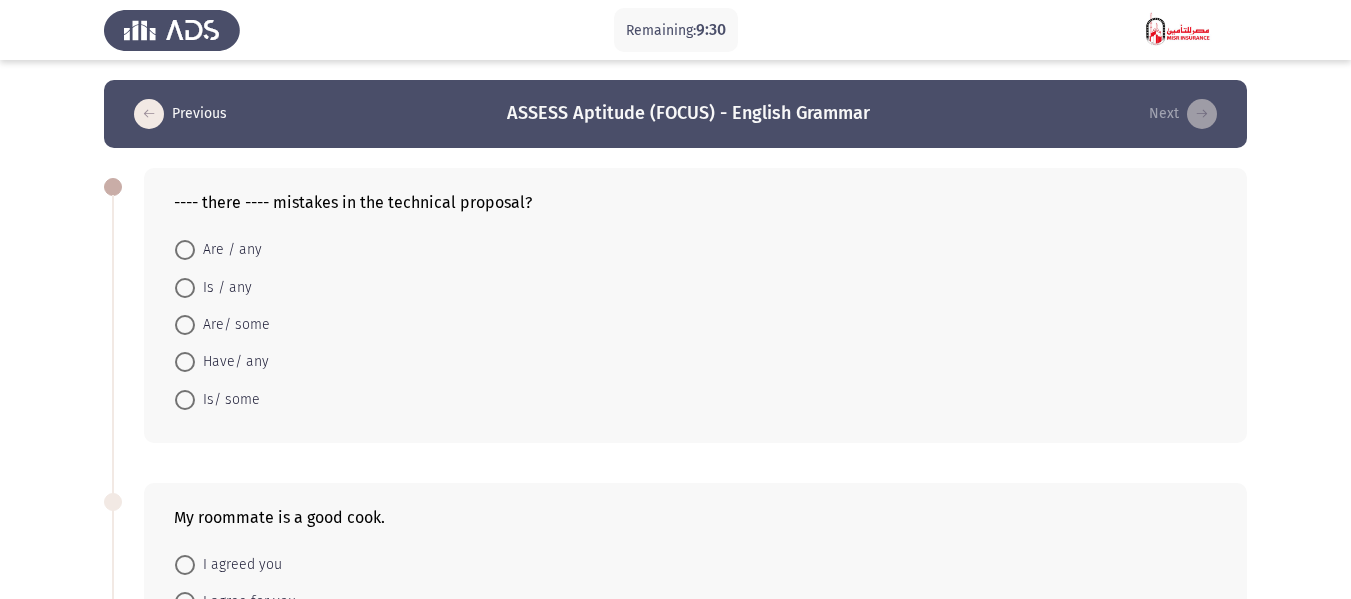click on "Is/ some" at bounding box center (227, 400) 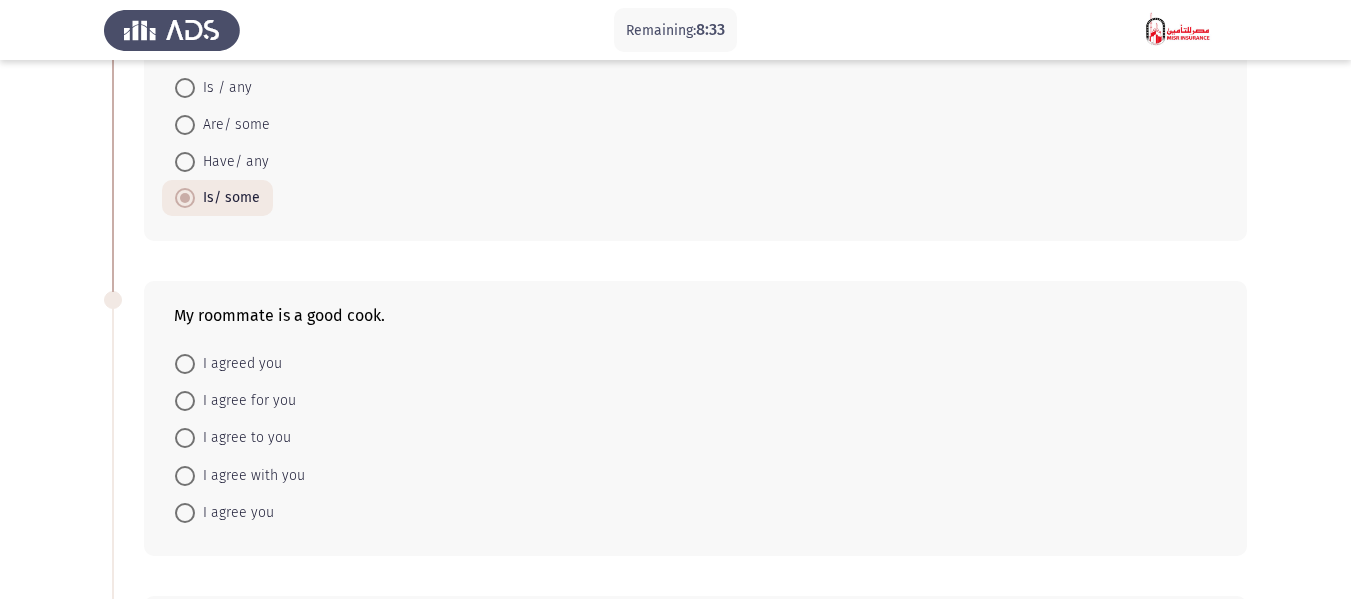 scroll, scrollTop: 300, scrollLeft: 0, axis: vertical 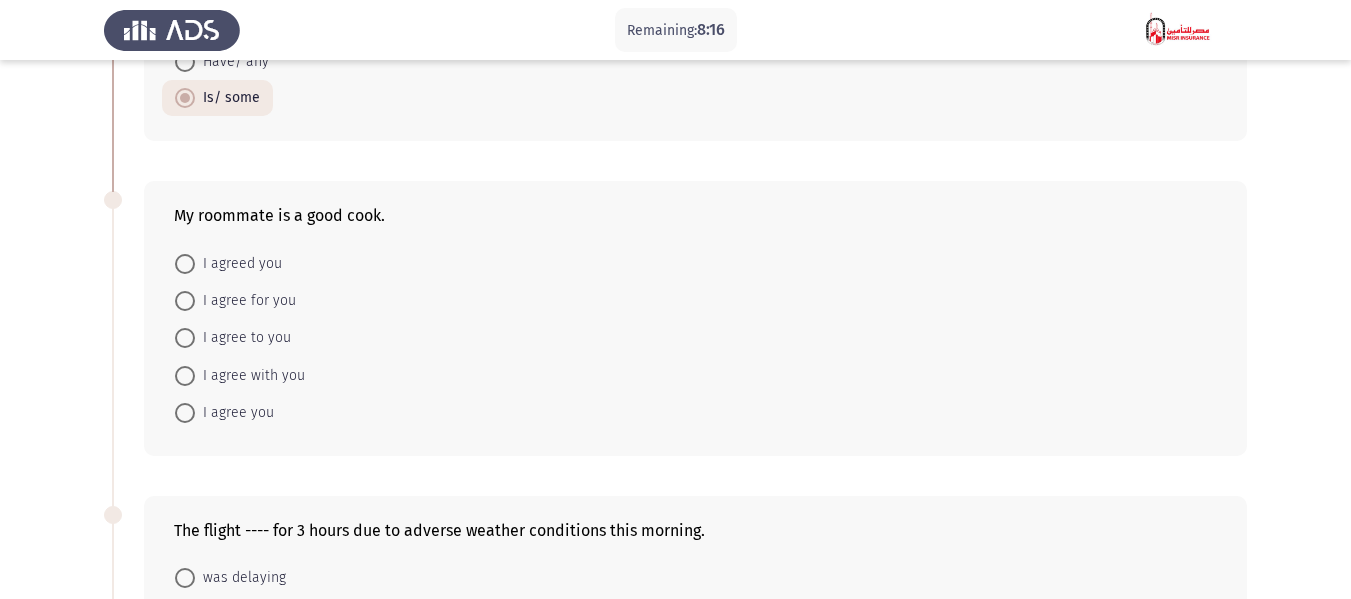 click on "I agree you" at bounding box center (234, 413) 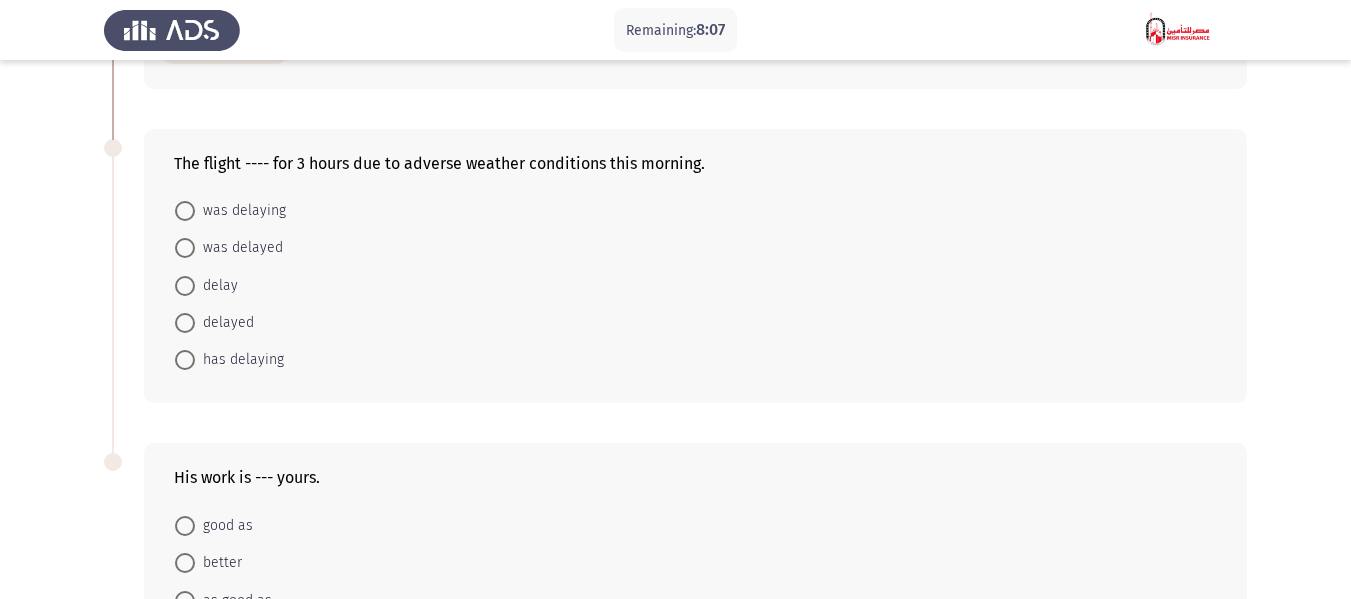 scroll, scrollTop: 700, scrollLeft: 0, axis: vertical 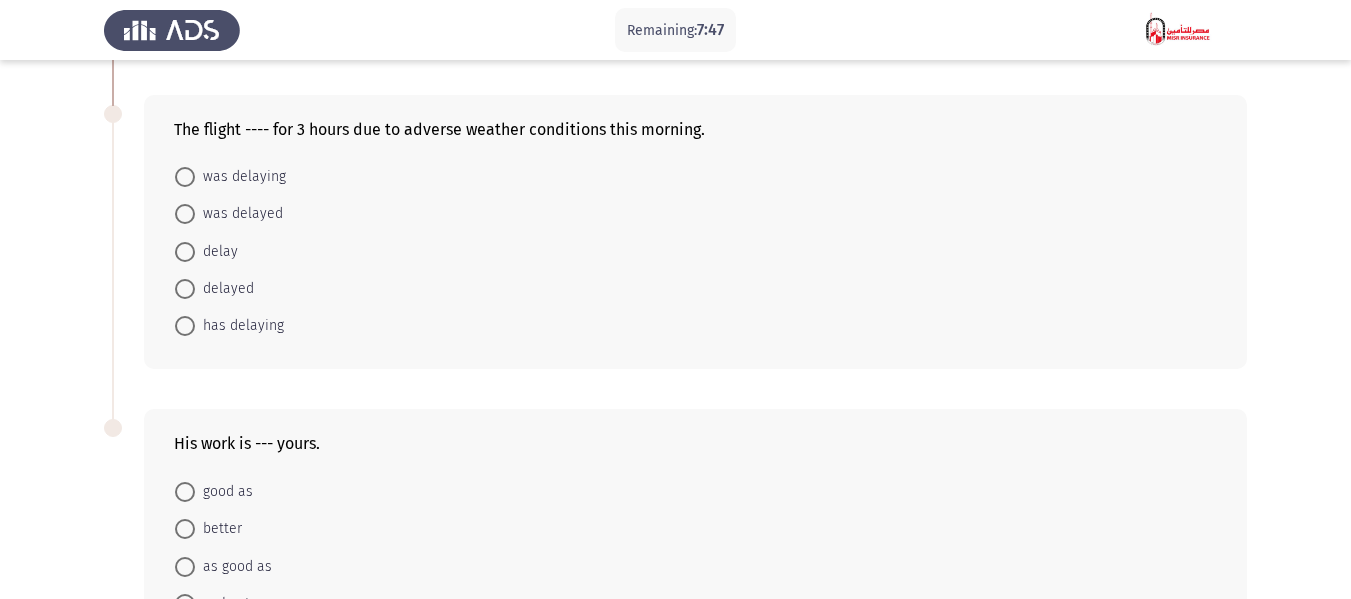 click at bounding box center [185, 177] 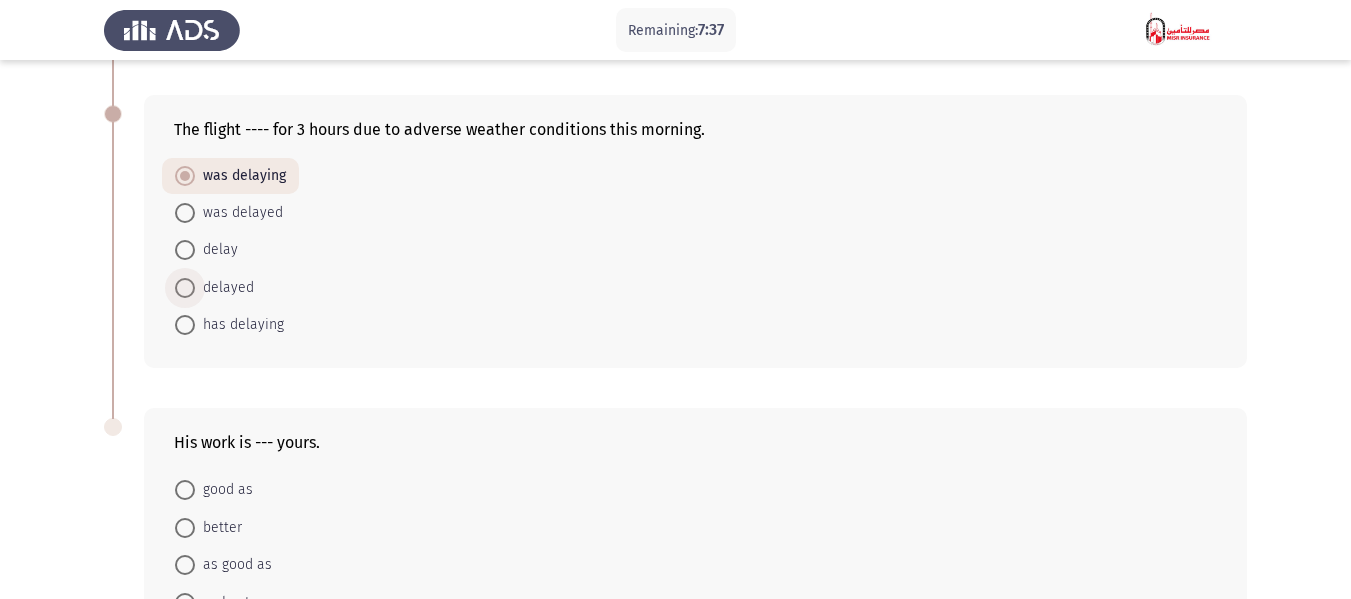 click on "delayed" at bounding box center [224, 288] 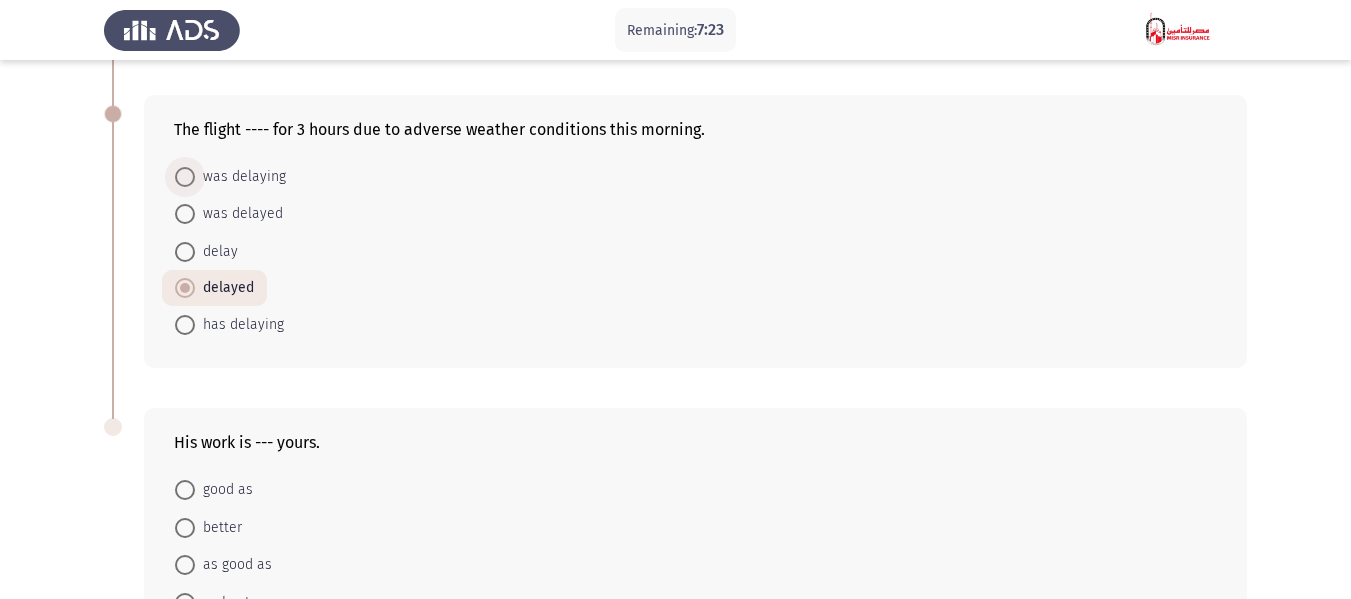 click on "was delaying" at bounding box center [240, 177] 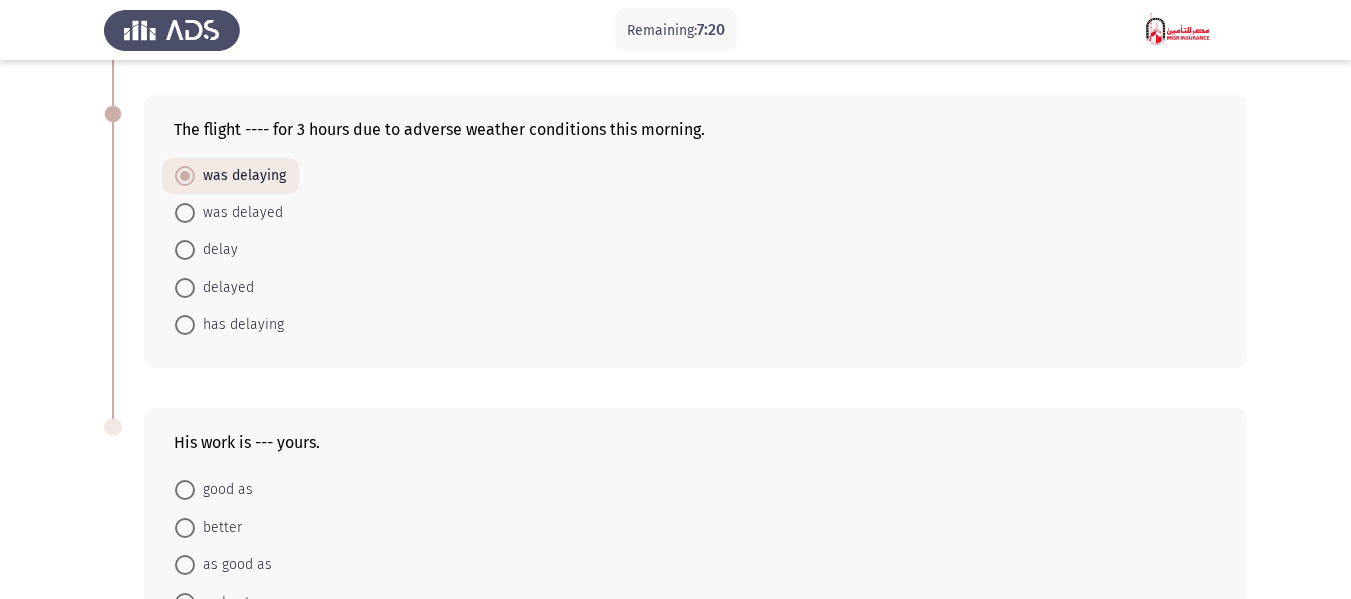 click on "was delayed" at bounding box center [239, 213] 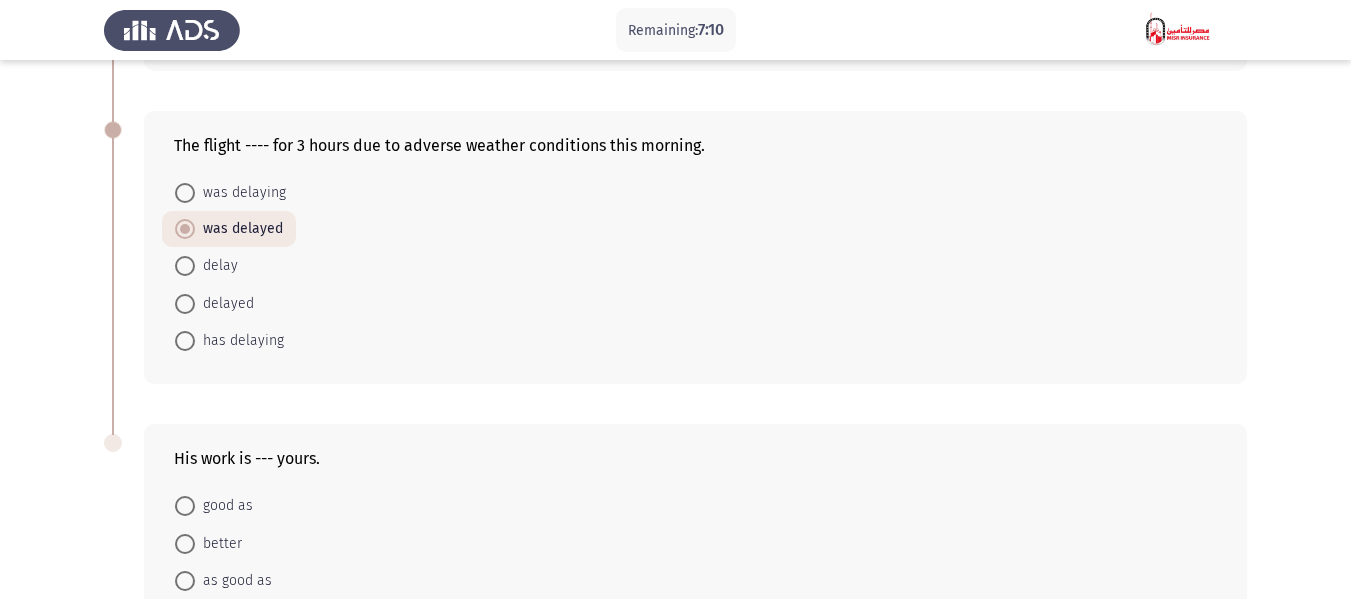 scroll, scrollTop: 884, scrollLeft: 0, axis: vertical 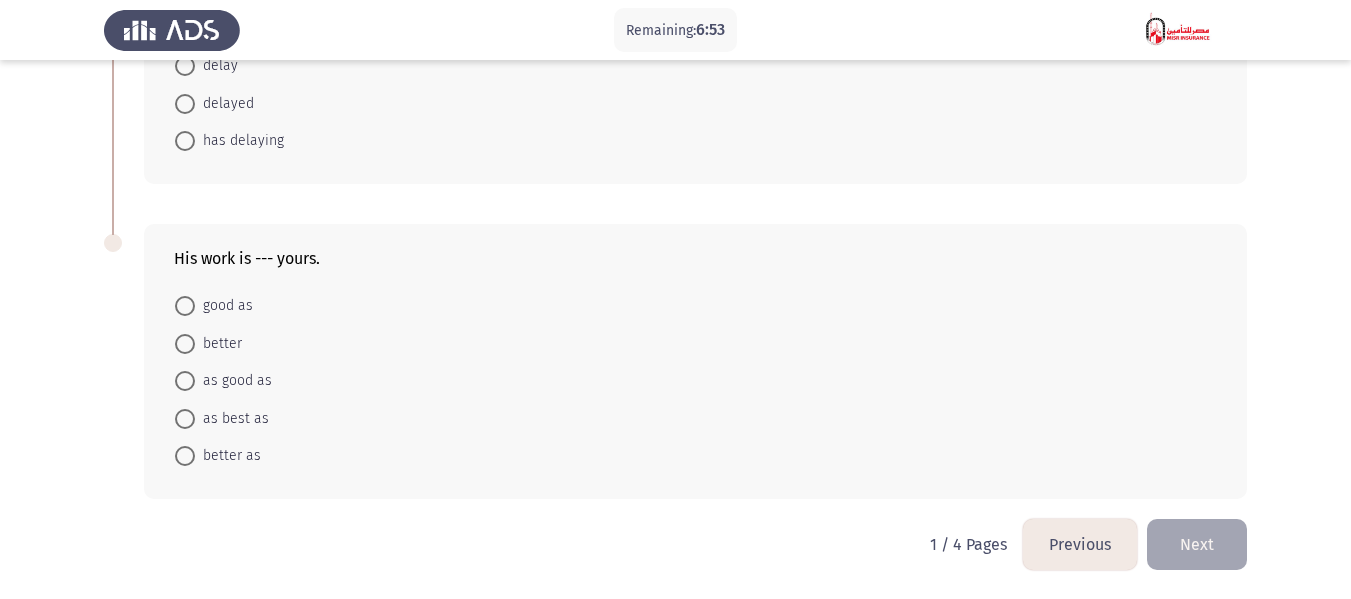 click on "better" at bounding box center [218, 344] 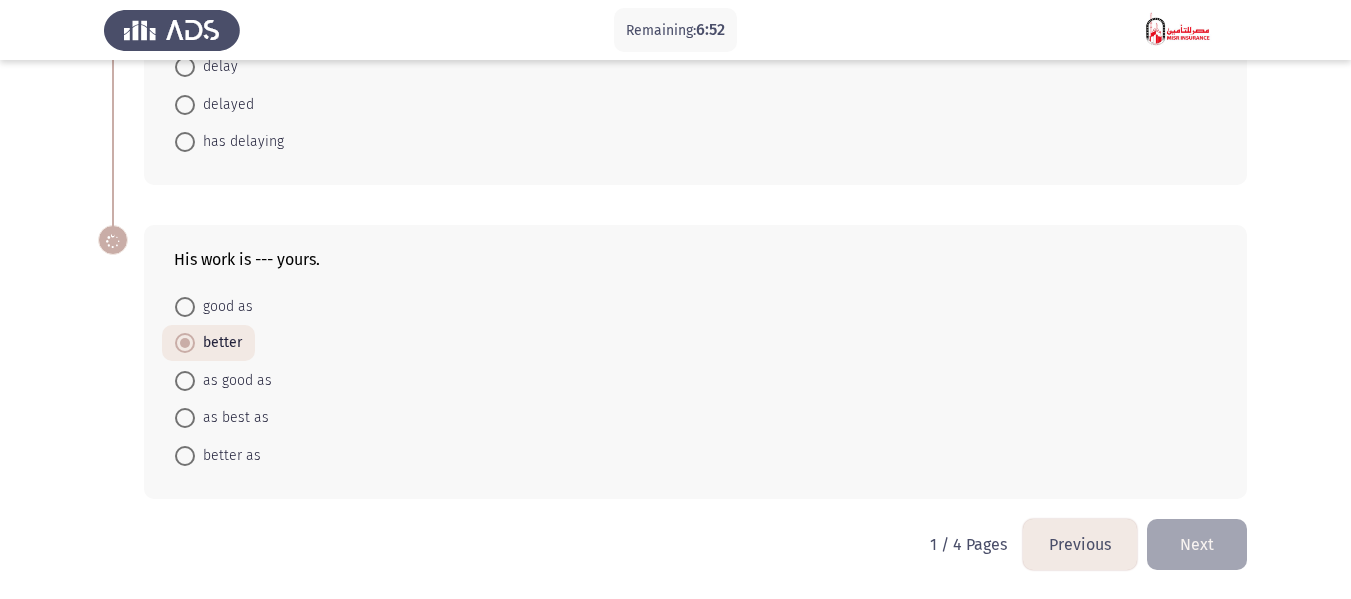 scroll, scrollTop: 883, scrollLeft: 0, axis: vertical 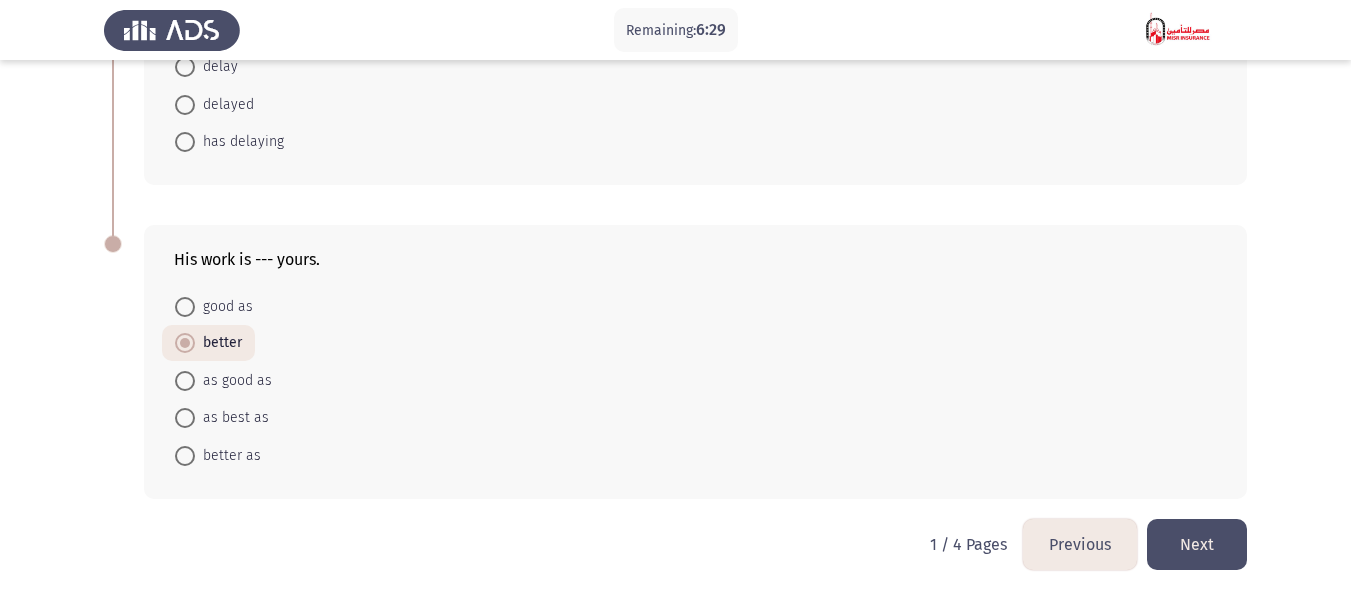 click on "Next" 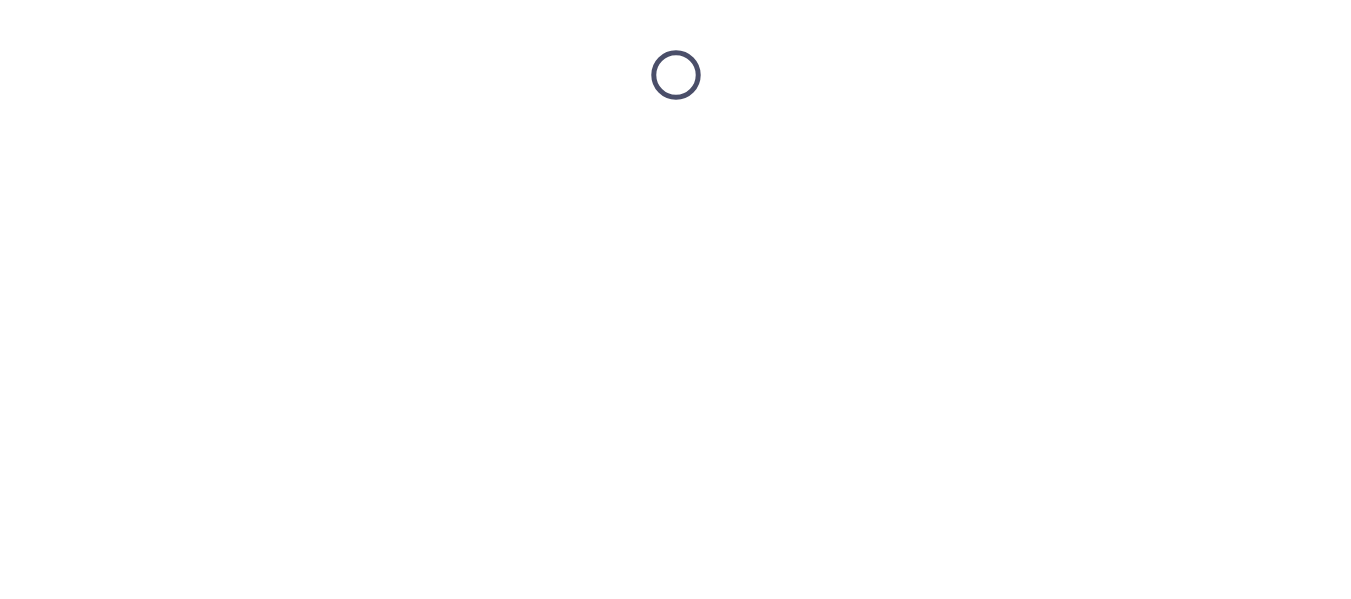 scroll, scrollTop: 0, scrollLeft: 0, axis: both 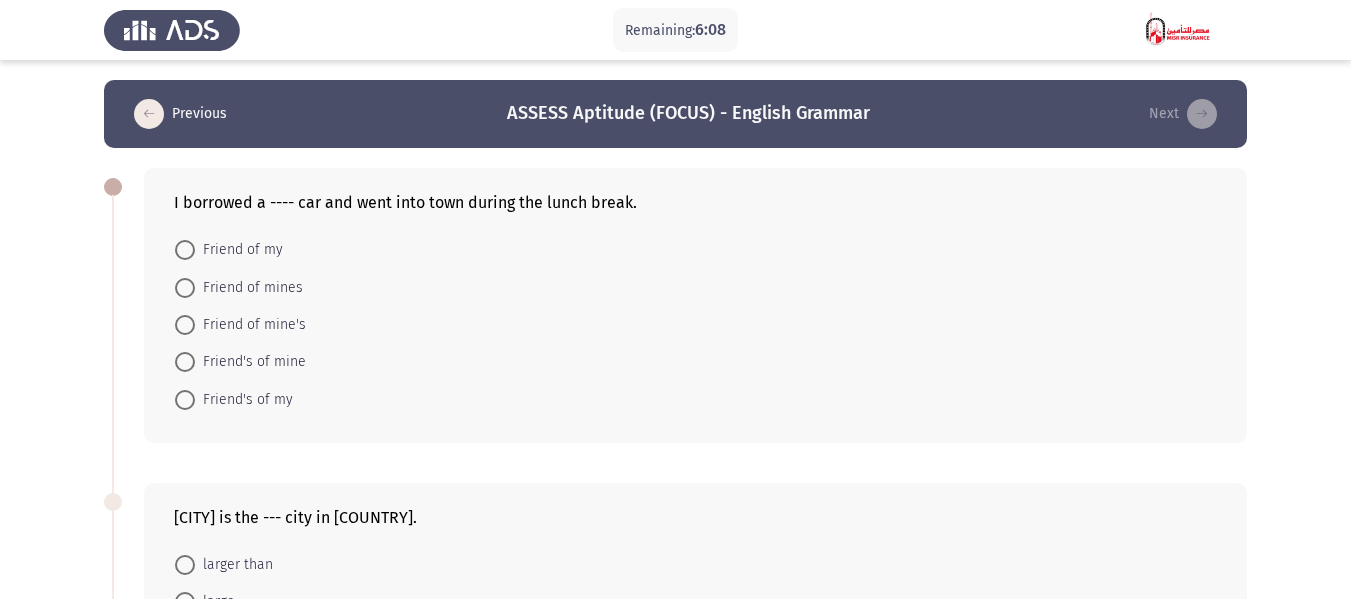 click on "Friend's of my" at bounding box center [244, 400] 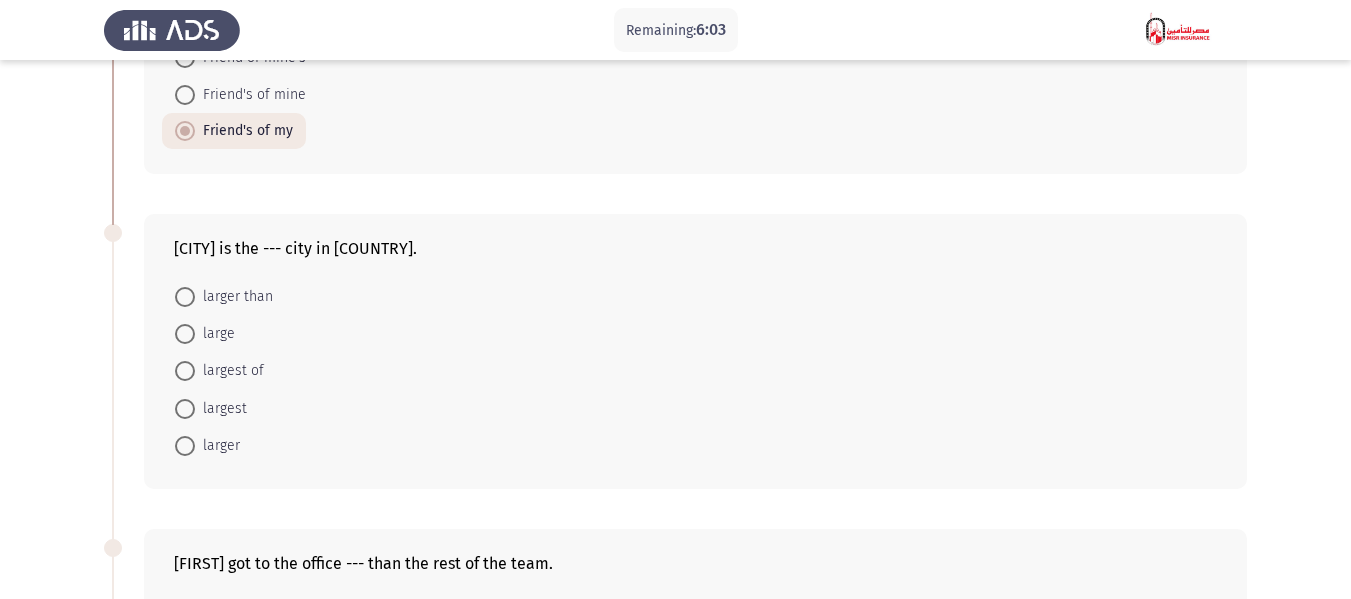 scroll, scrollTop: 300, scrollLeft: 0, axis: vertical 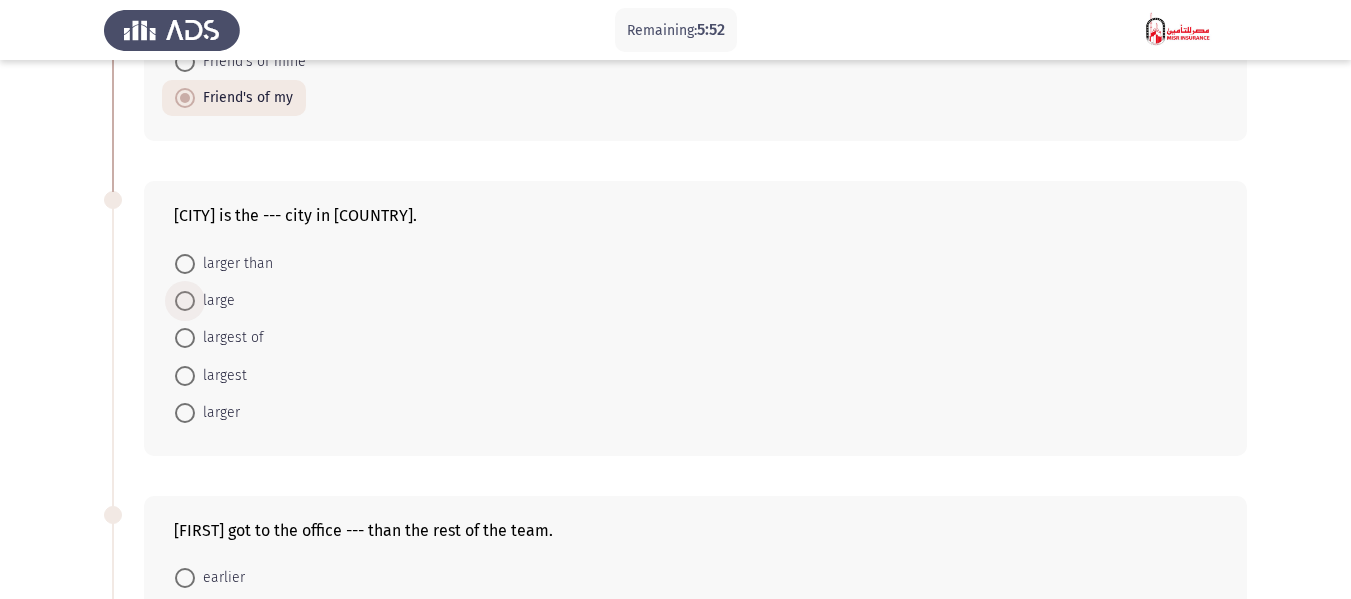 click on "large" at bounding box center (215, 301) 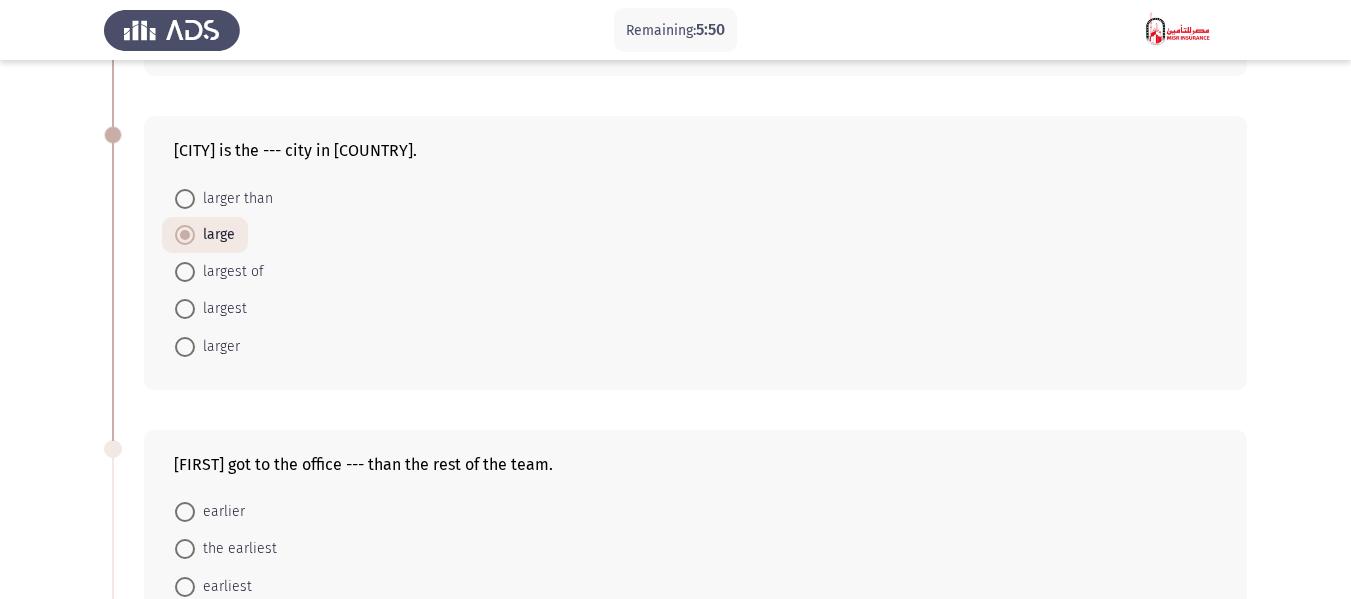 scroll, scrollTop: 400, scrollLeft: 0, axis: vertical 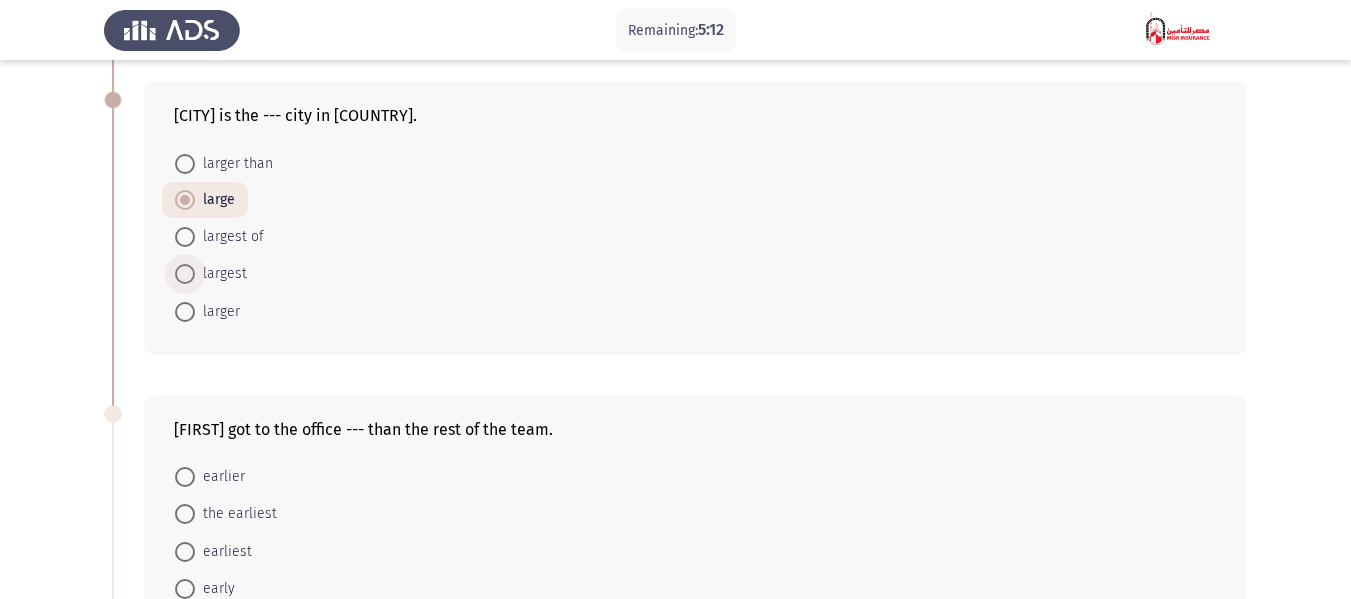 click on "largest" at bounding box center (221, 274) 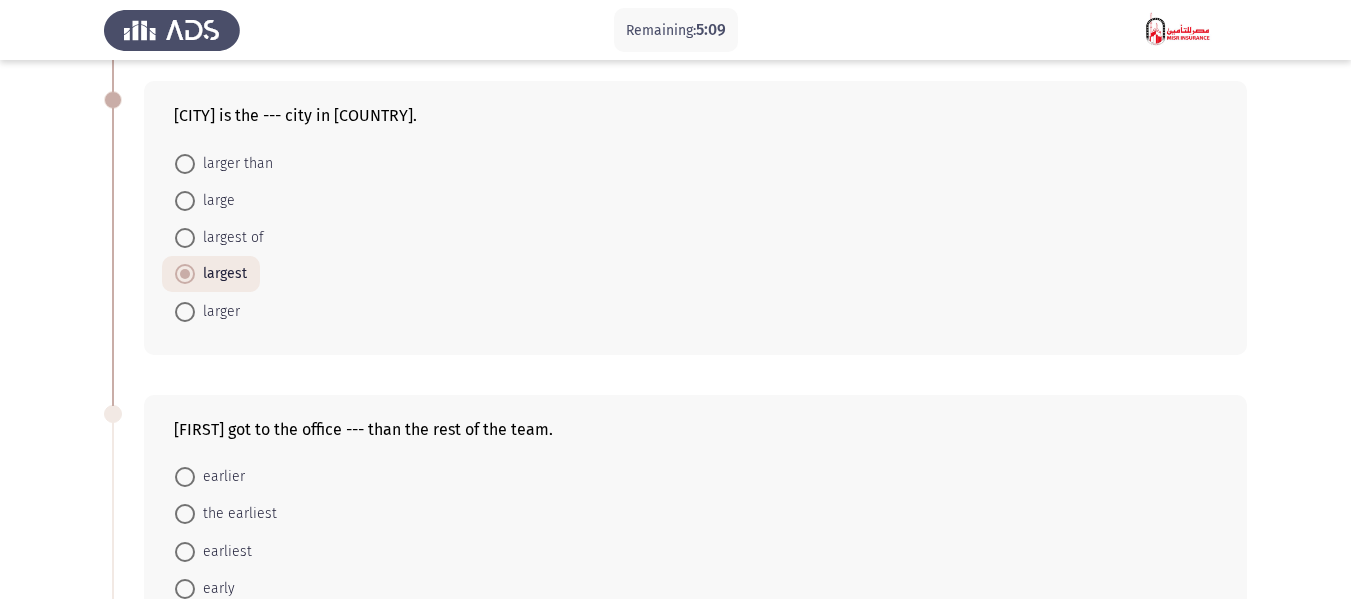 scroll, scrollTop: 600, scrollLeft: 0, axis: vertical 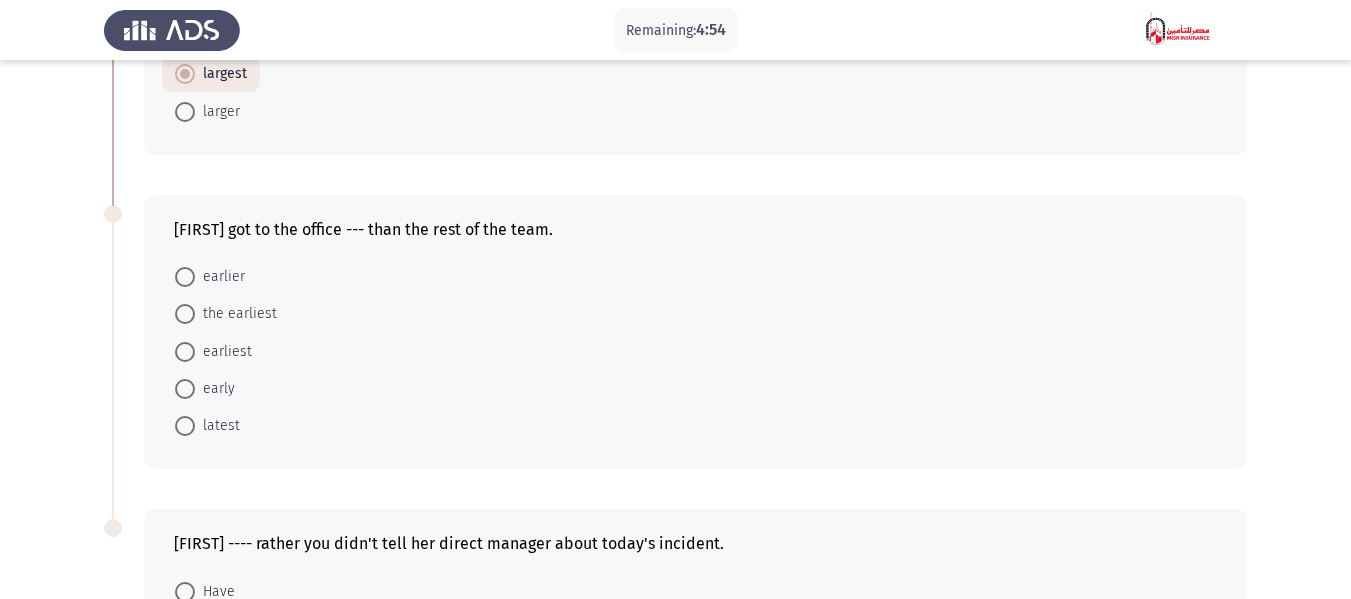 click on "early" at bounding box center (215, 389) 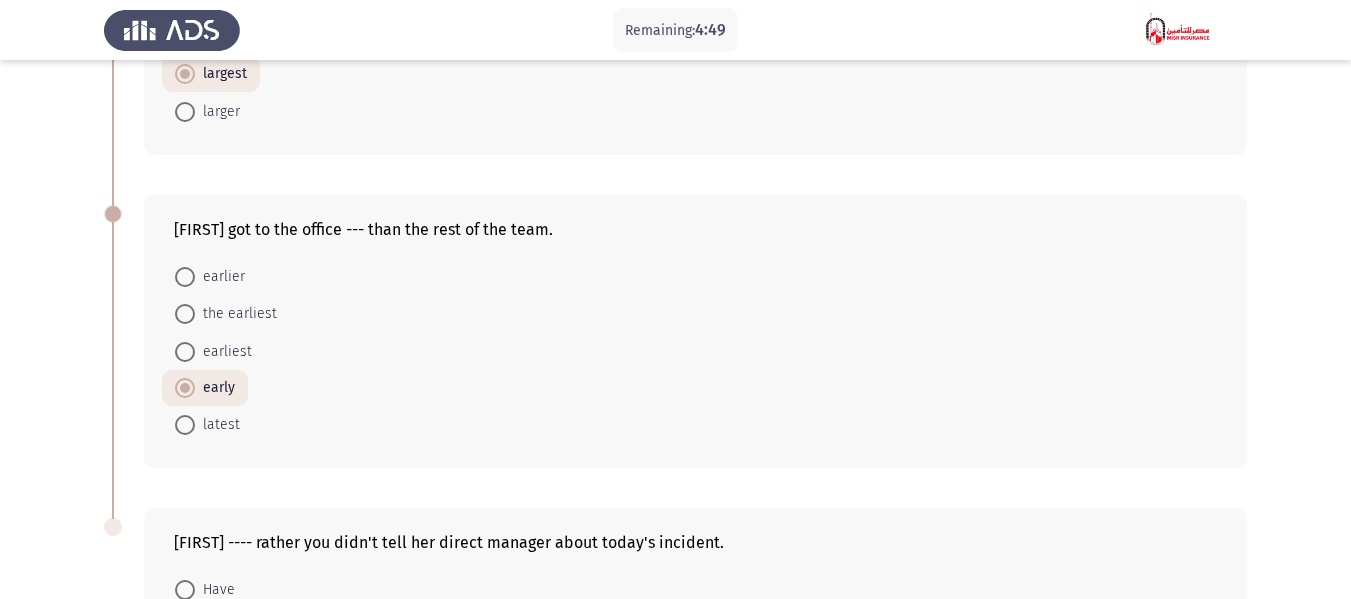 click on "earliest" at bounding box center (223, 352) 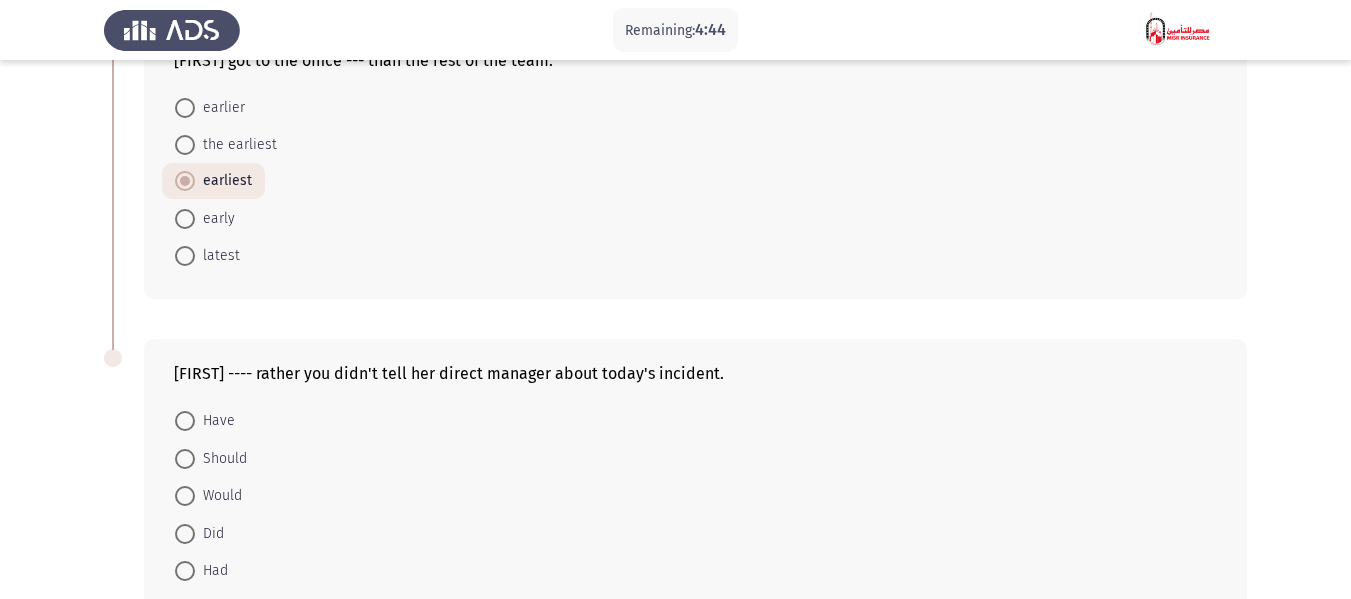 scroll, scrollTop: 884, scrollLeft: 0, axis: vertical 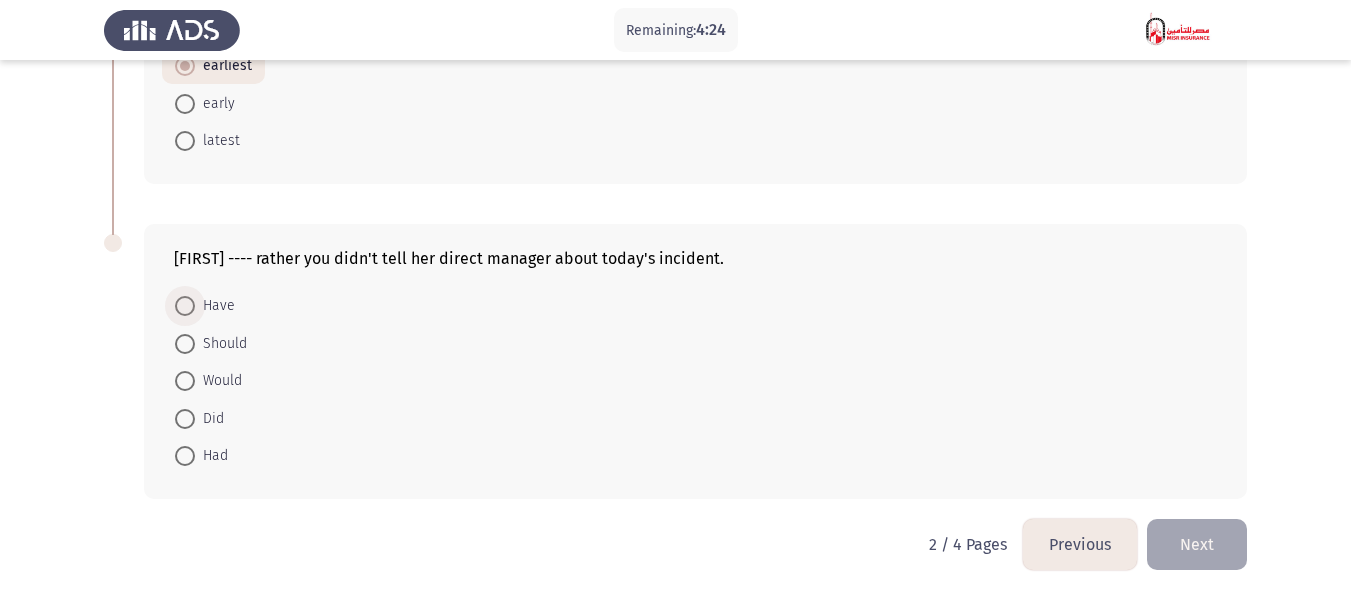 click on "Have" at bounding box center (215, 306) 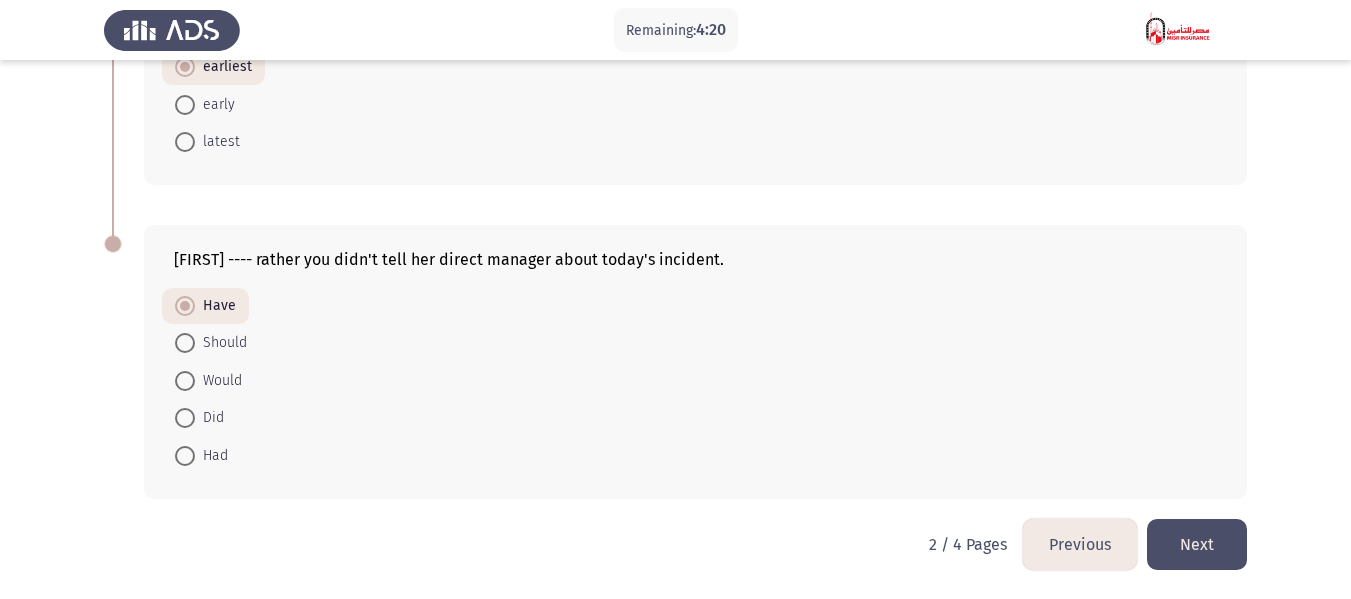 click on "Next" 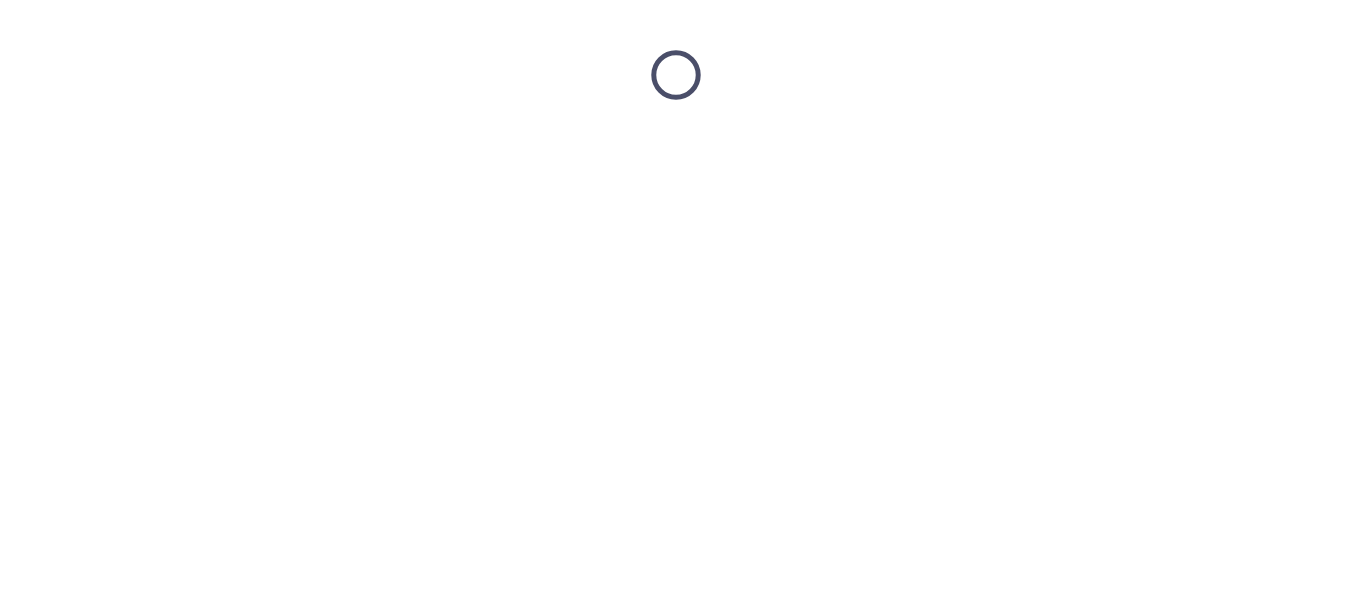 scroll, scrollTop: 0, scrollLeft: 0, axis: both 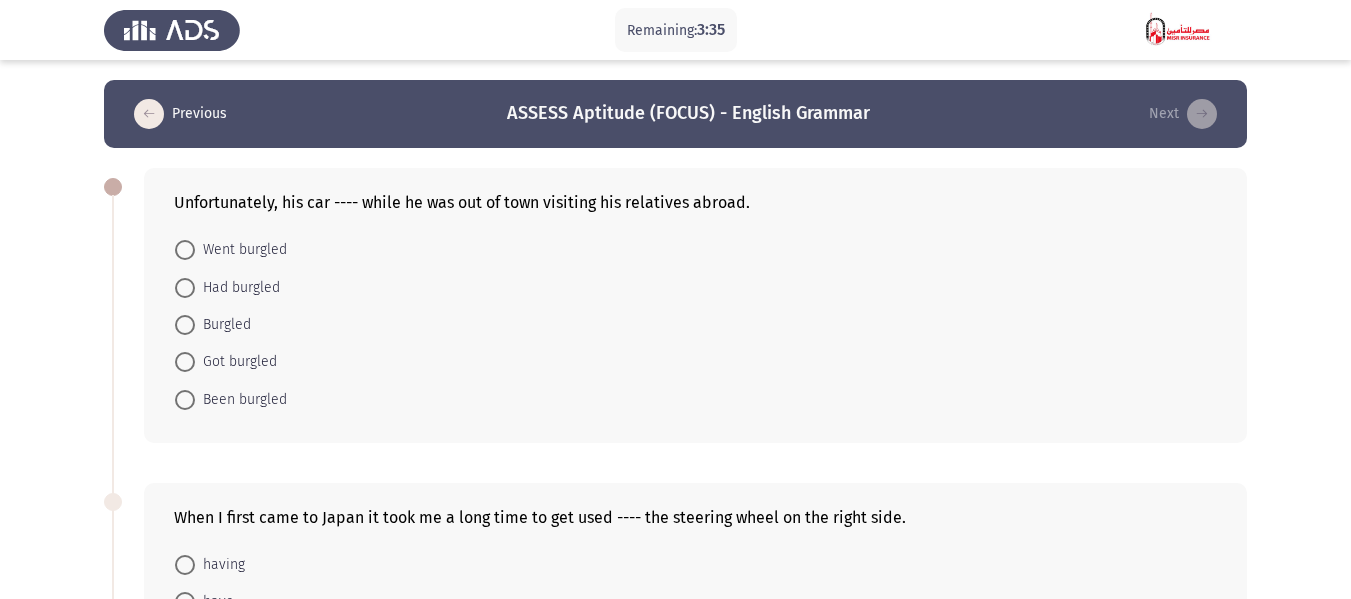 click on "Had burgled" at bounding box center [237, 288] 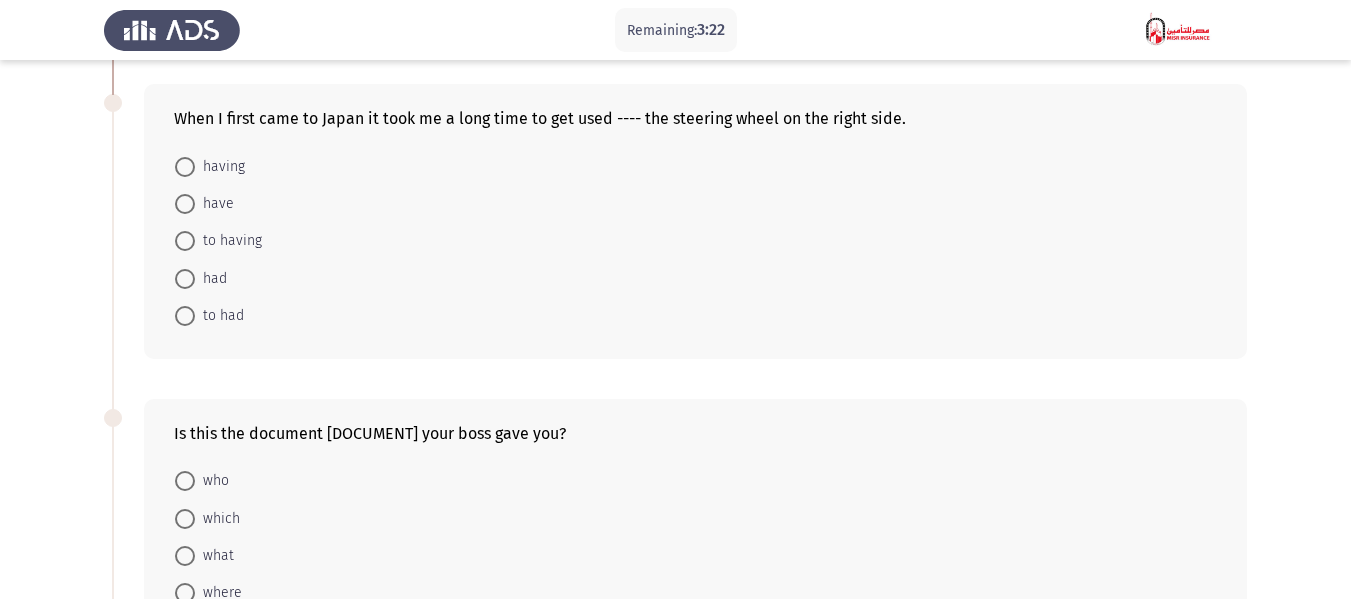 scroll, scrollTop: 400, scrollLeft: 0, axis: vertical 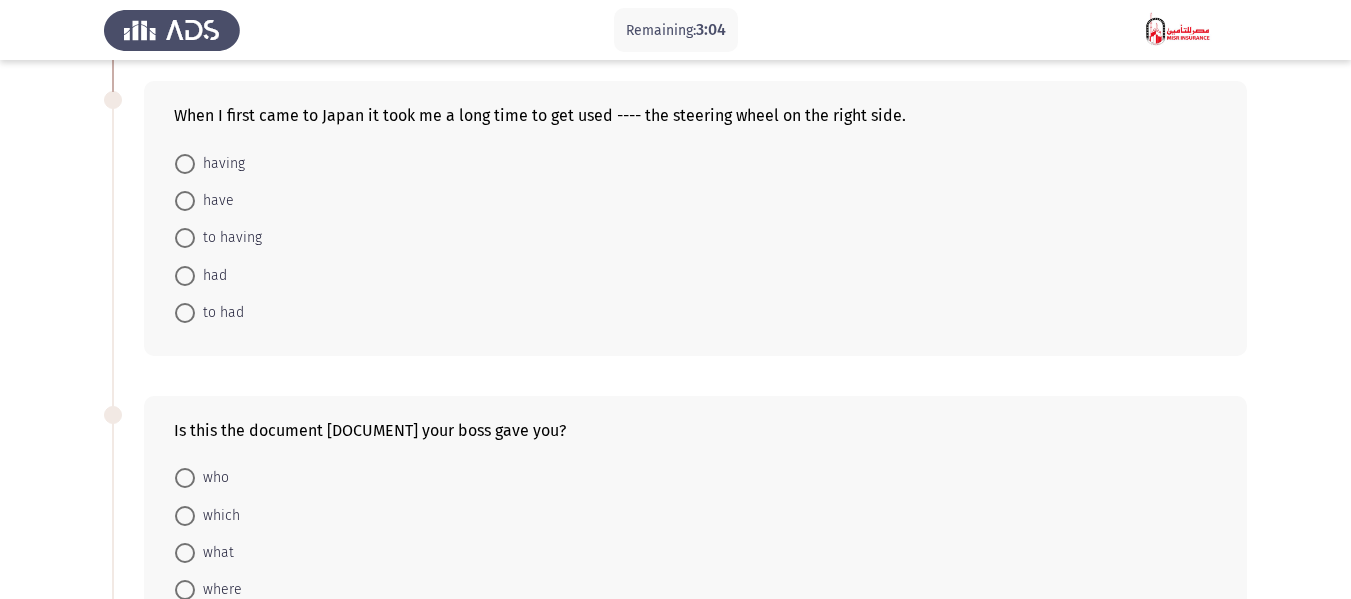 click on "to having" at bounding box center (228, 238) 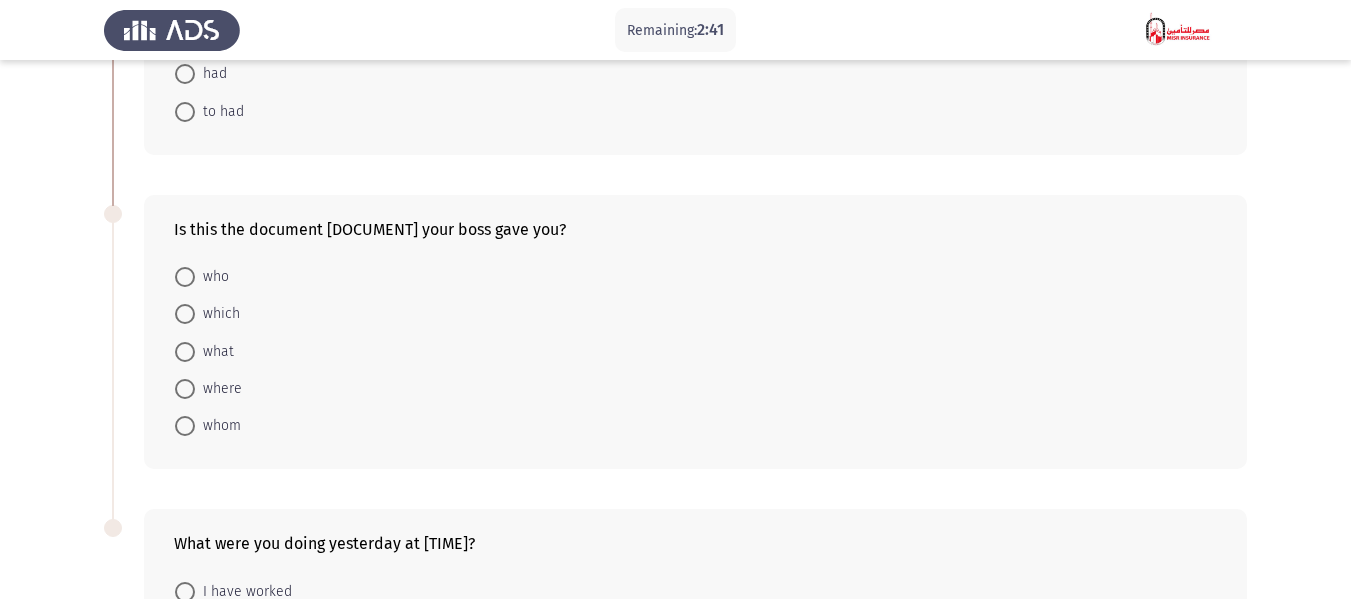 scroll, scrollTop: 700, scrollLeft: 0, axis: vertical 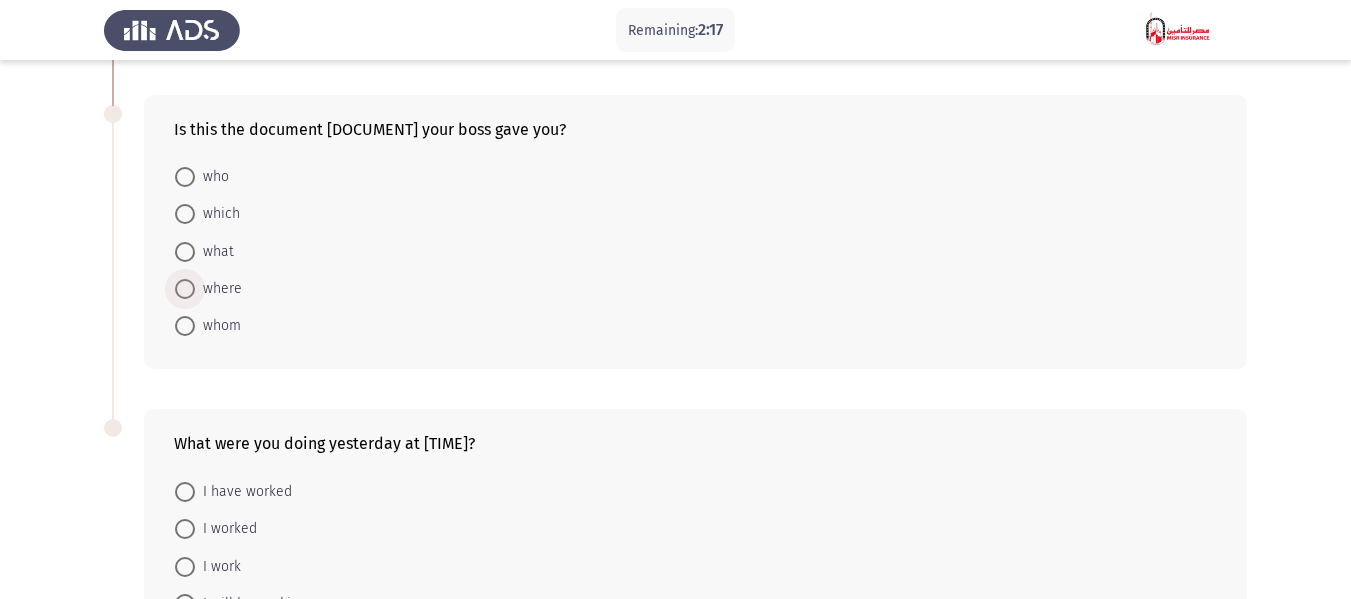 click on "where" at bounding box center [218, 289] 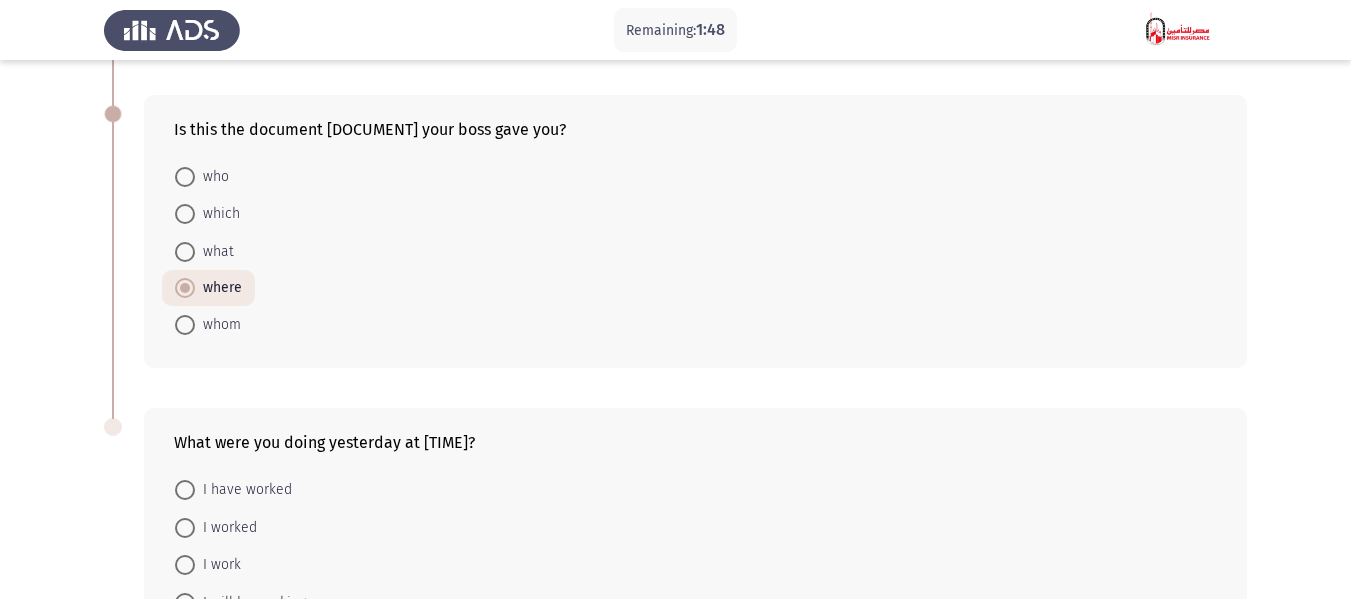 click on "which" at bounding box center [217, 214] 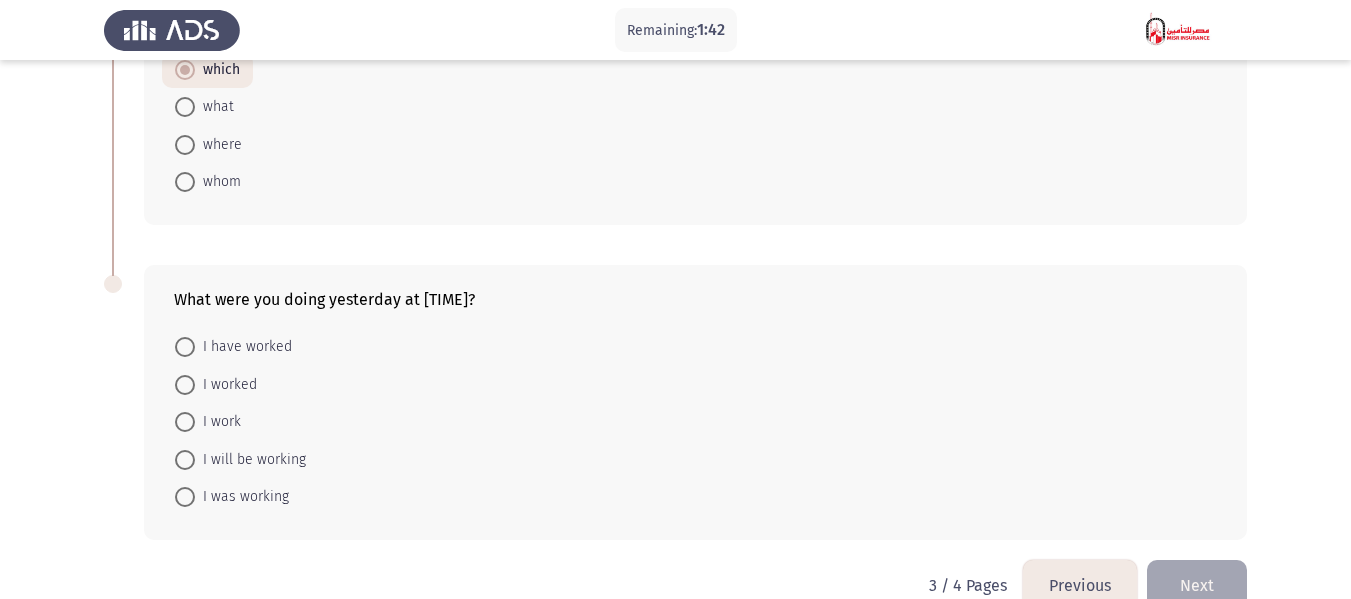 scroll, scrollTop: 884, scrollLeft: 0, axis: vertical 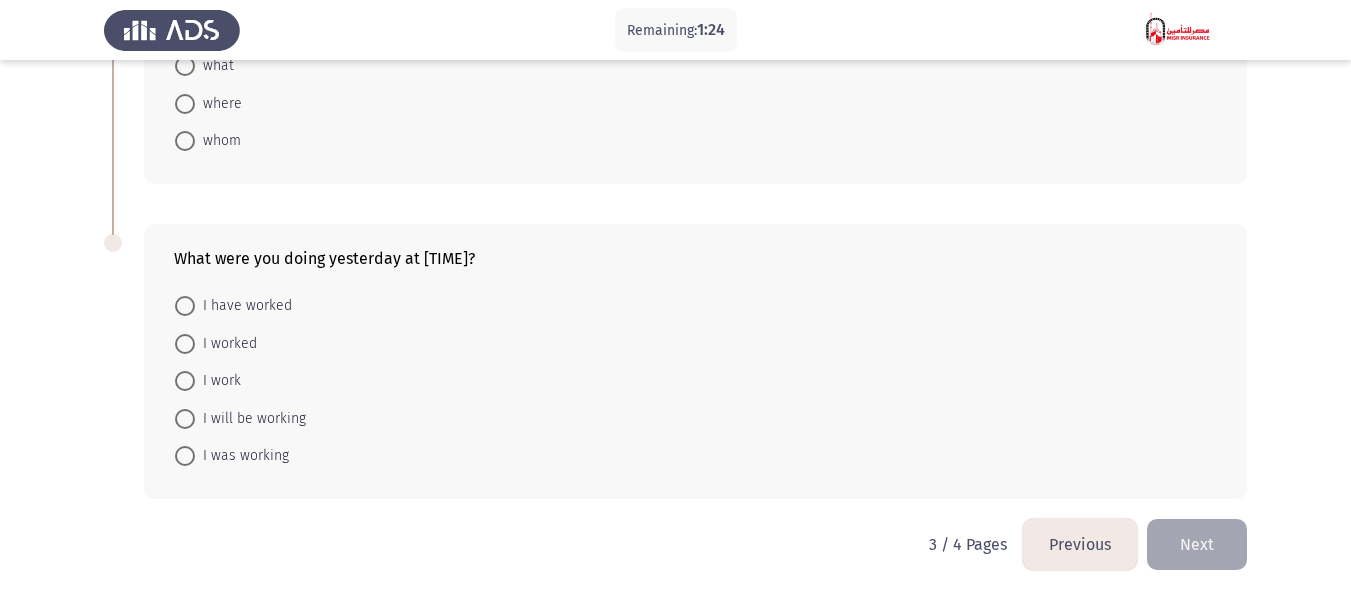 click on "I have worked" at bounding box center [243, 306] 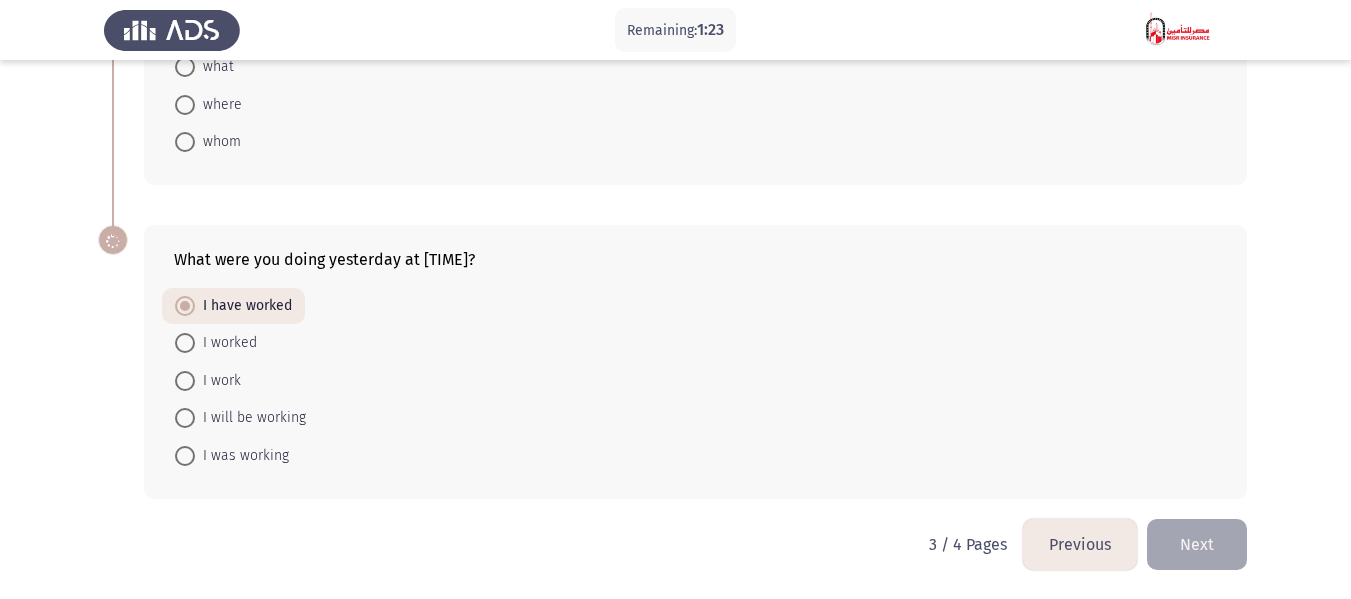 scroll, scrollTop: 883, scrollLeft: 0, axis: vertical 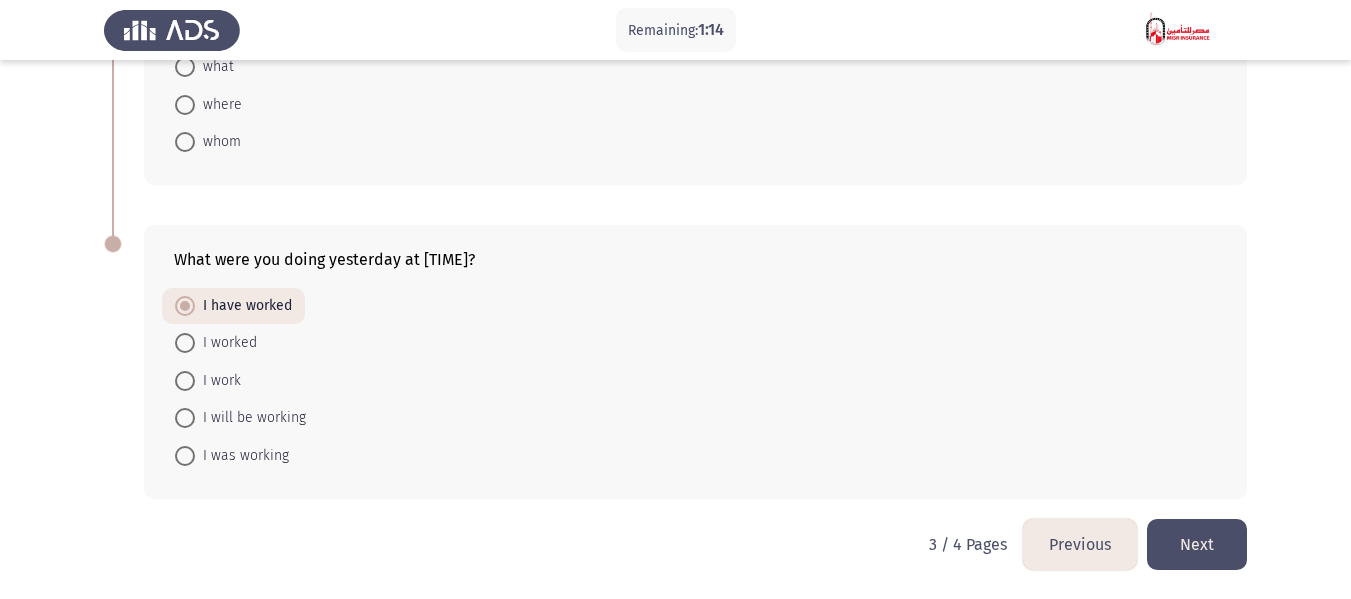 click on "I was working" at bounding box center [242, 456] 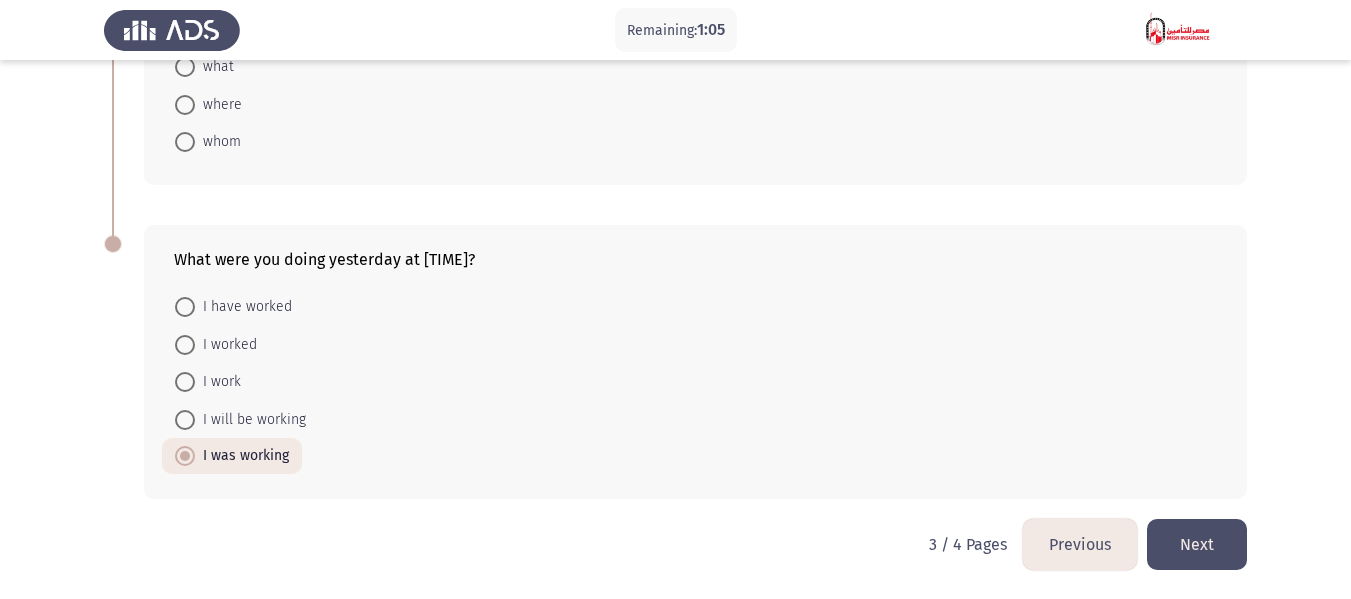 click on "I have worked" at bounding box center (243, 307) 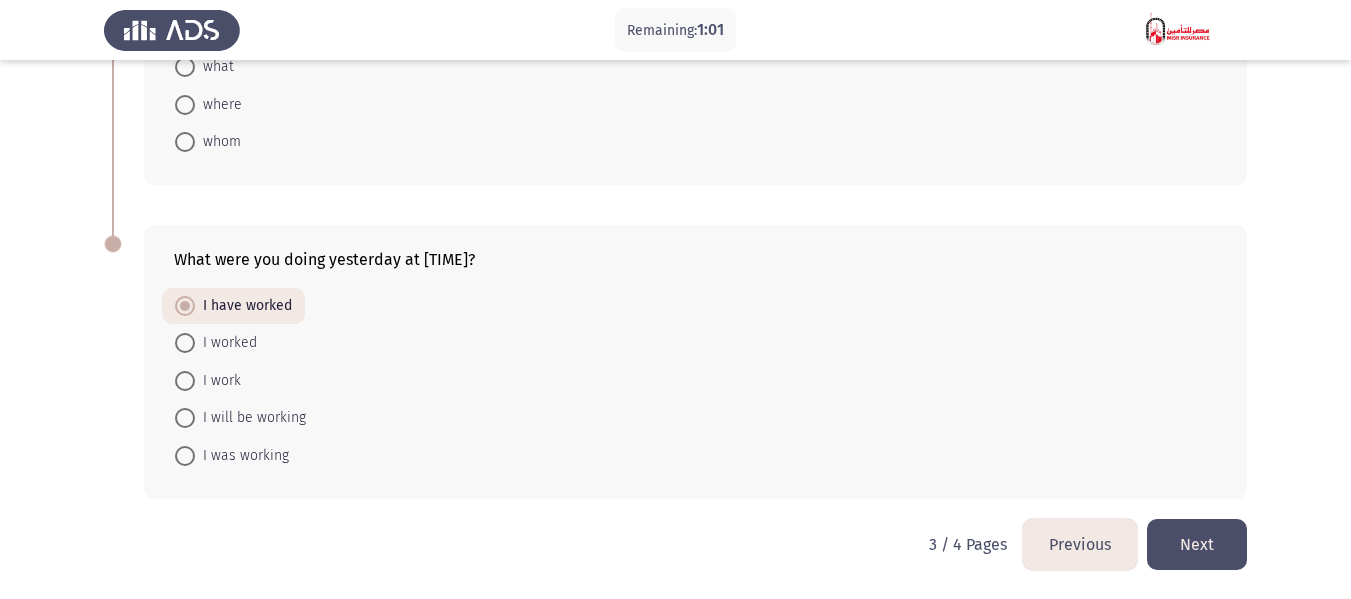 click on "Next" 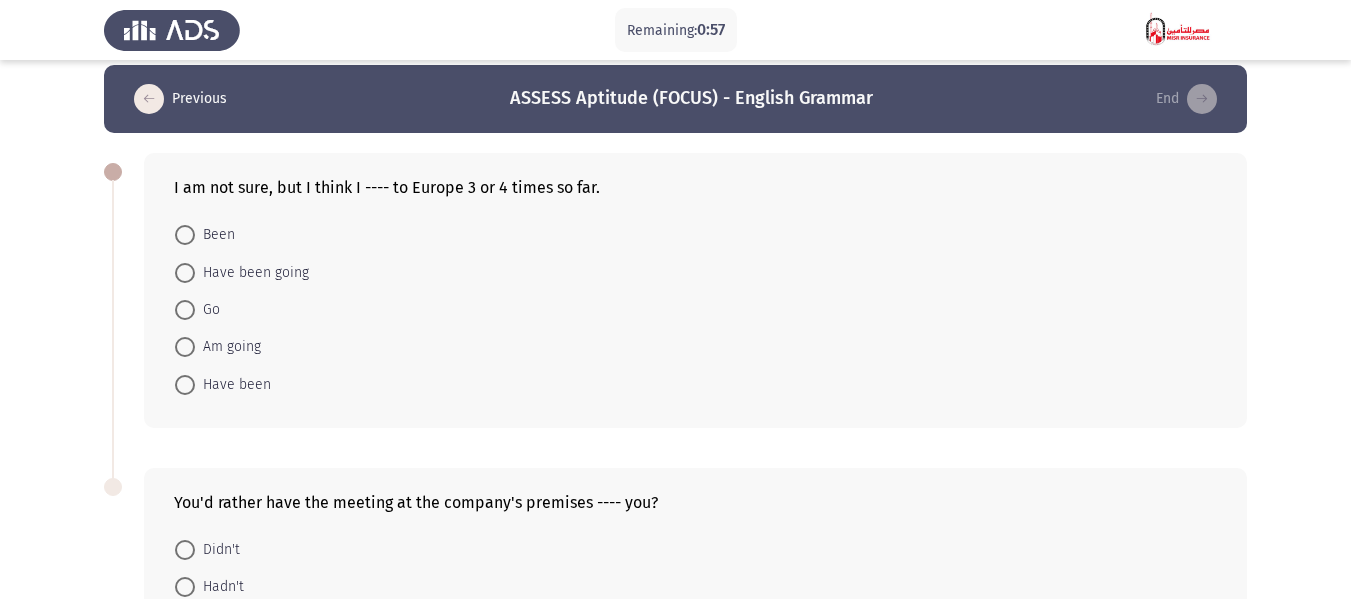 scroll, scrollTop: 0, scrollLeft: 0, axis: both 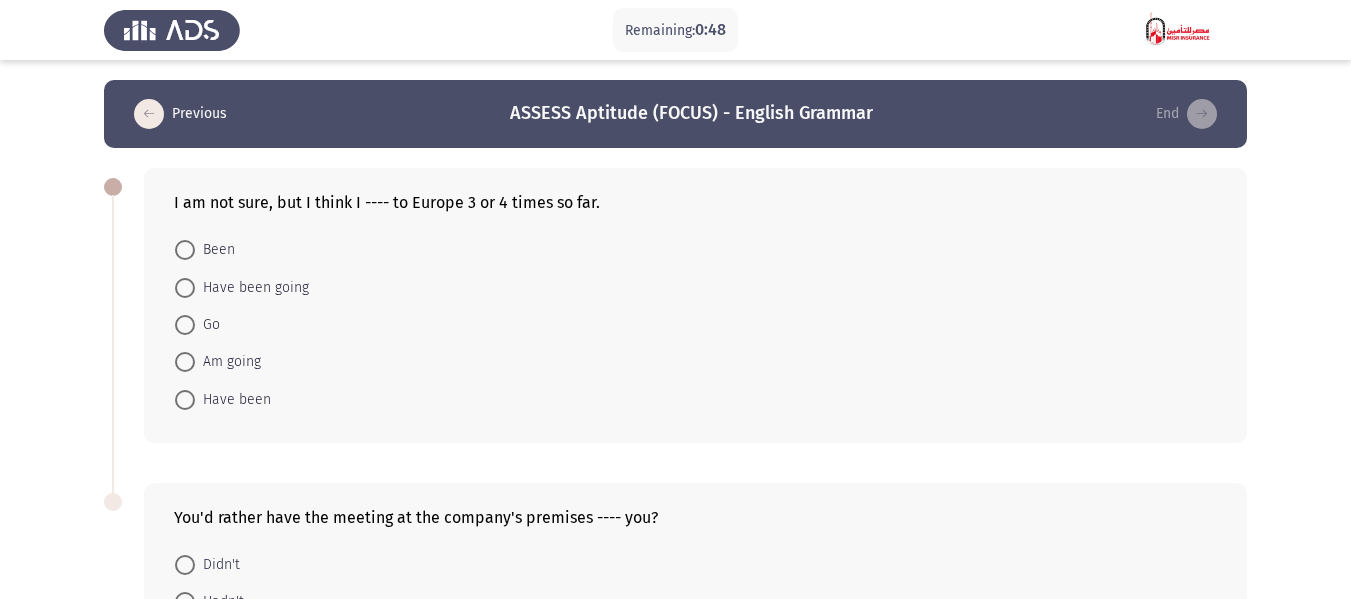 click at bounding box center (185, 325) 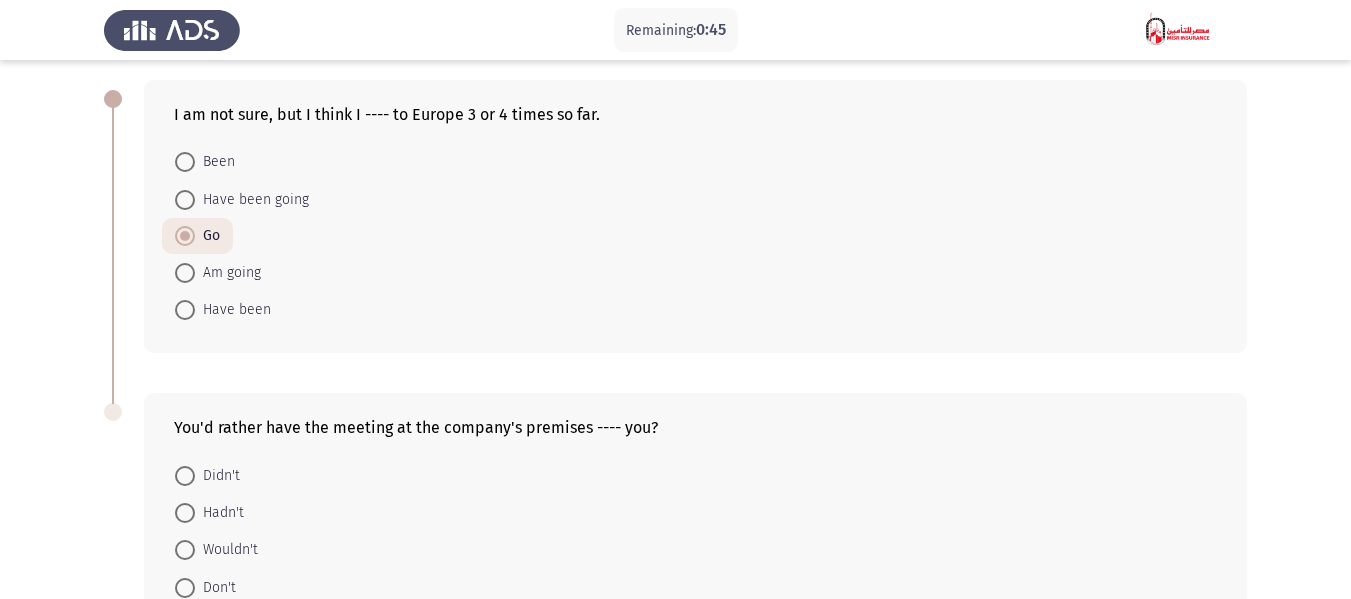 scroll, scrollTop: 0, scrollLeft: 0, axis: both 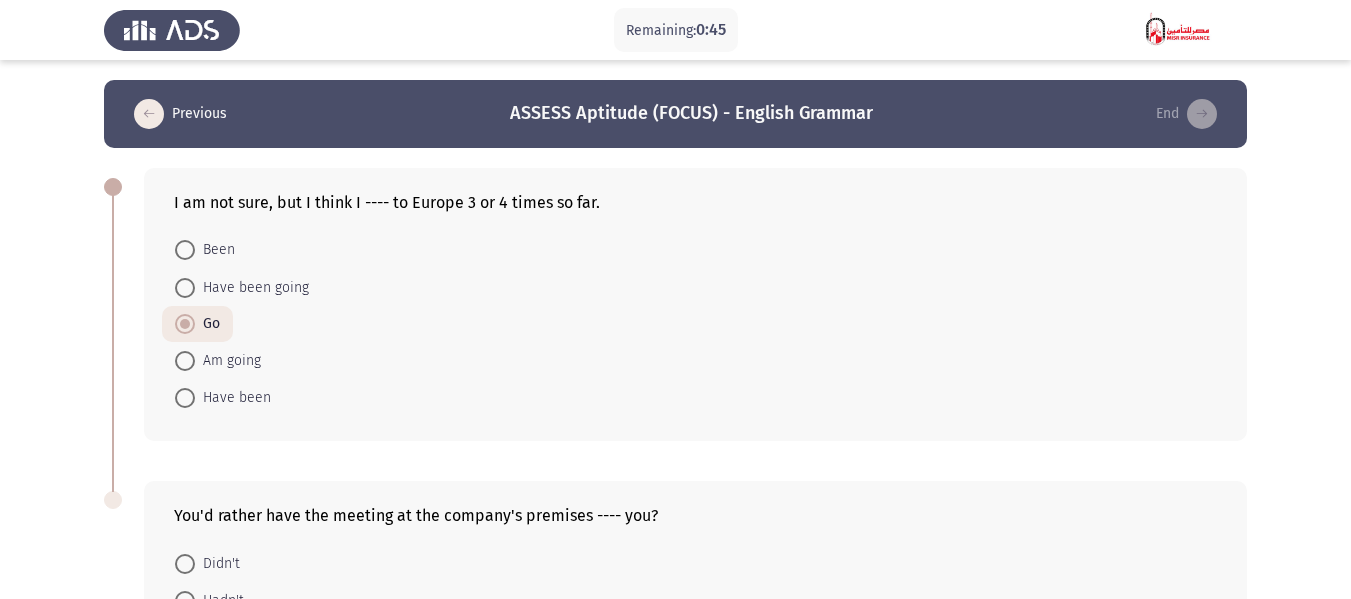 click on "Am going" at bounding box center (228, 361) 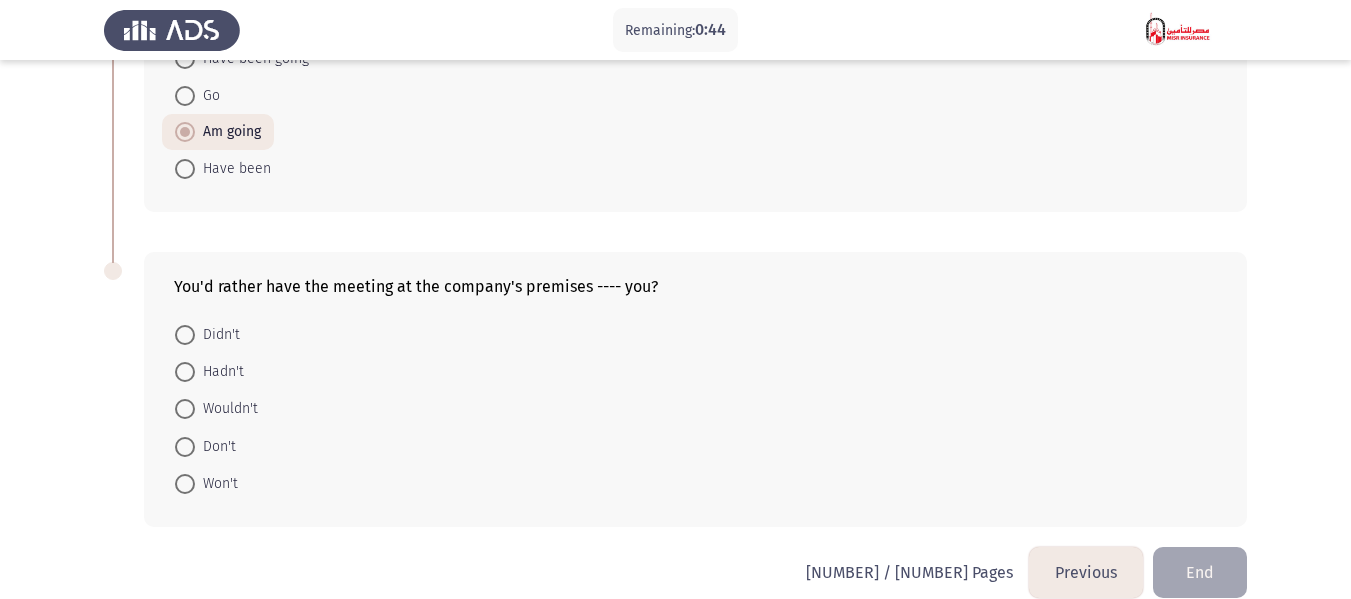 scroll, scrollTop: 257, scrollLeft: 0, axis: vertical 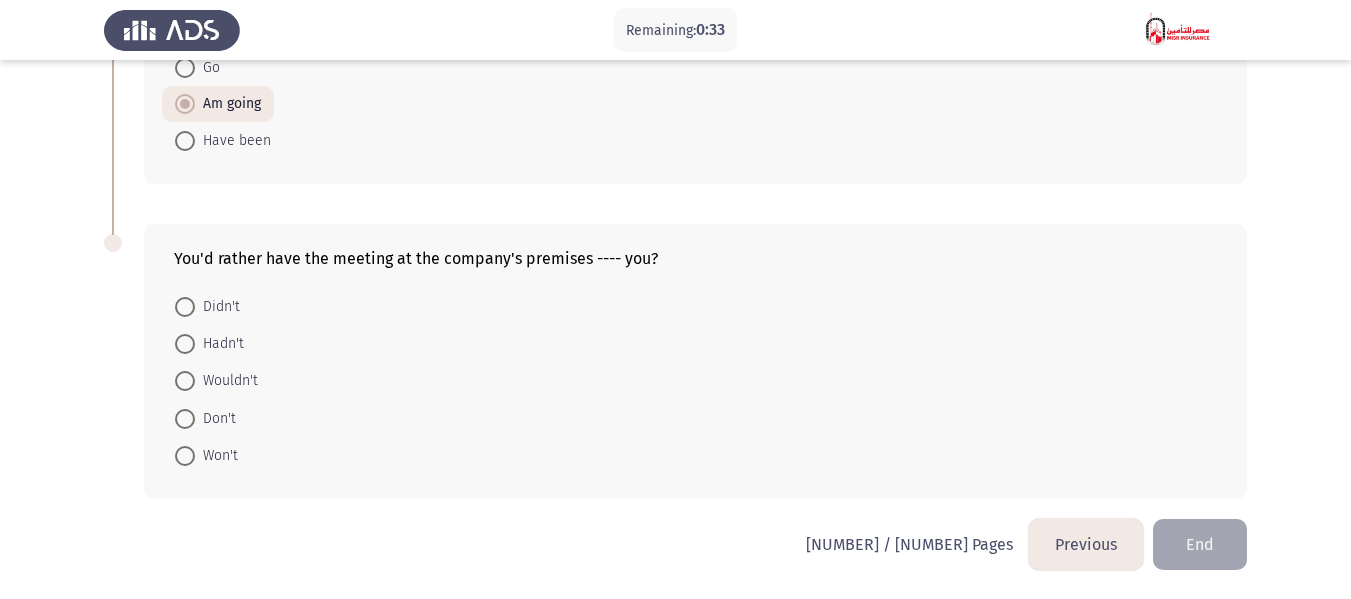 click on "Hadn't" at bounding box center (219, 344) 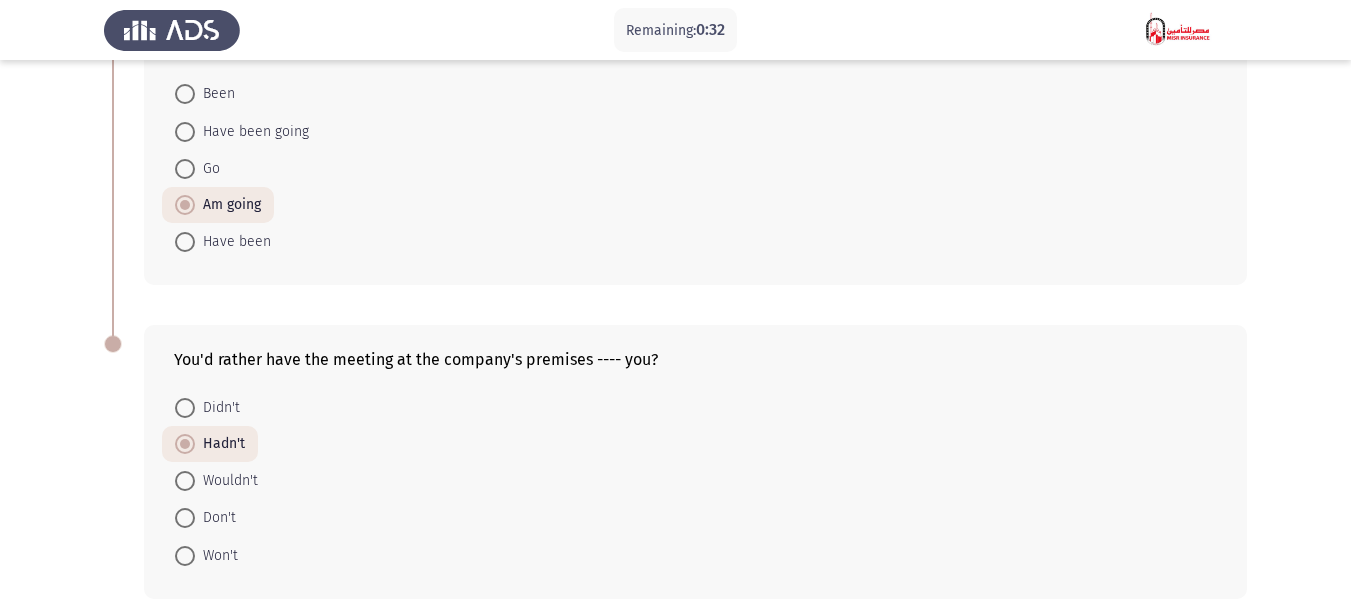 scroll, scrollTop: 256, scrollLeft: 0, axis: vertical 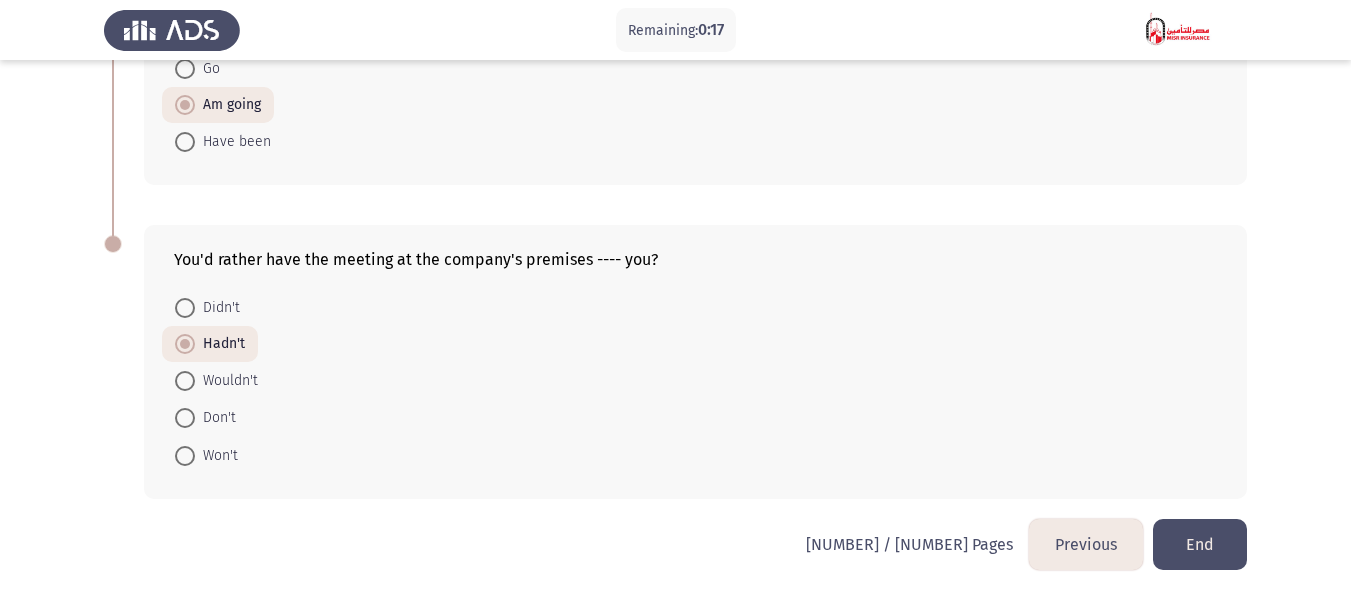 click on "Didn't" at bounding box center [217, 308] 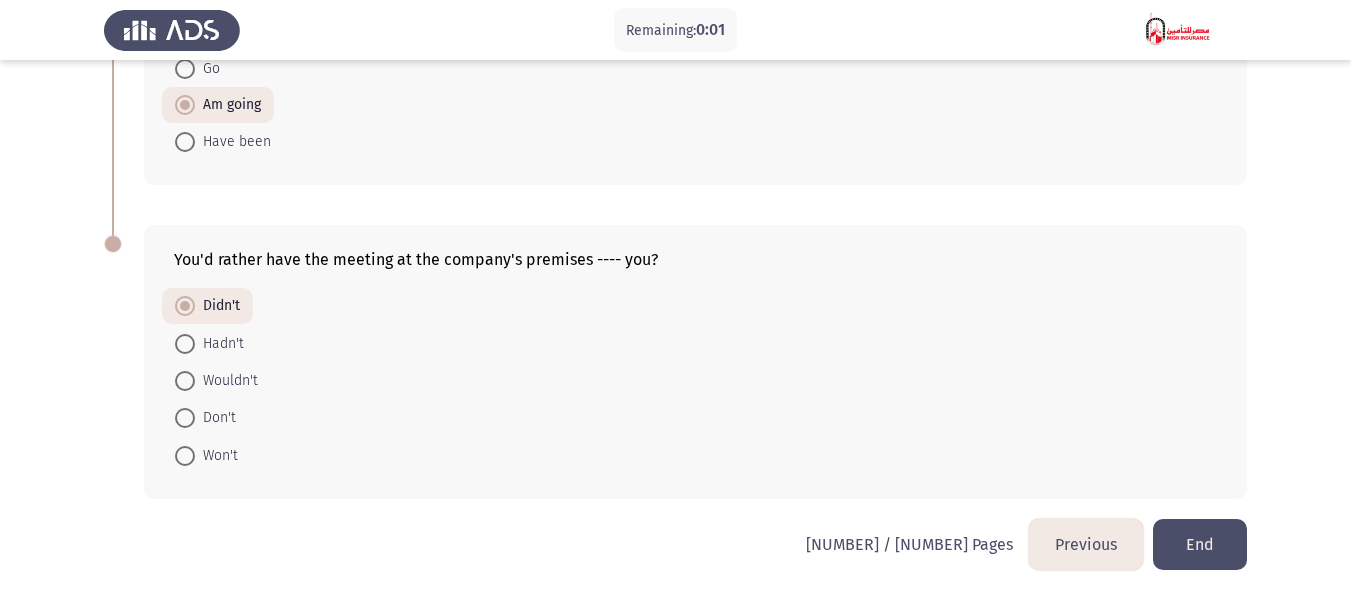 click on "Won't" at bounding box center [216, 456] 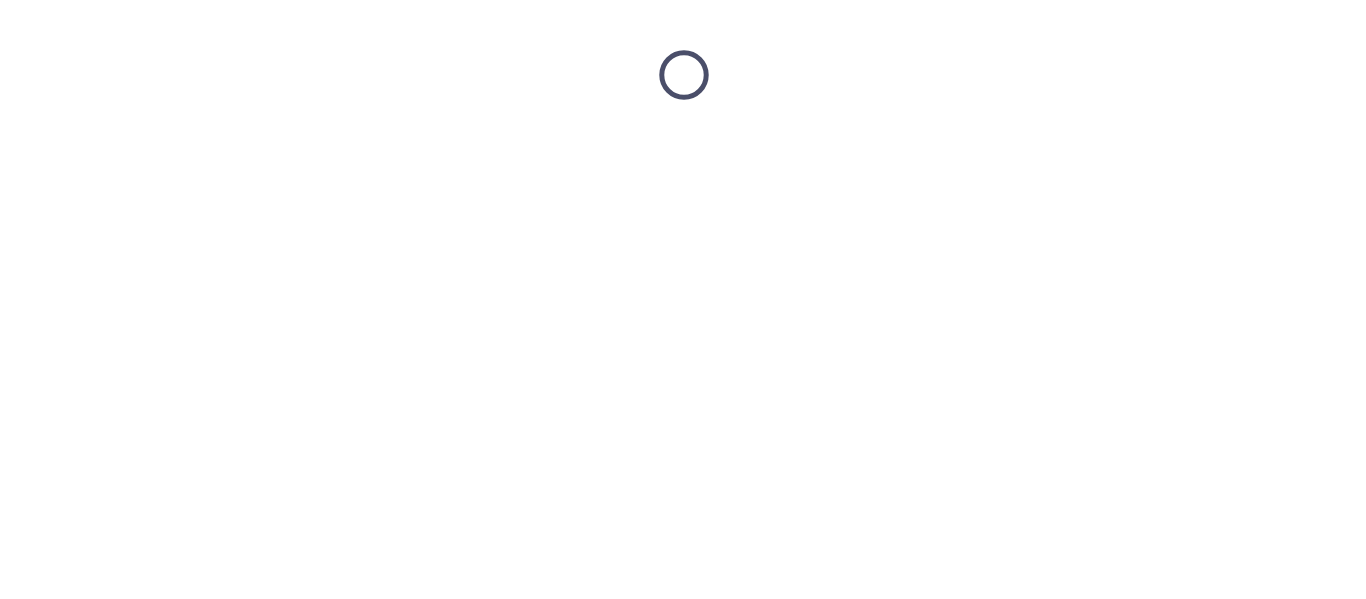 scroll, scrollTop: 0, scrollLeft: 0, axis: both 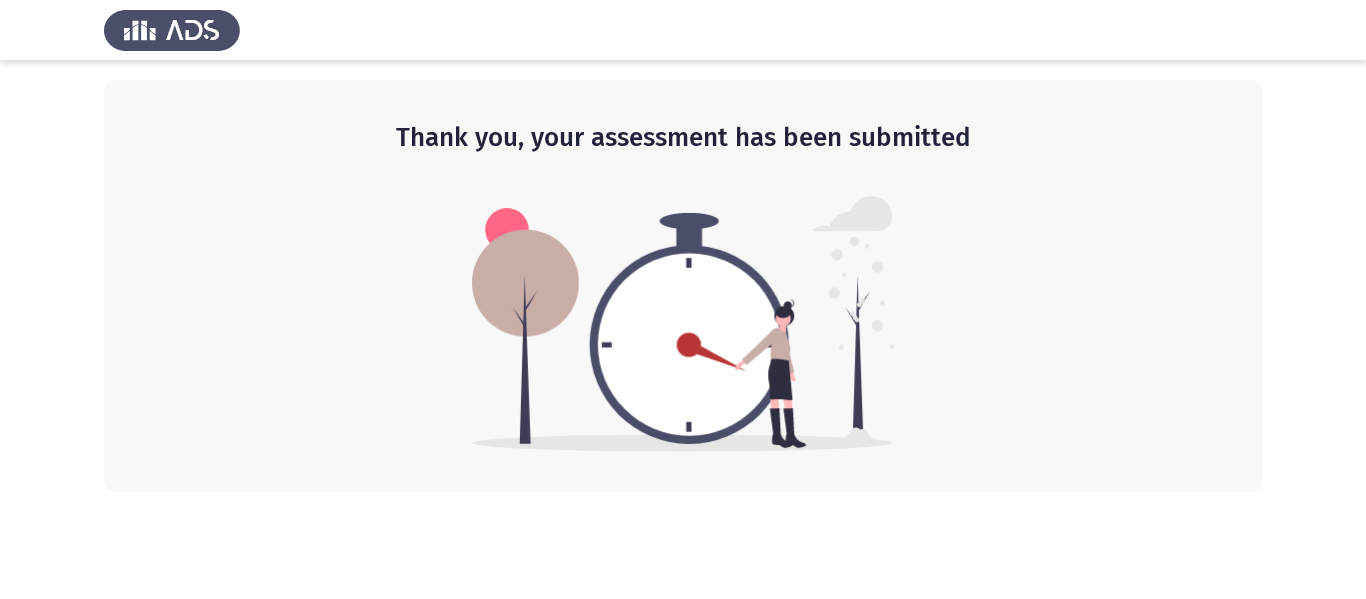 click on "Thank you, your assessment has been submitted" at bounding box center [683, 246] 